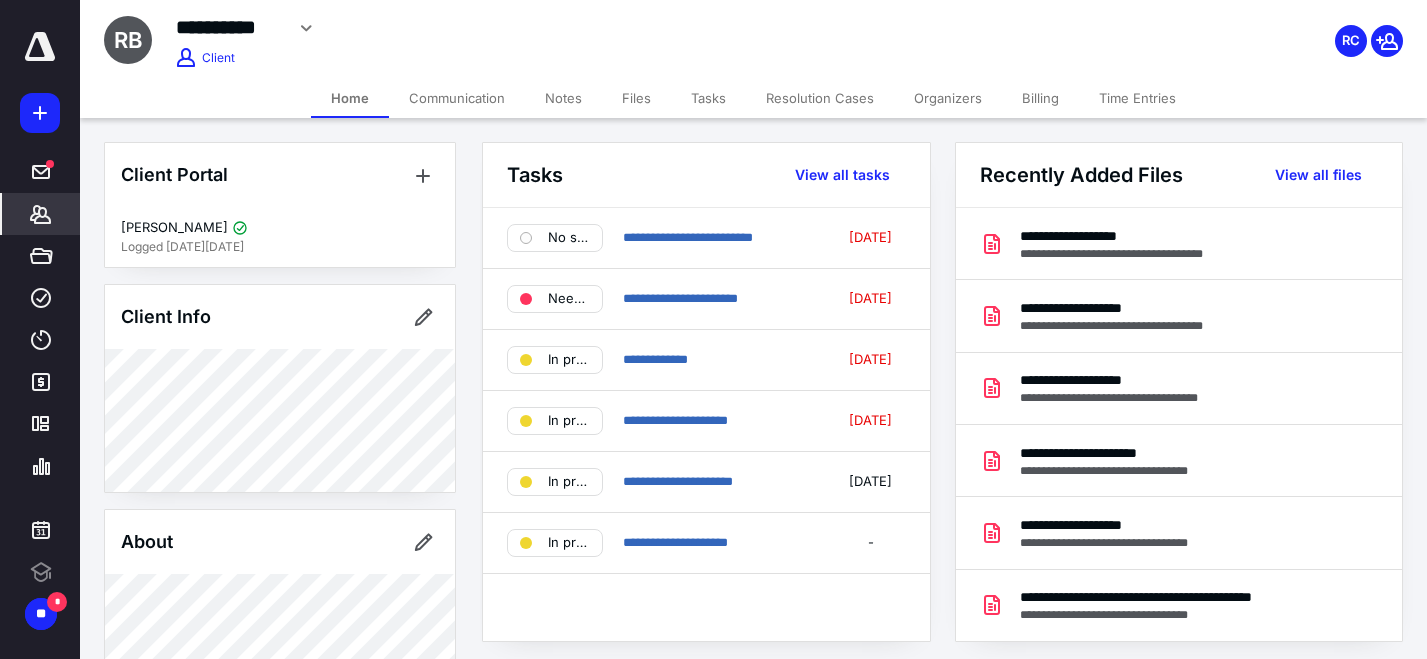 scroll, scrollTop: 0, scrollLeft: 0, axis: both 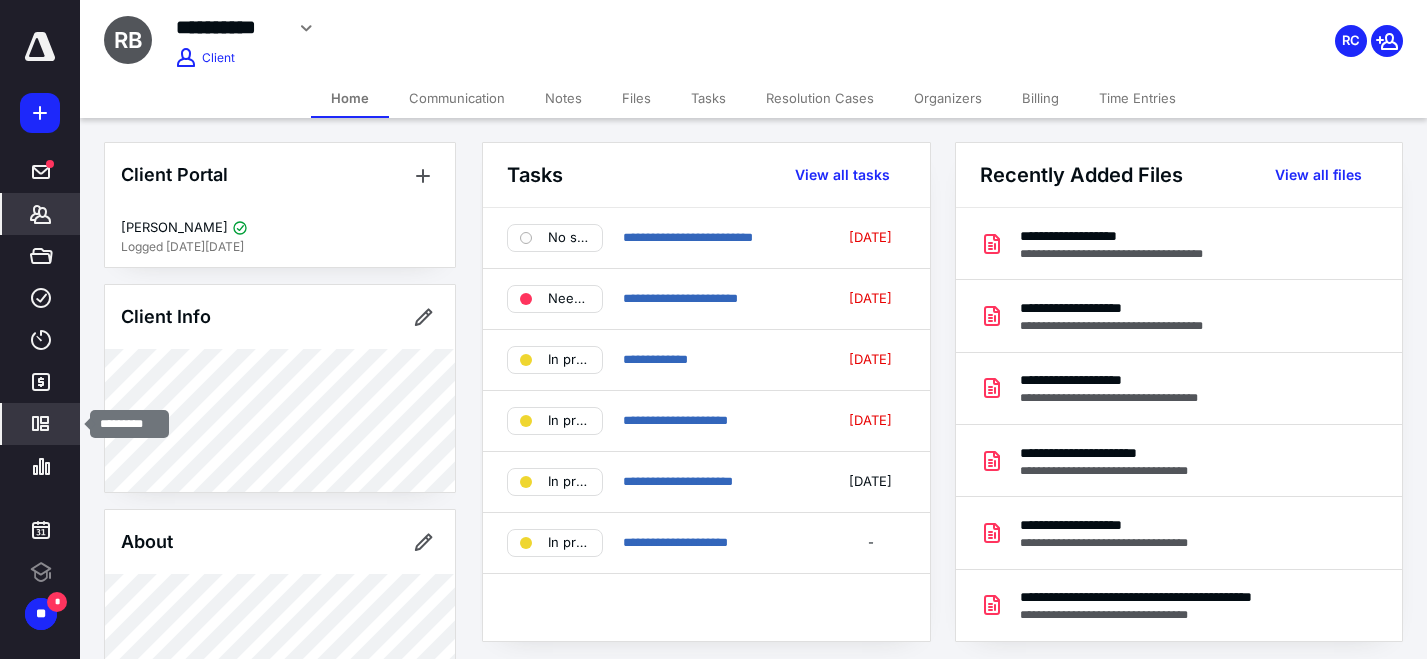 click 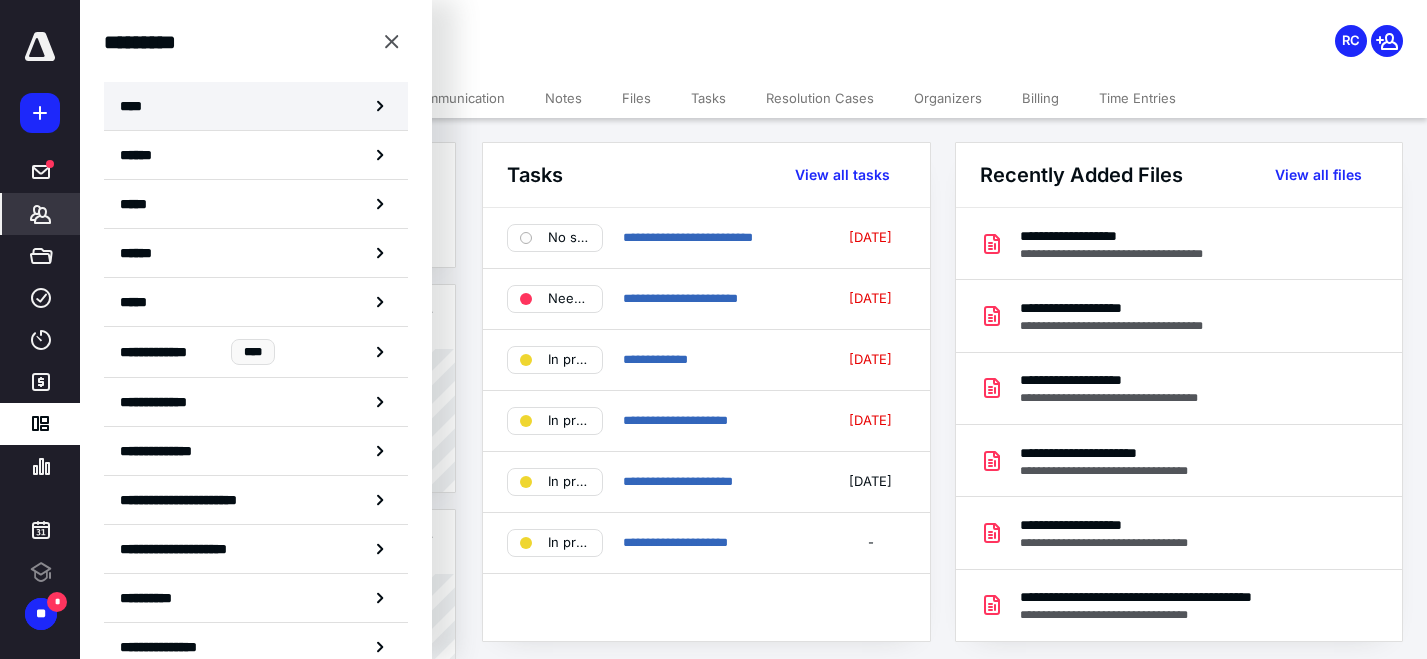 click on "****" at bounding box center [256, 106] 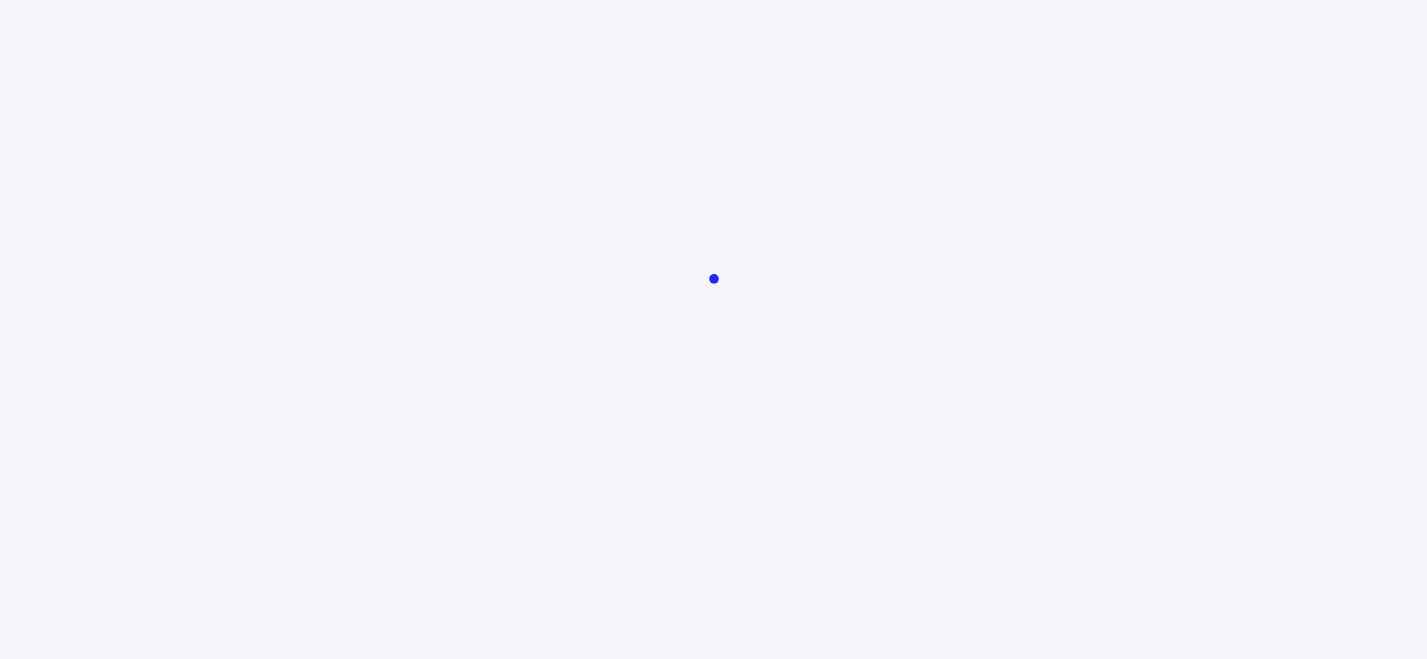 scroll, scrollTop: 0, scrollLeft: 0, axis: both 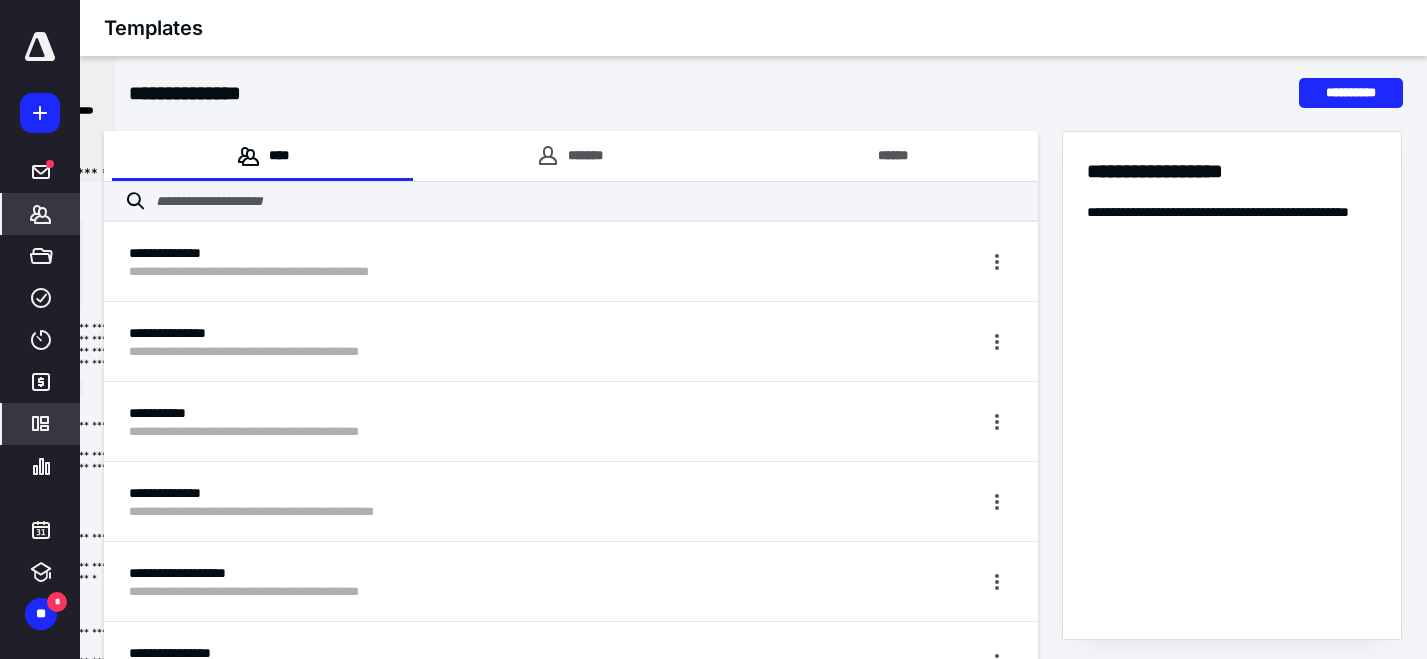 click 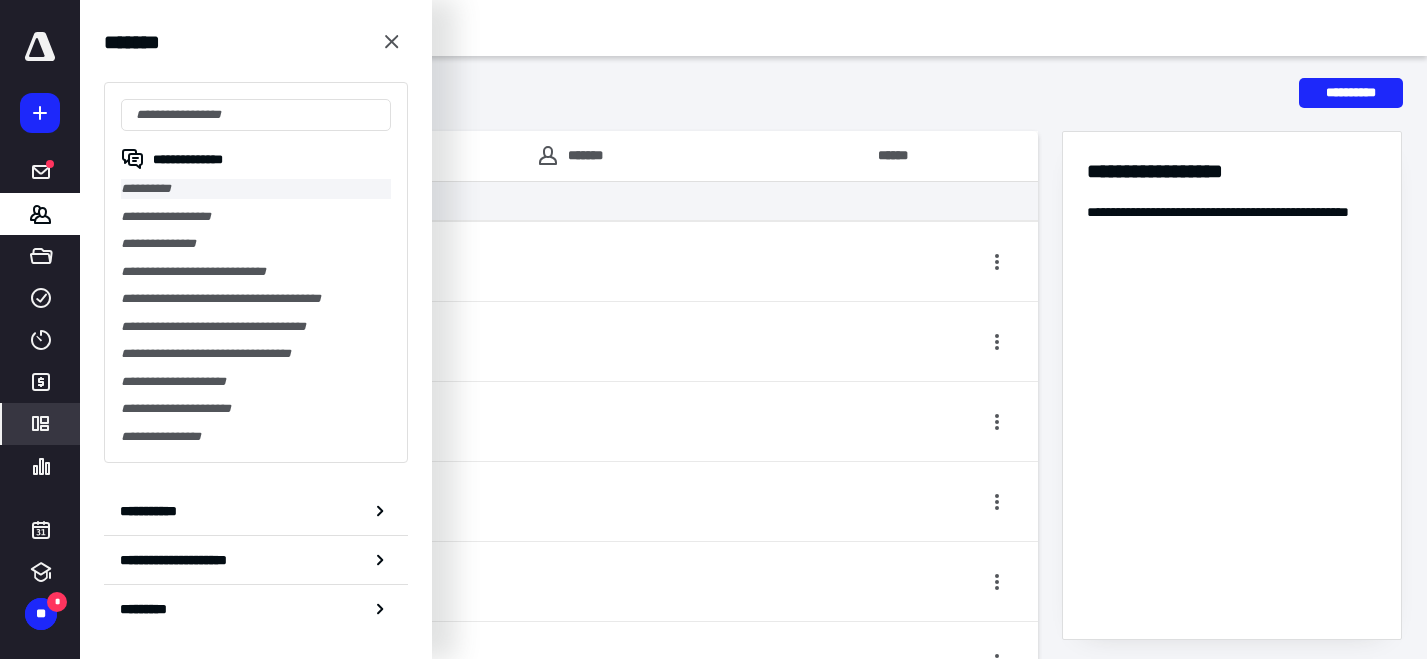 click on "**********" at bounding box center [256, 189] 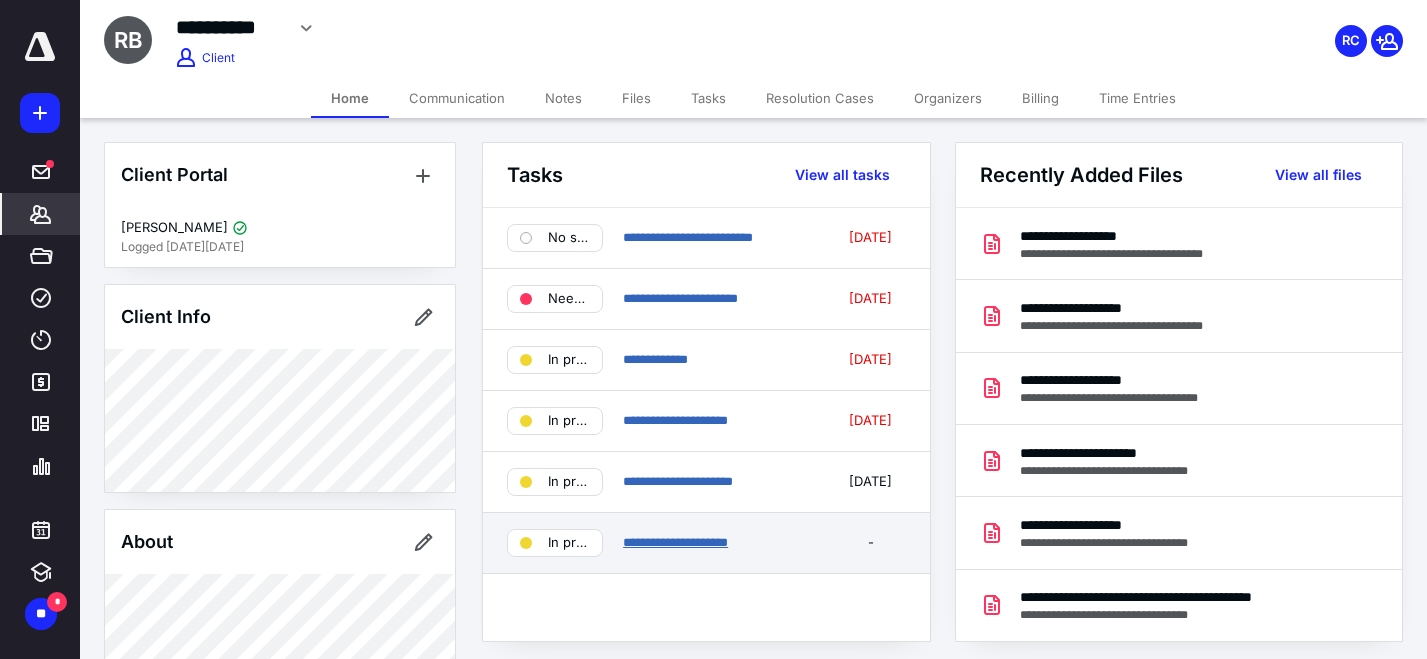 click on "**********" at bounding box center [675, 542] 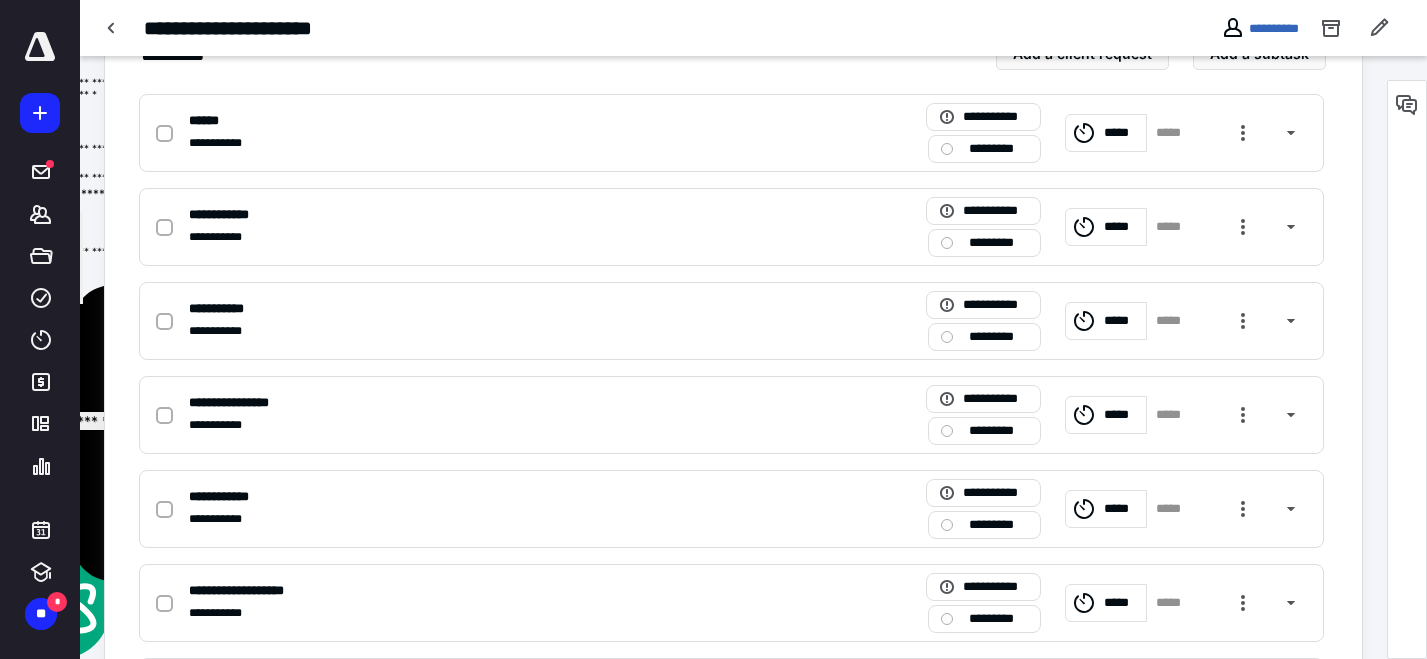 scroll, scrollTop: 494, scrollLeft: 0, axis: vertical 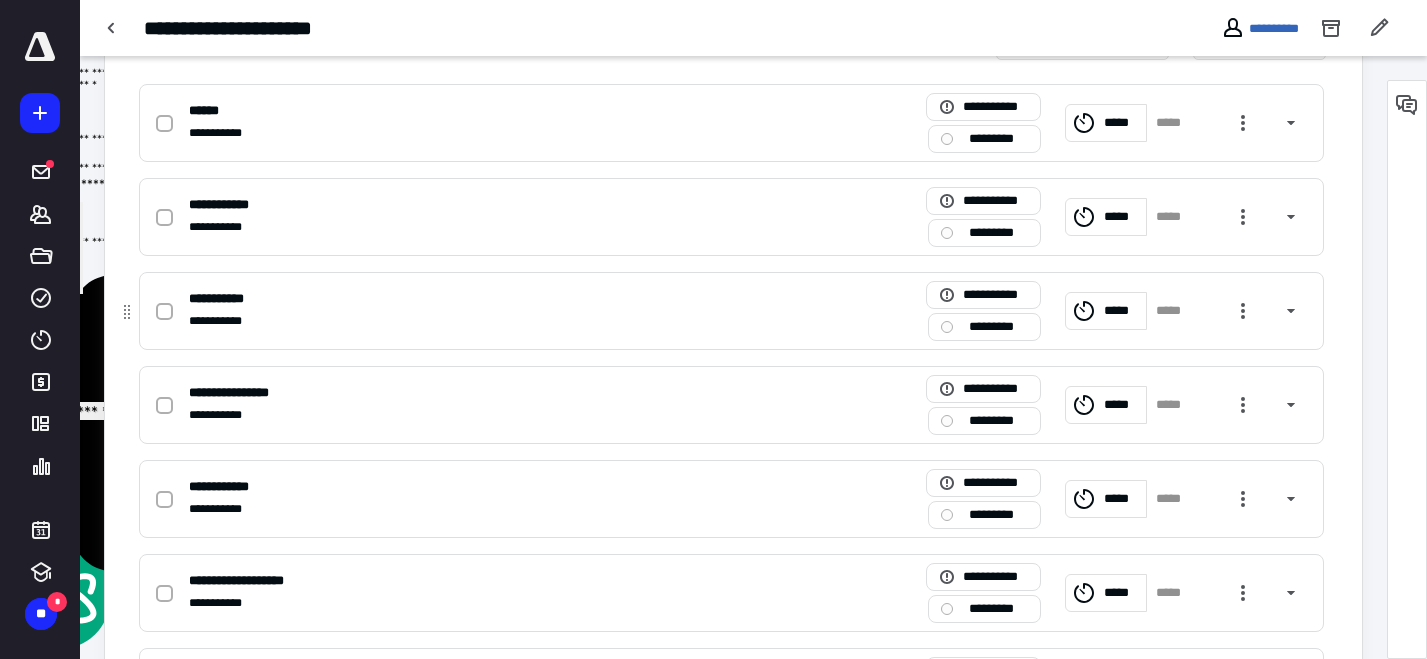 click on "**********" at bounding box center [469, 321] 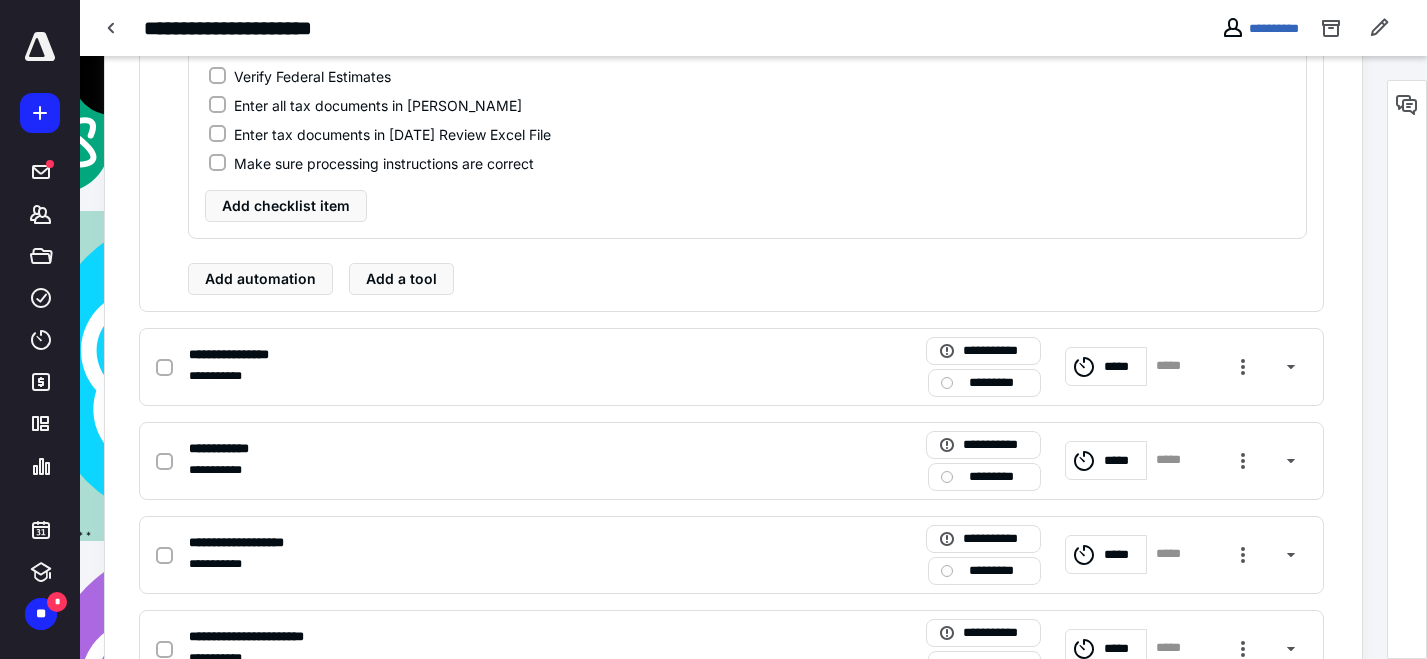 scroll, scrollTop: 954, scrollLeft: 0, axis: vertical 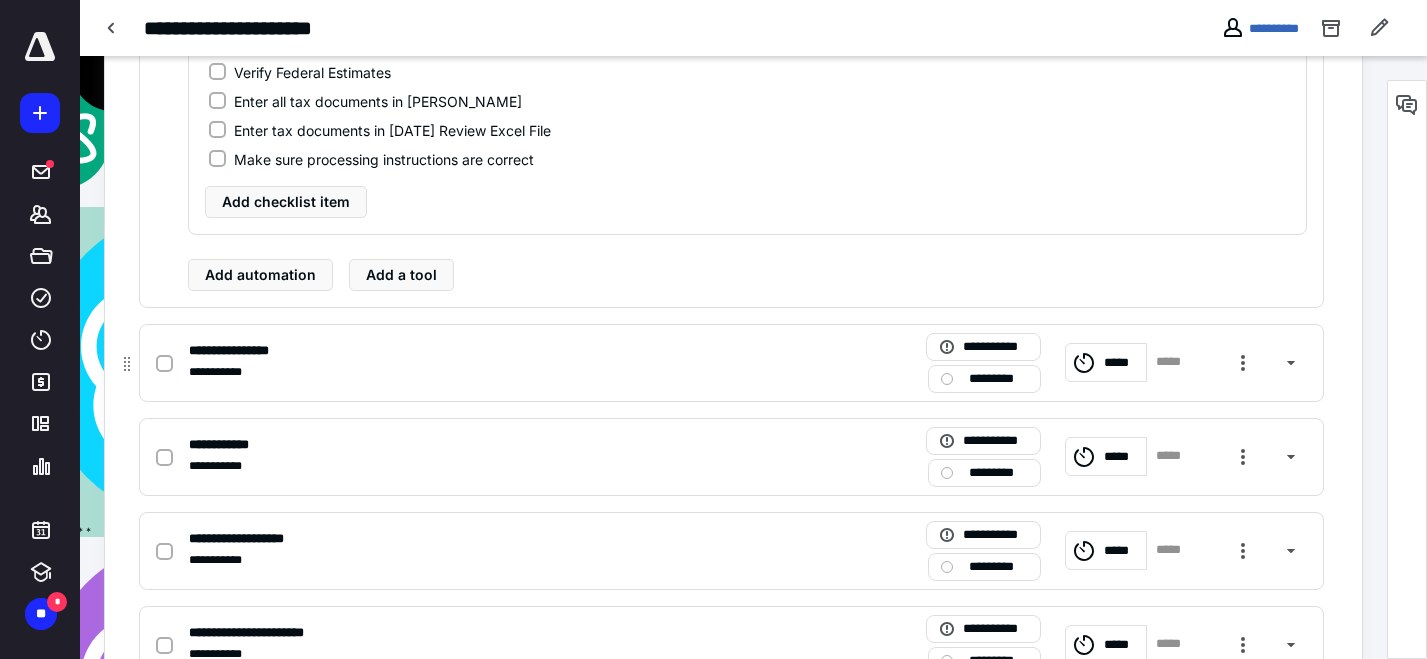 click on "**********" at bounding box center (731, 363) 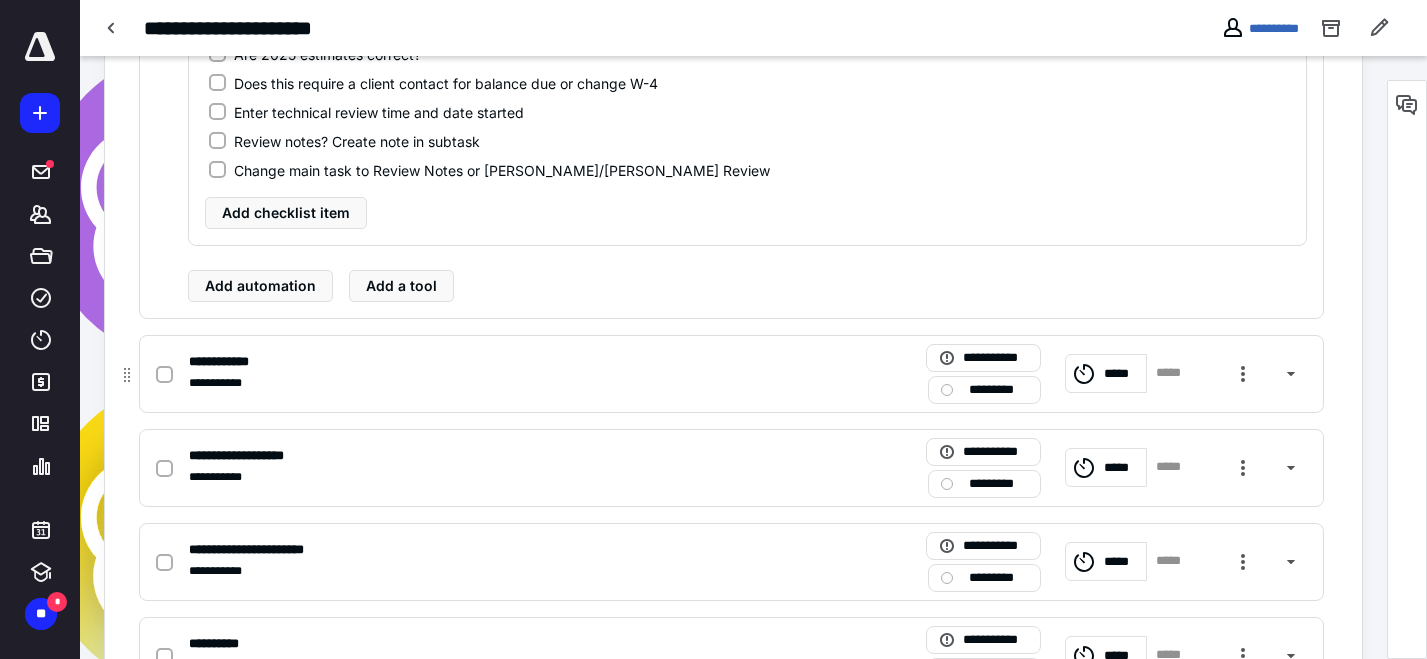 click on "**********" at bounding box center [469, 362] 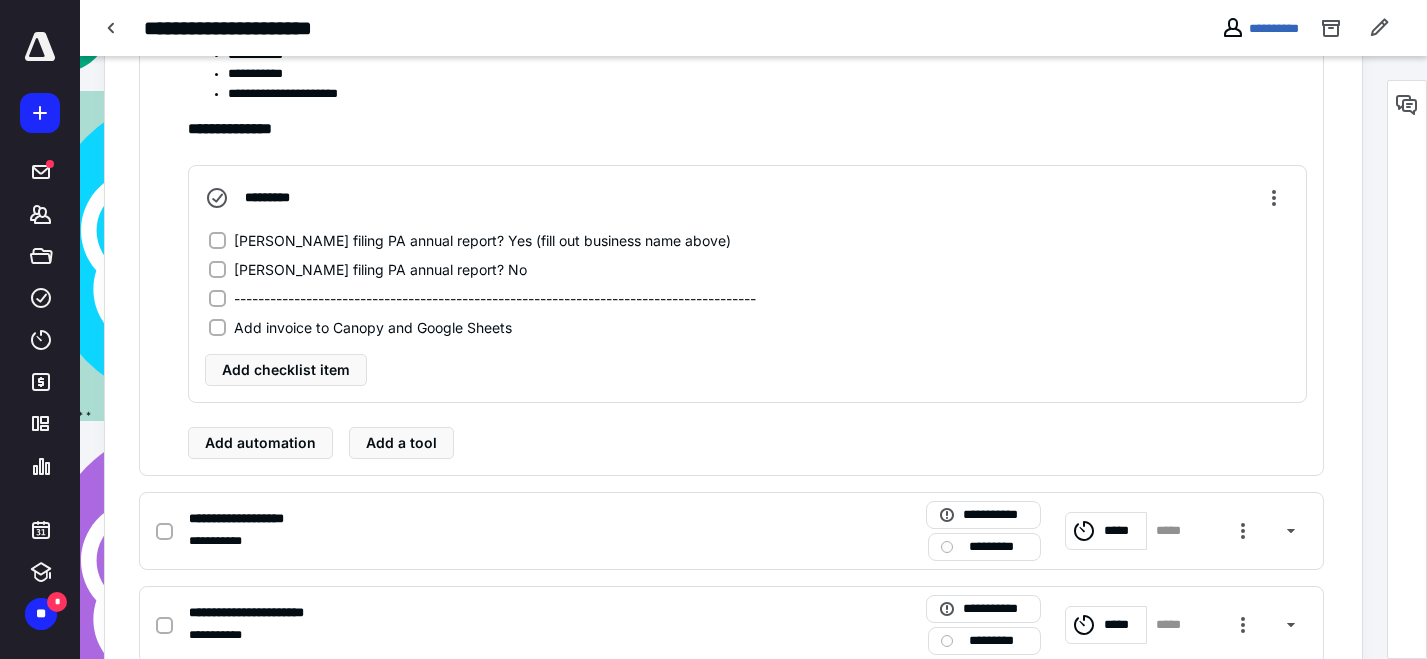 scroll, scrollTop: 1065, scrollLeft: 0, axis: vertical 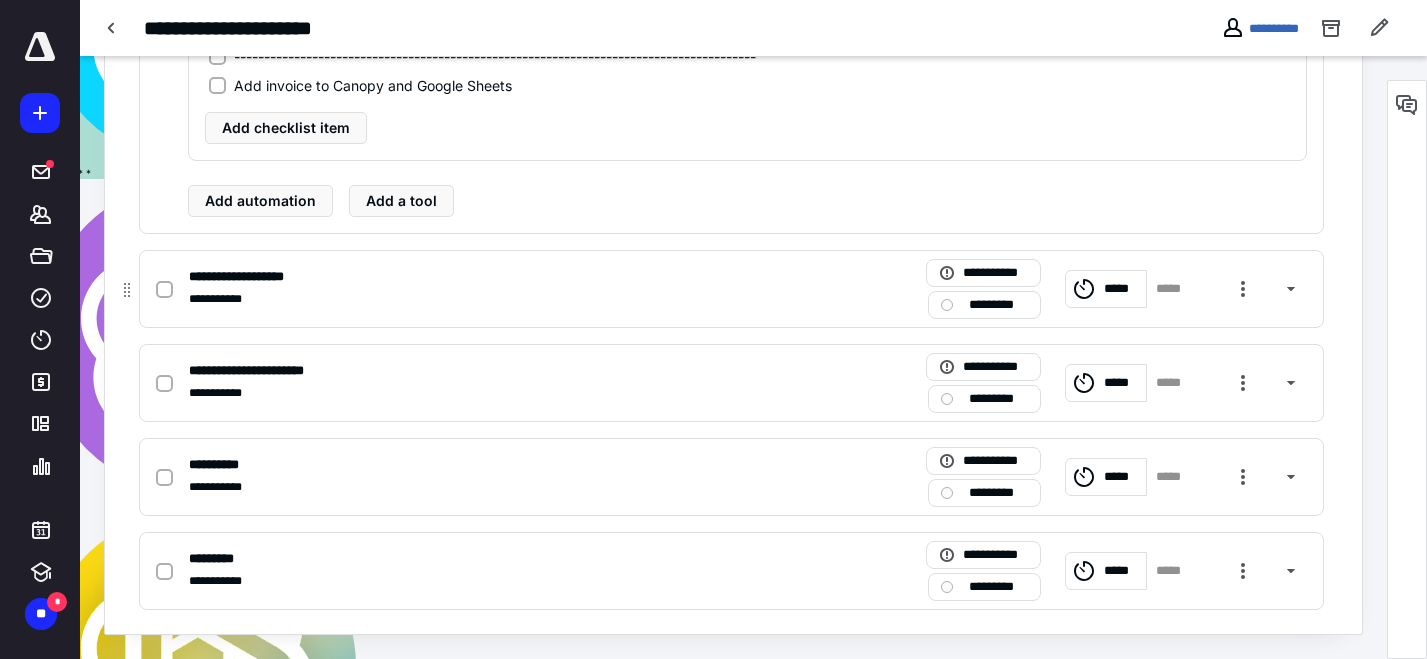 click on "**********" at bounding box center [469, 277] 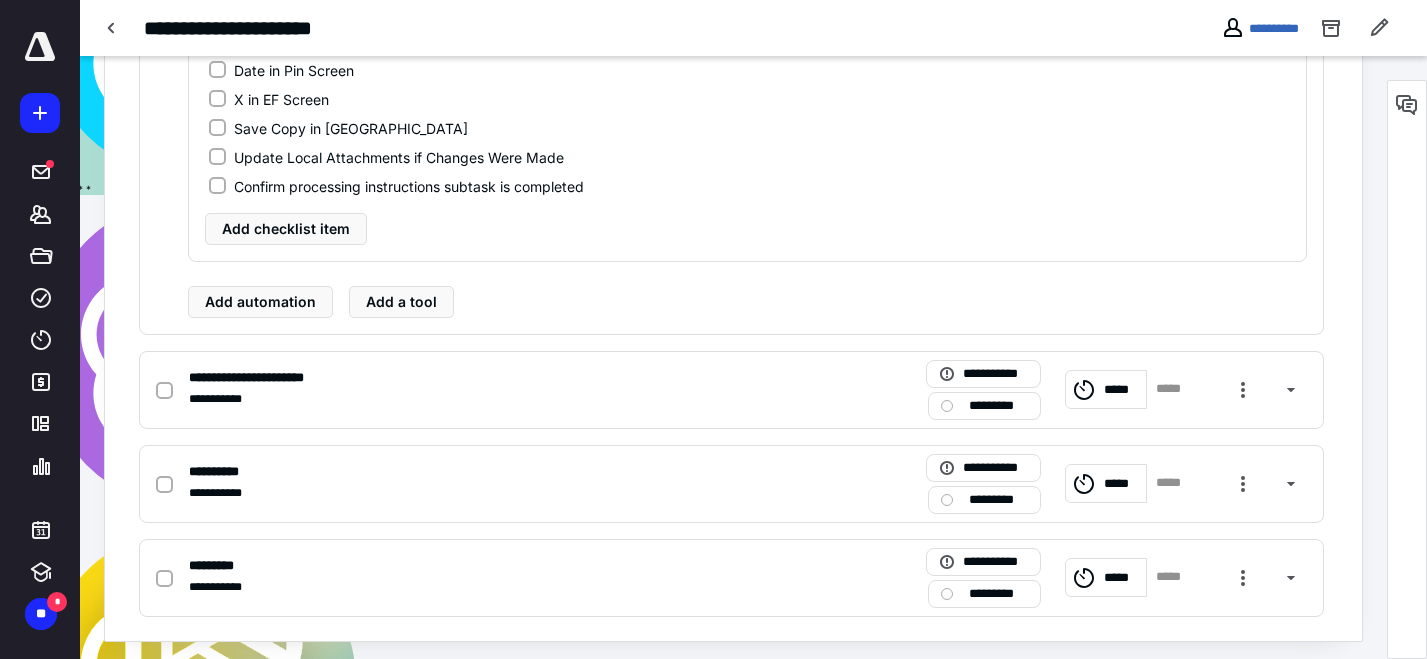 scroll, scrollTop: 1302, scrollLeft: 0, axis: vertical 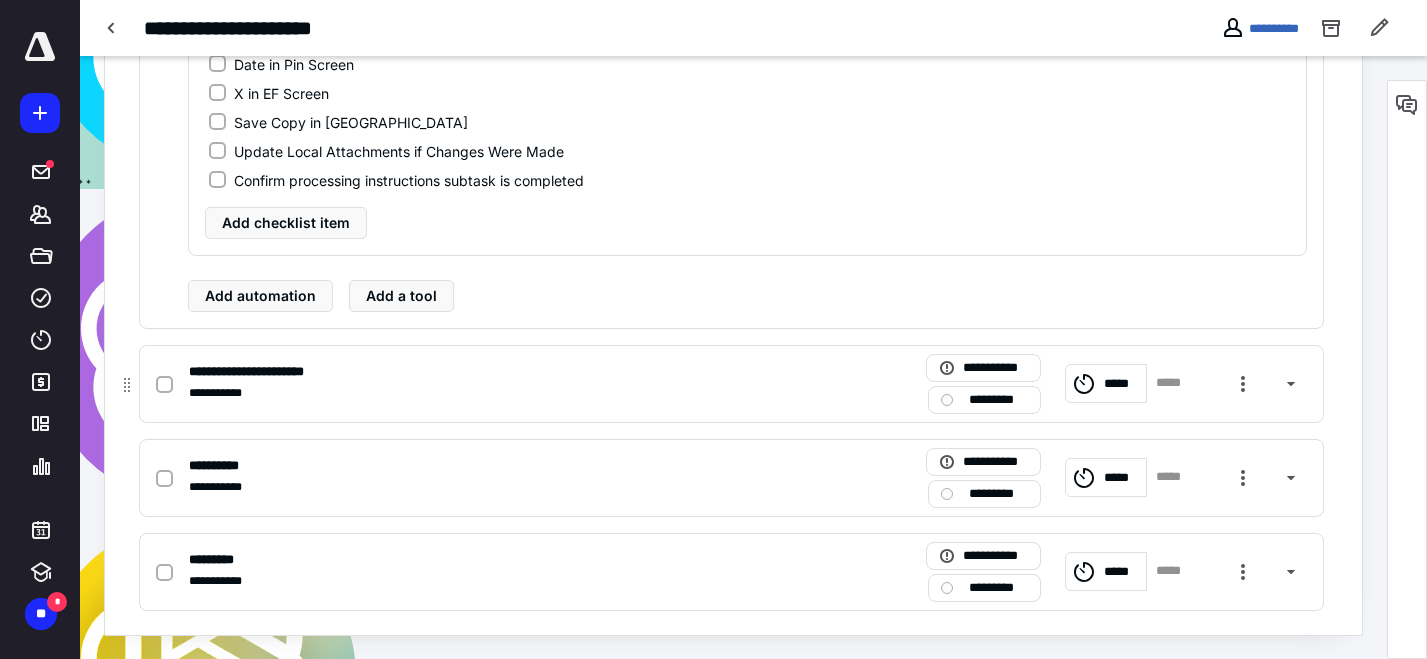 click on "**********" at bounding box center (731, 384) 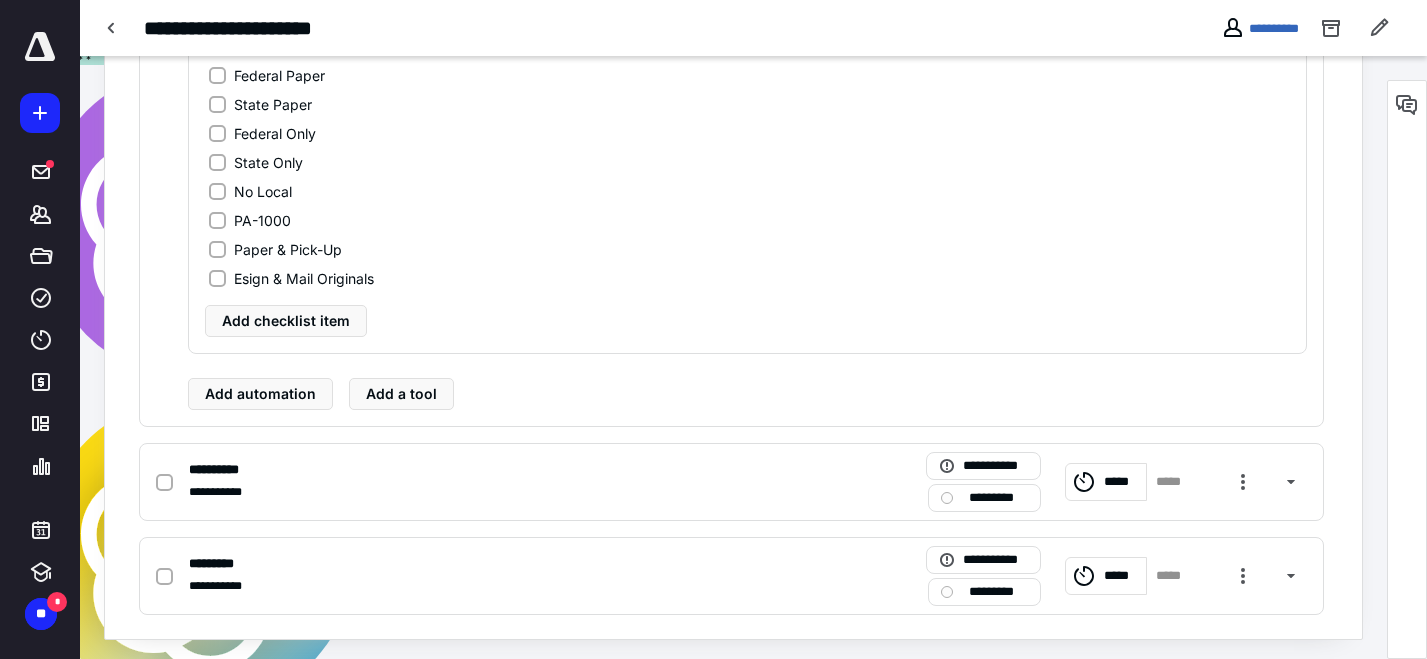 scroll, scrollTop: 1431, scrollLeft: 0, axis: vertical 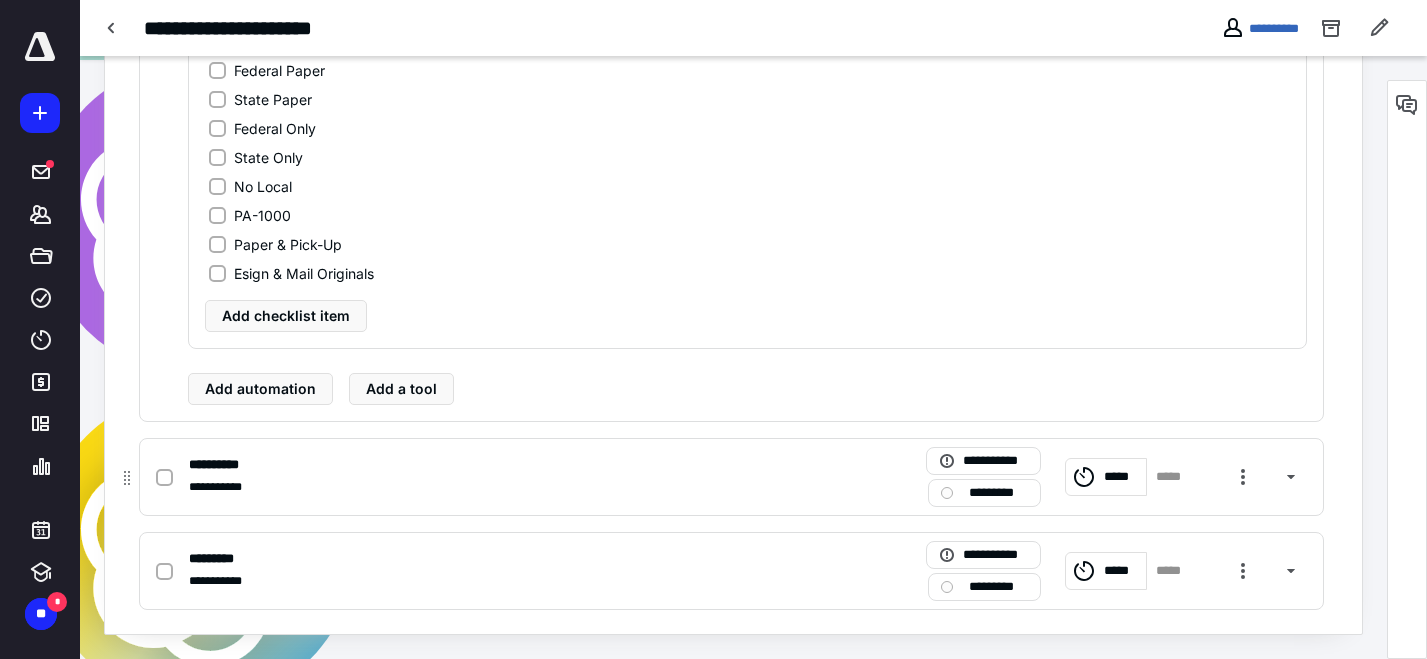 click on "**********" at bounding box center (731, 477) 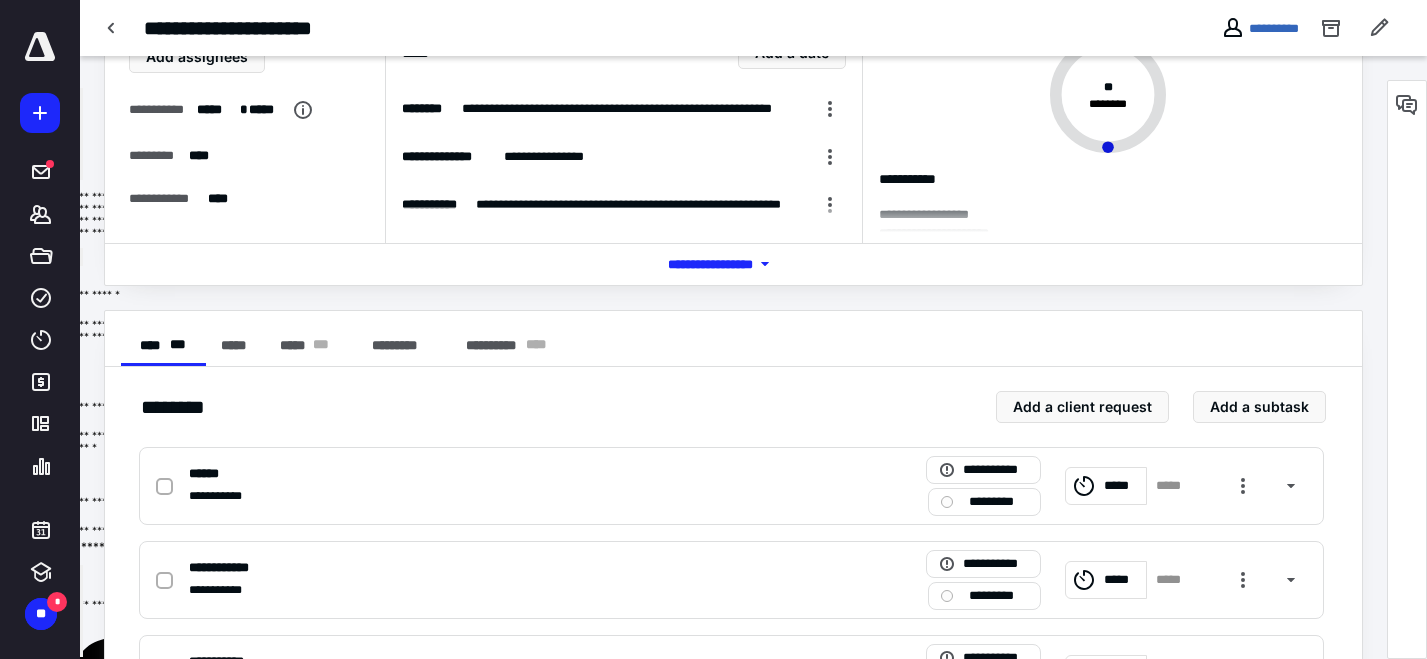 scroll, scrollTop: 200, scrollLeft: 0, axis: vertical 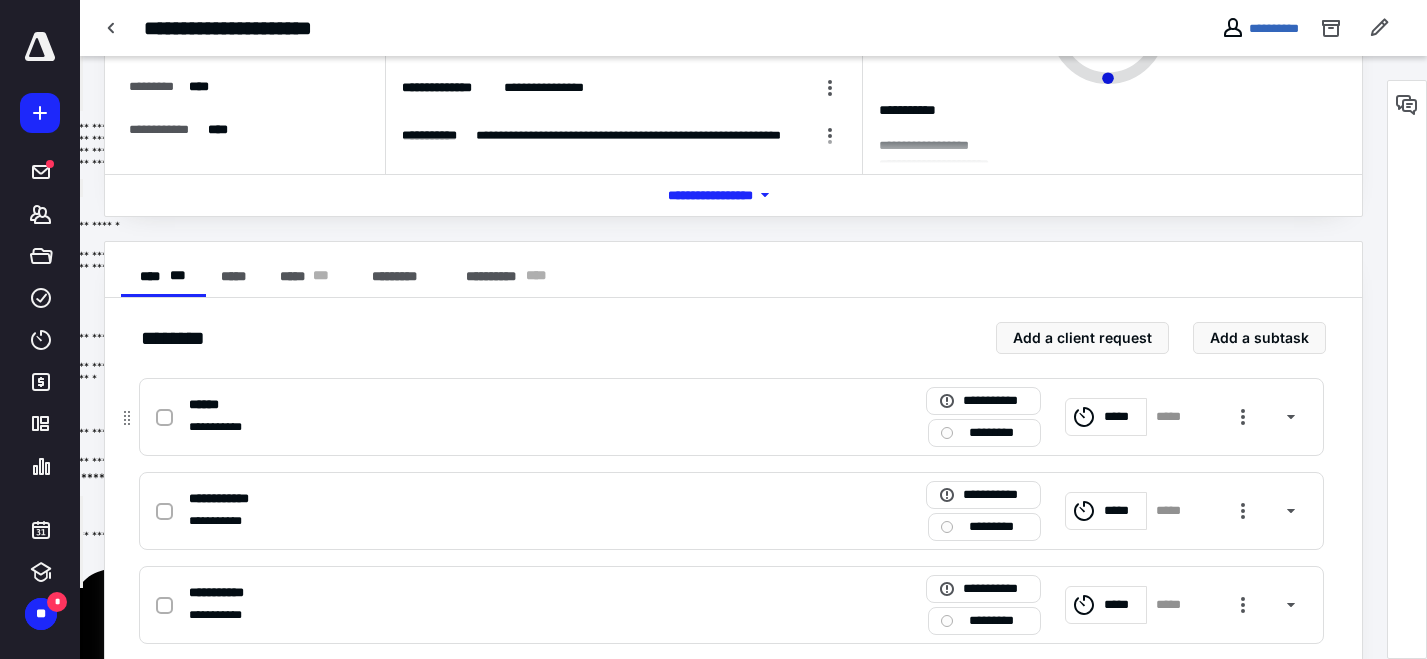 click on "******" at bounding box center (469, 405) 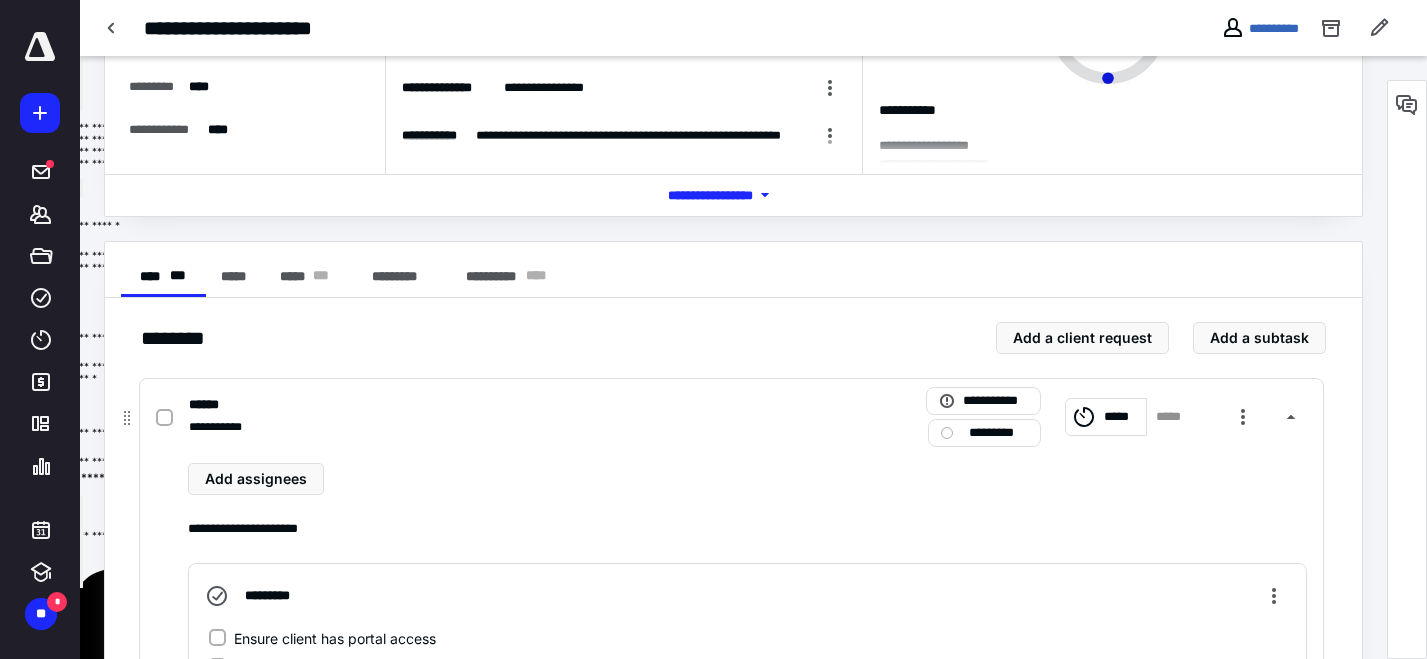 click on "**********" at bounding box center [731, 417] 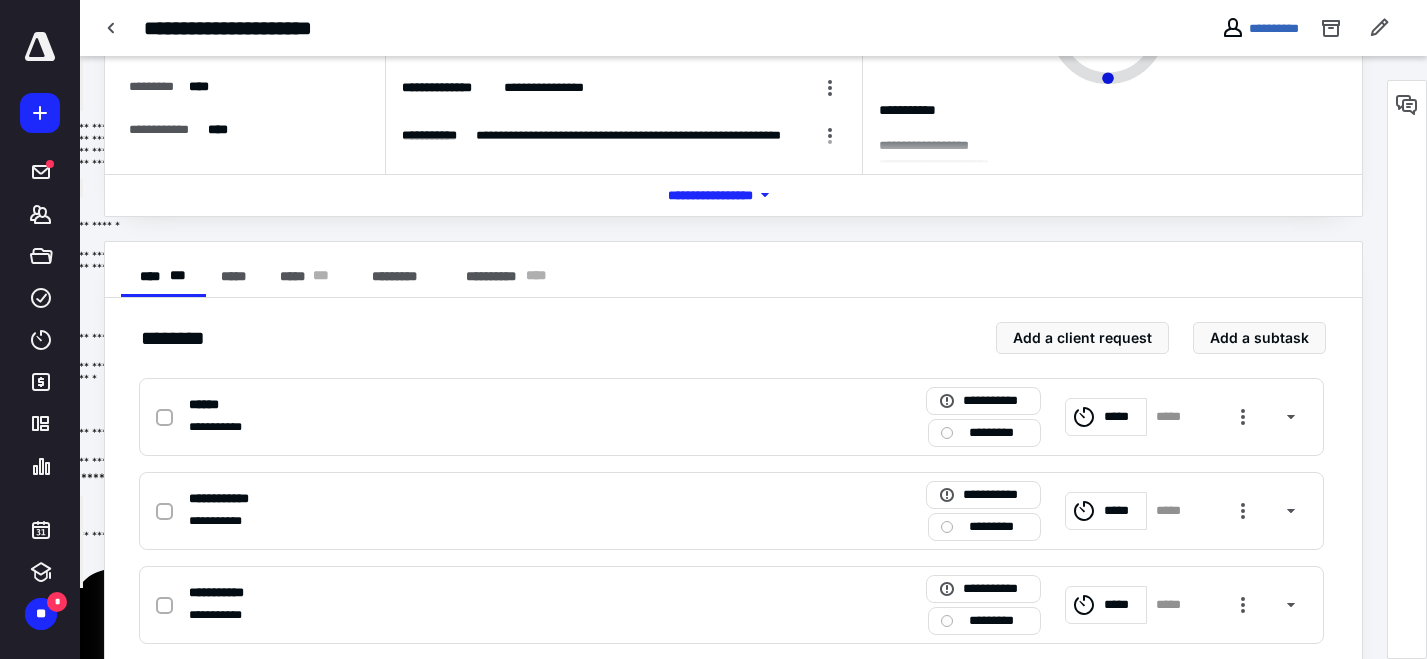 scroll, scrollTop: 0, scrollLeft: 0, axis: both 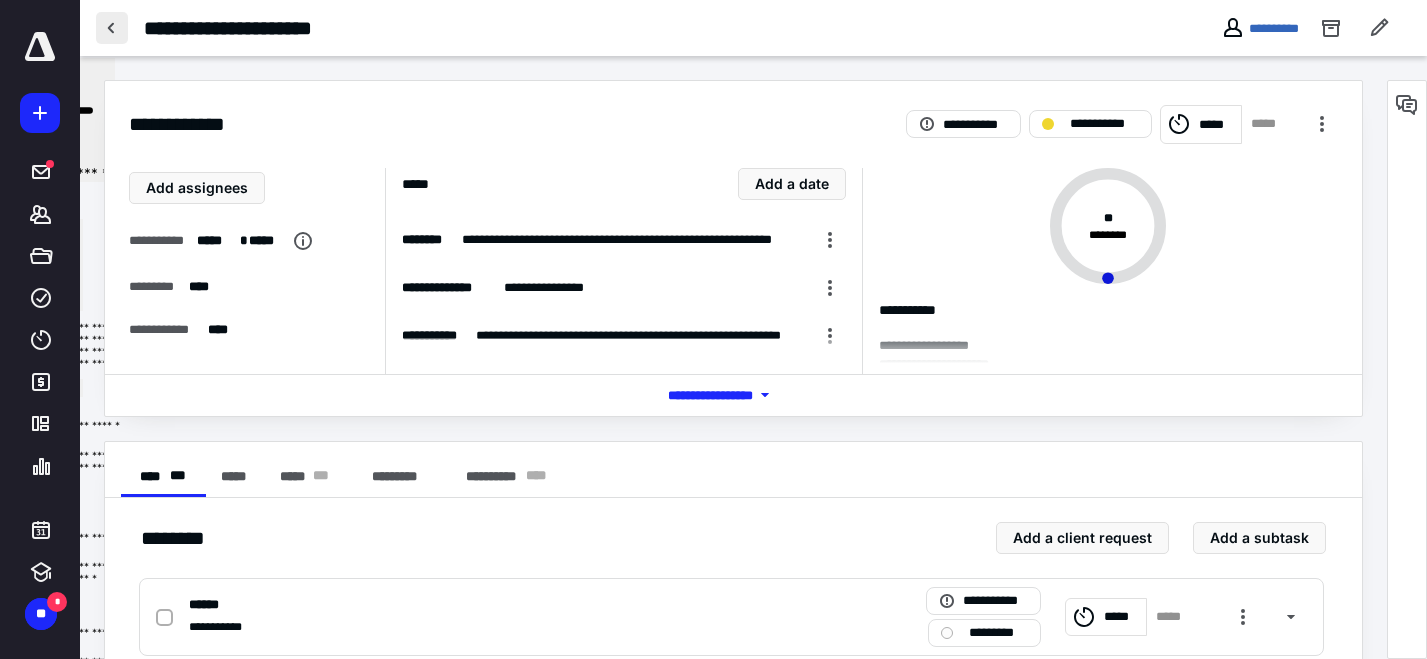 click at bounding box center [112, 28] 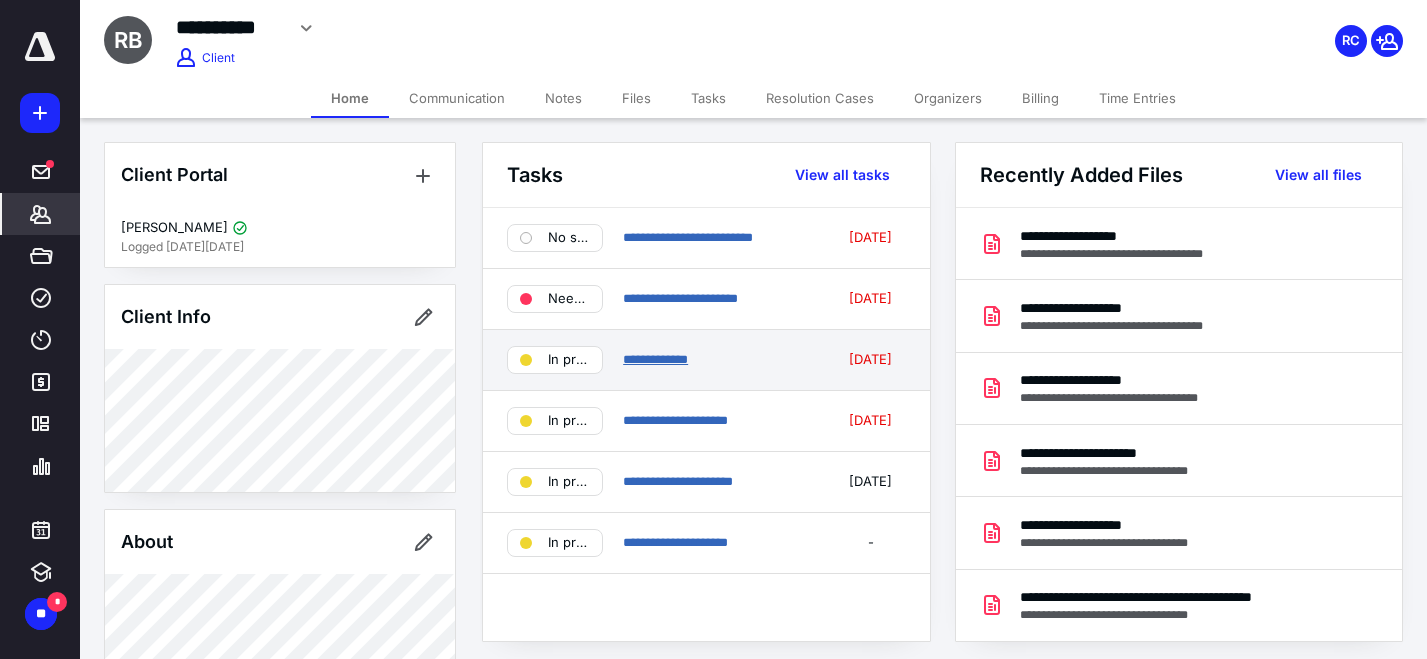click on "**********" at bounding box center (655, 359) 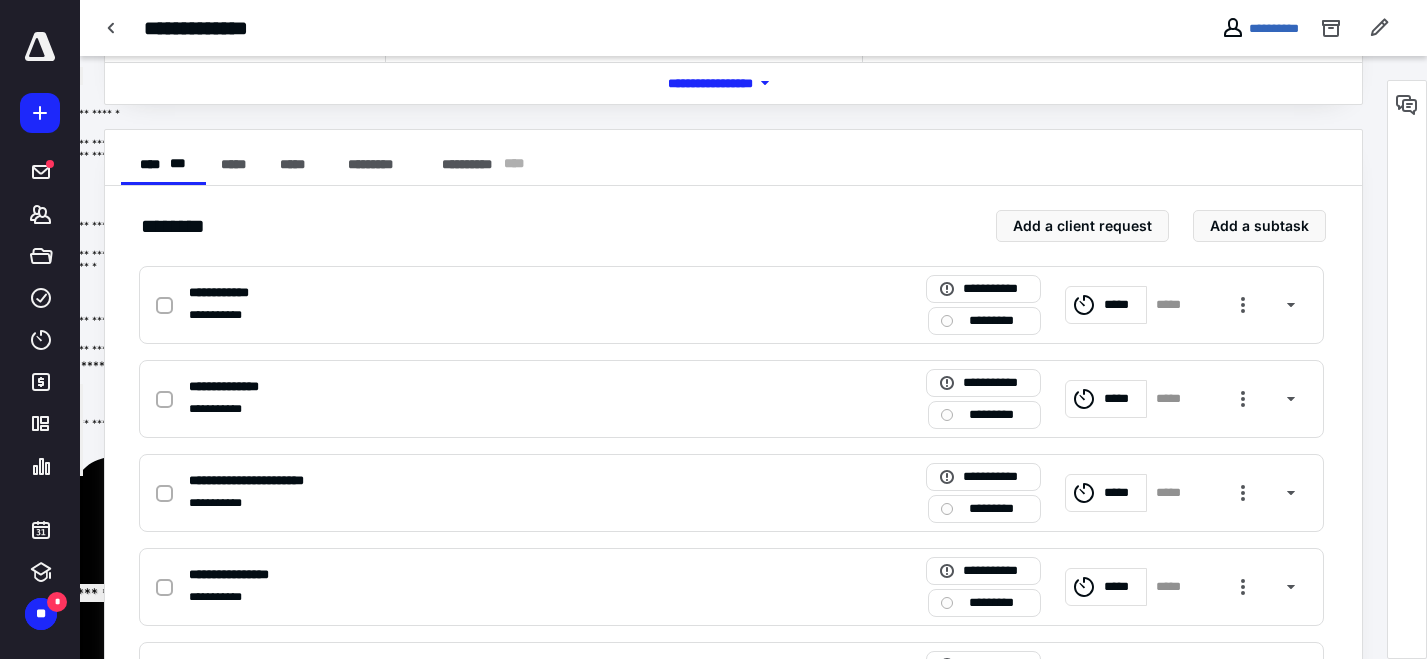 scroll, scrollTop: 0, scrollLeft: 0, axis: both 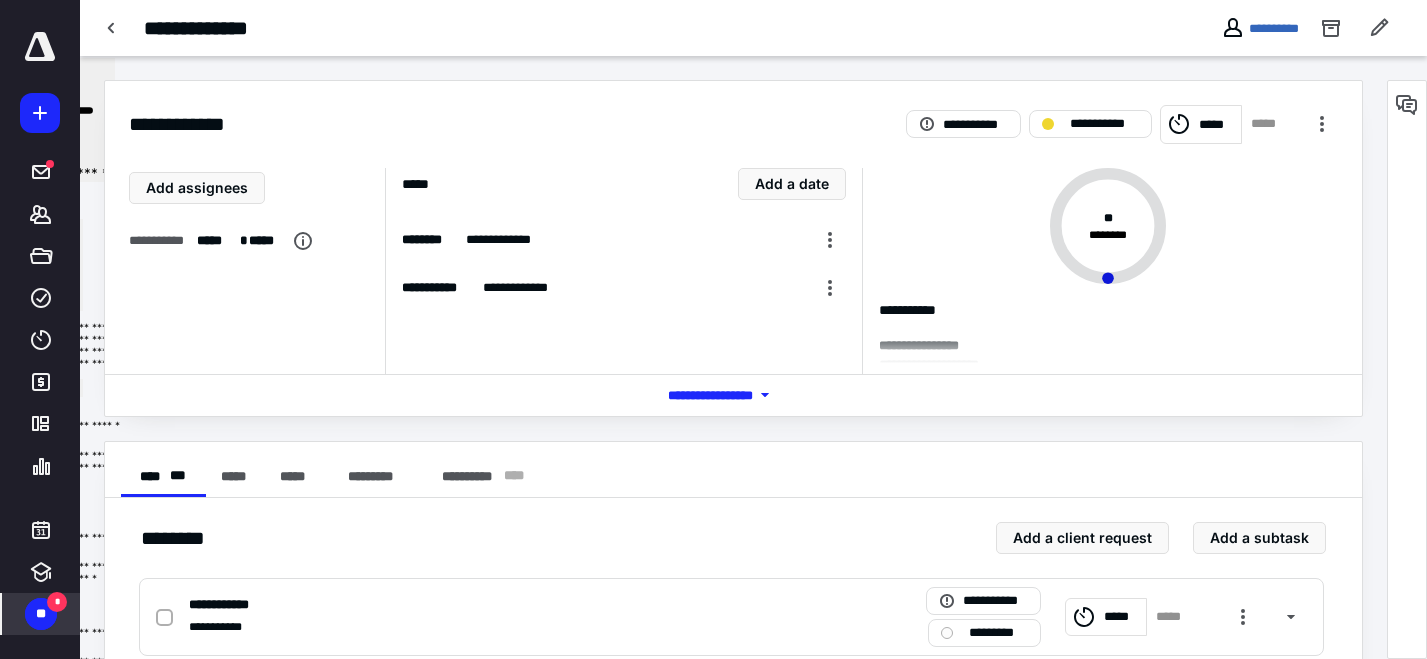 click on "**" at bounding box center [41, 614] 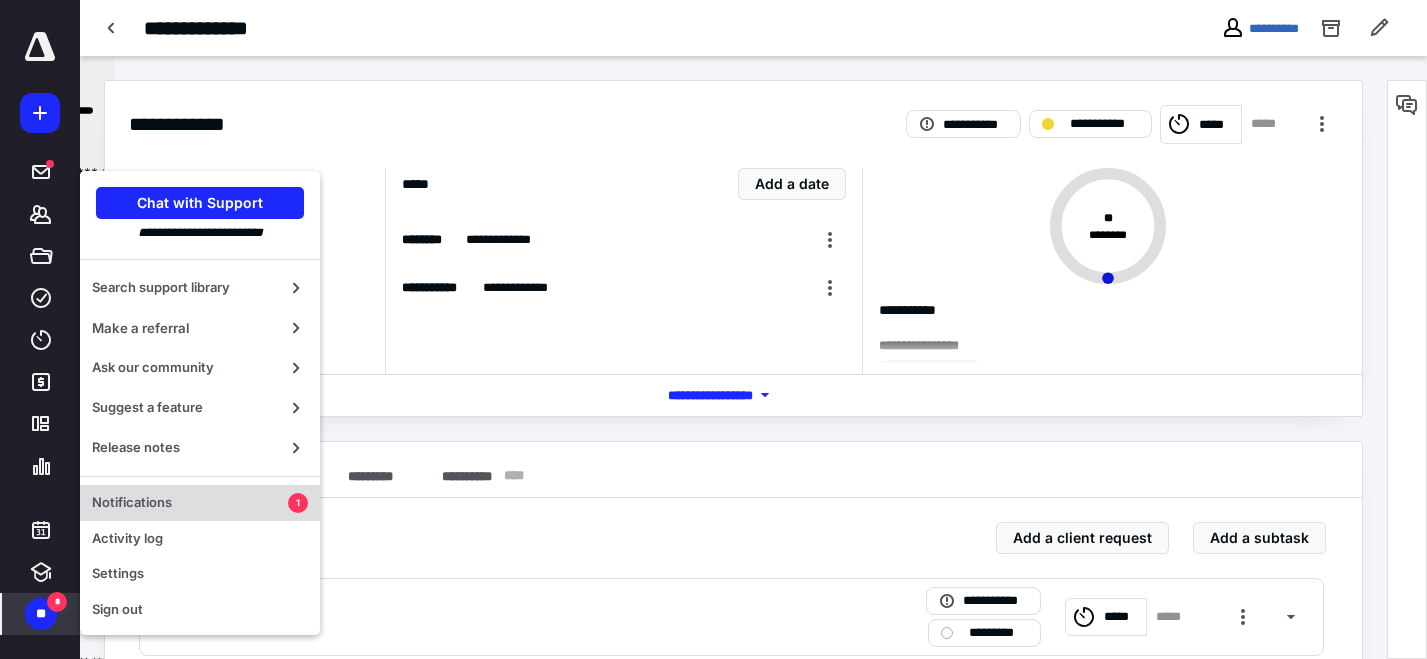 click on "Notifications" at bounding box center [190, 503] 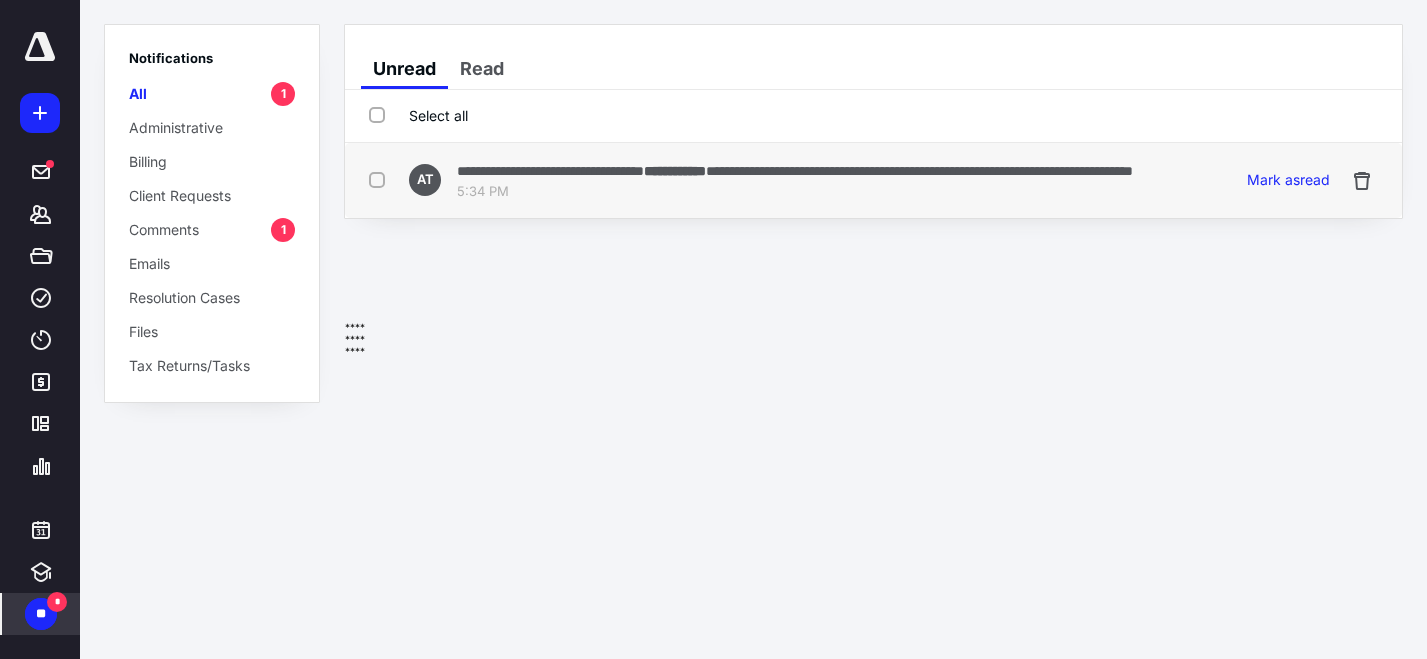 click on "**********" at bounding box center (550, 171) 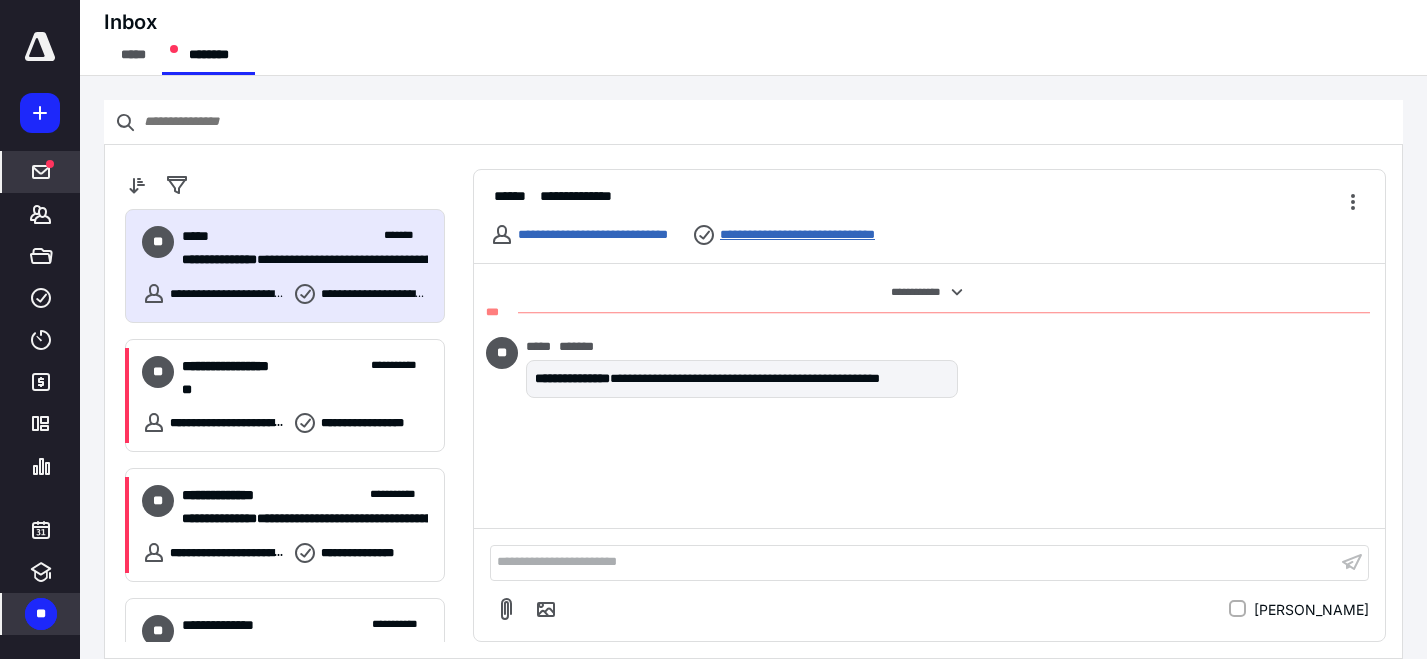 click on "**********" at bounding box center [820, 235] 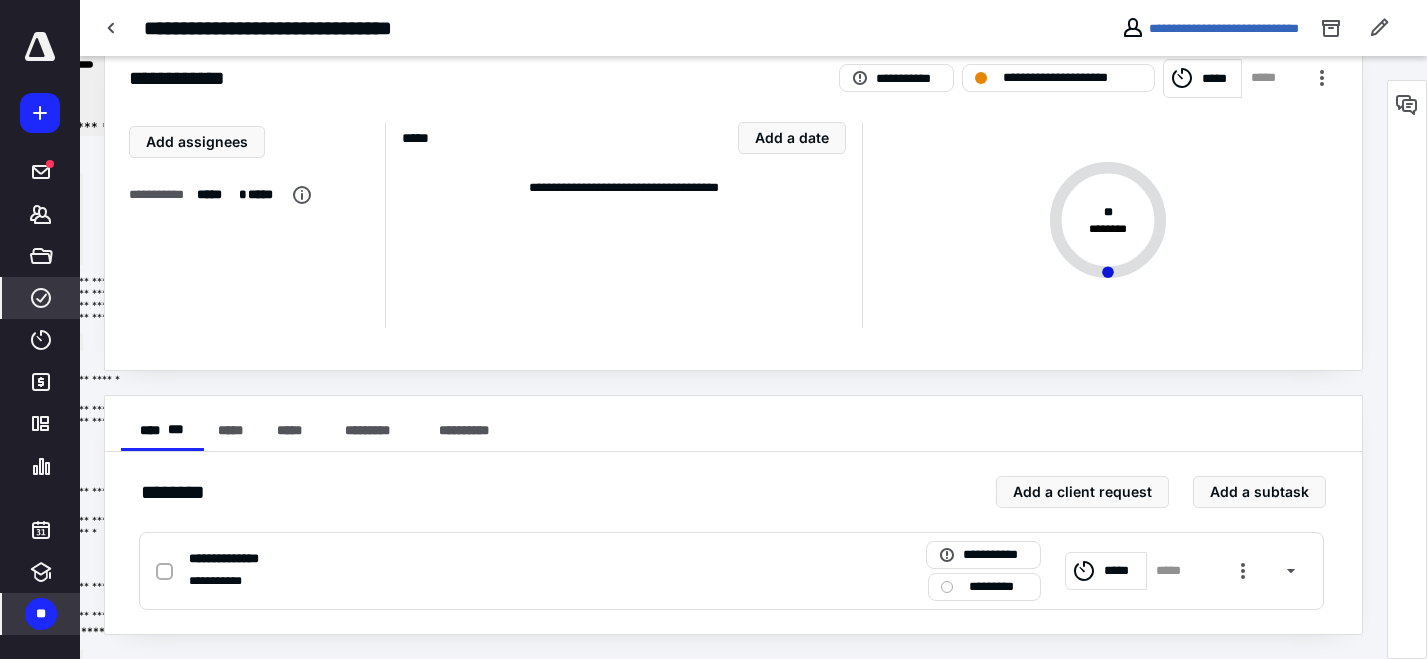 scroll, scrollTop: 0, scrollLeft: 0, axis: both 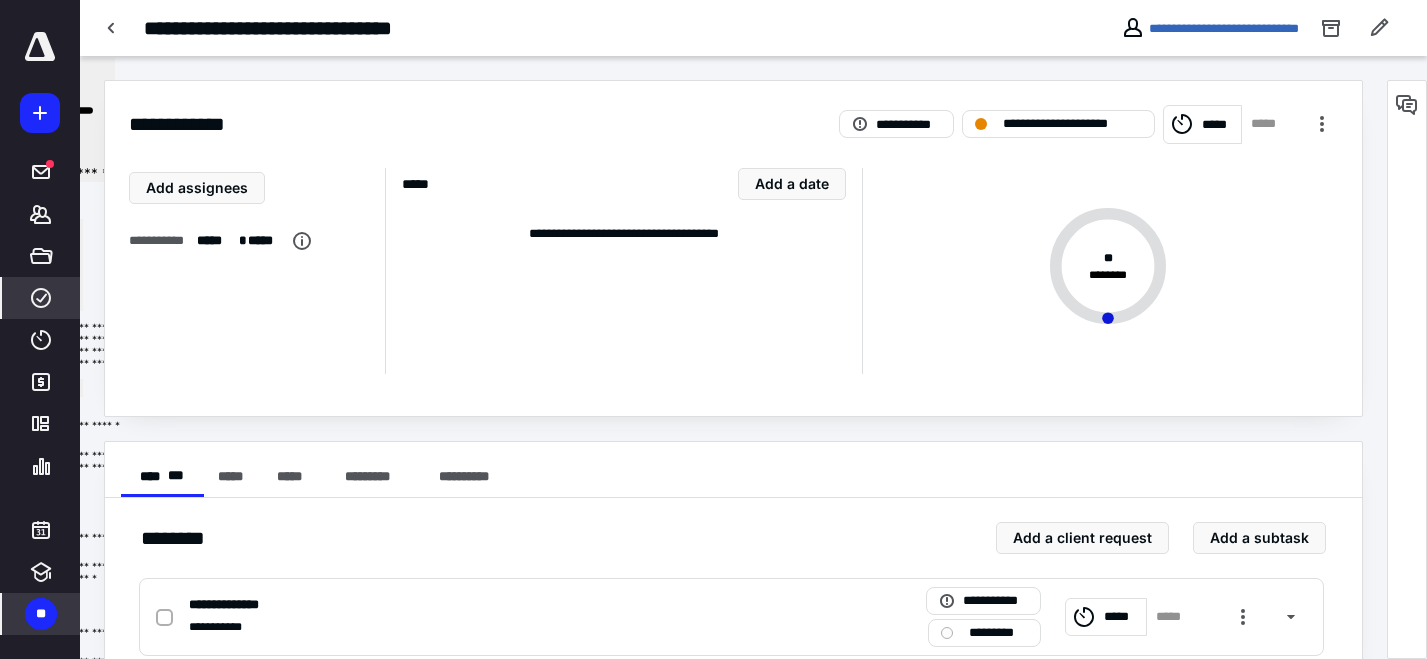 click on "**********" at bounding box center (733, 248) 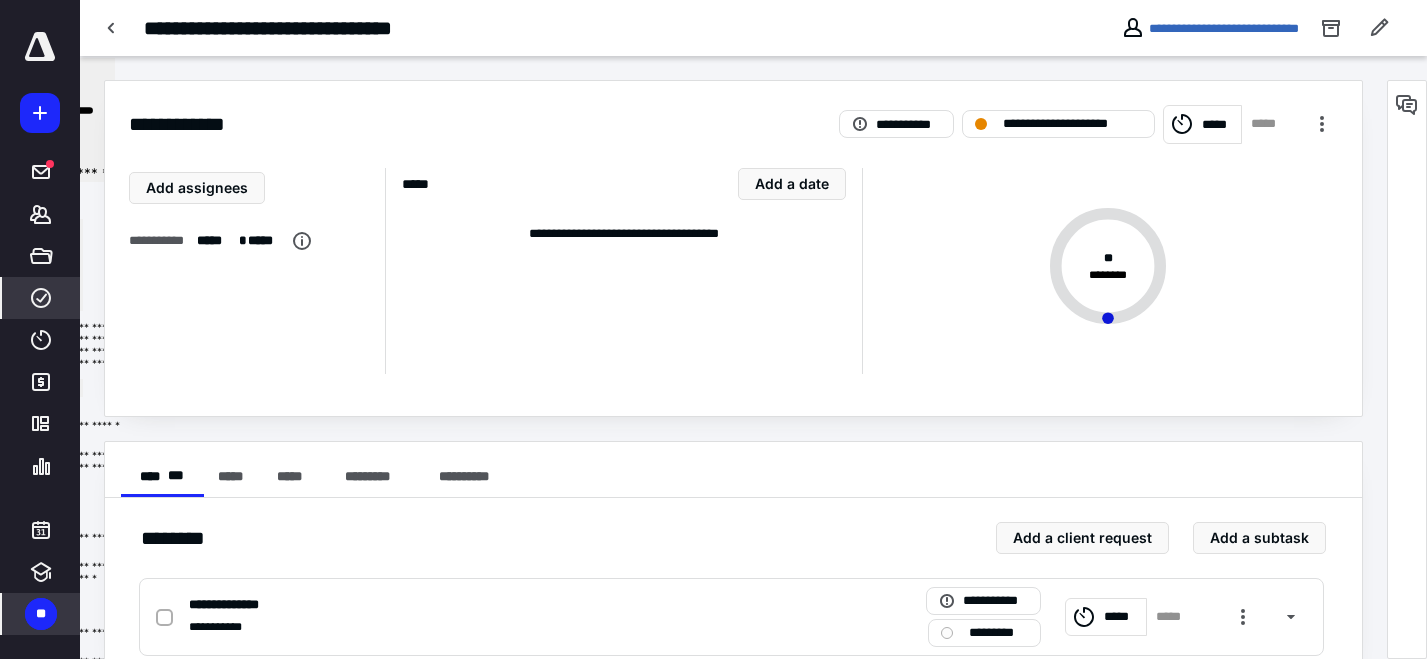 click on "*****" at bounding box center (1203, 124) 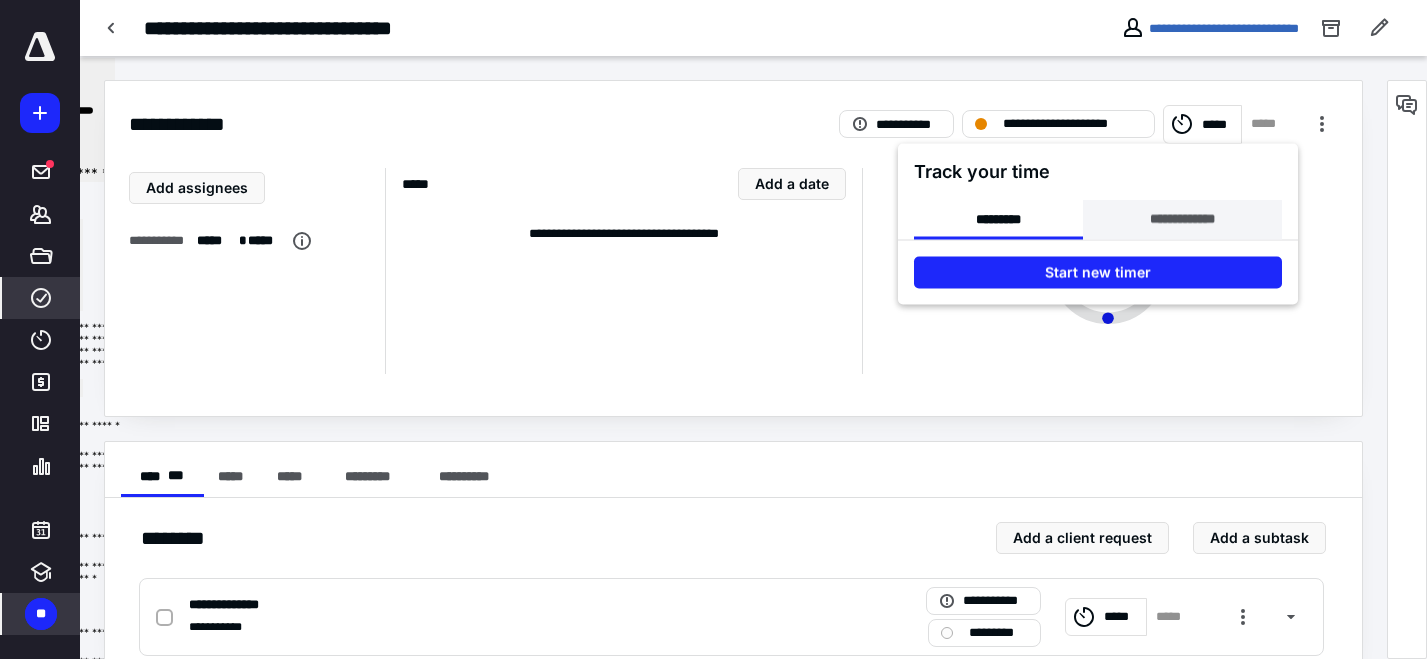 click on "**********" at bounding box center [1182, 220] 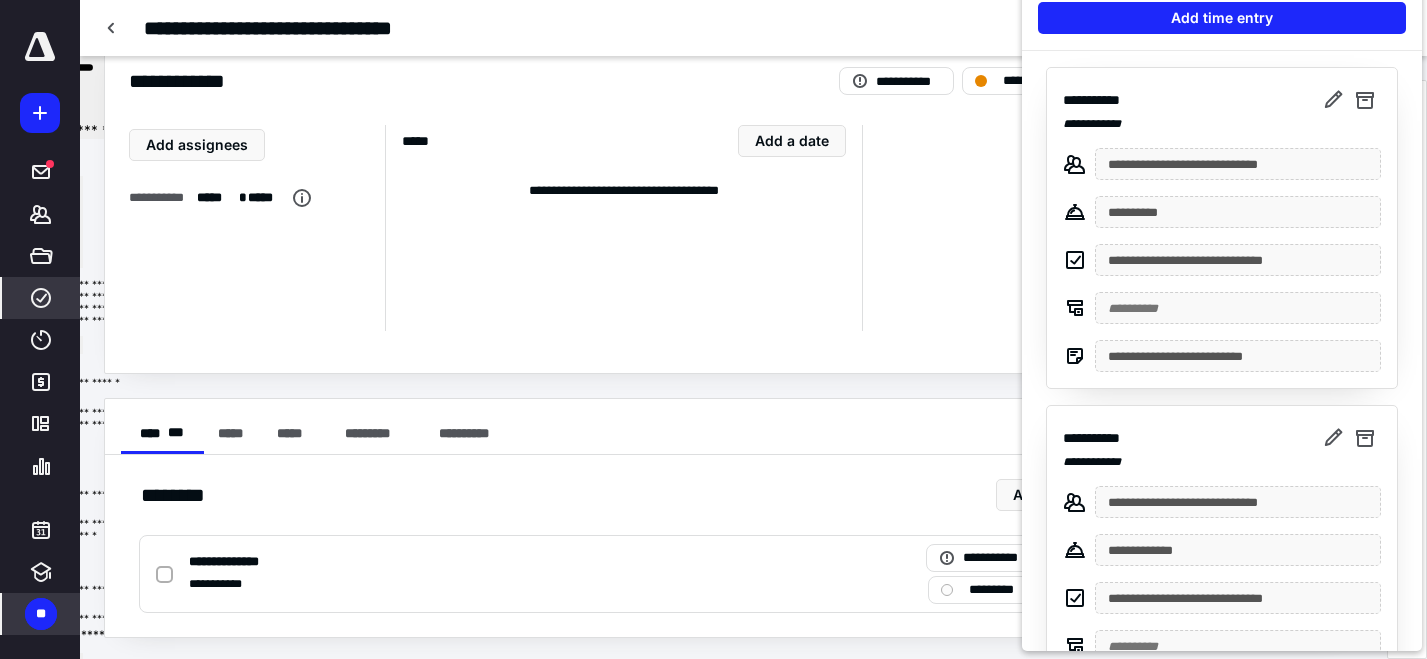 scroll, scrollTop: 46, scrollLeft: 0, axis: vertical 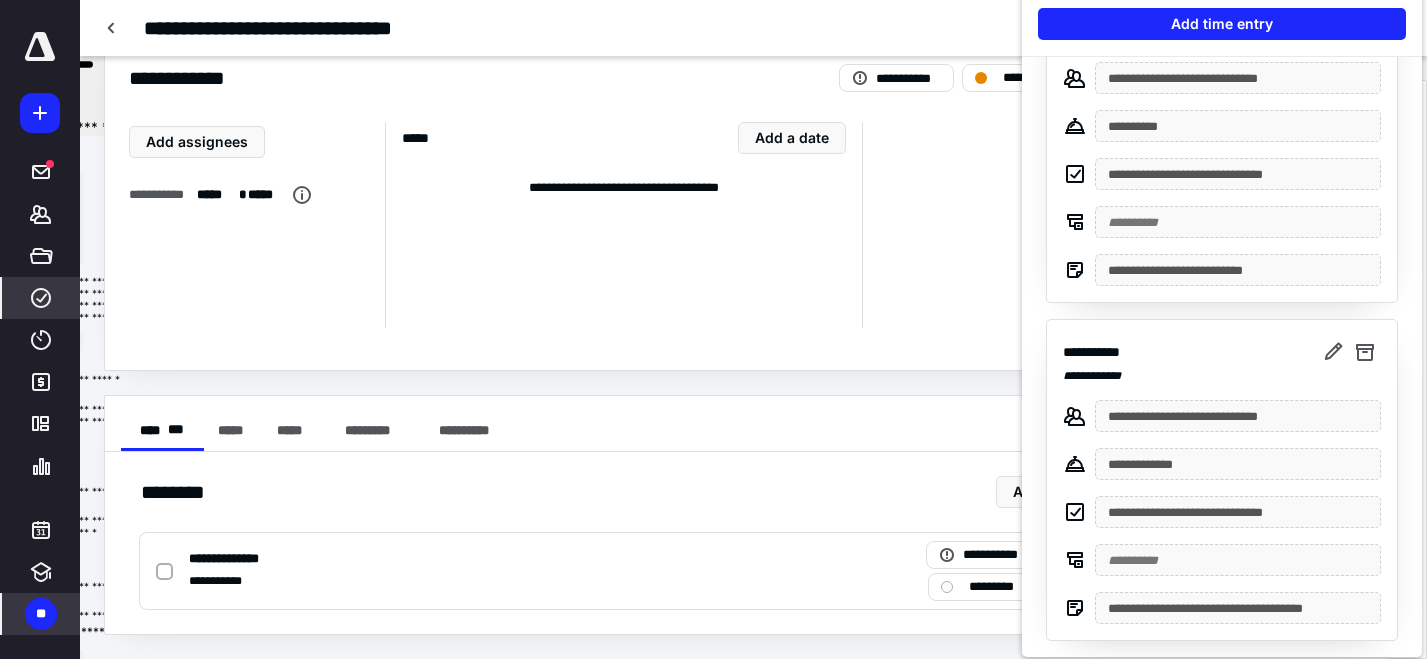 click on "**********" at bounding box center [1092, 376] 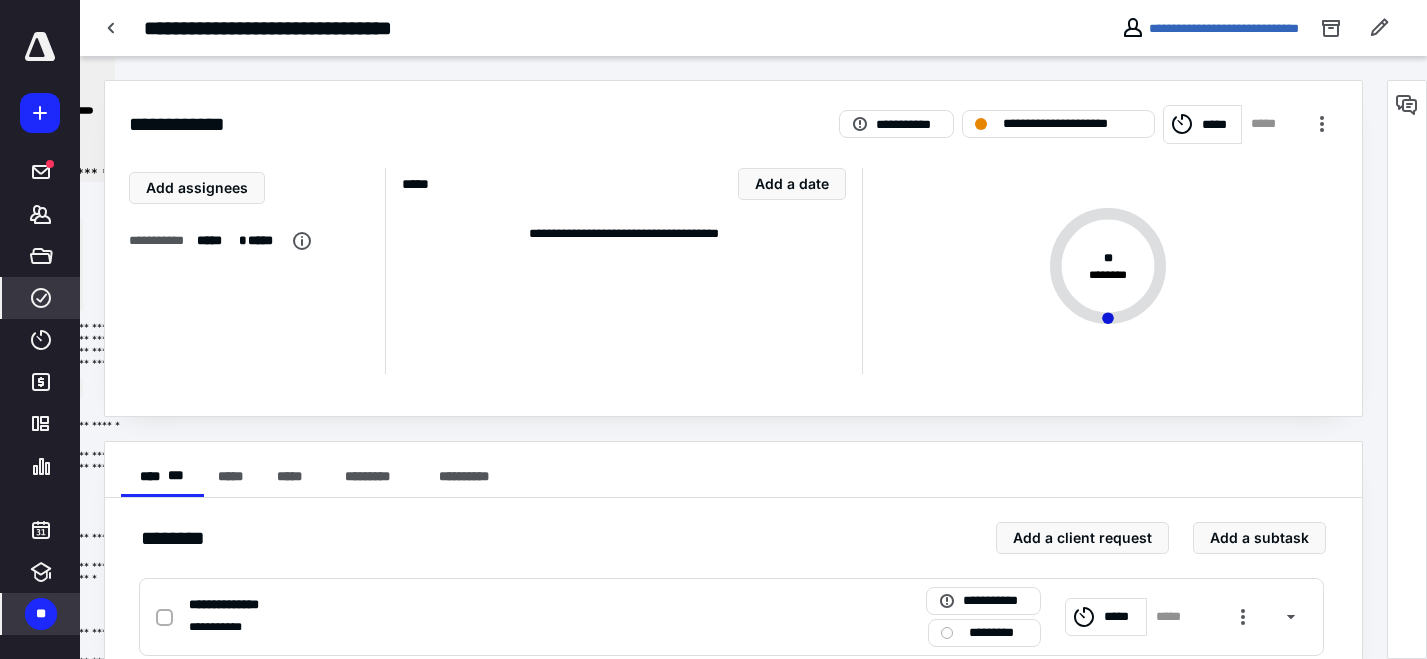 scroll, scrollTop: 46, scrollLeft: 0, axis: vertical 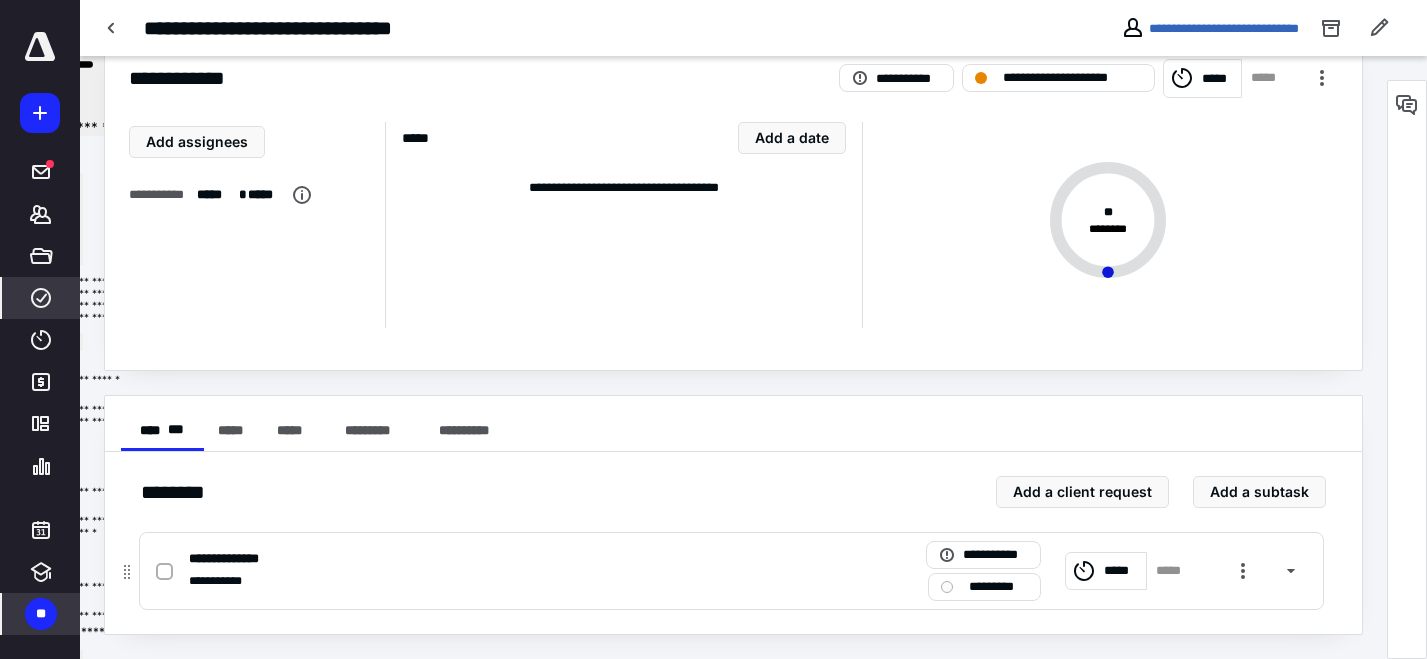 click 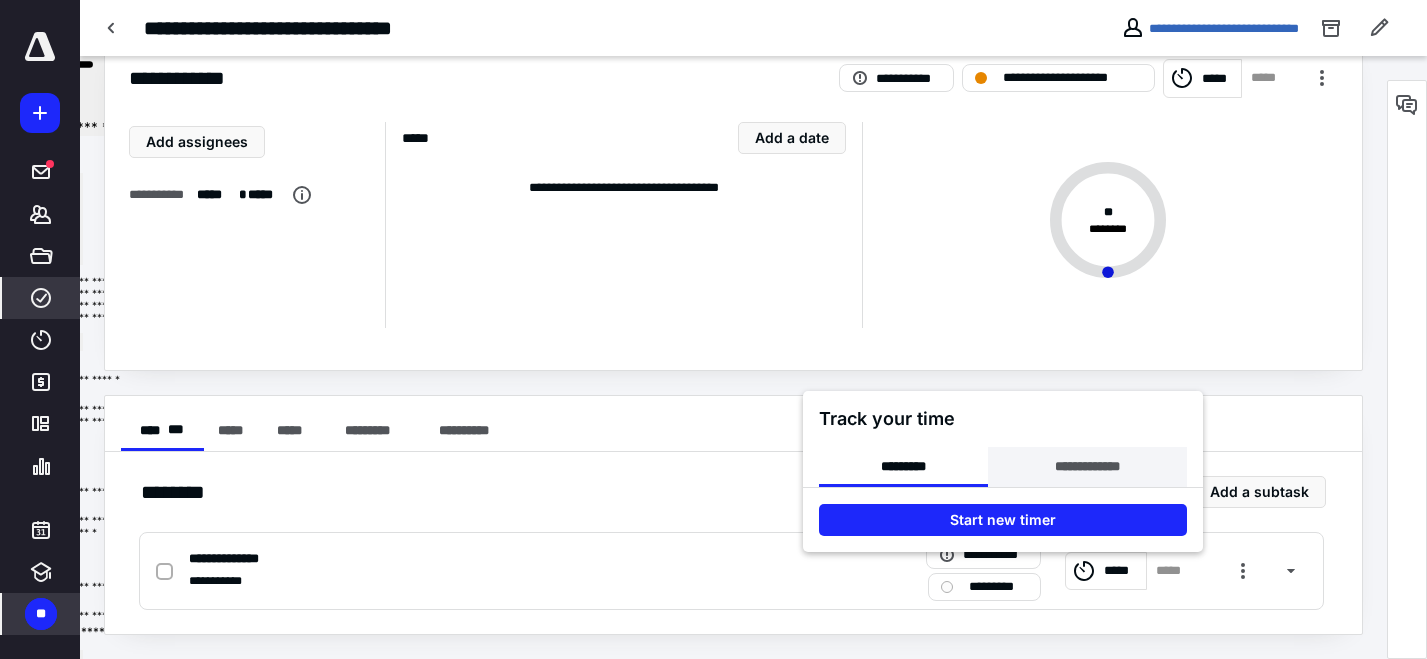 click on "**********" at bounding box center (1087, 467) 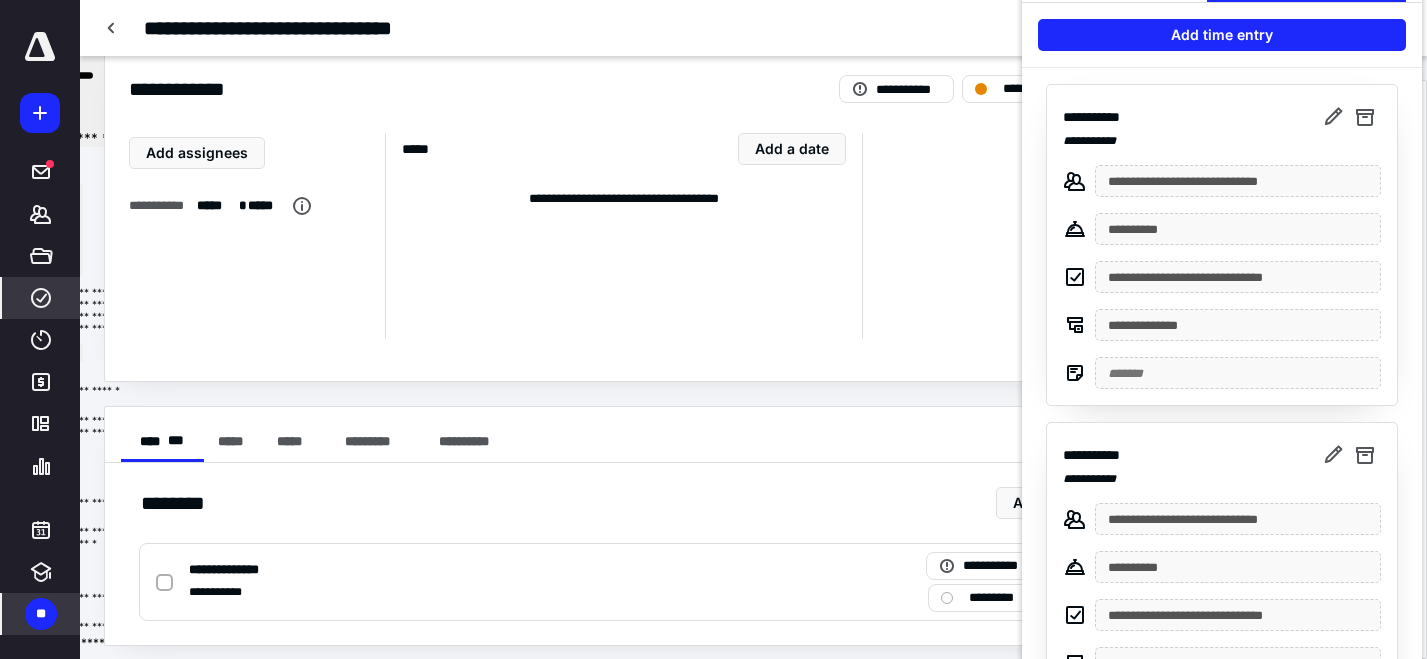 scroll, scrollTop: 46, scrollLeft: 0, axis: vertical 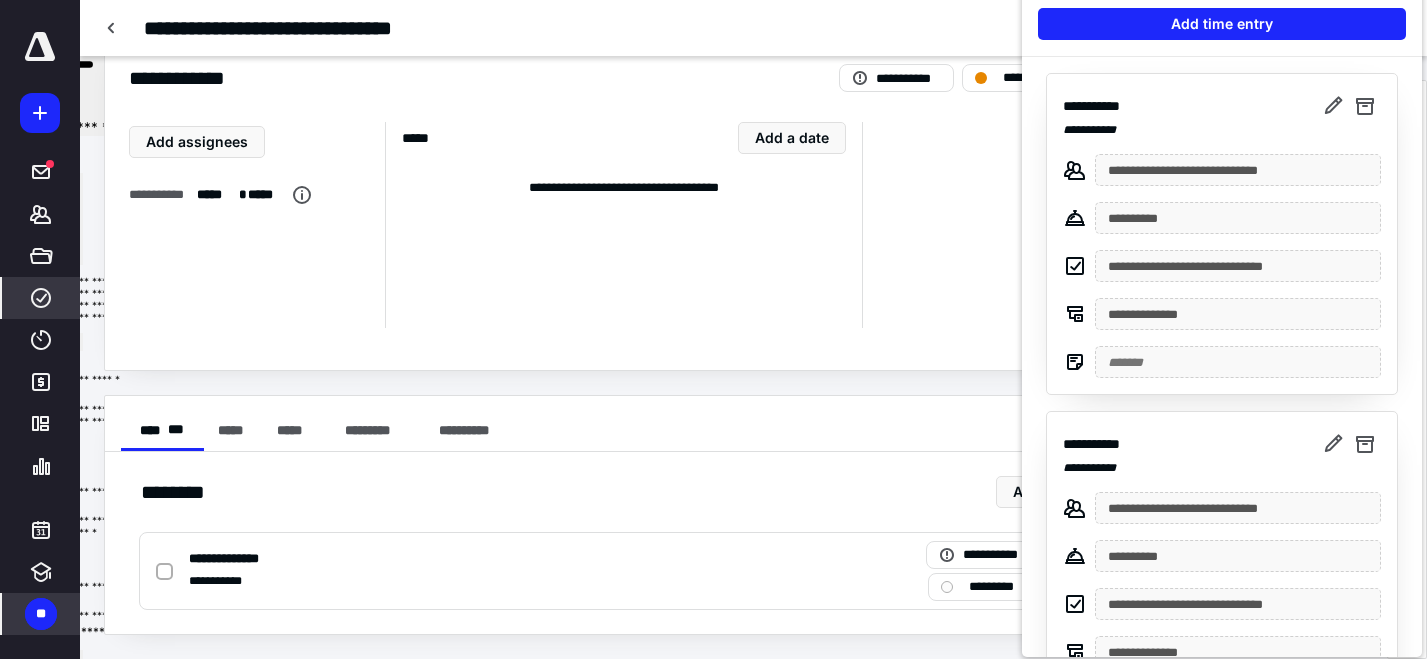 click at bounding box center [713, 329] 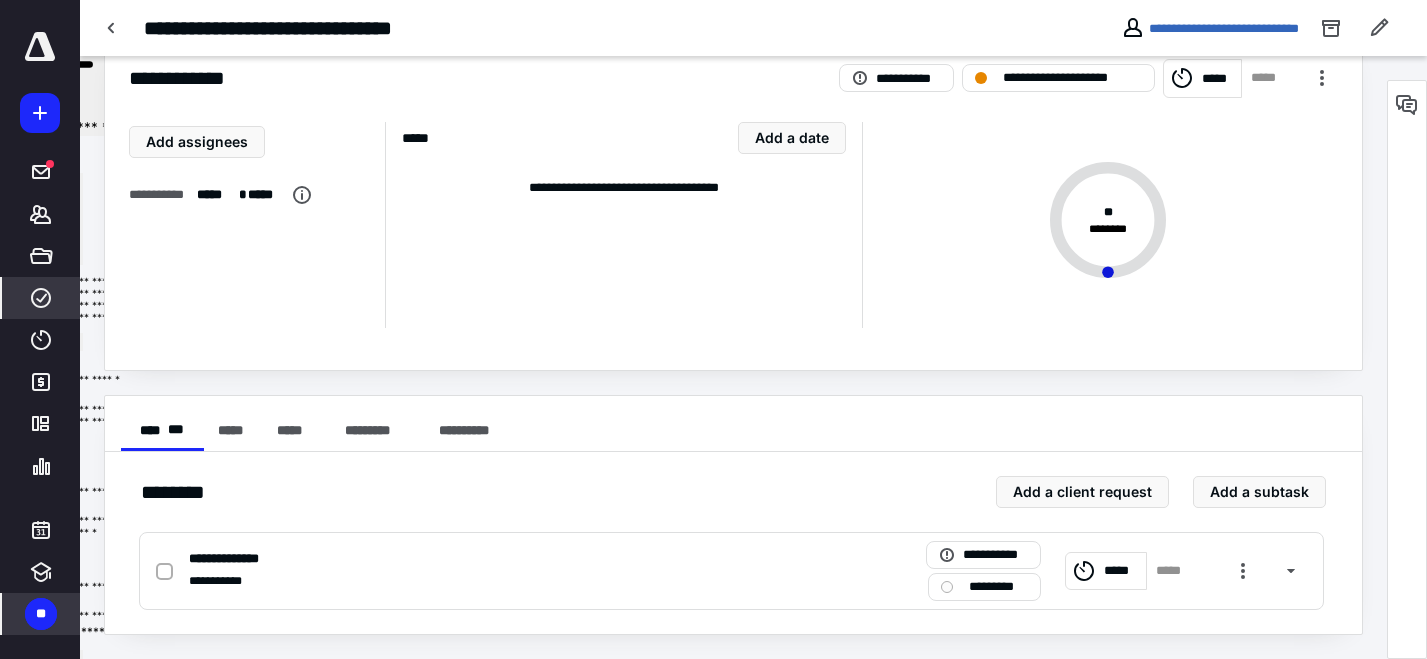 scroll, scrollTop: 0, scrollLeft: 0, axis: both 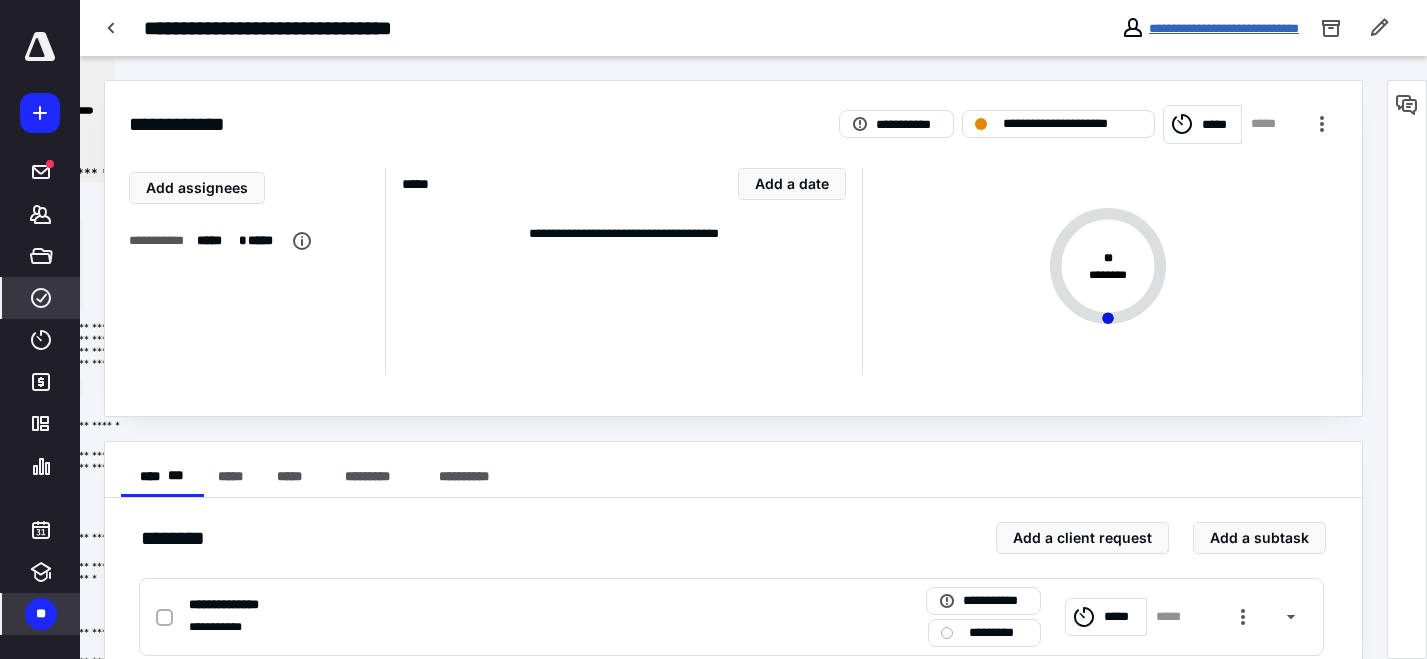 click on "**********" at bounding box center [1224, 28] 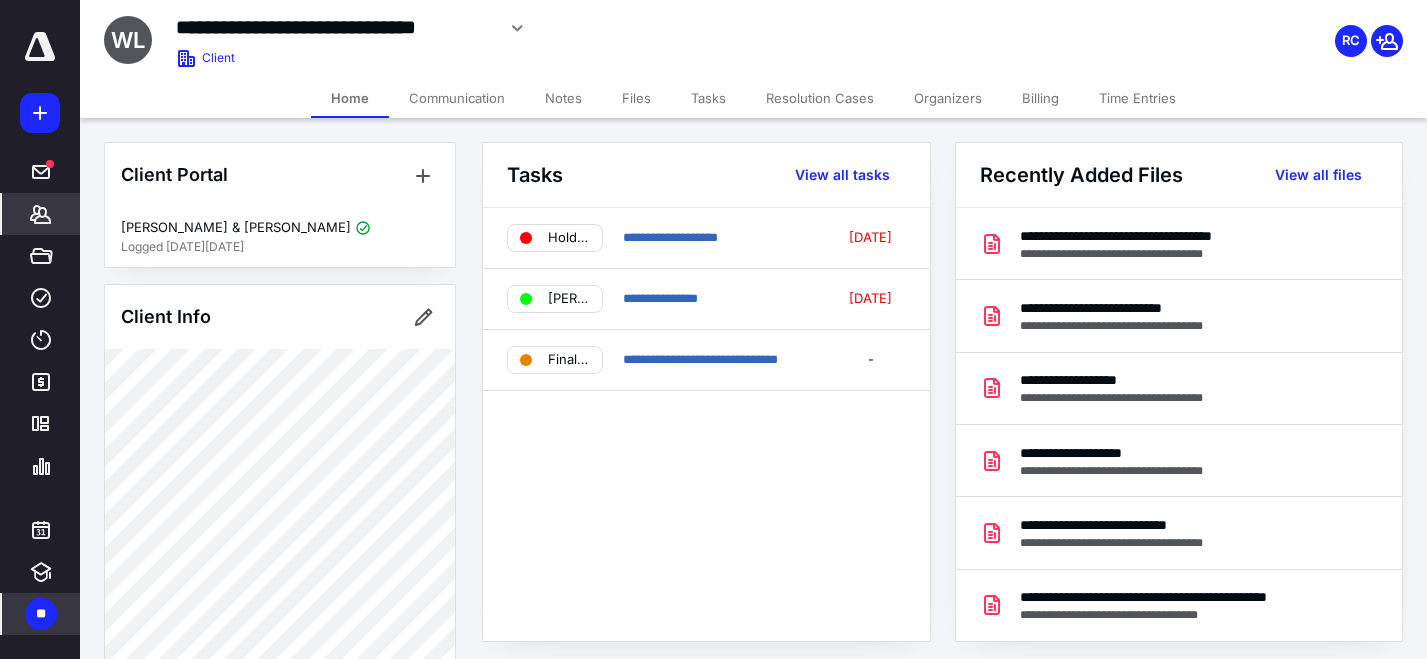 click on "Time Entries" at bounding box center (1137, 98) 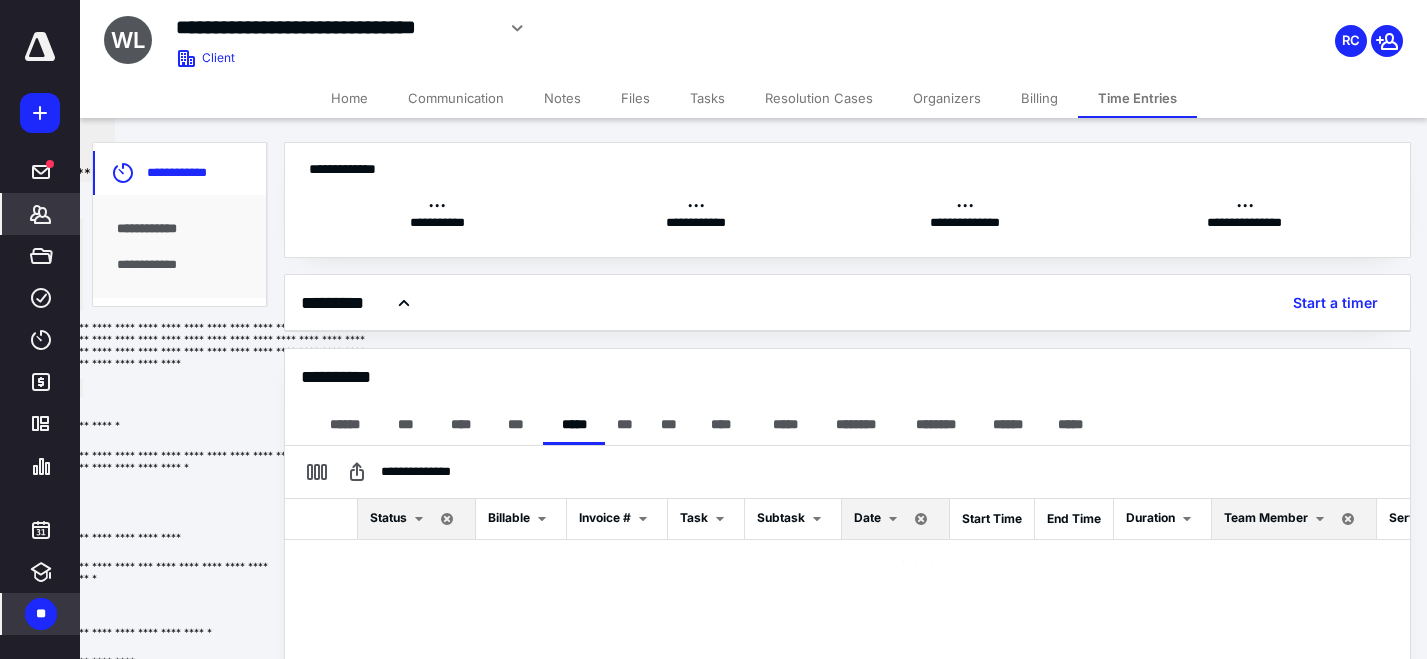 scroll, scrollTop: 0, scrollLeft: 0, axis: both 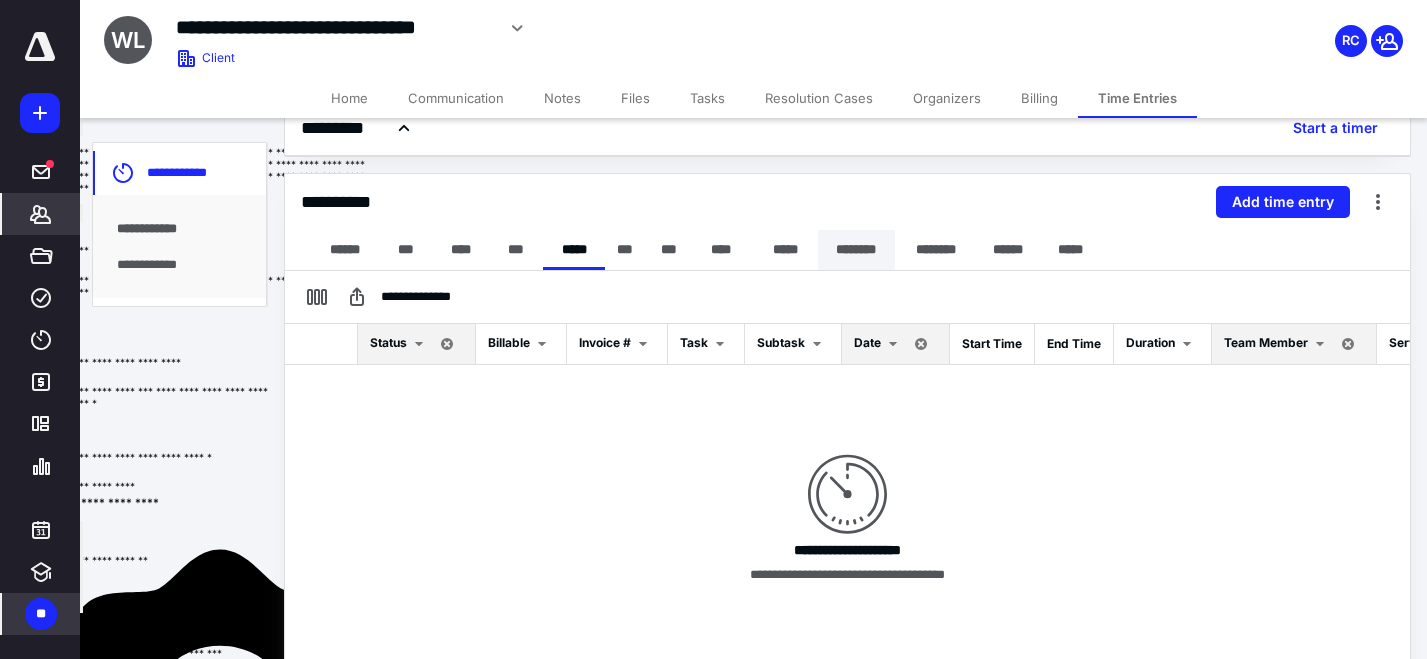 click on "********" at bounding box center (856, 250) 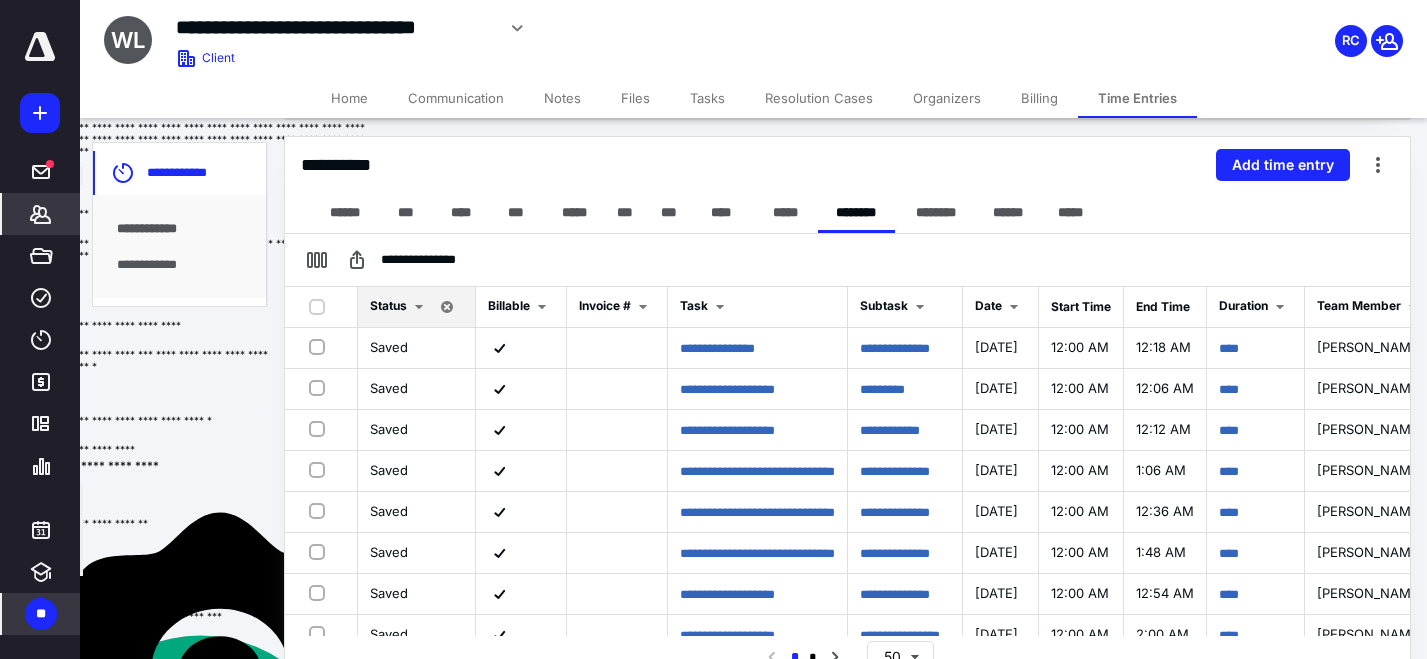scroll, scrollTop: 218, scrollLeft: 0, axis: vertical 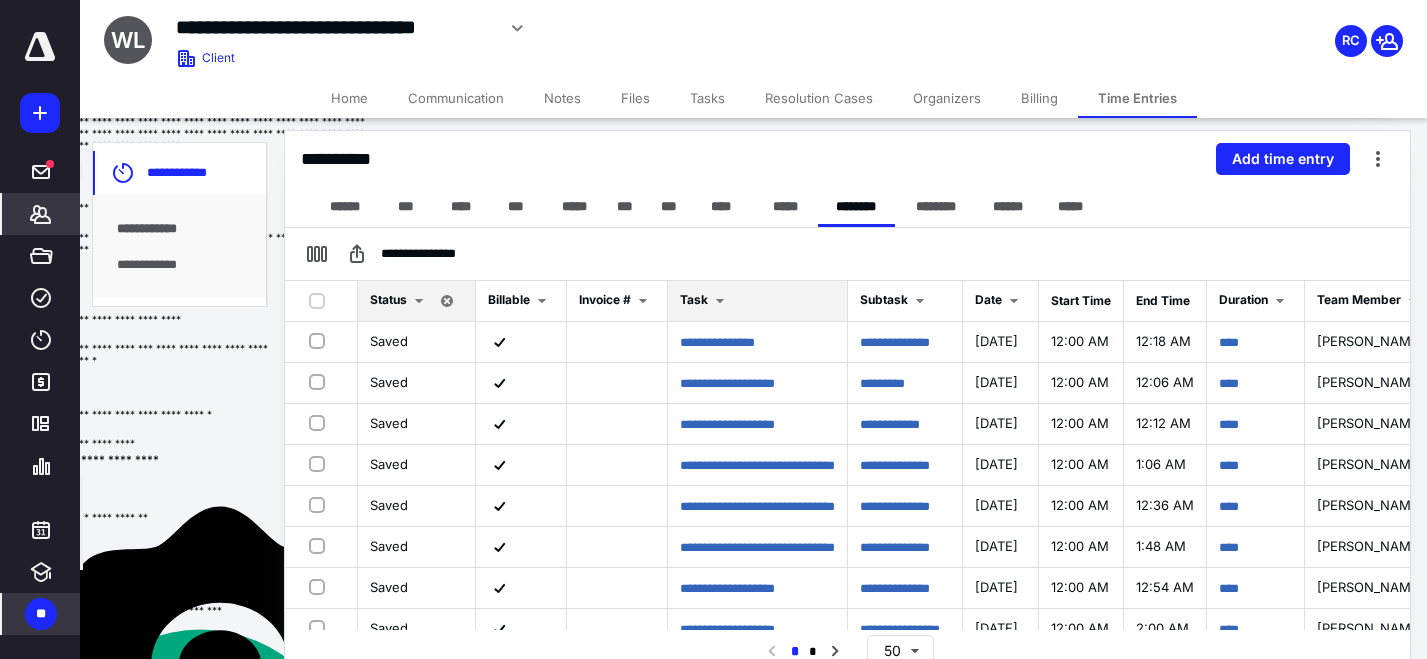 click at bounding box center [720, 301] 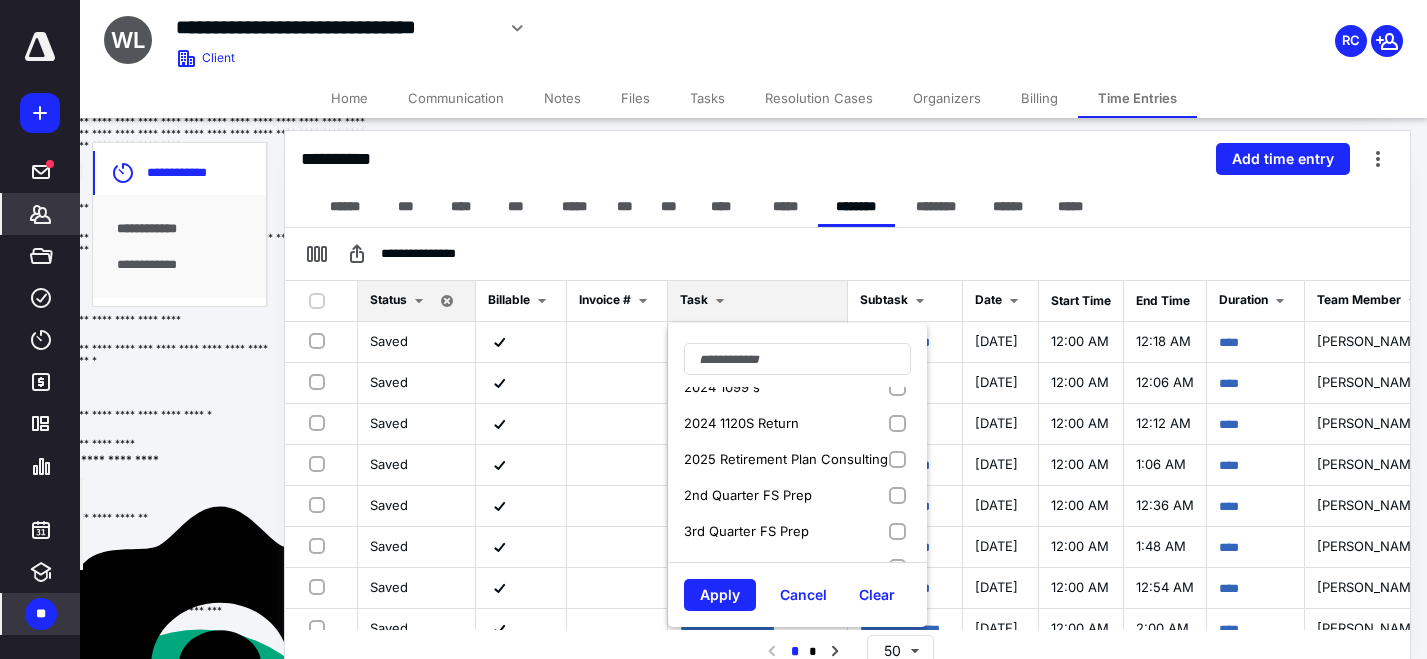 scroll, scrollTop: 133, scrollLeft: 0, axis: vertical 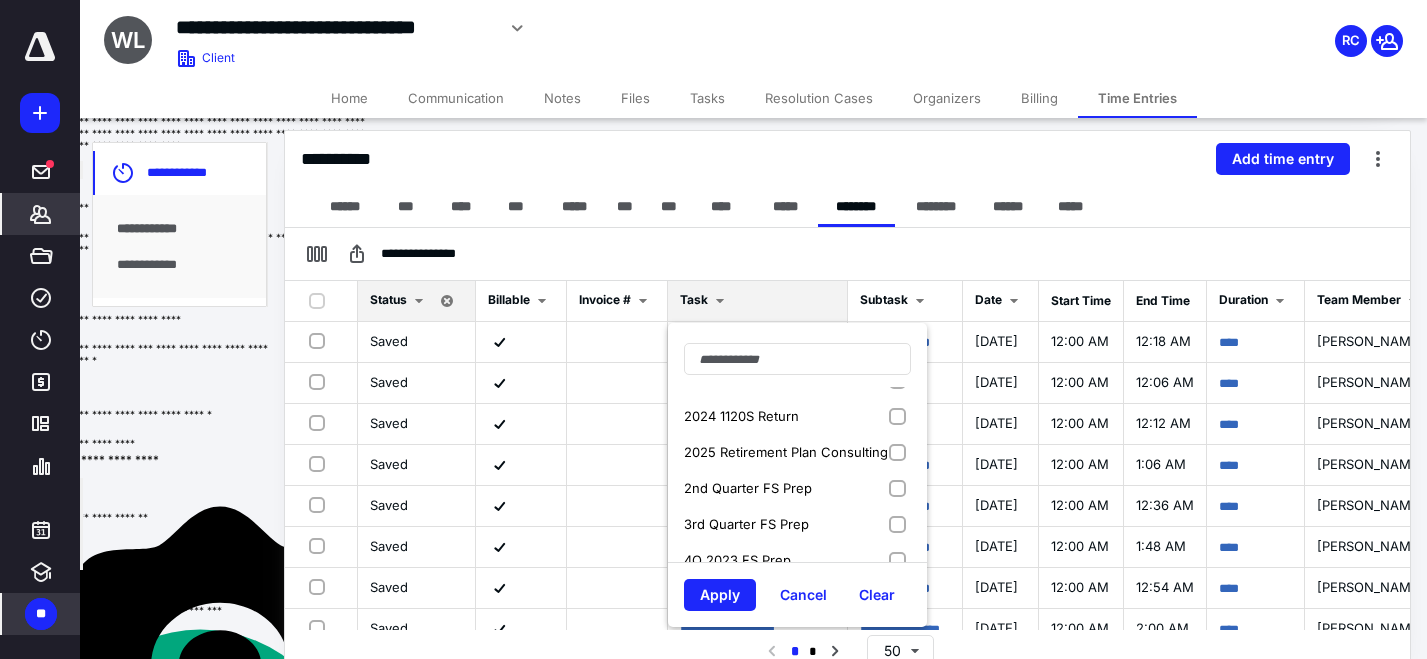 click on "2025 Retirement Plan Consulting" at bounding box center (786, 452) 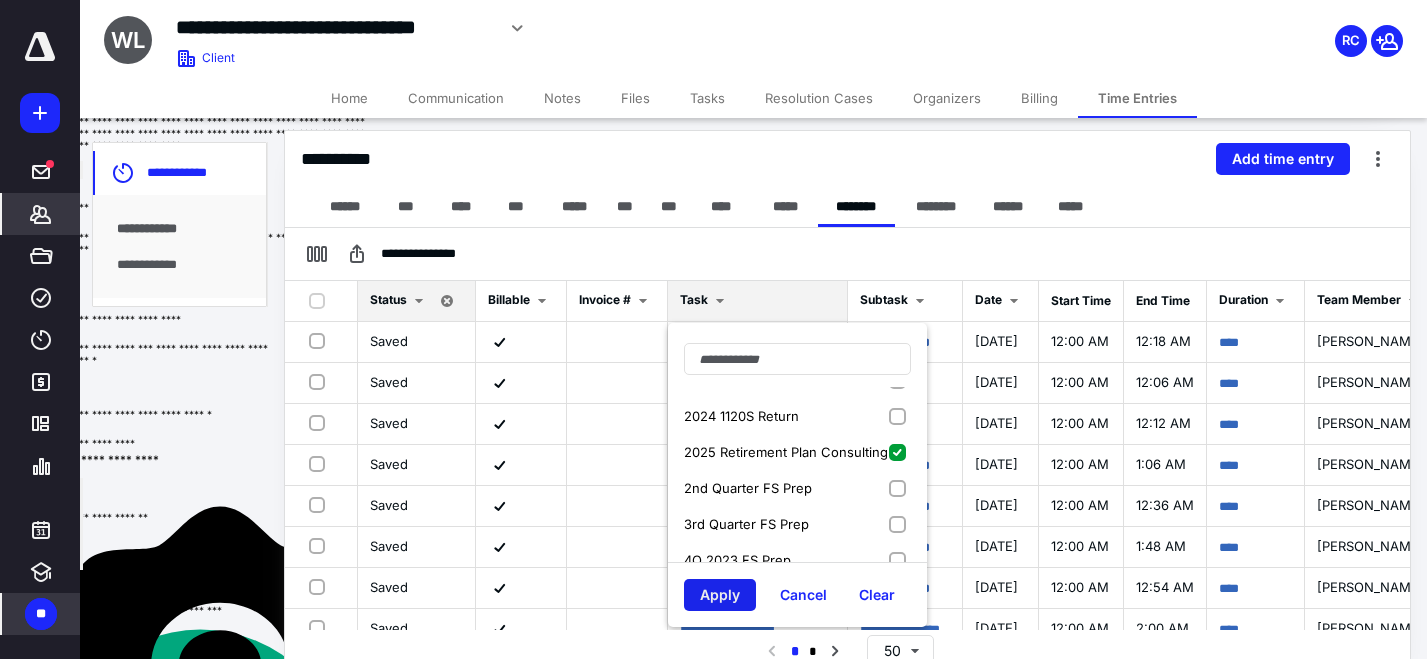 click on "Apply" at bounding box center (720, 595) 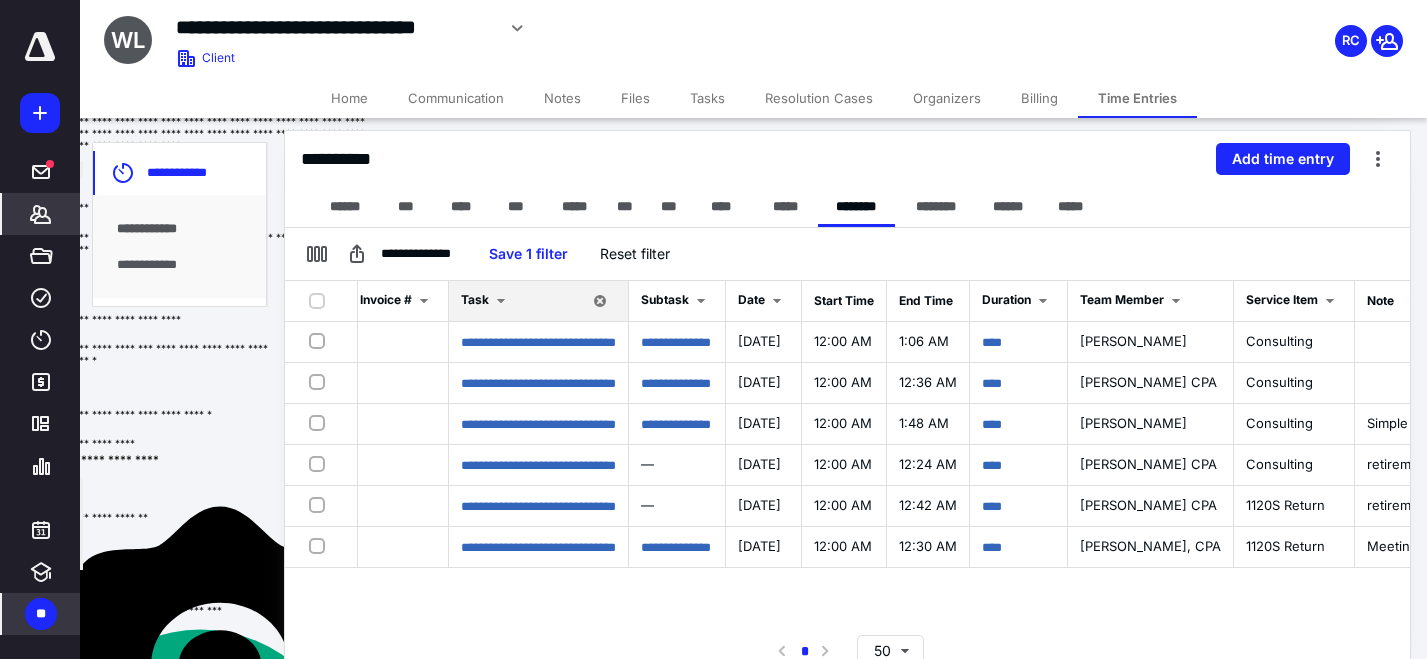 scroll, scrollTop: 0, scrollLeft: 0, axis: both 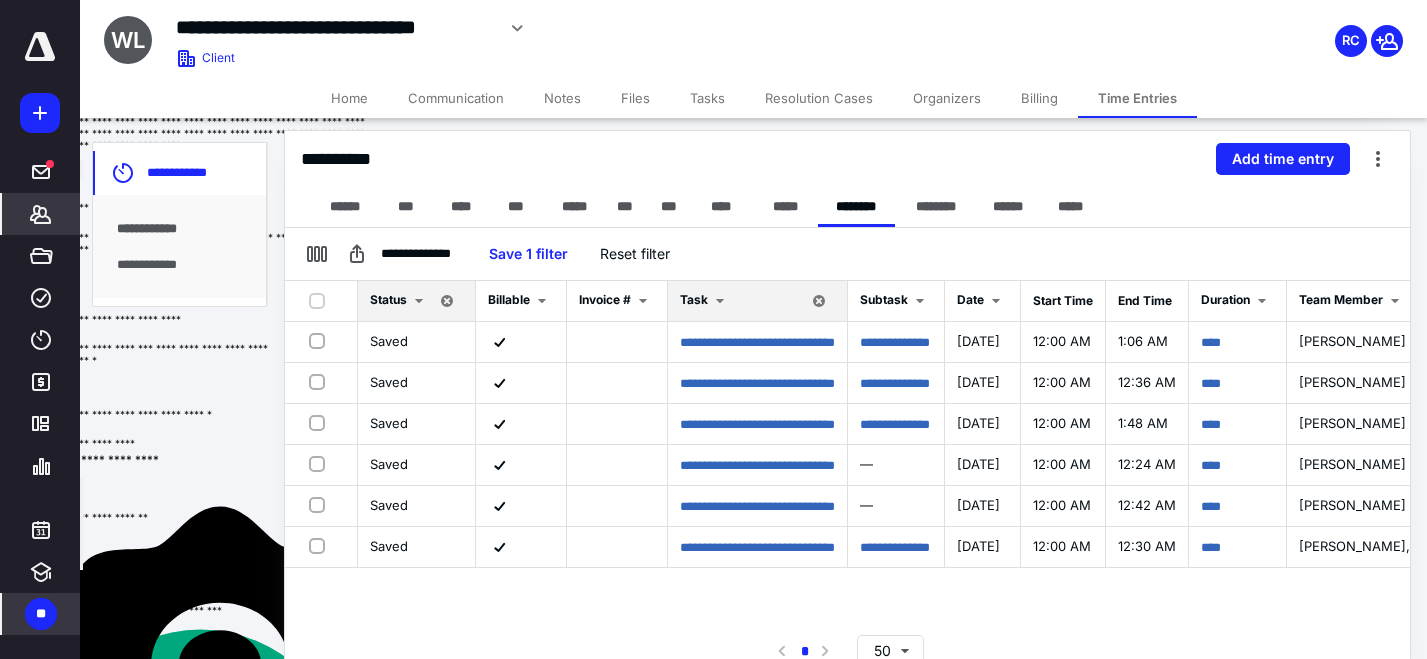 click on "Billing" at bounding box center [1039, 98] 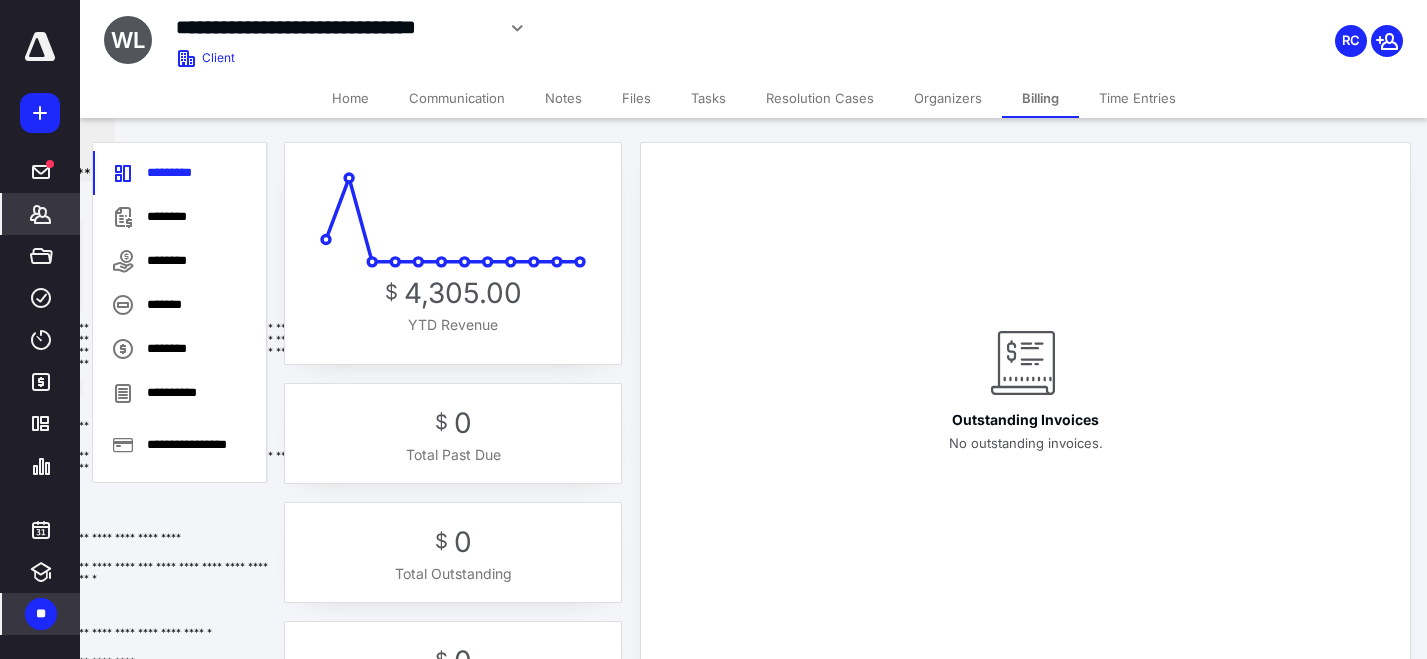 click on "Tasks" at bounding box center [708, 98] 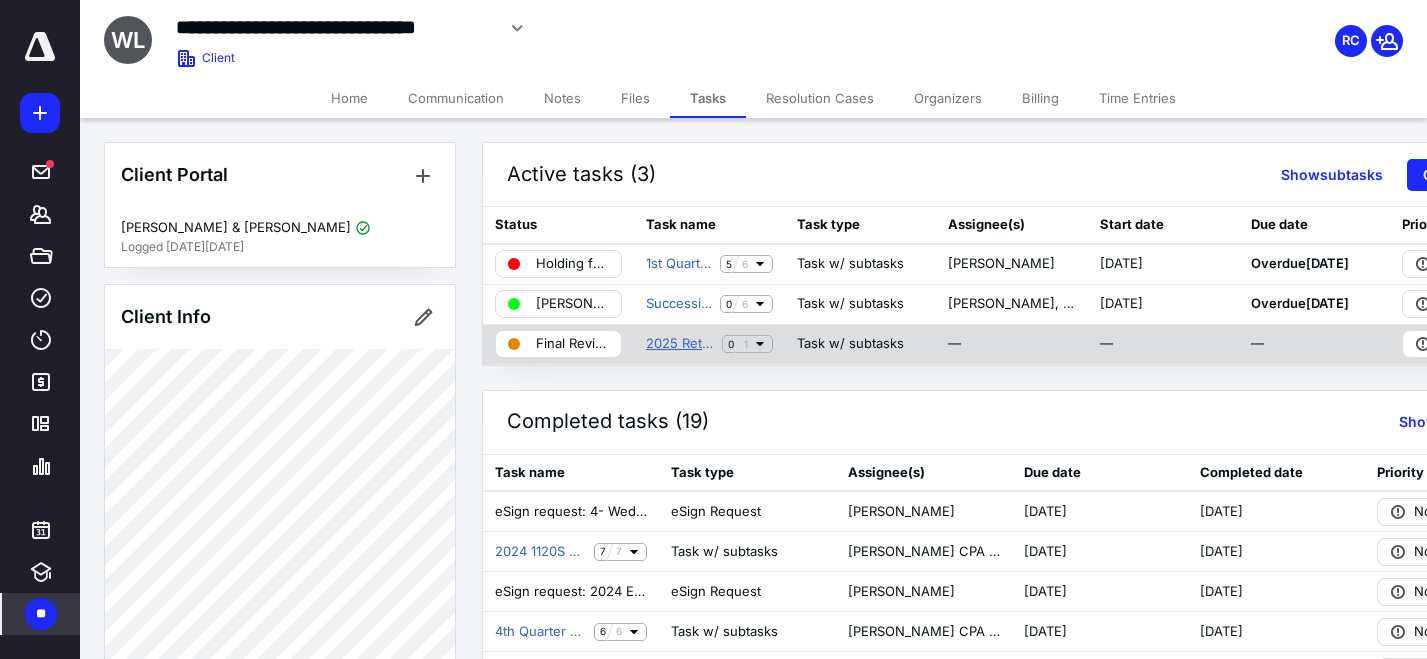 click on "2025 Retirement Plan Consulting" at bounding box center [680, 344] 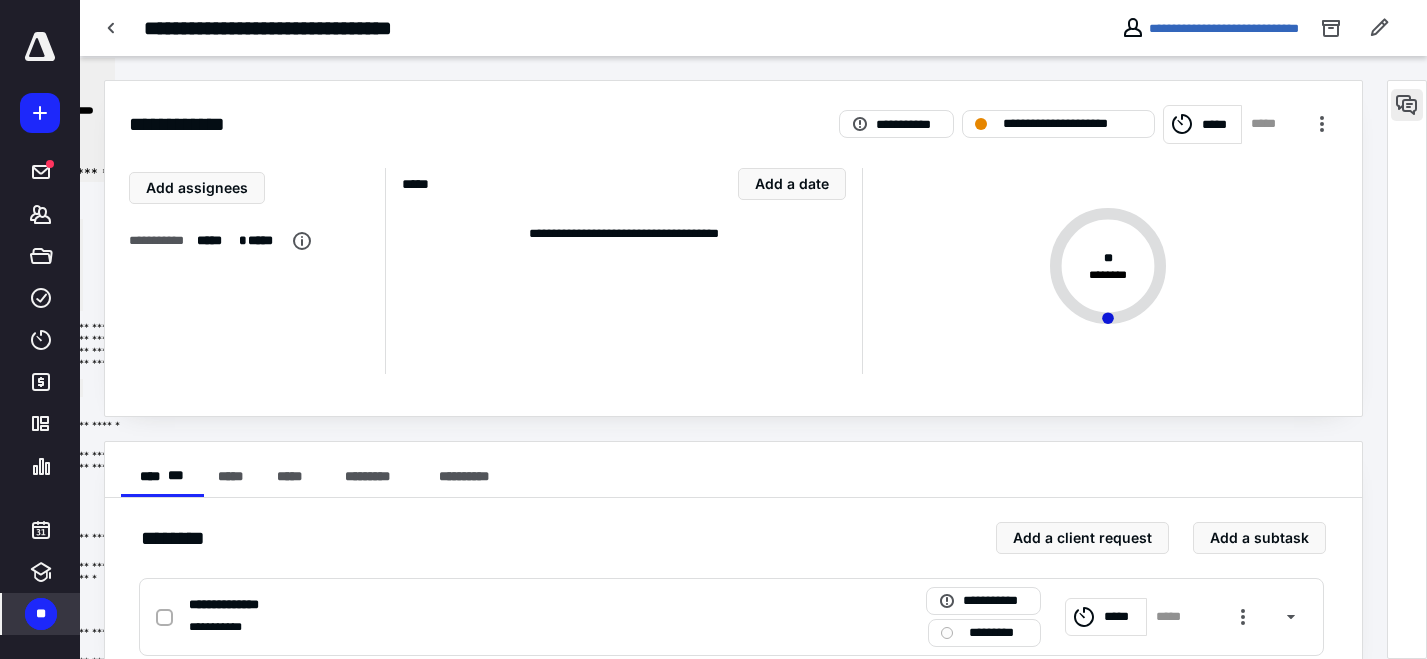 click at bounding box center [1407, 105] 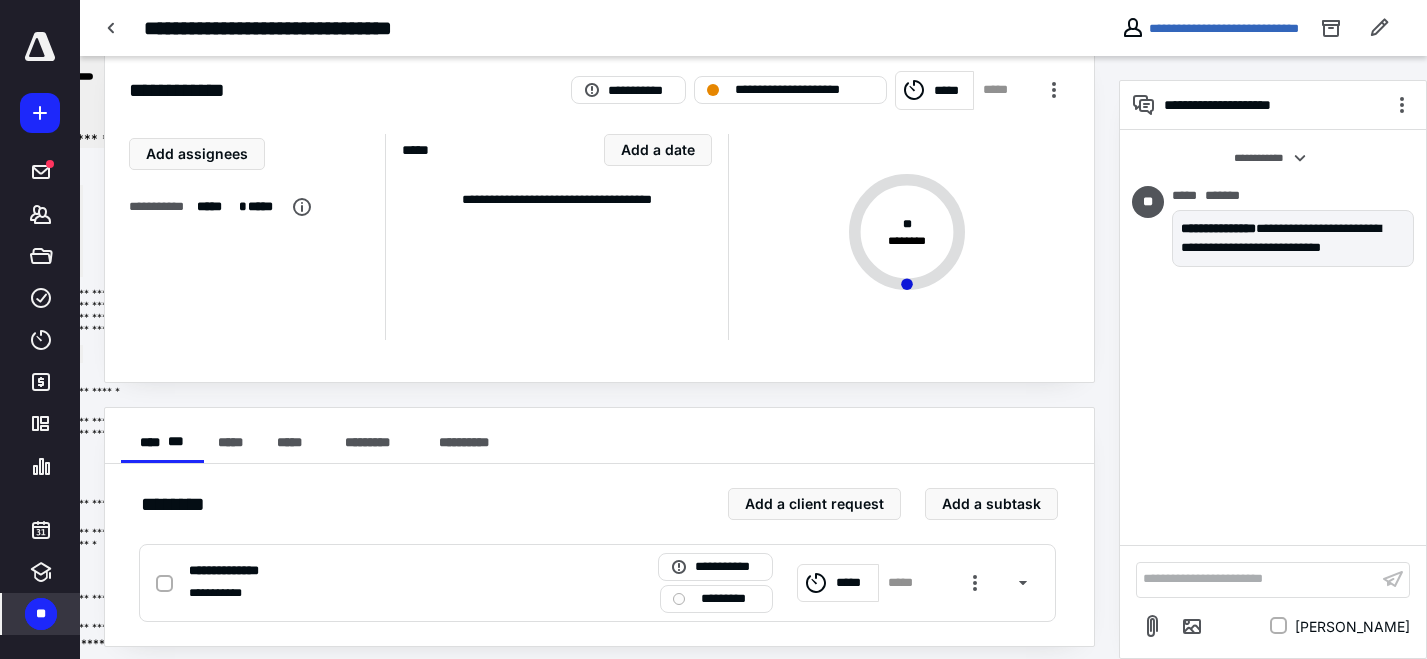 scroll, scrollTop: 17, scrollLeft: 0, axis: vertical 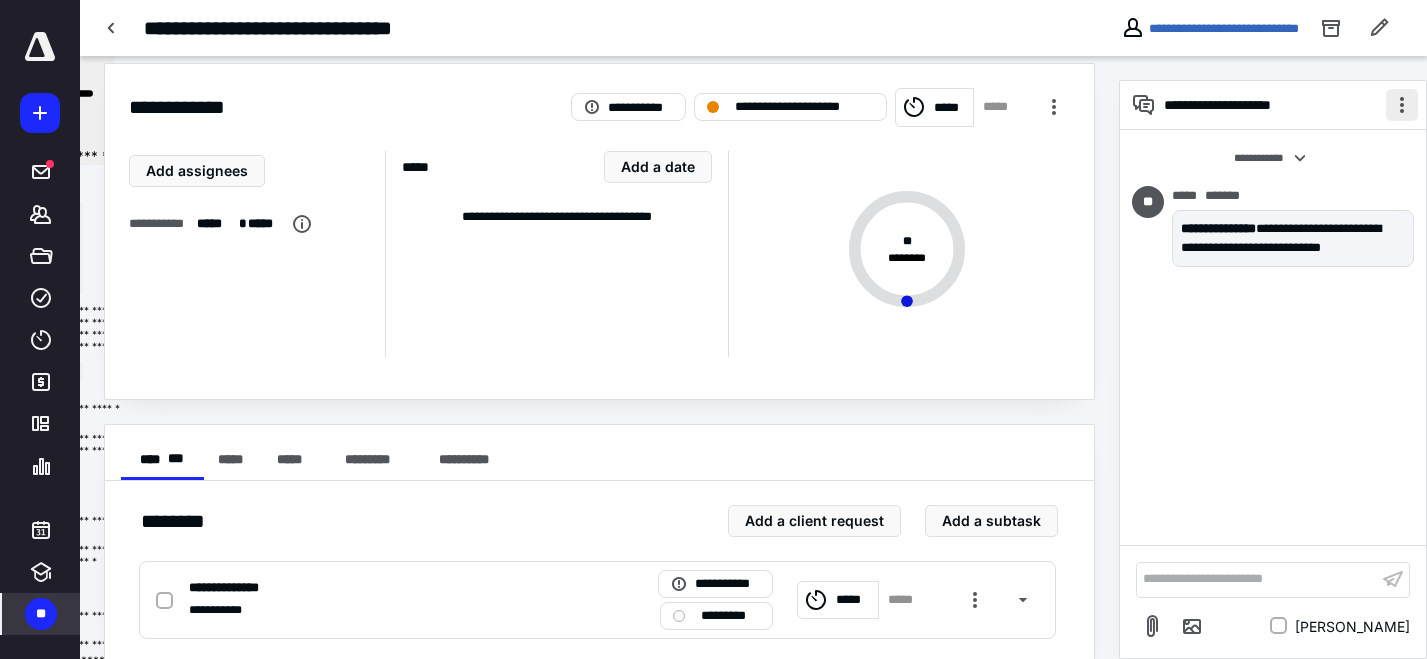 click at bounding box center [1402, 105] 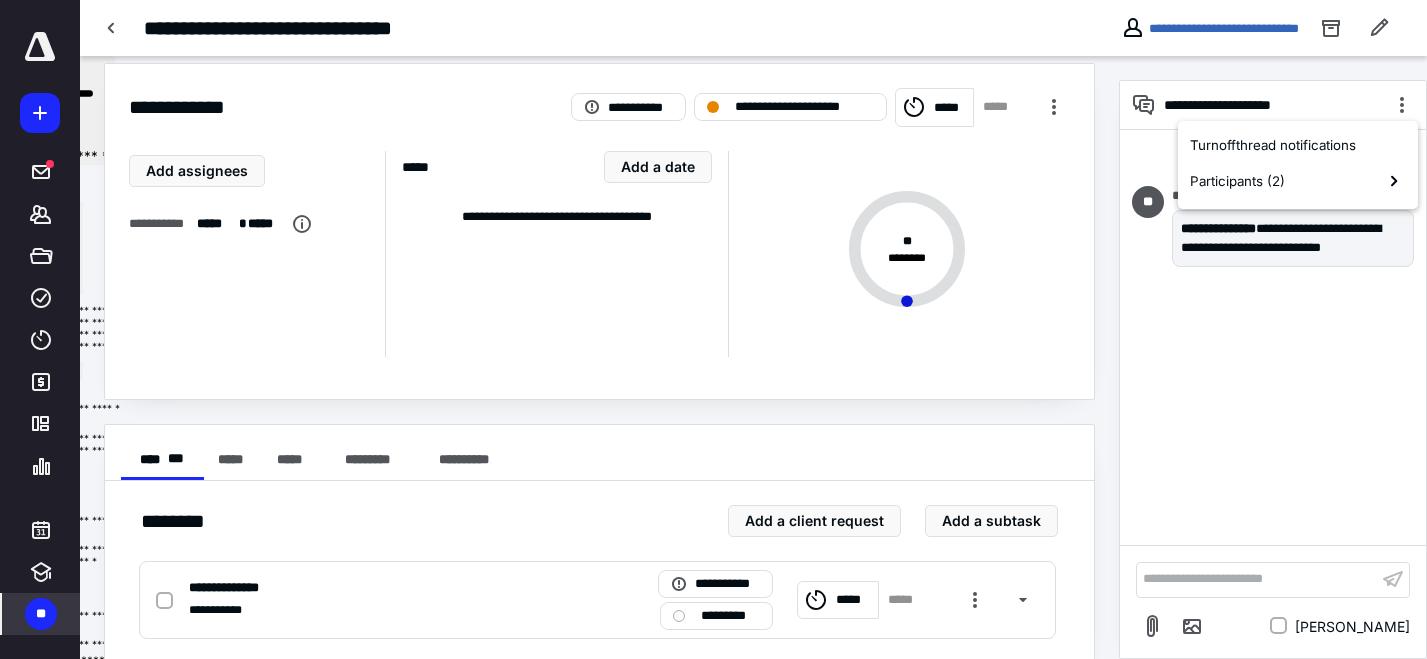 click on "**********" at bounding box center [1273, 337] 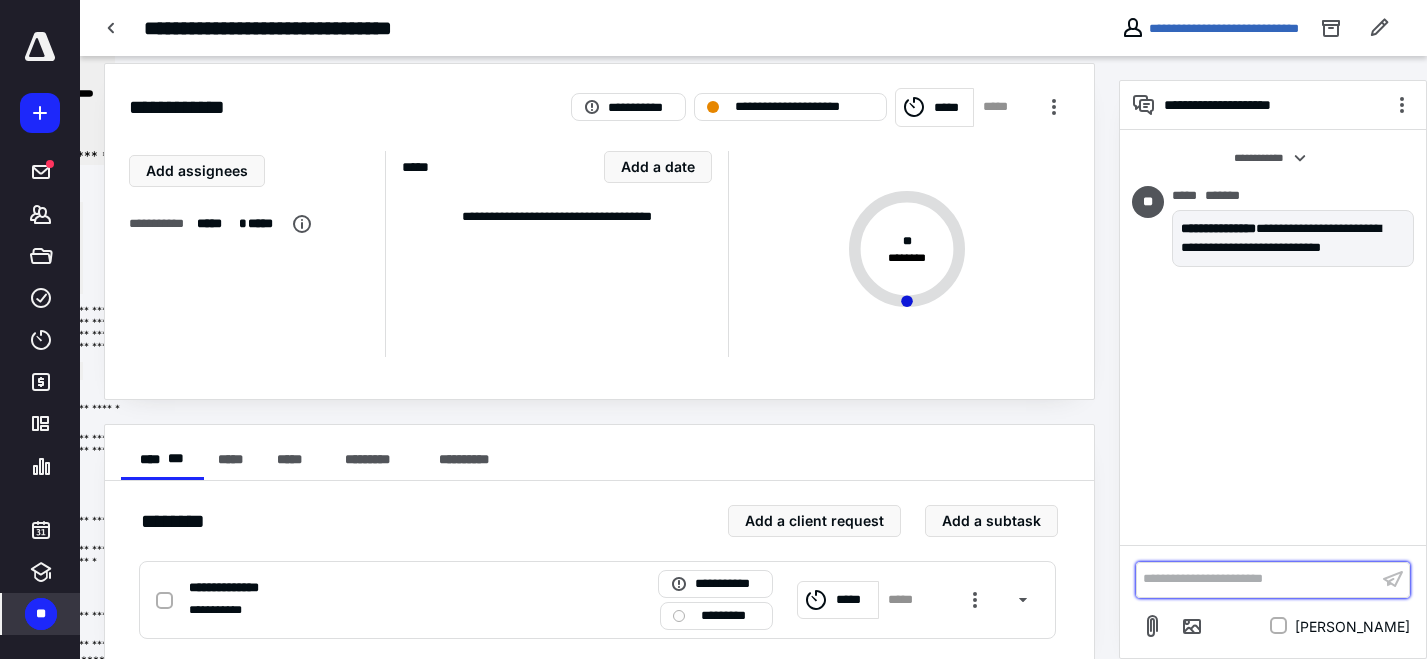 click on "**********" at bounding box center (1257, 579) 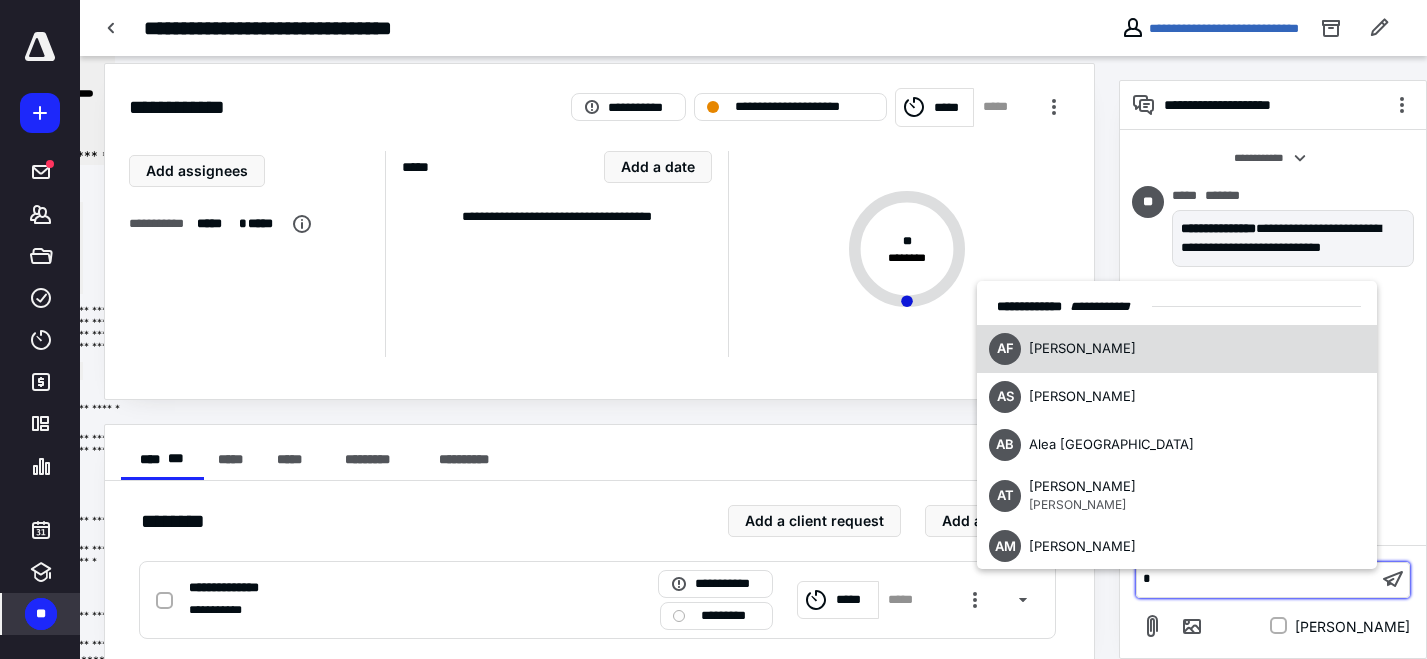 type 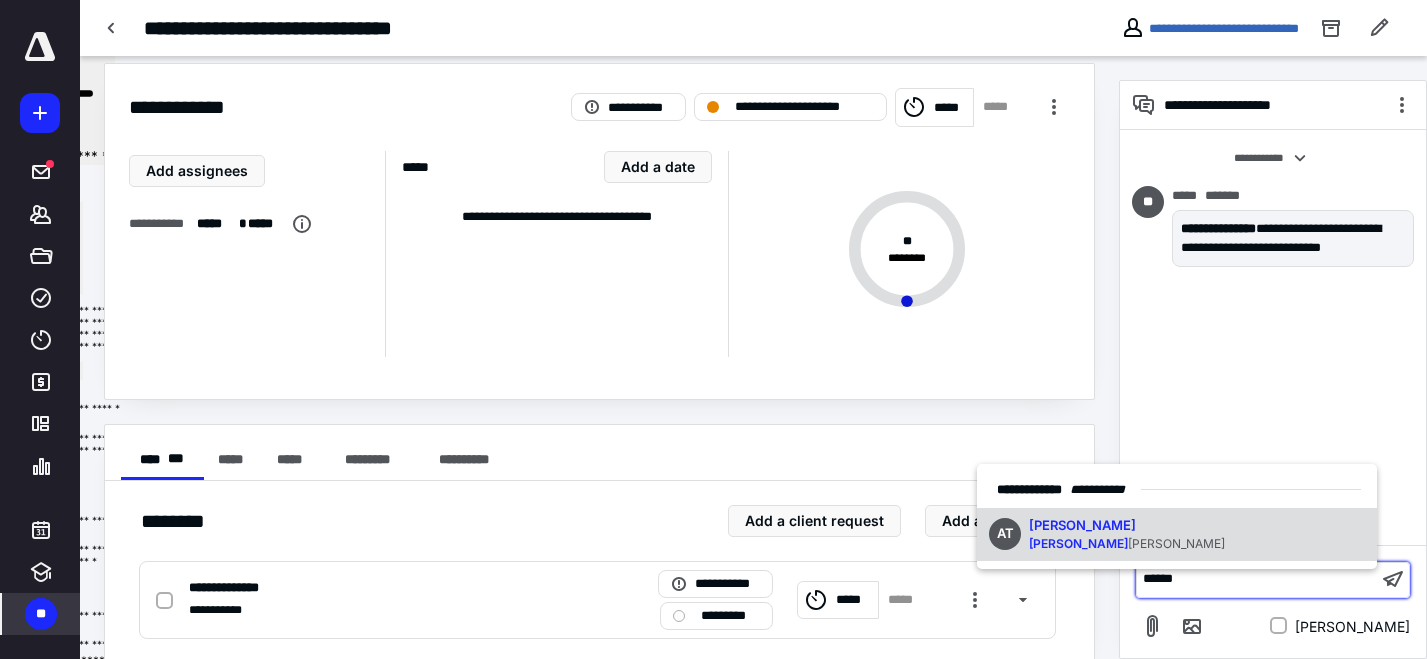 click on "Annie" at bounding box center (1127, 526) 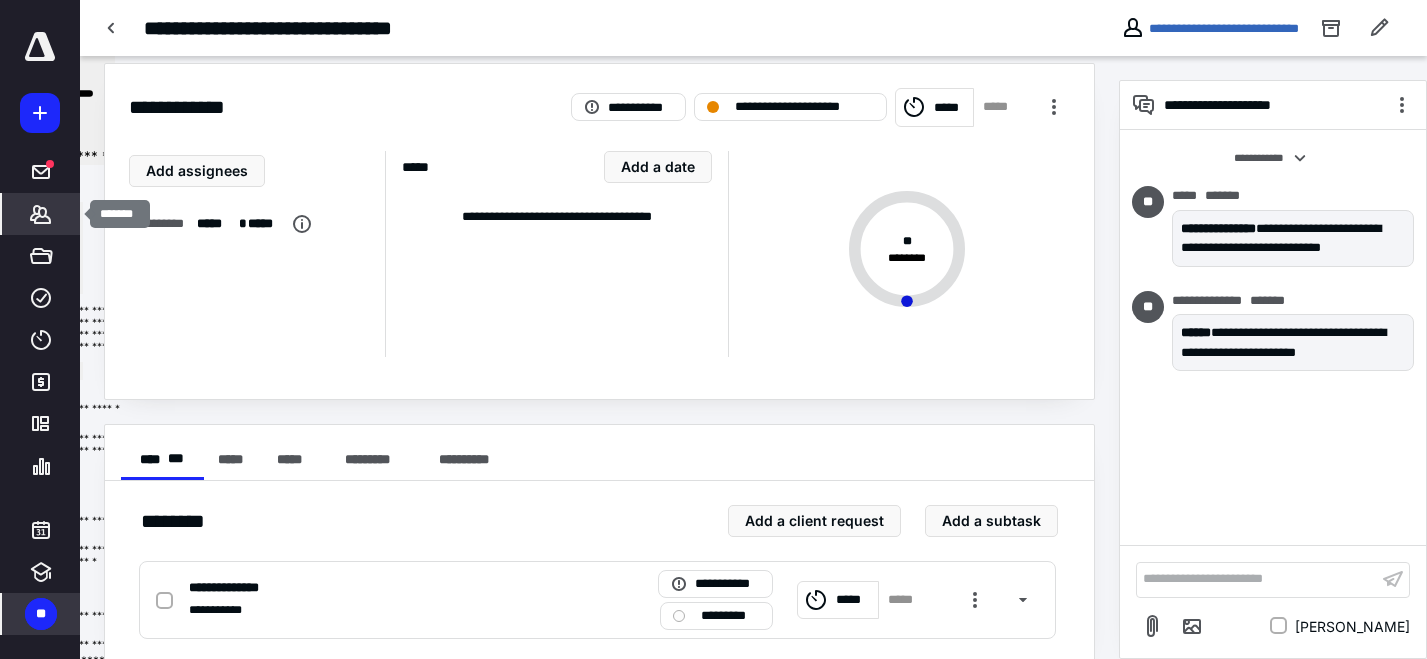 click 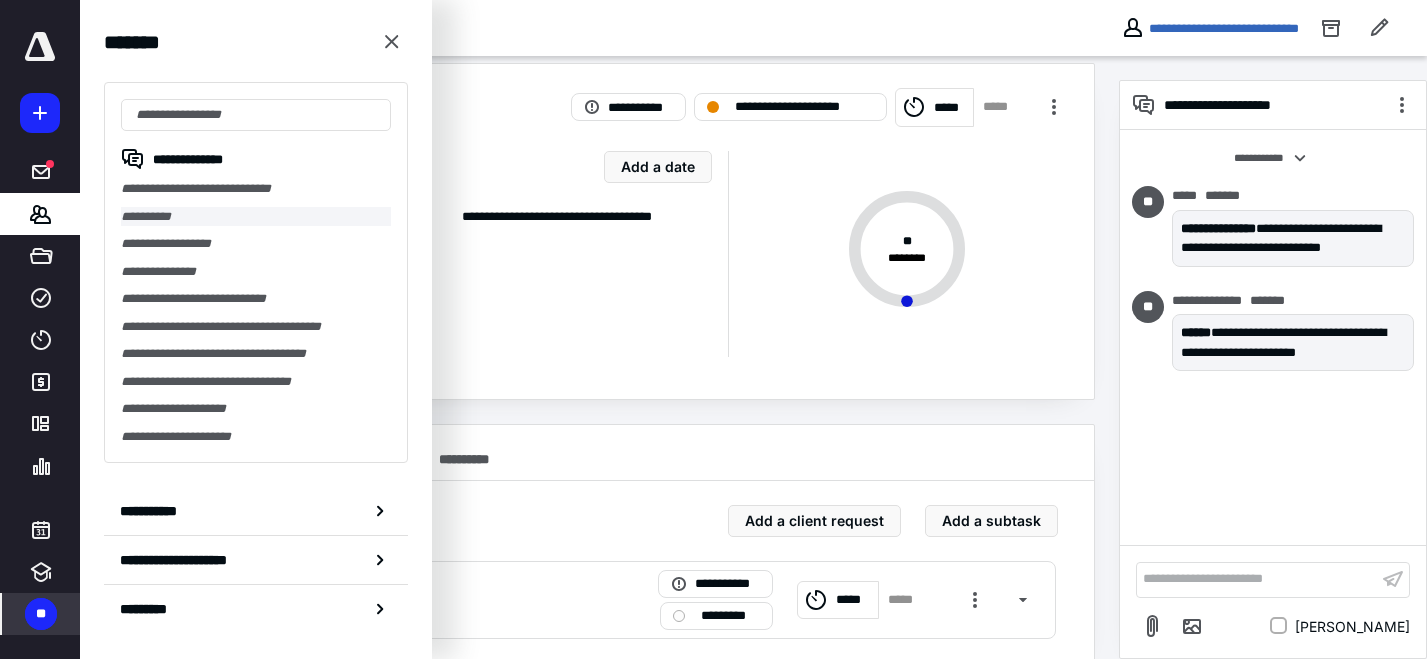 click on "**********" at bounding box center [256, 217] 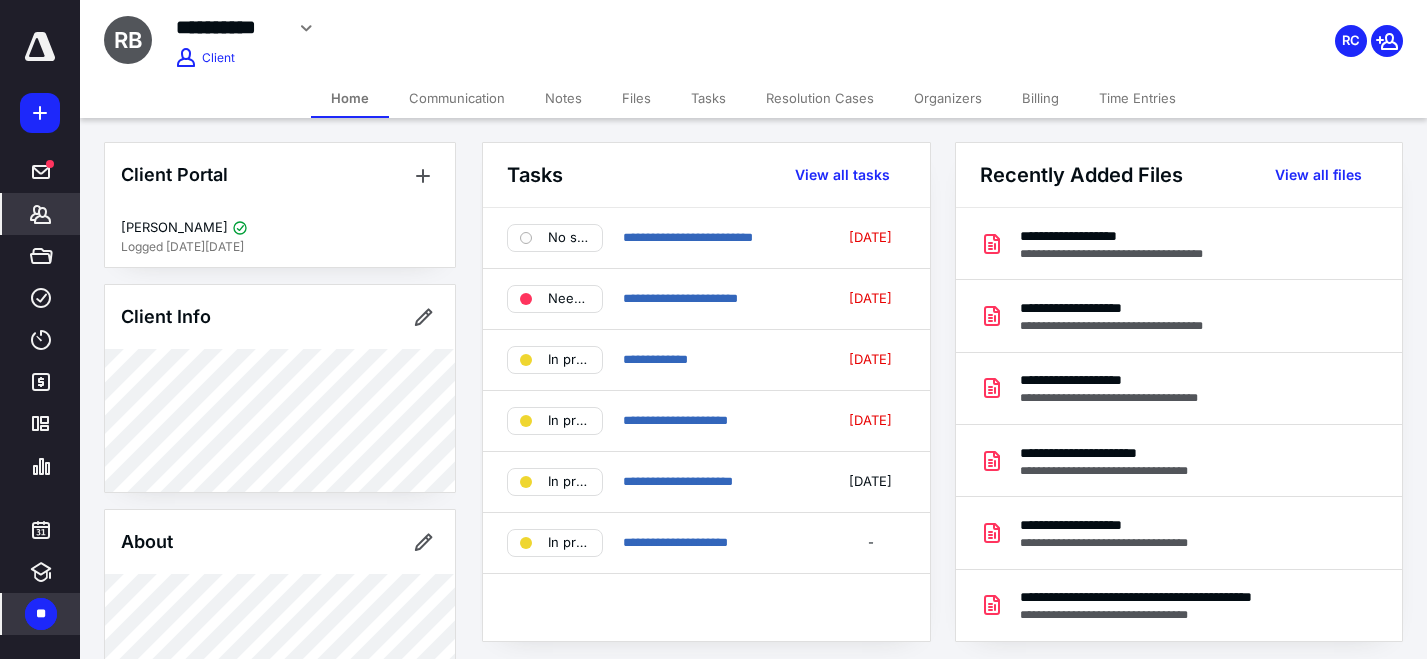 click on "Tasks" at bounding box center (708, 98) 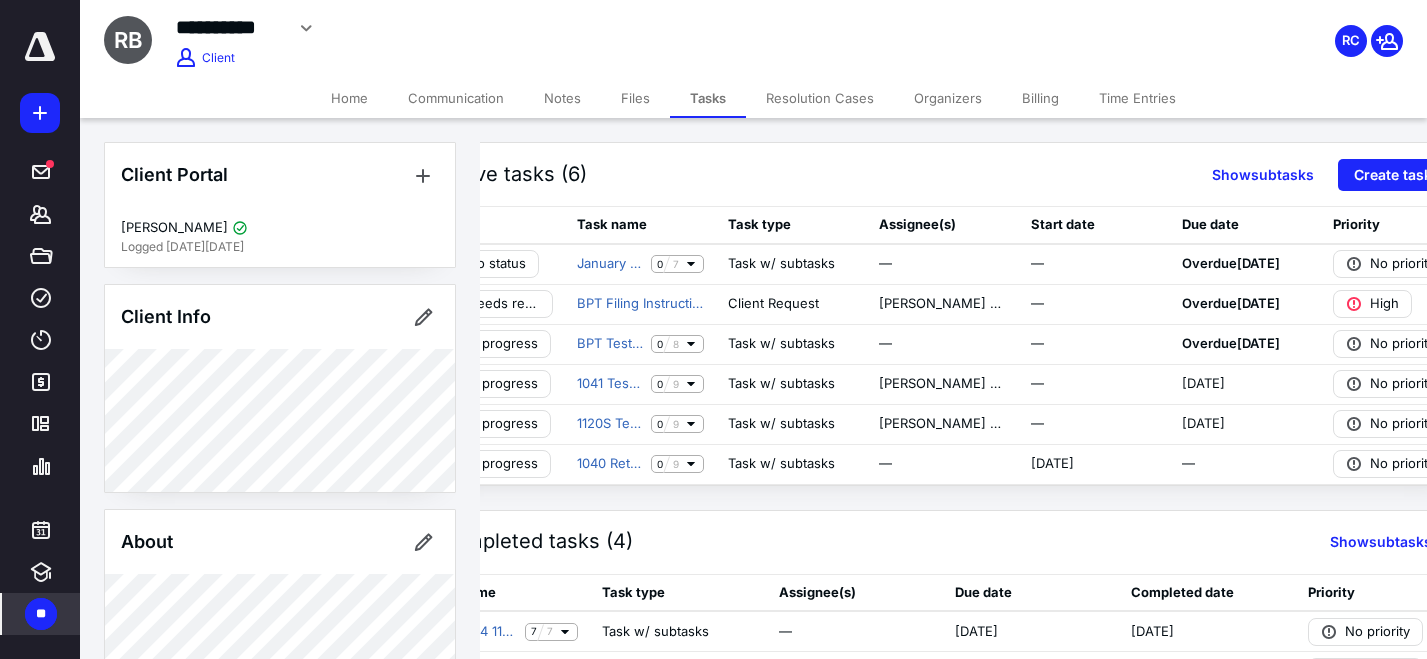 scroll, scrollTop: 0, scrollLeft: 115, axis: horizontal 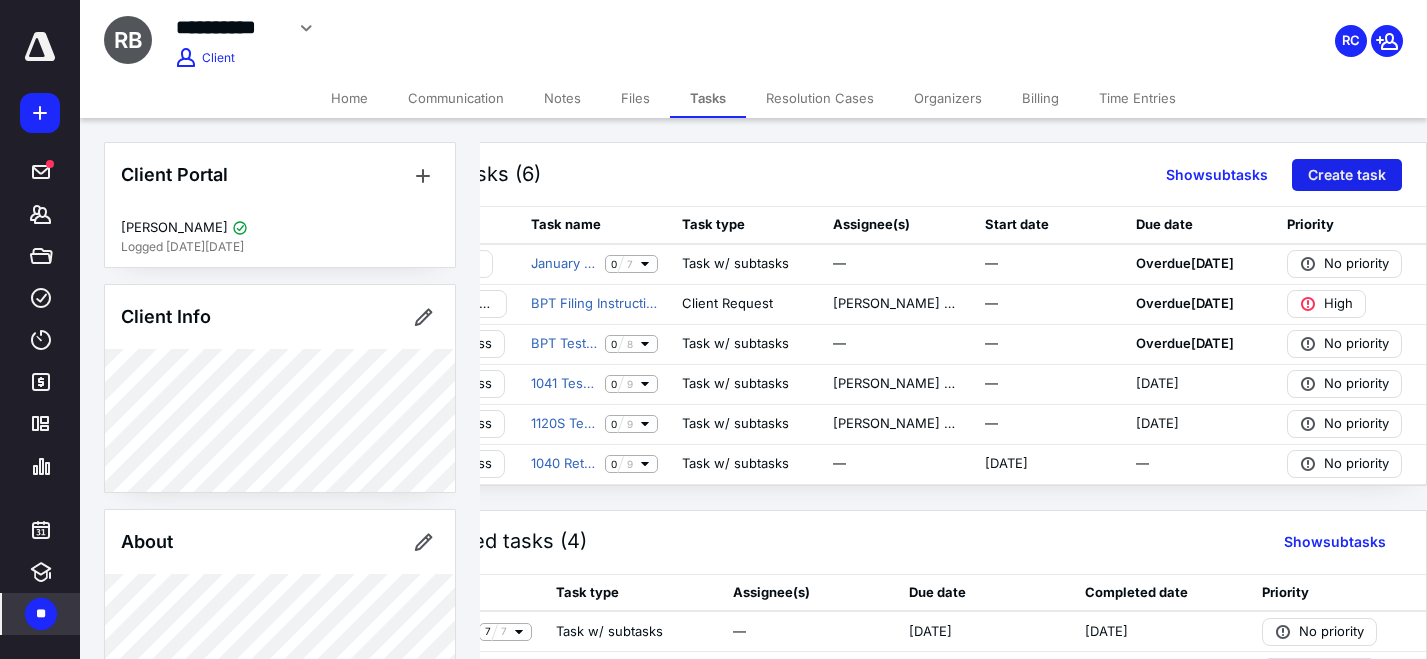 click on "Create task" at bounding box center [1347, 175] 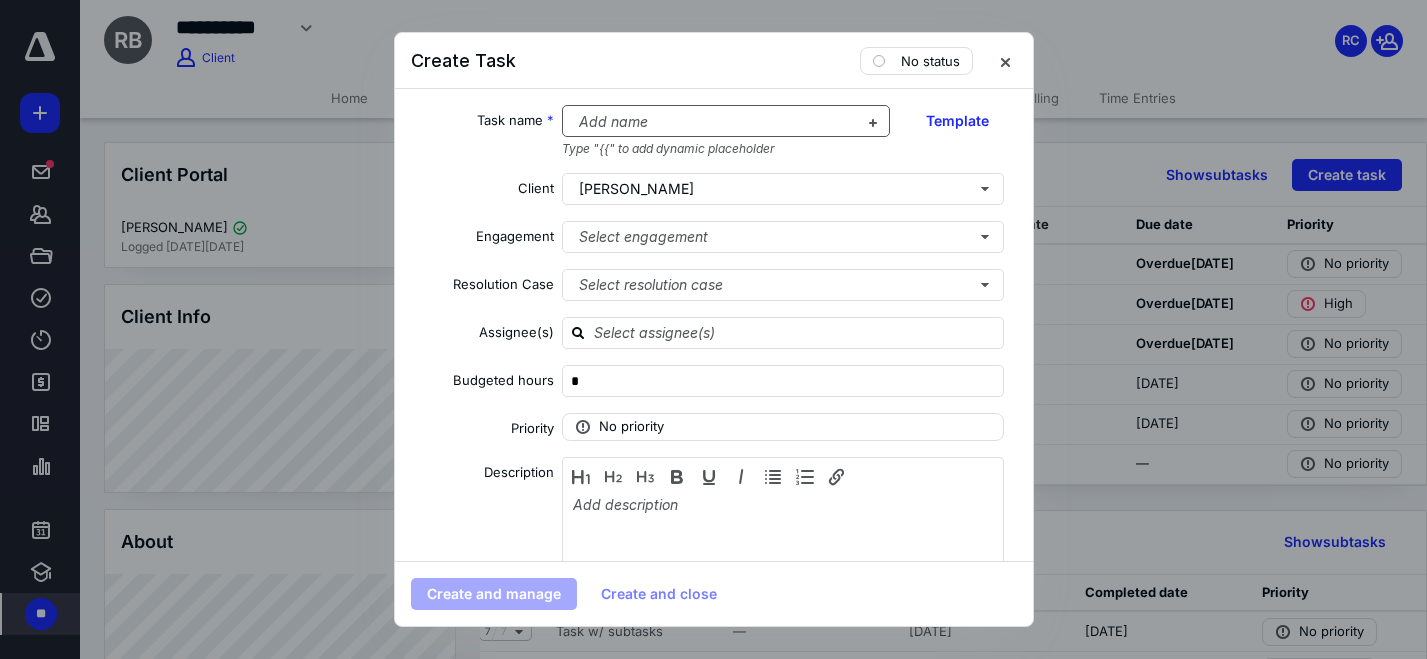 click at bounding box center (714, 122) 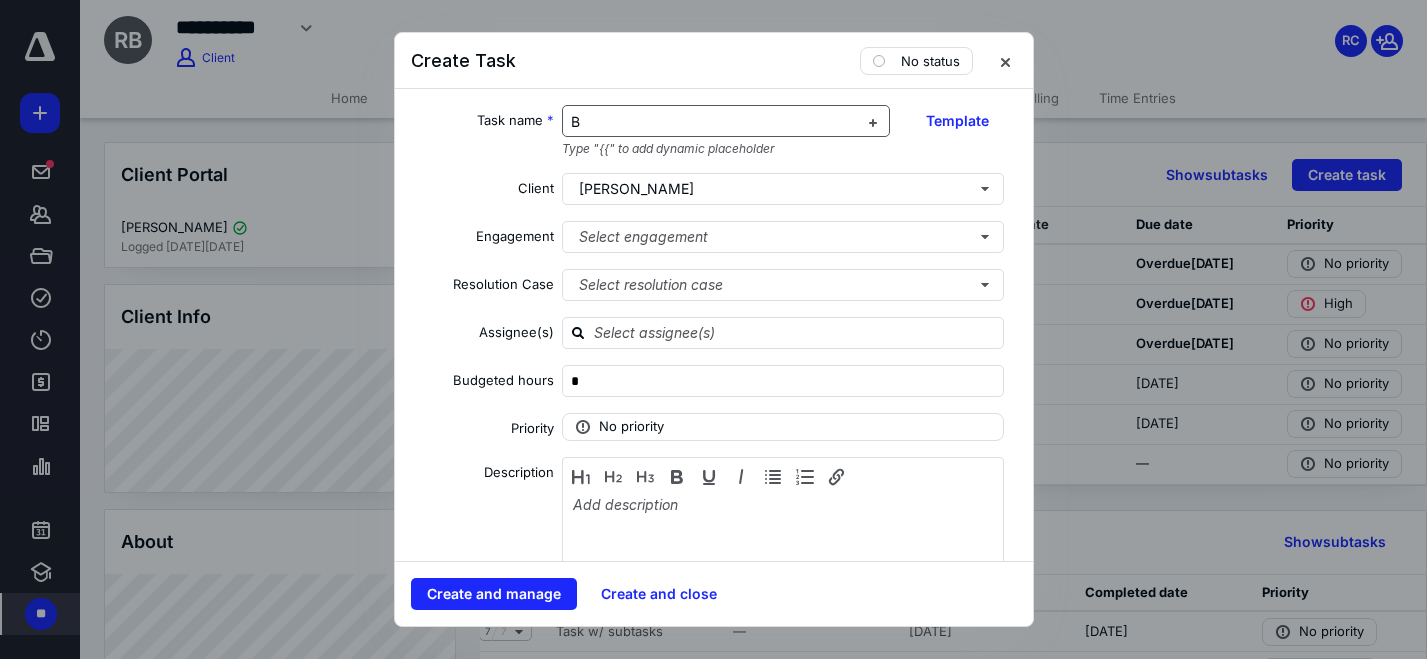 type 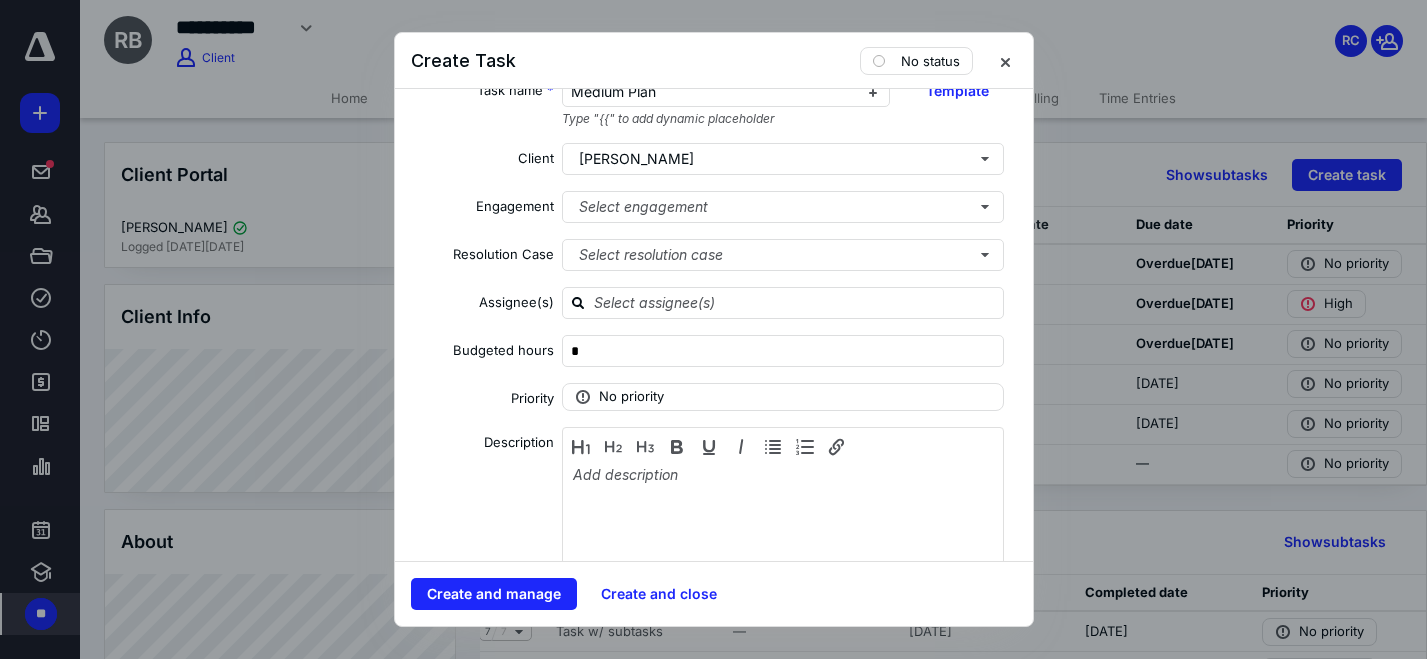 scroll, scrollTop: 46, scrollLeft: 0, axis: vertical 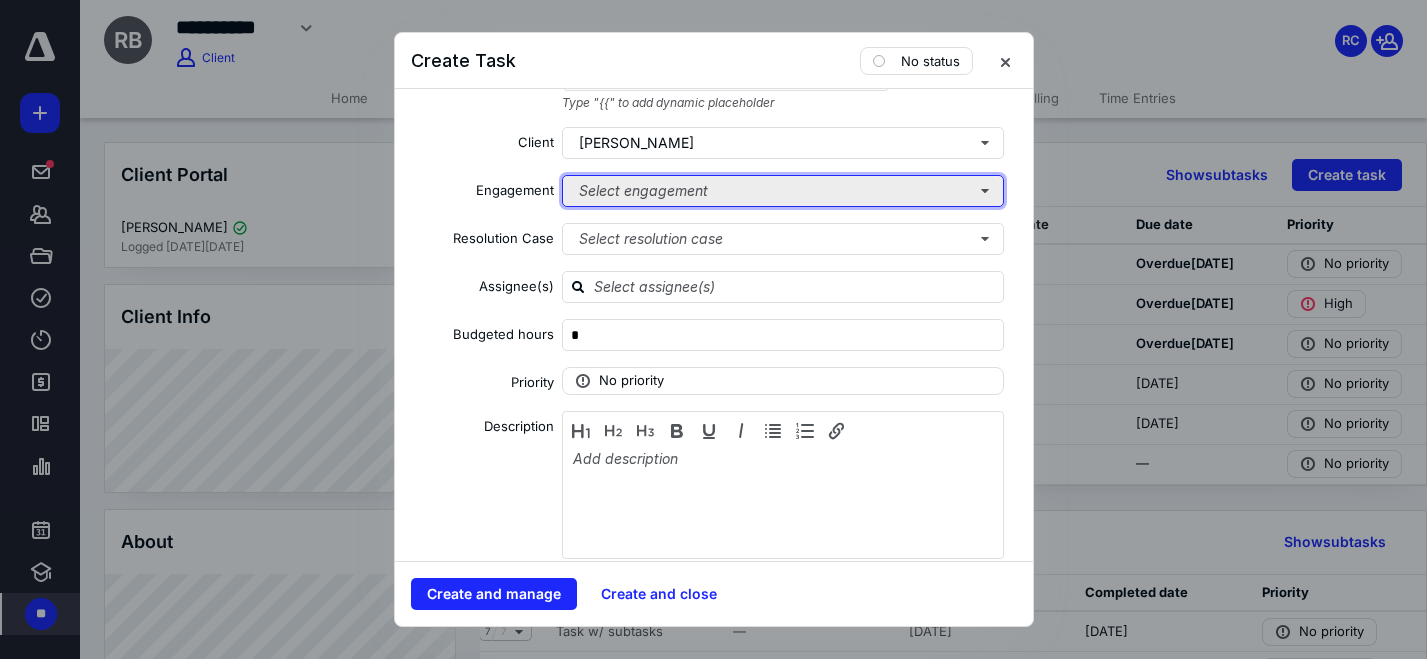 click on "Select engagement" at bounding box center [783, 191] 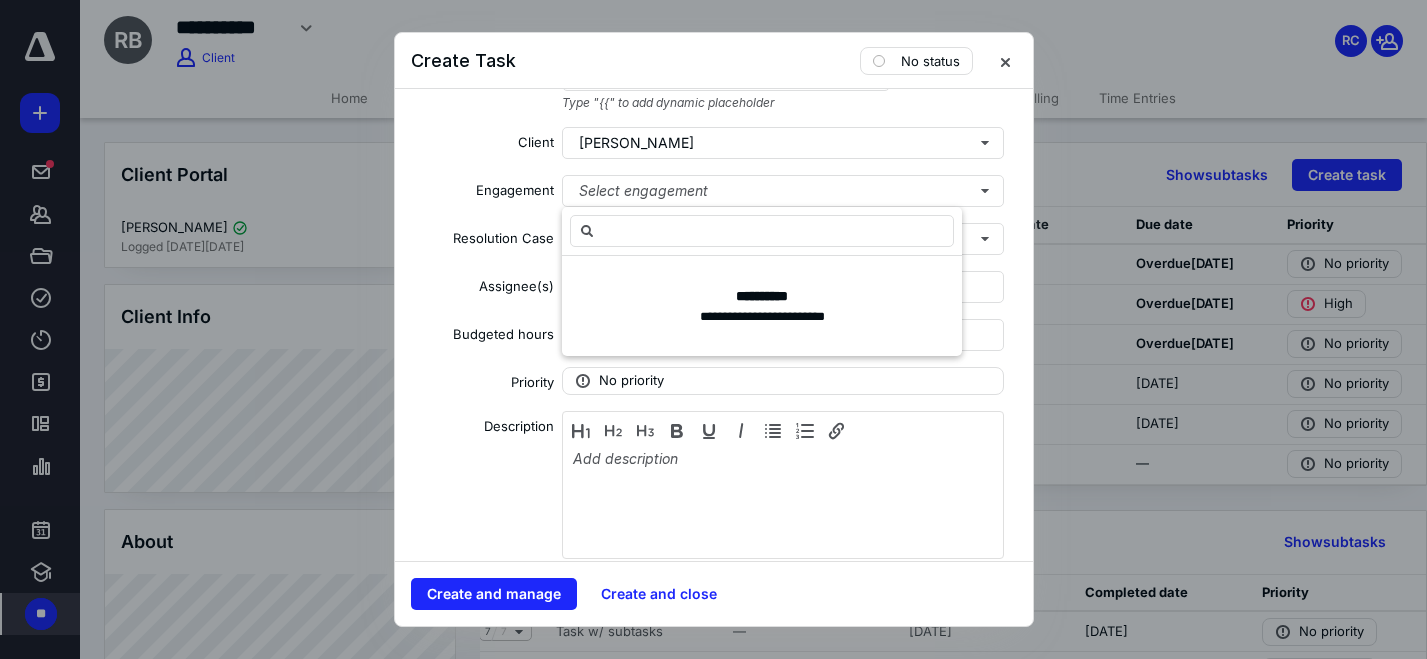 click on "Task name   * Medium Plan Type "{{" to add dynamic placeholder Template Client Ryan Blose Engagement Select engagement Resolution Case Select resolution case Assignee(s) Budgeted hours * Priority No priority Description Date Start date Select a date Due date Select a date Add a date Recurring Tax preparation fields Reminder Add reminder File Add file Automation Add automation Add a client request Add a subtask" at bounding box center [714, 325] 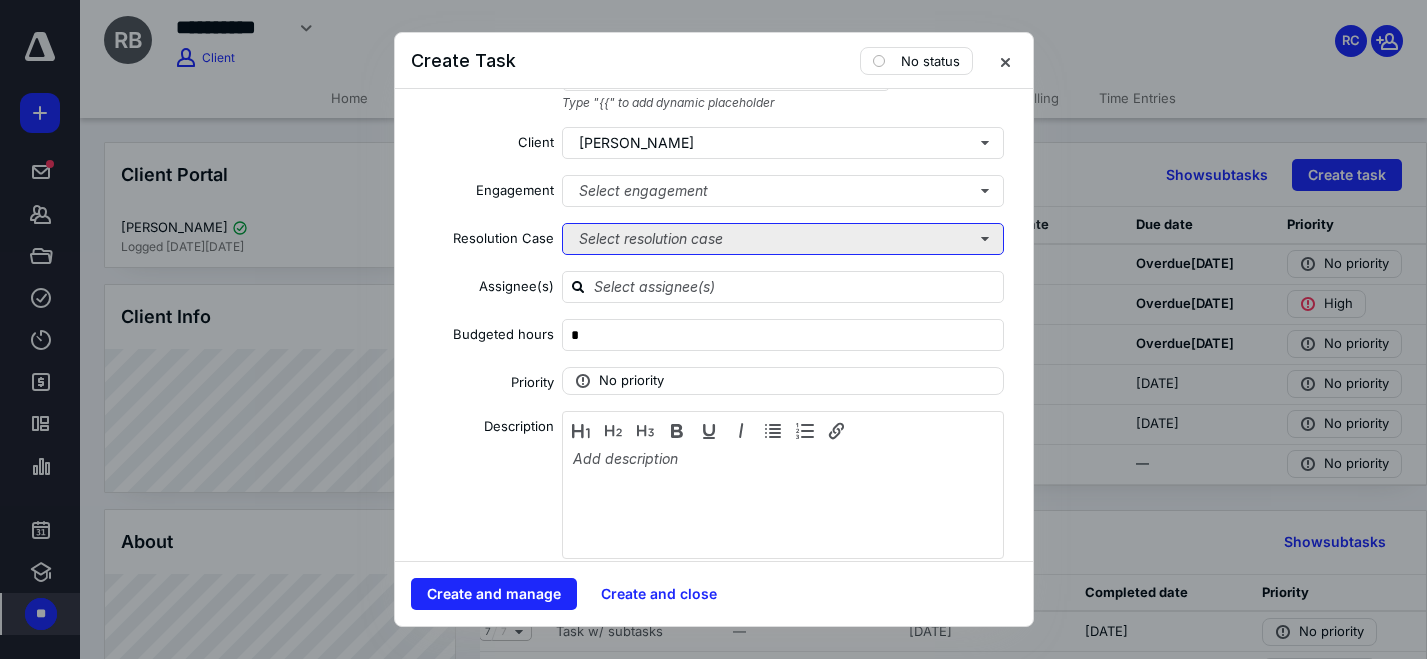 click on "Select resolution case" at bounding box center (783, 239) 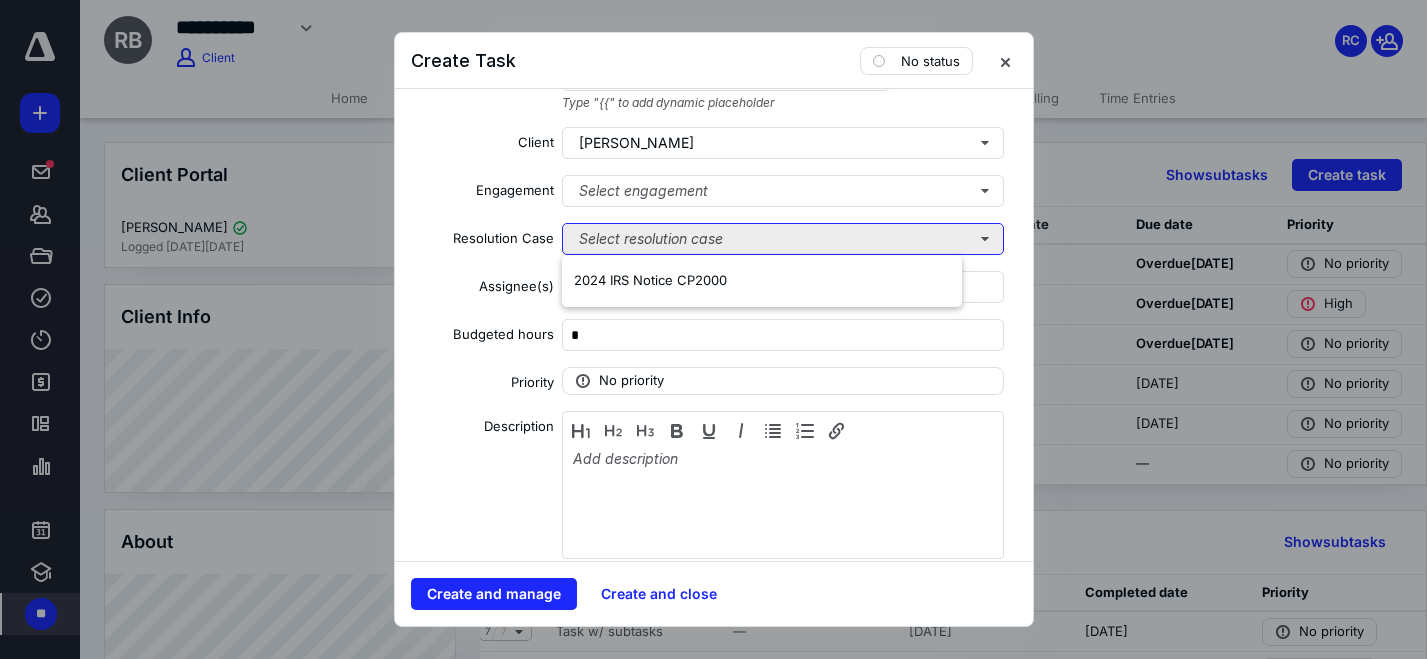 click on "Select resolution case" at bounding box center (783, 239) 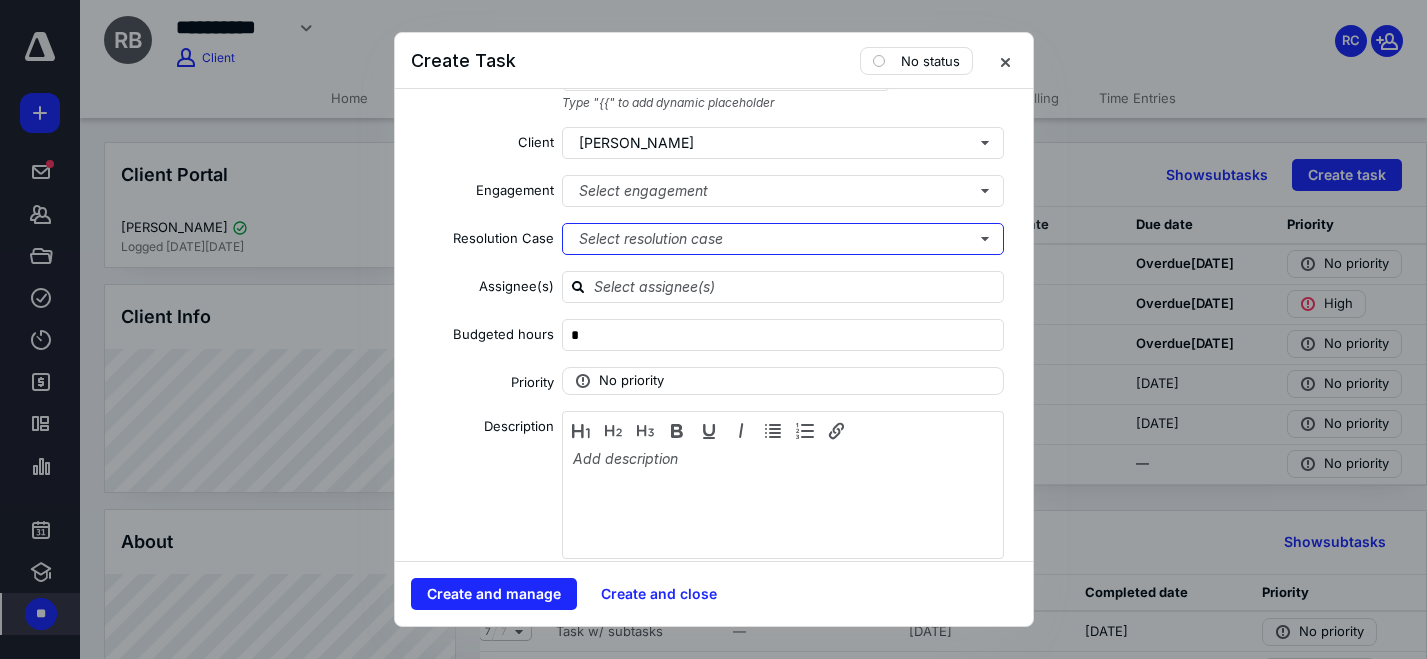 scroll, scrollTop: 35, scrollLeft: 0, axis: vertical 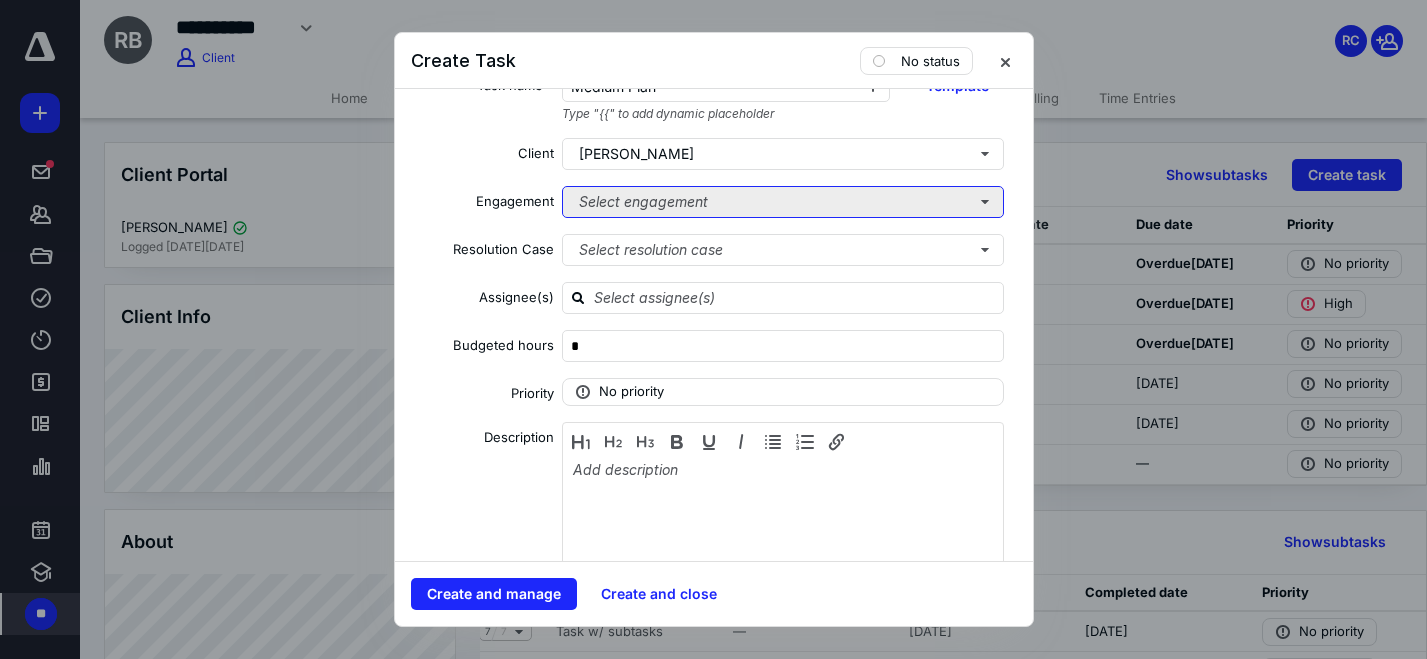 click on "Select engagement" at bounding box center (783, 202) 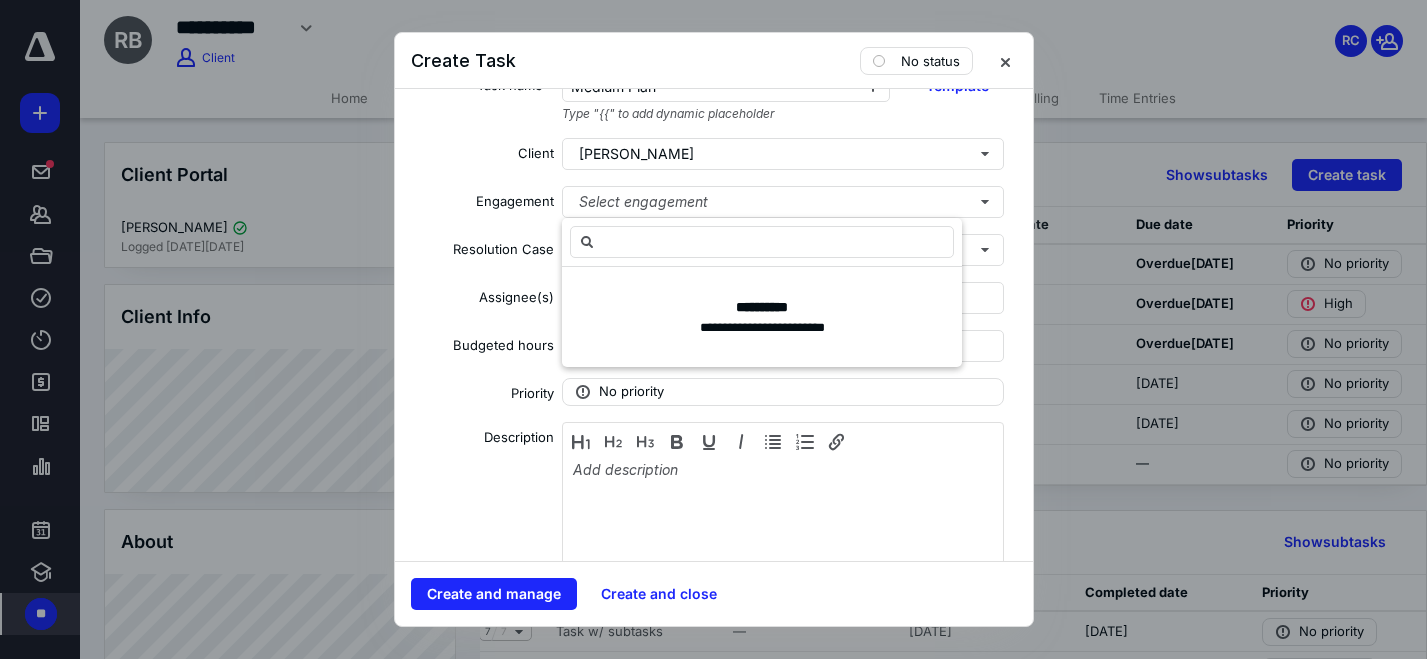 click on "Task name   * Medium Plan Type "{{" to add dynamic placeholder Template Client Ryan Blose Engagement Select engagement Resolution Case Select resolution case Assignee(s) Budgeted hours * Priority No priority Description Date Start date Select a date Due date Select a date Add a date Recurring Tax preparation fields Reminder Add reminder File Add file Automation Add automation Add a client request Add a subtask" at bounding box center [714, 325] 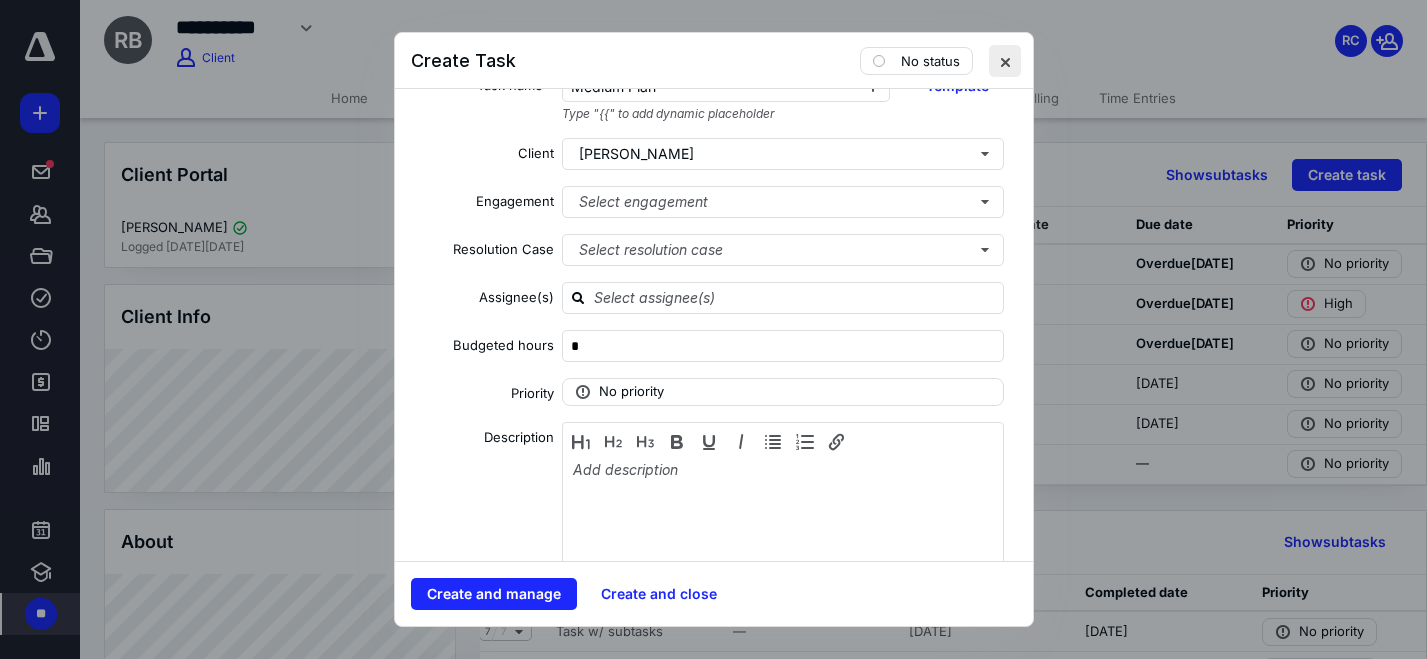 click at bounding box center [1005, 61] 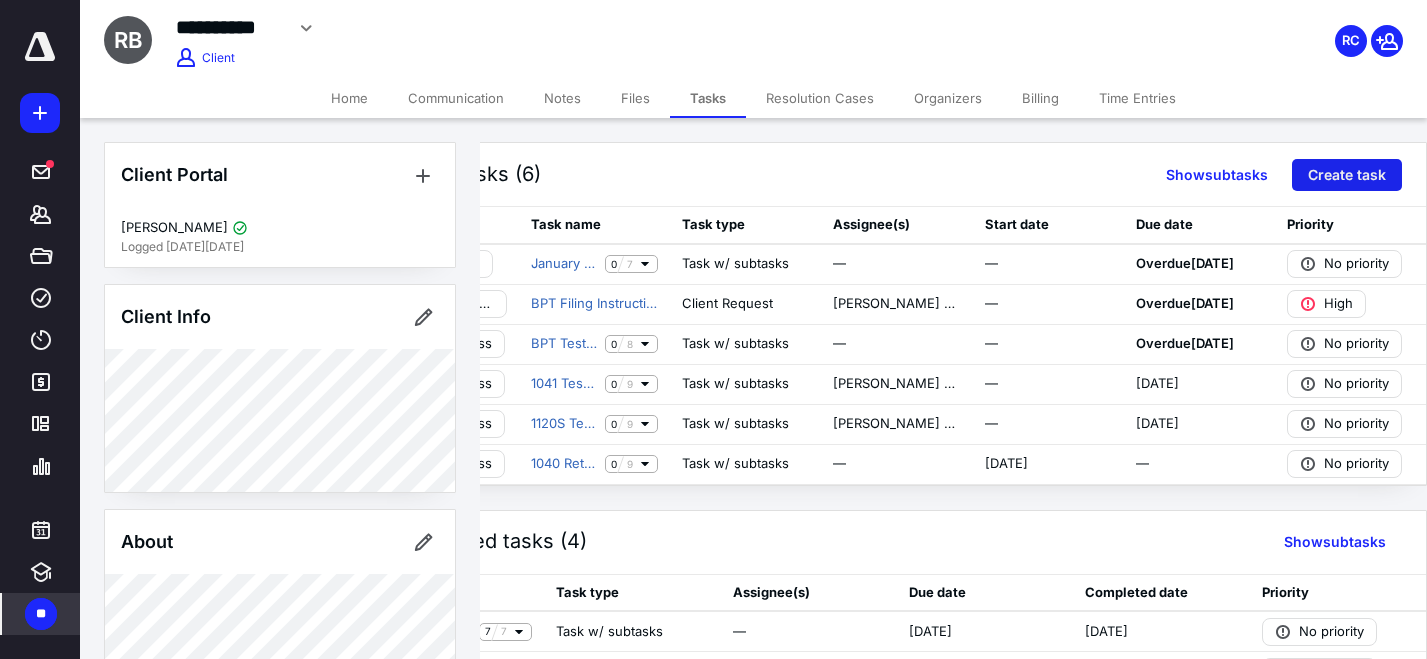 click on "Create task" at bounding box center (1347, 175) 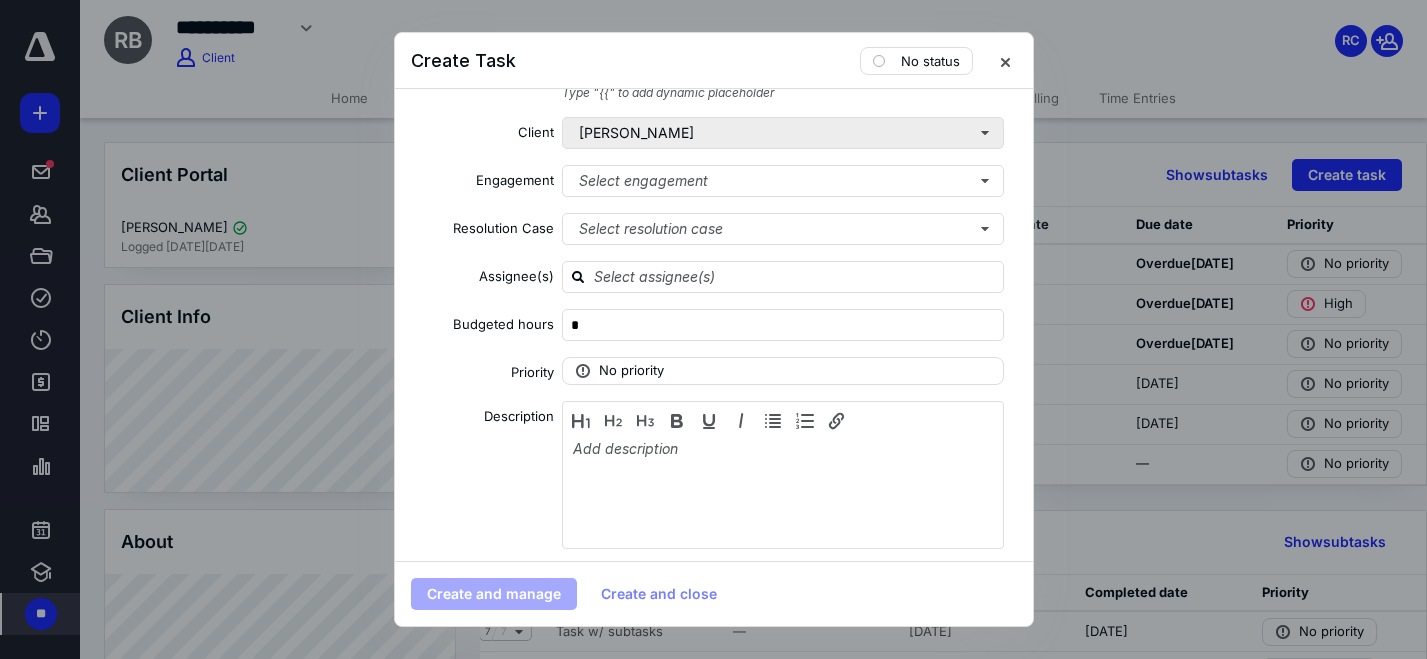 scroll, scrollTop: 65, scrollLeft: 0, axis: vertical 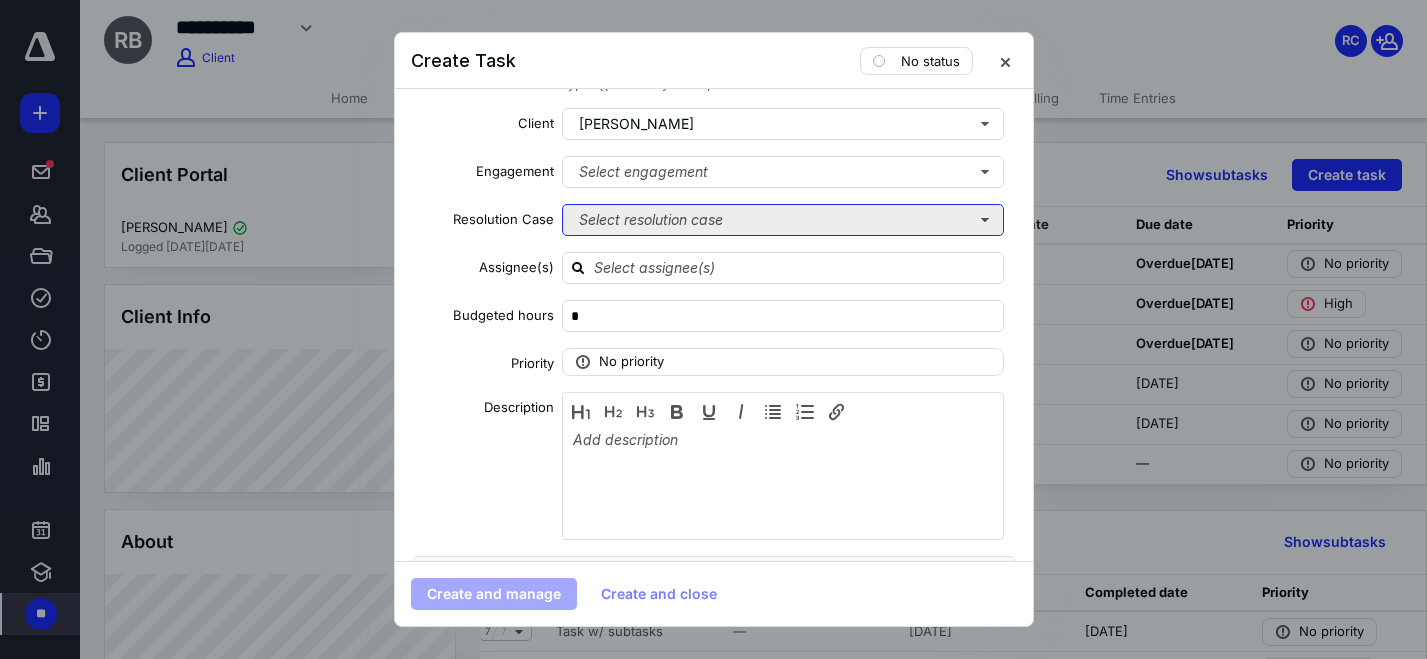click on "Select resolution case" at bounding box center [783, 220] 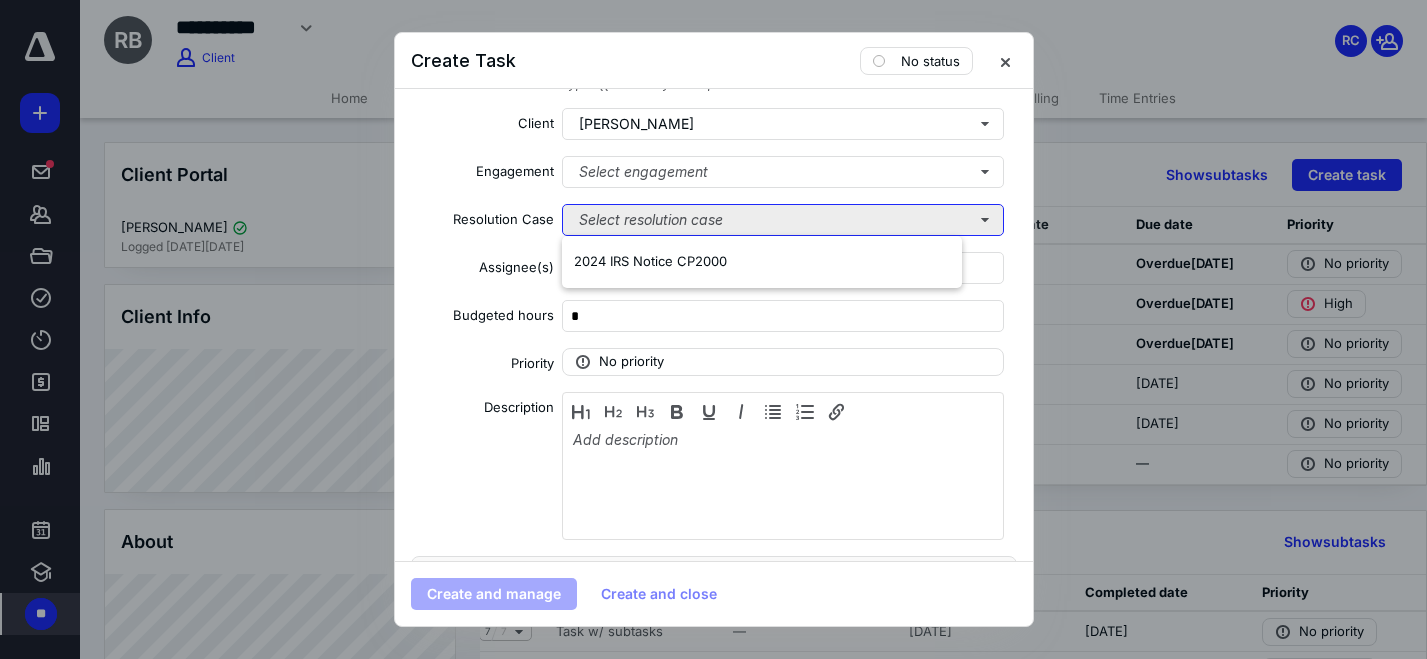 click on "Select resolution case" at bounding box center [783, 220] 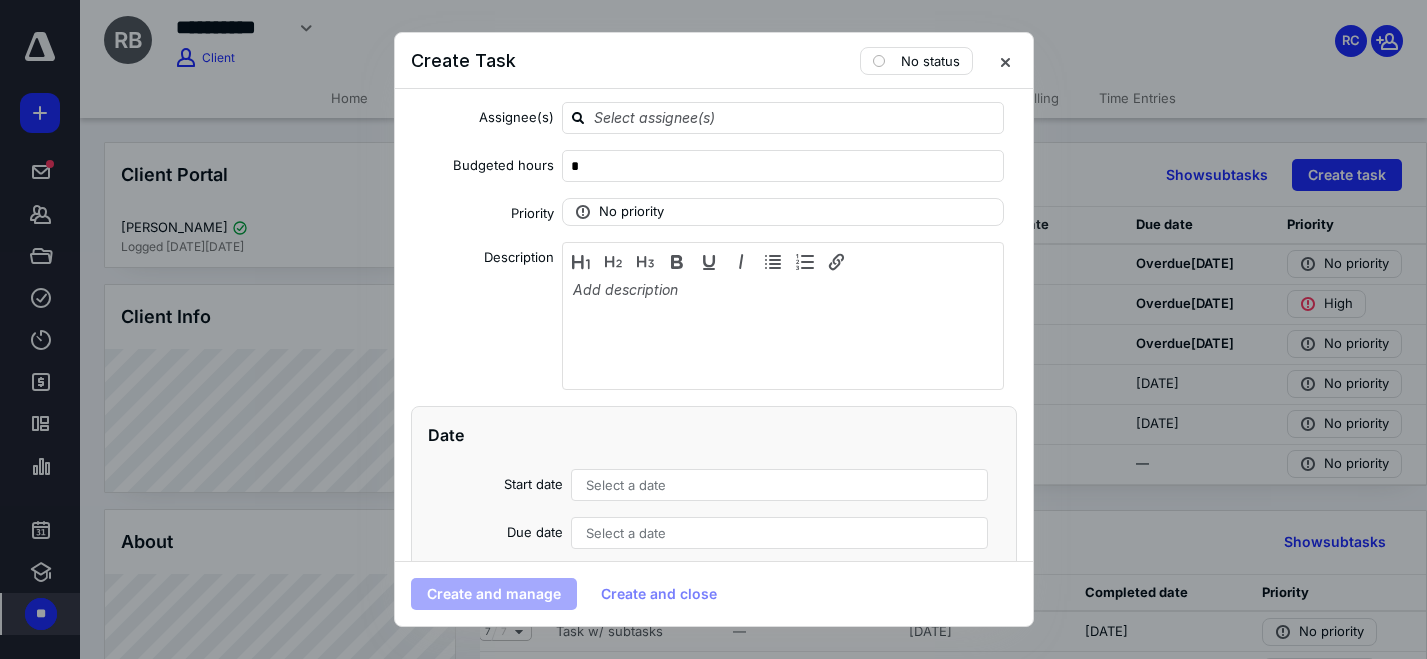scroll, scrollTop: 218, scrollLeft: 0, axis: vertical 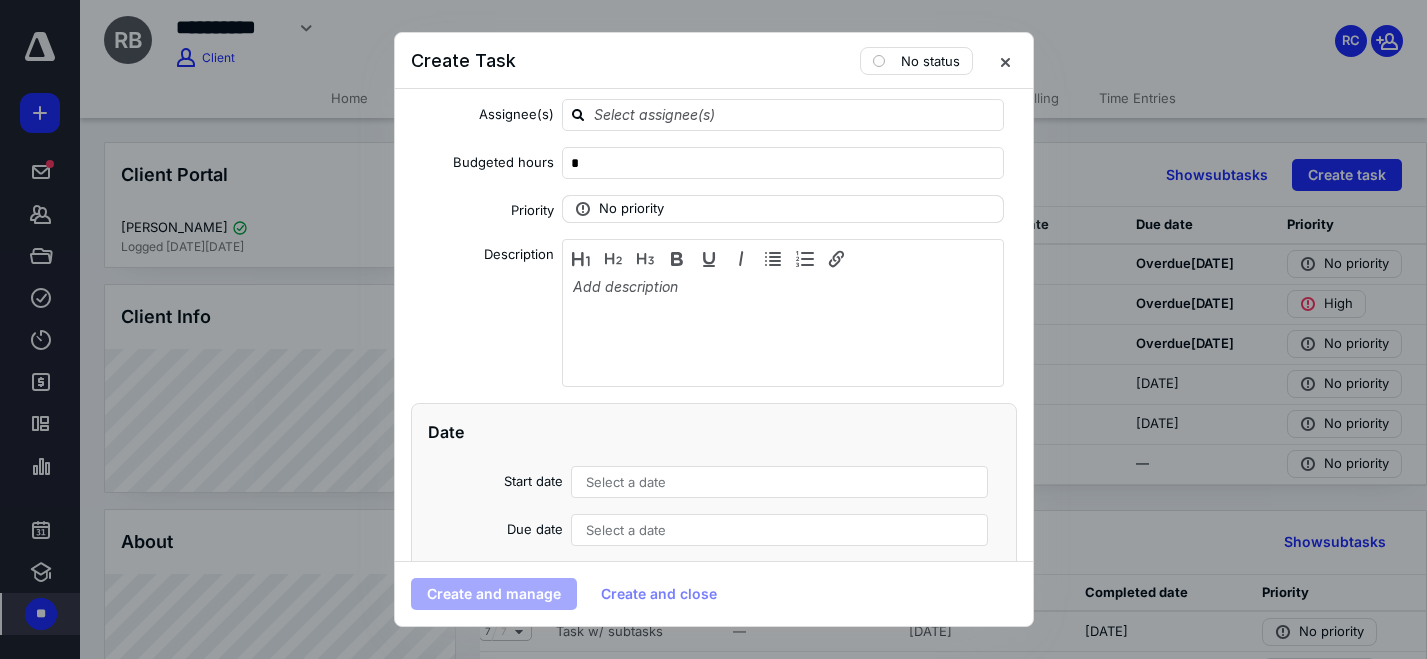 click on "No priority" at bounding box center [783, 209] 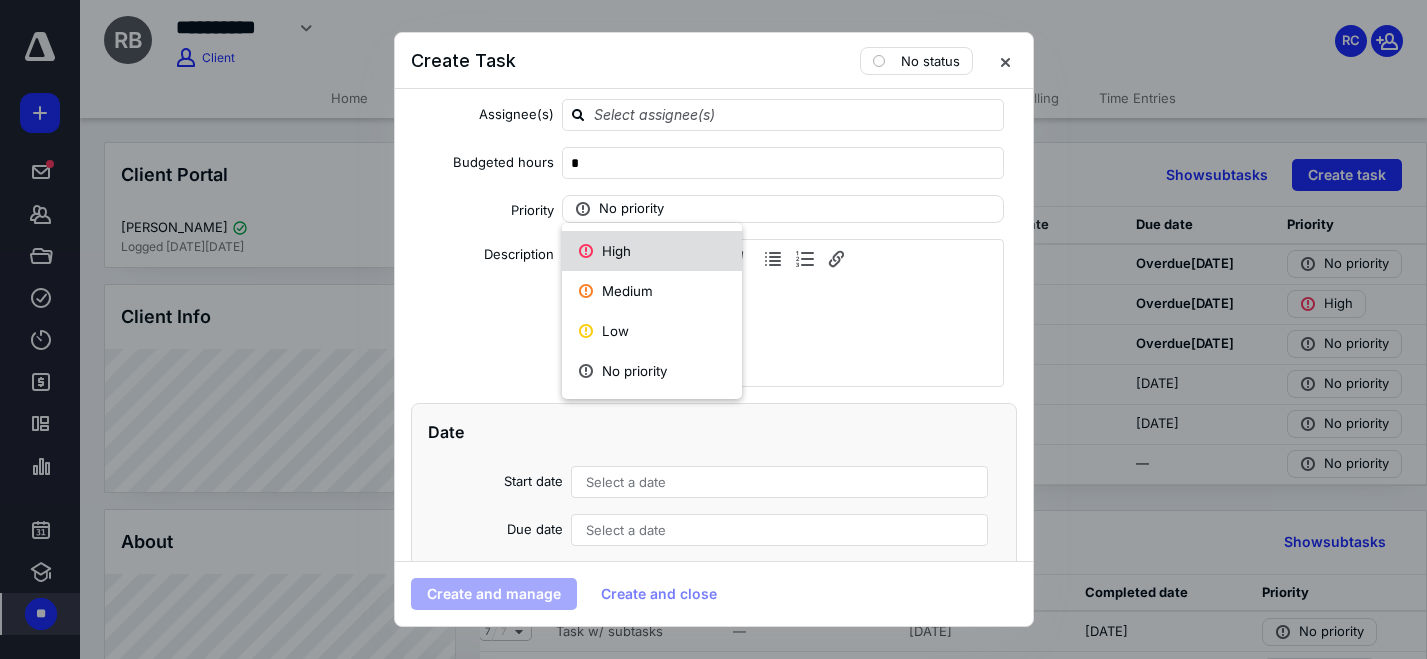 click on "High" at bounding box center [652, 251] 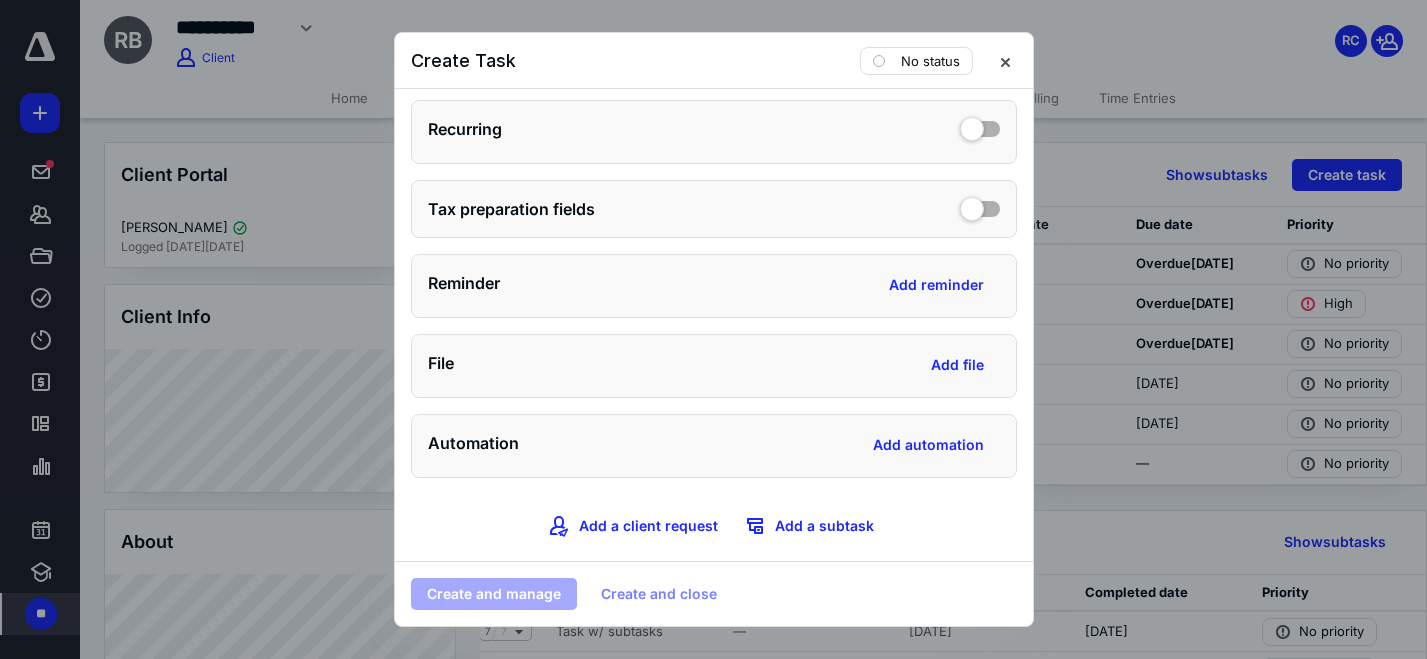 scroll, scrollTop: 774, scrollLeft: 0, axis: vertical 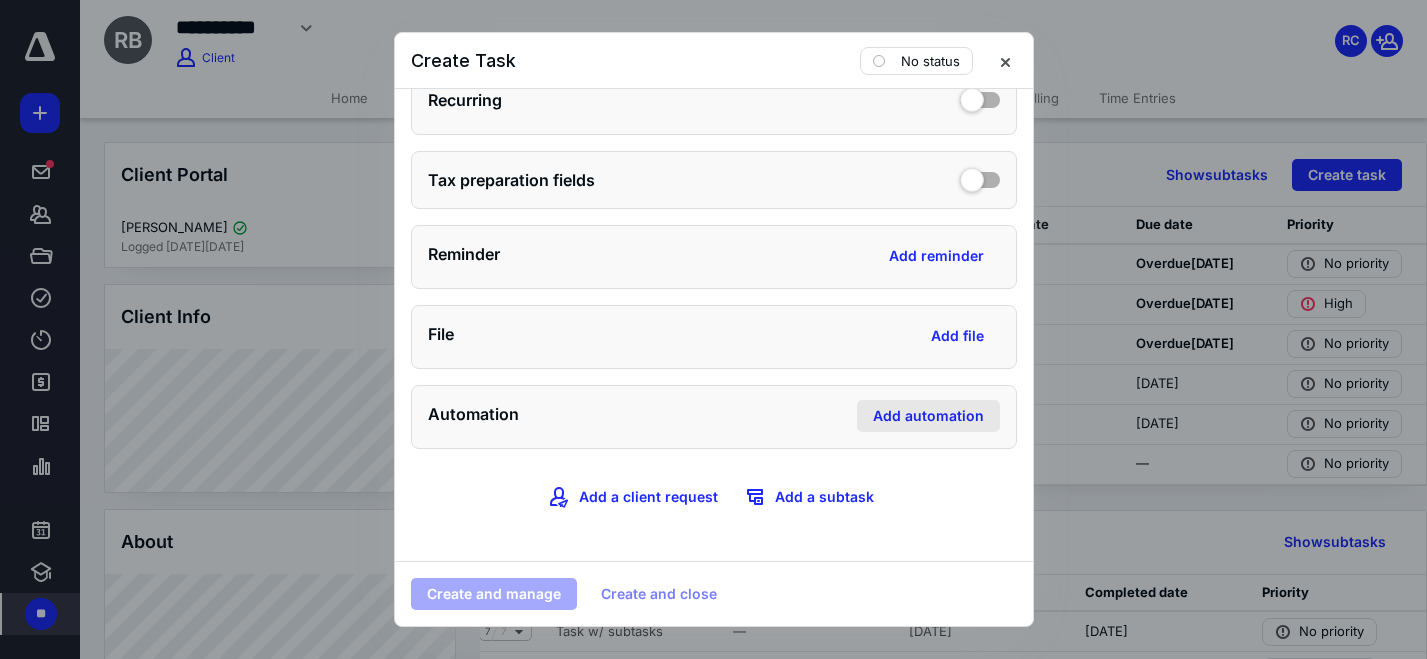 click on "Add automation" at bounding box center (928, 416) 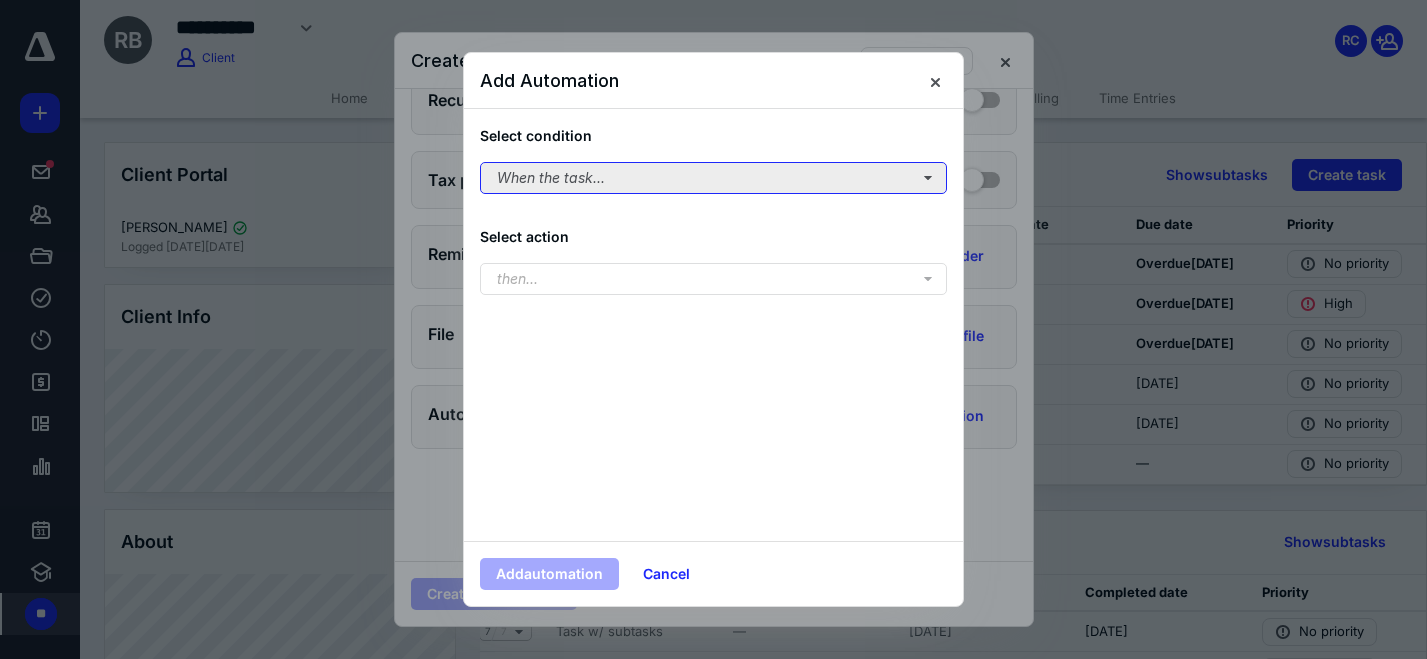 click on "When the task..." at bounding box center [713, 178] 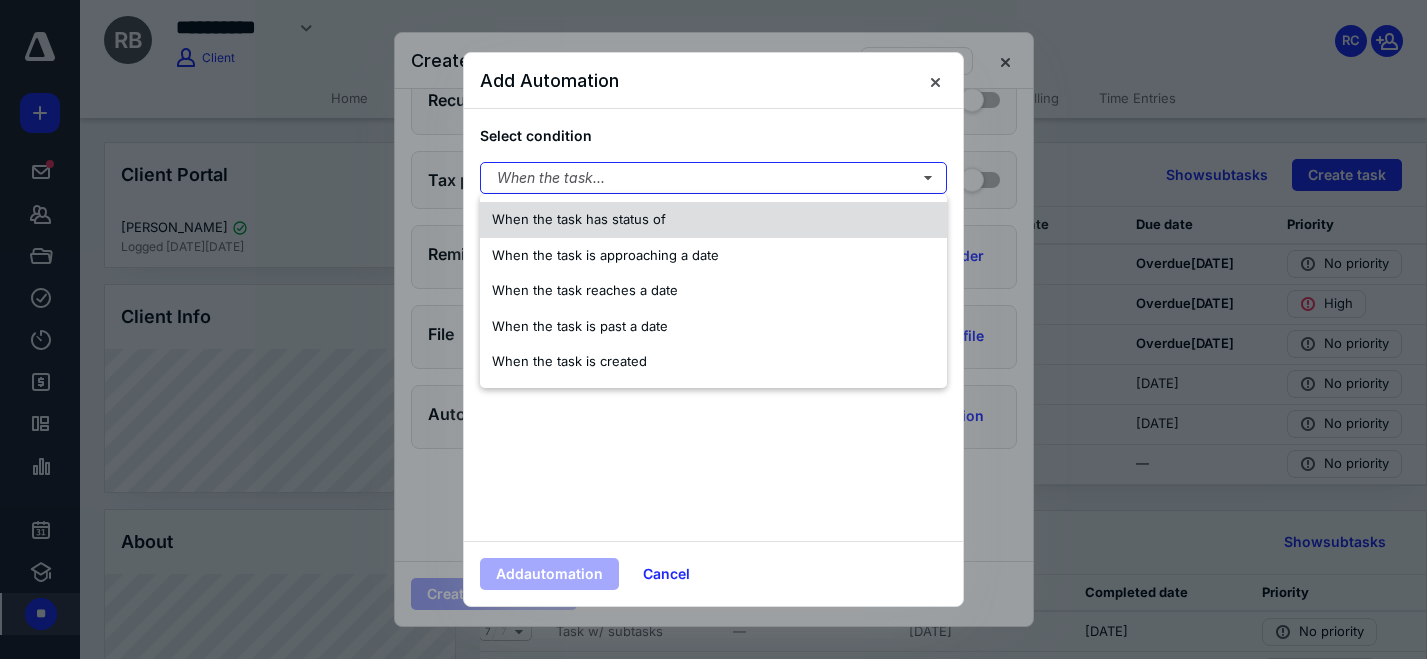 click on "When the task has status of" at bounding box center (713, 220) 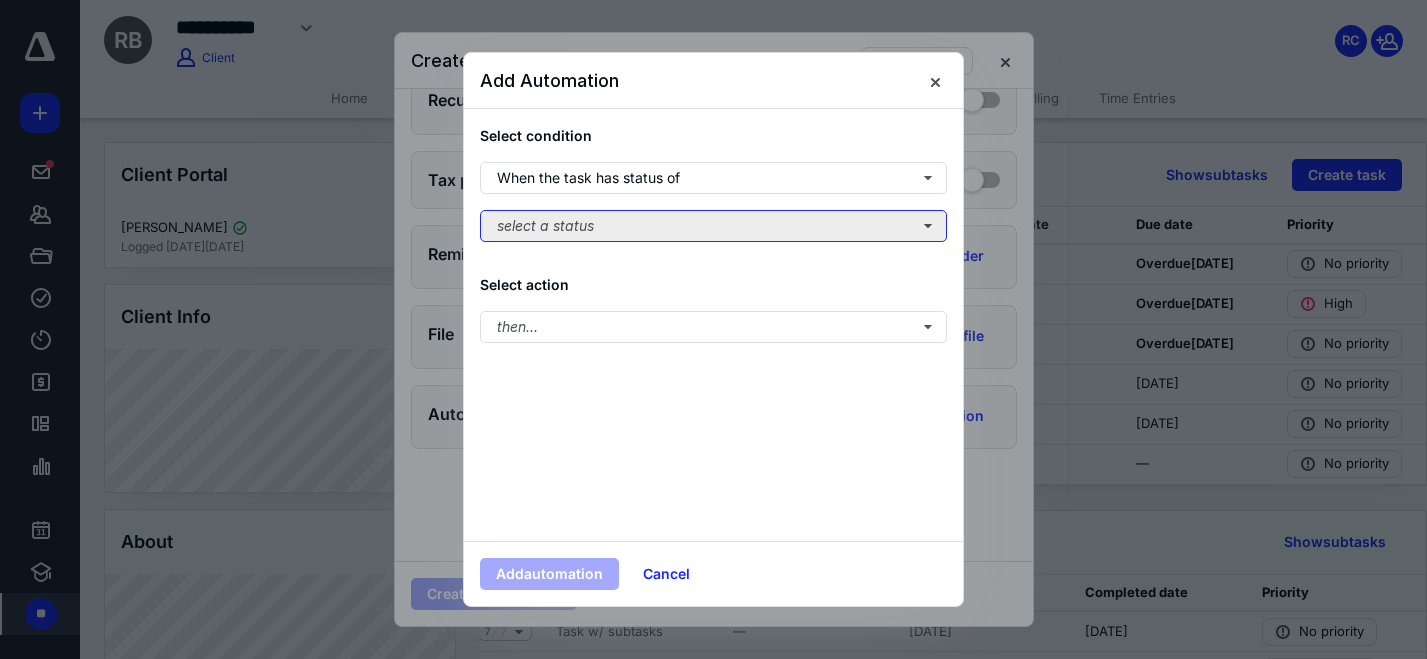 click on "select a status" at bounding box center [713, 226] 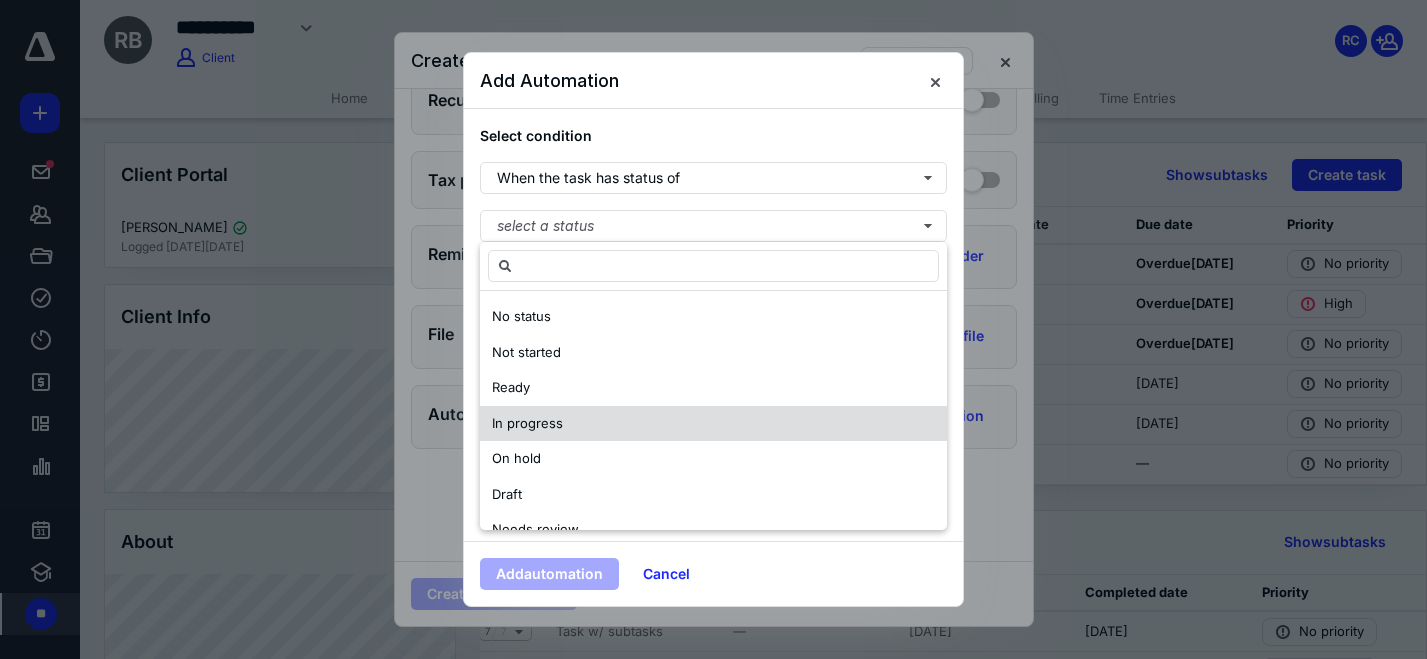 click on "In progress" at bounding box center [713, 424] 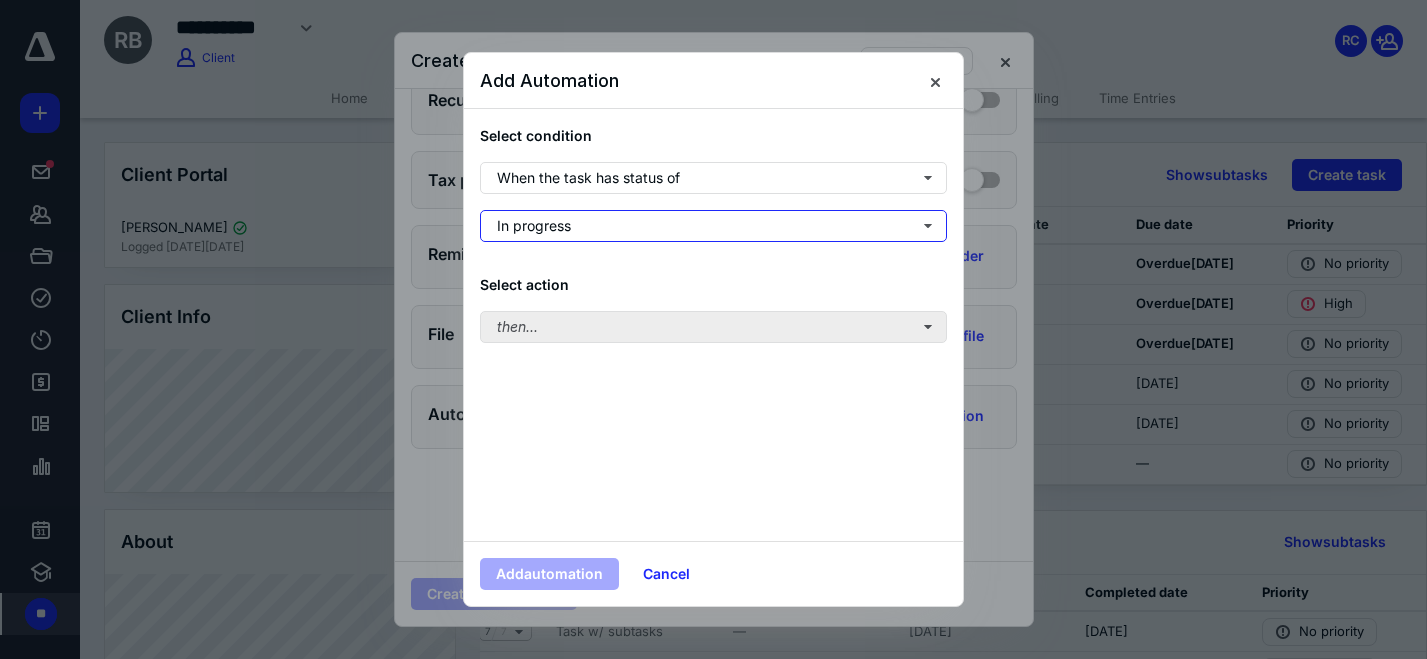type 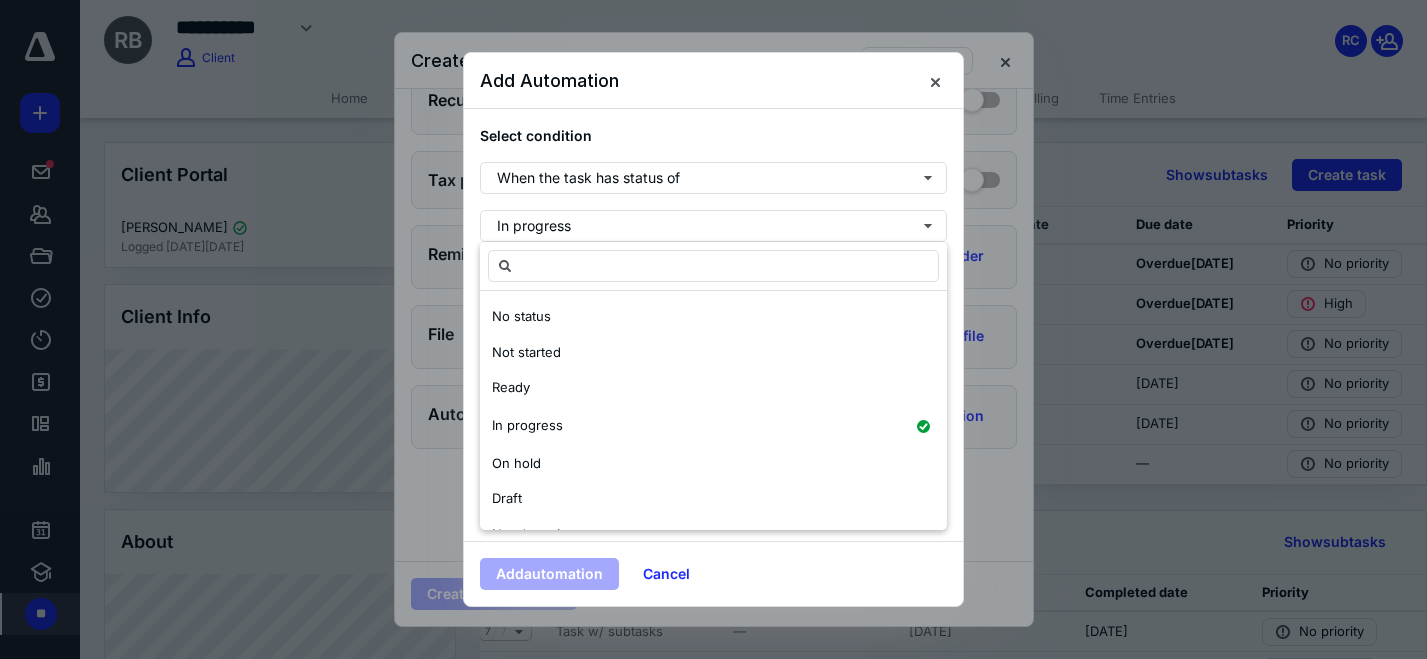 click on "Not started" at bounding box center [713, 353] 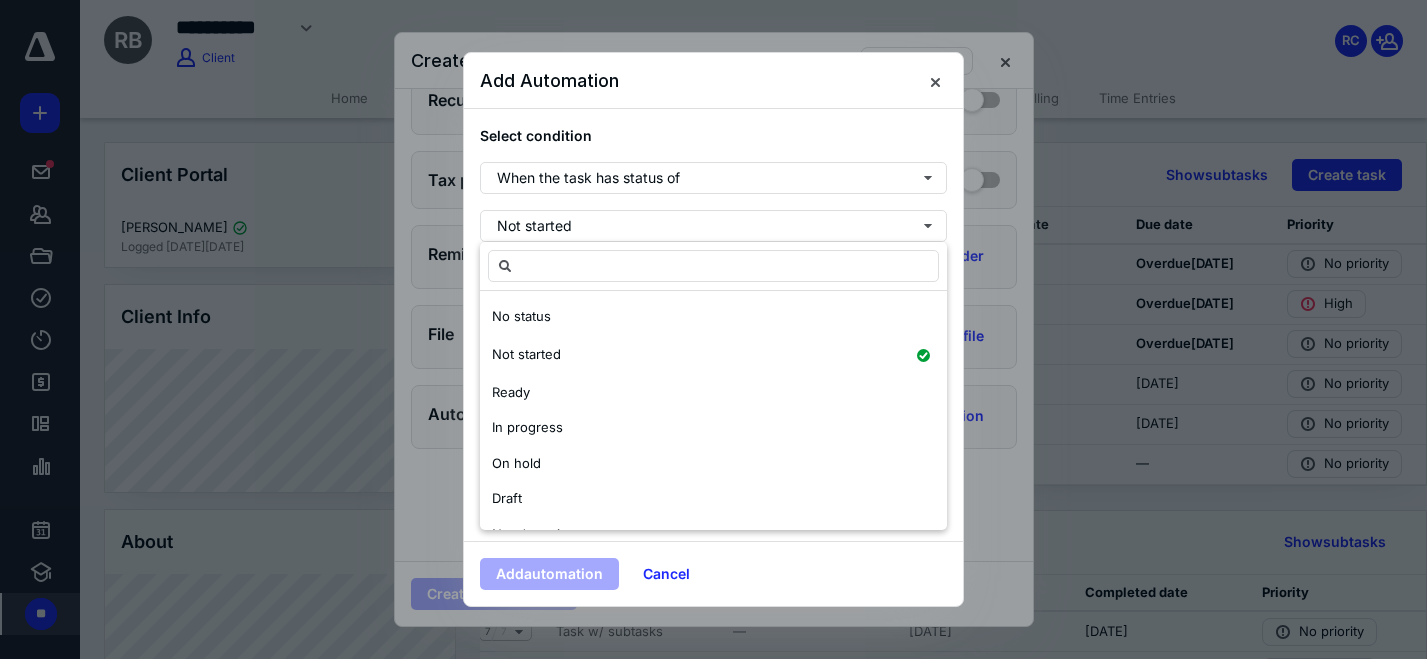 click at bounding box center (713, 266) 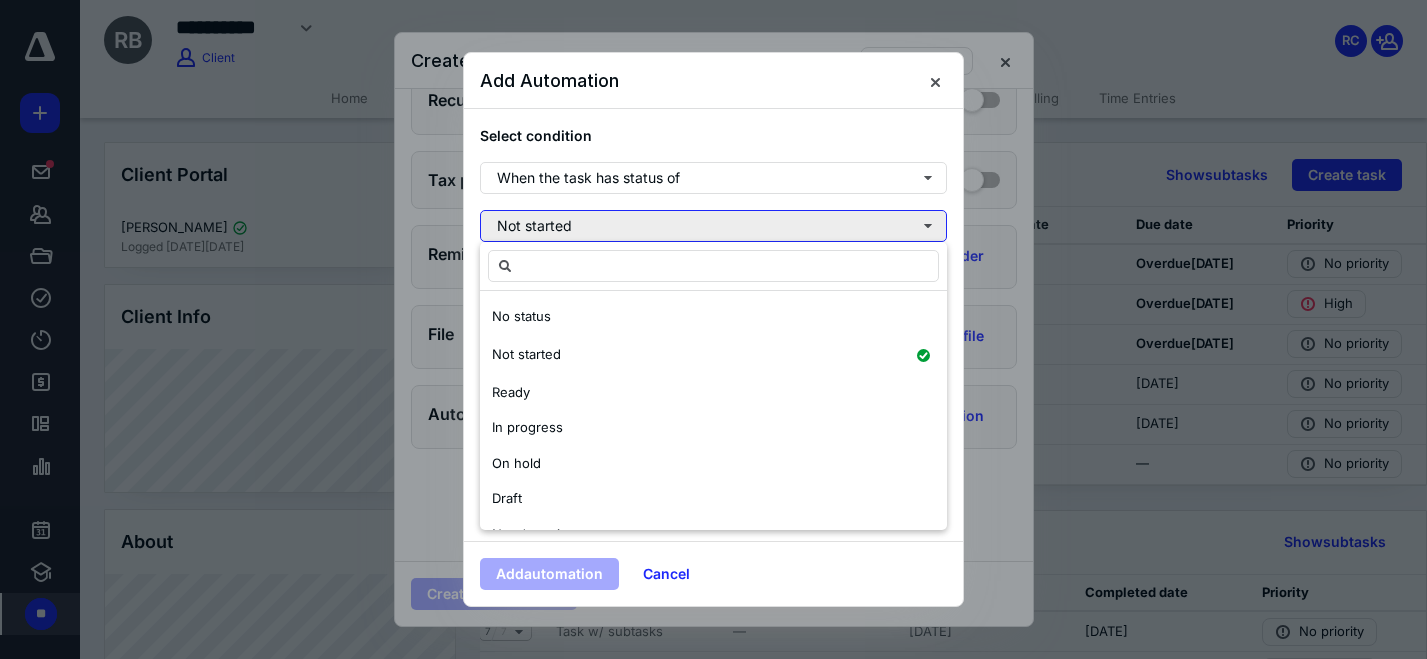 click on "Not started" at bounding box center [713, 226] 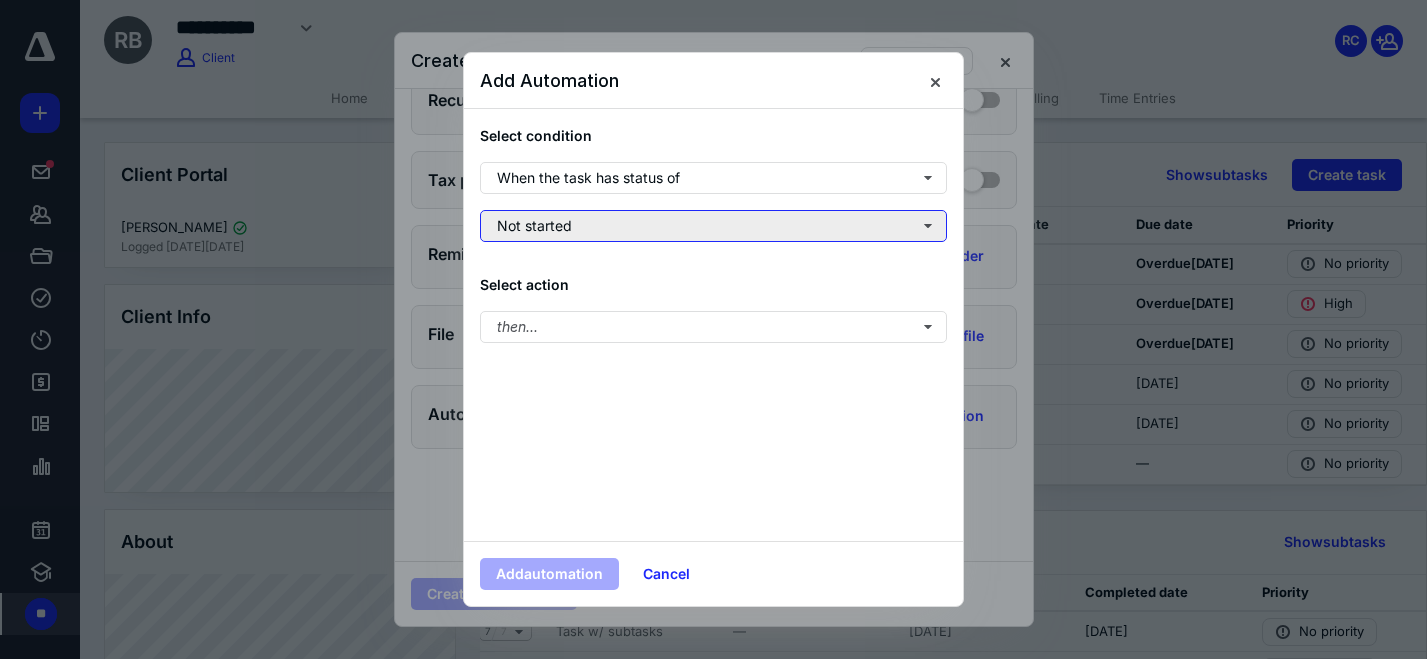click on "Not started" at bounding box center [713, 226] 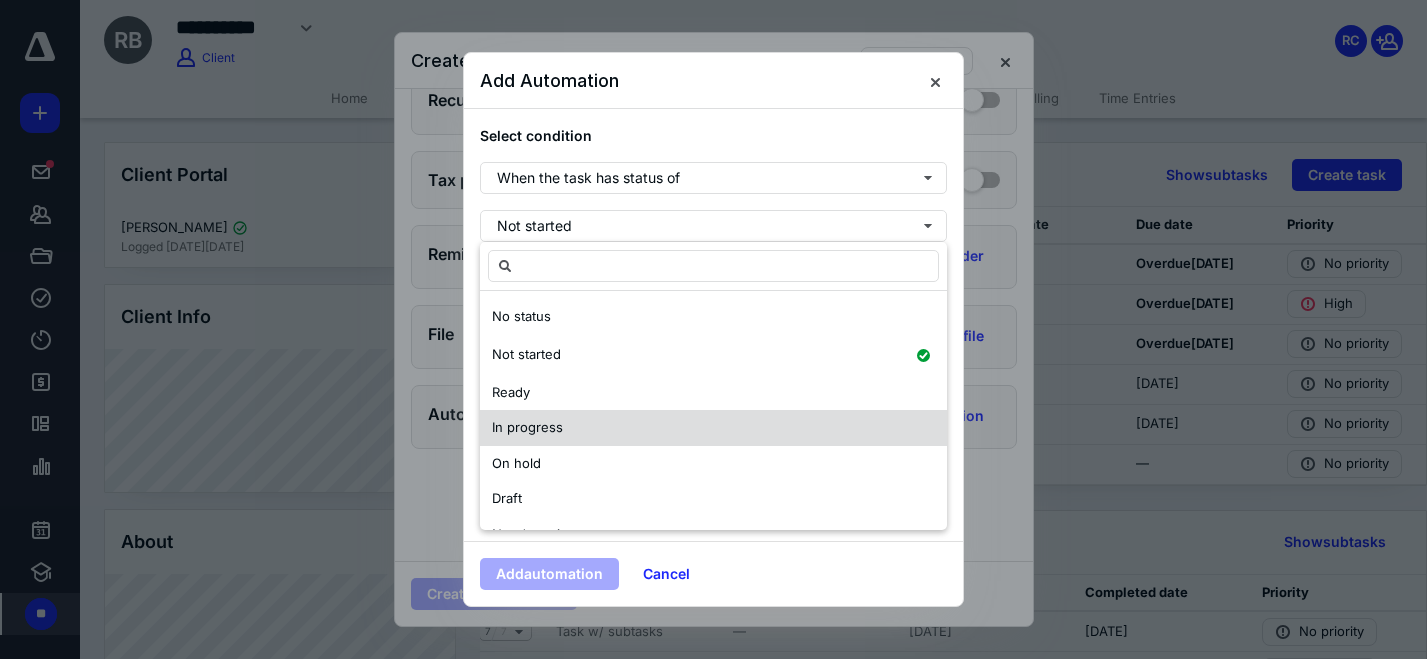 click on "In progress" at bounding box center [713, 428] 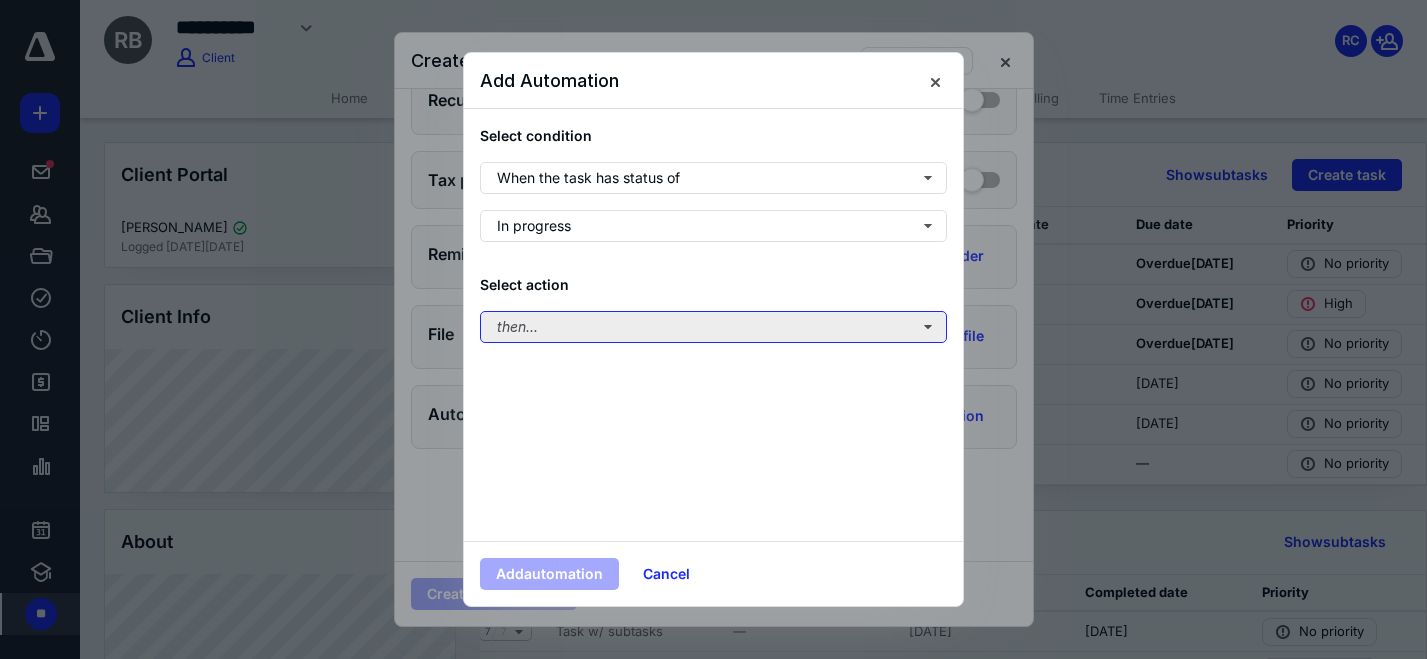 click on "then..." at bounding box center (713, 327) 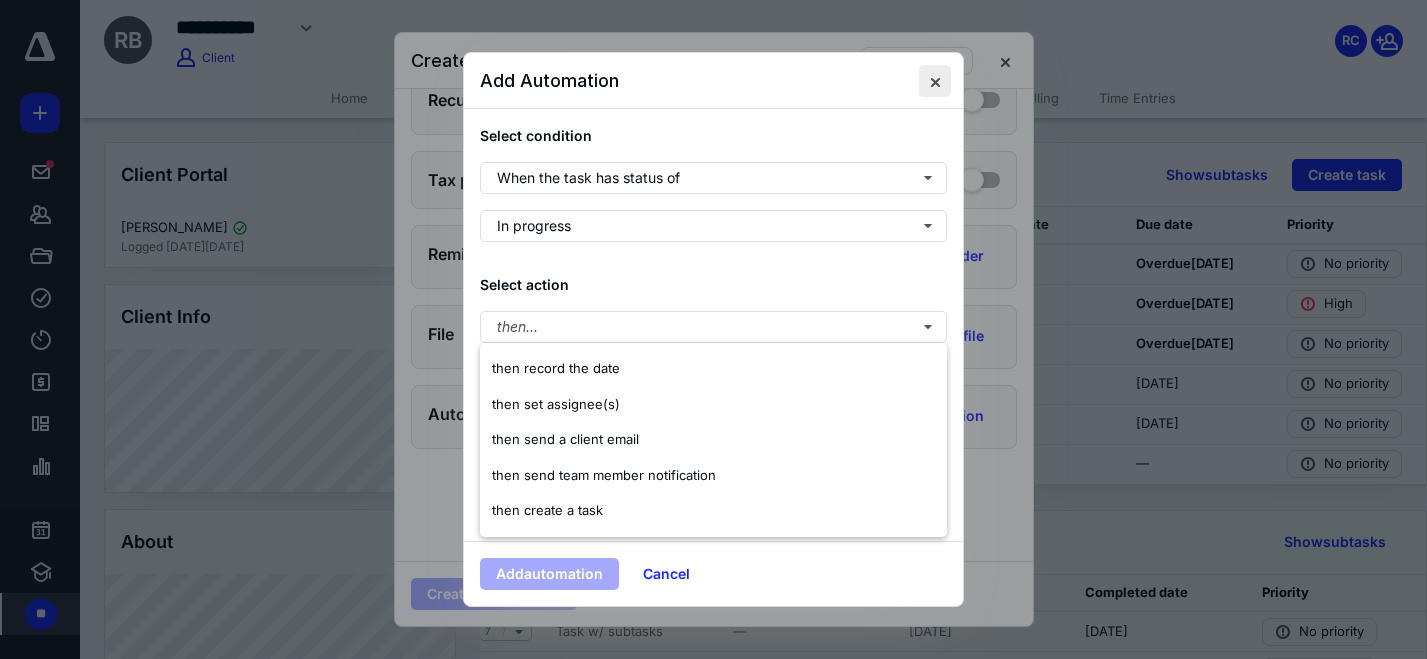 click at bounding box center [935, 81] 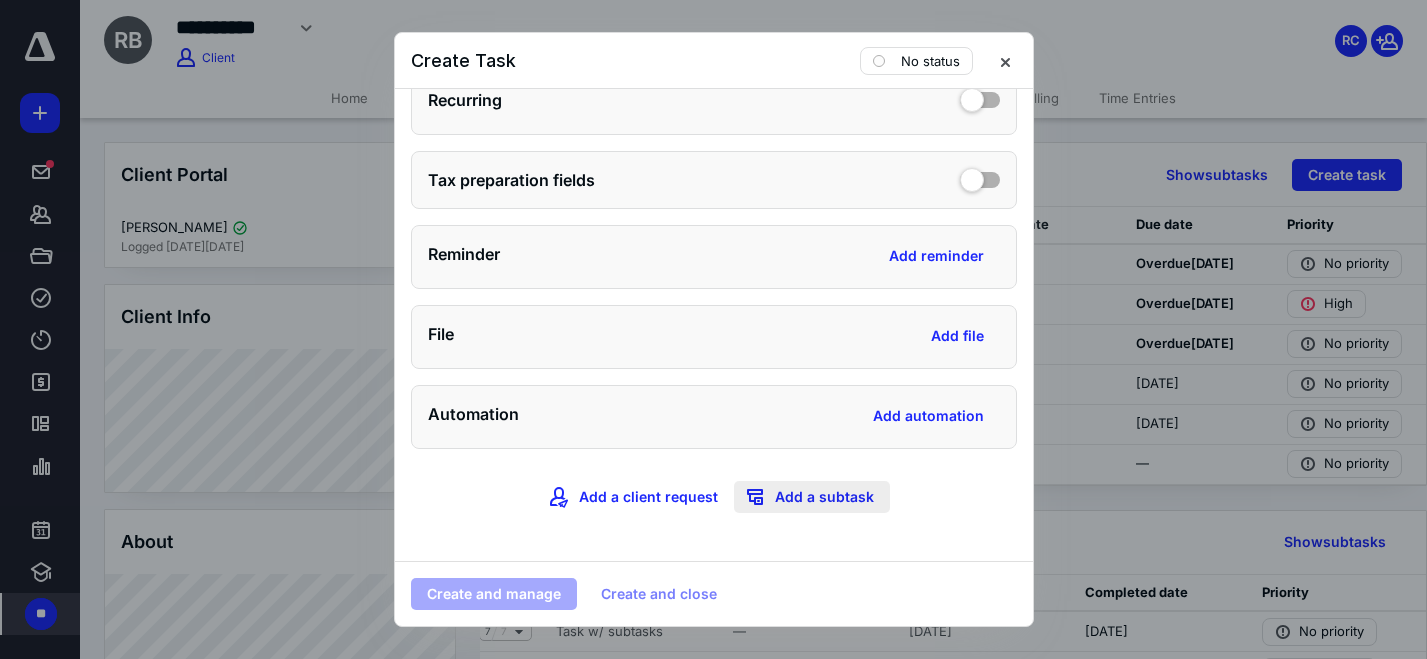click on "Add a subtask" at bounding box center [812, 497] 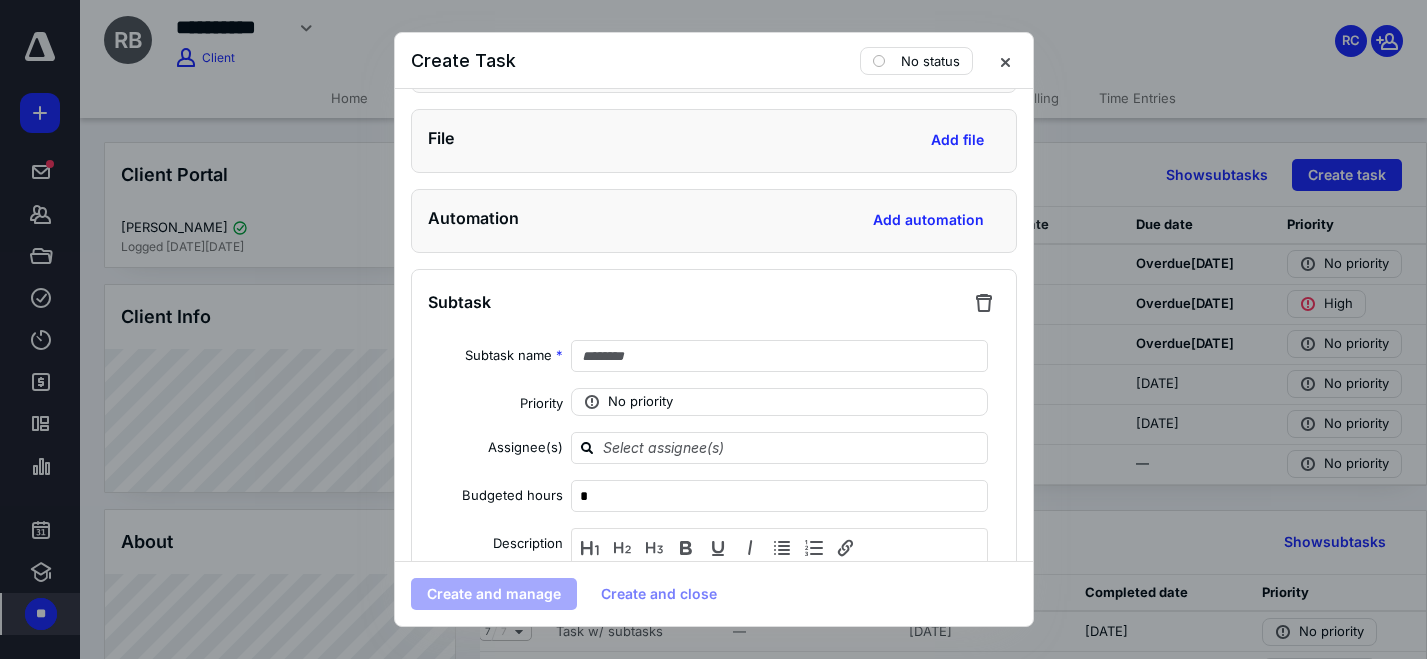 scroll, scrollTop: 1007, scrollLeft: 0, axis: vertical 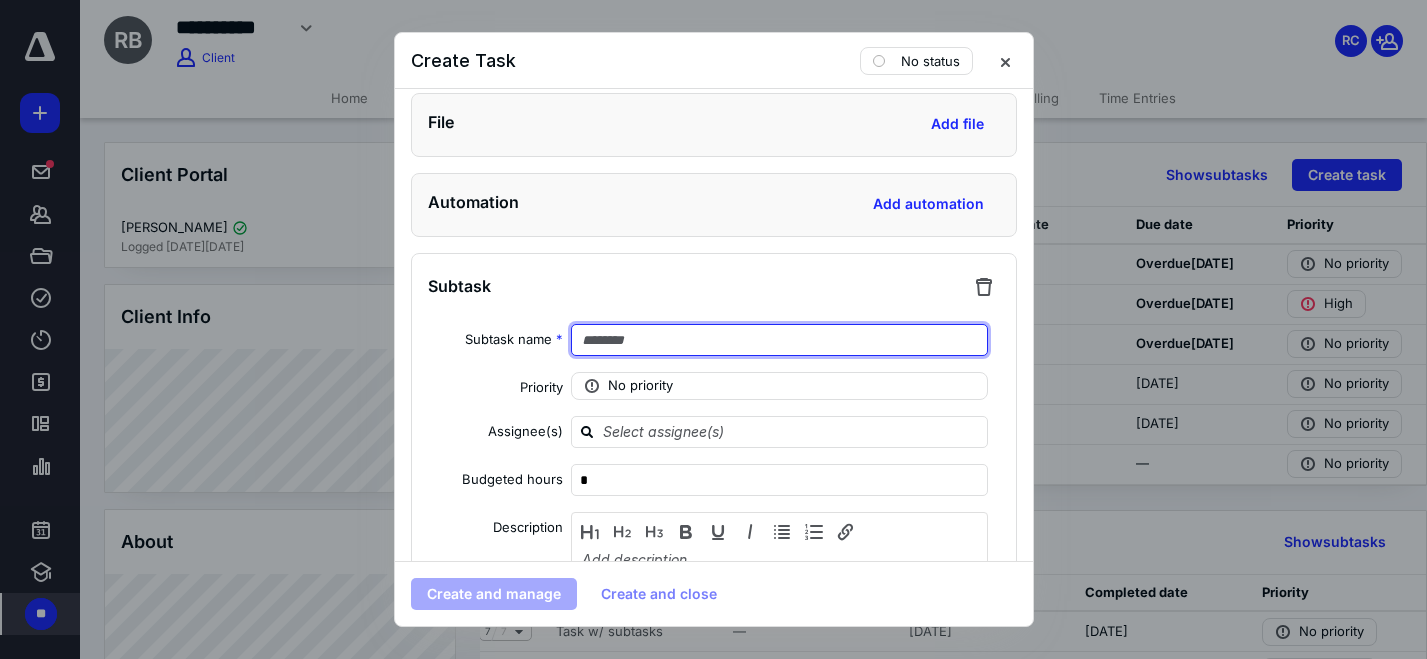 click at bounding box center (780, 340) 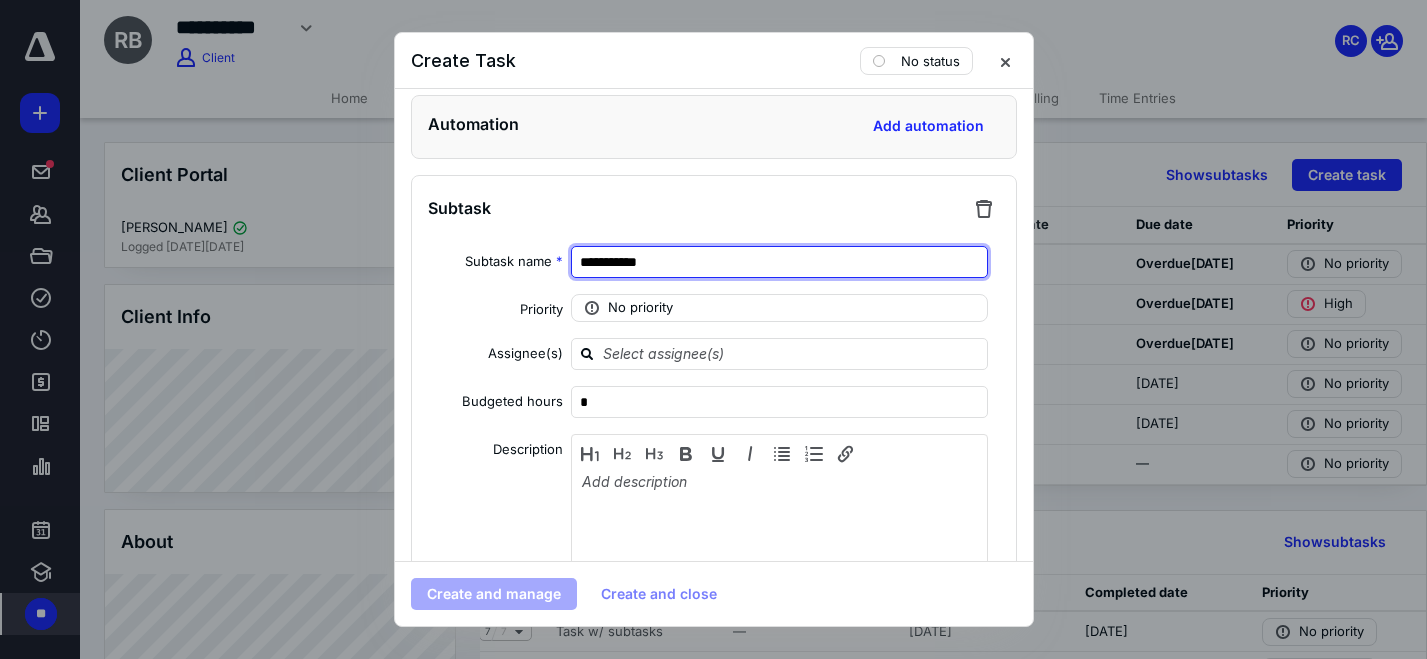 scroll, scrollTop: 1088, scrollLeft: 0, axis: vertical 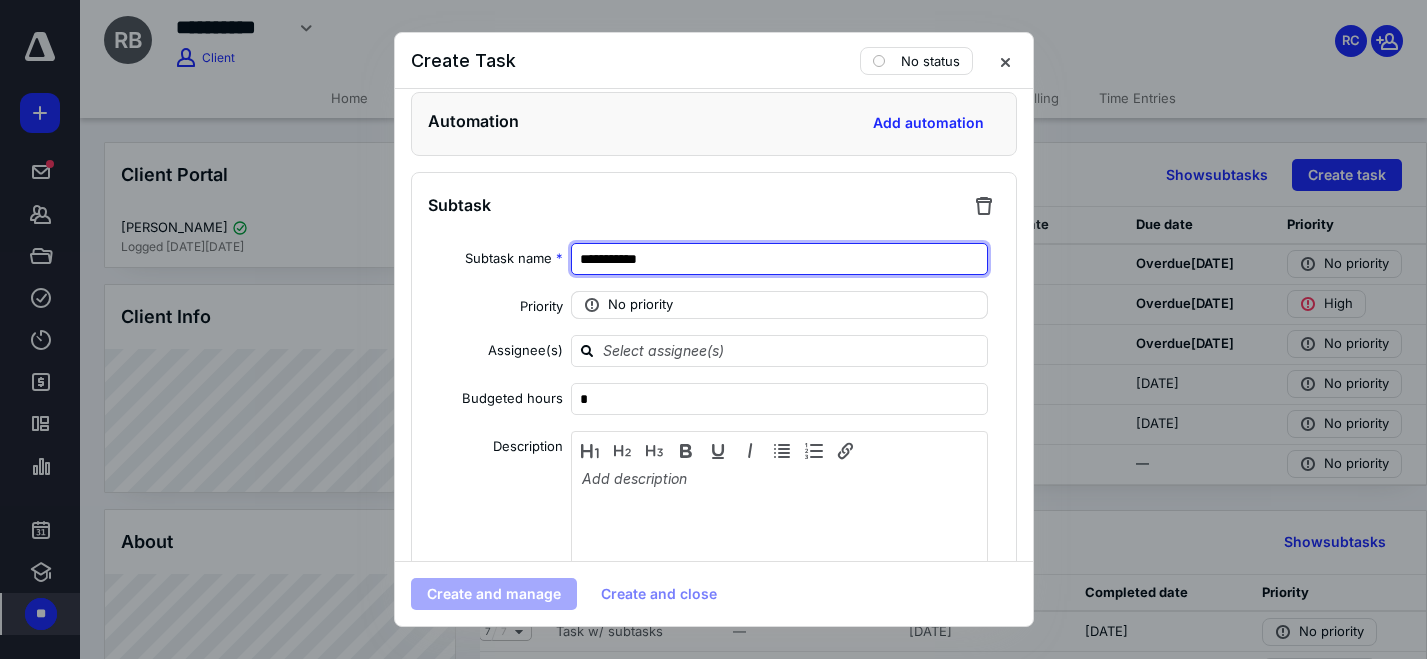 type on "**********" 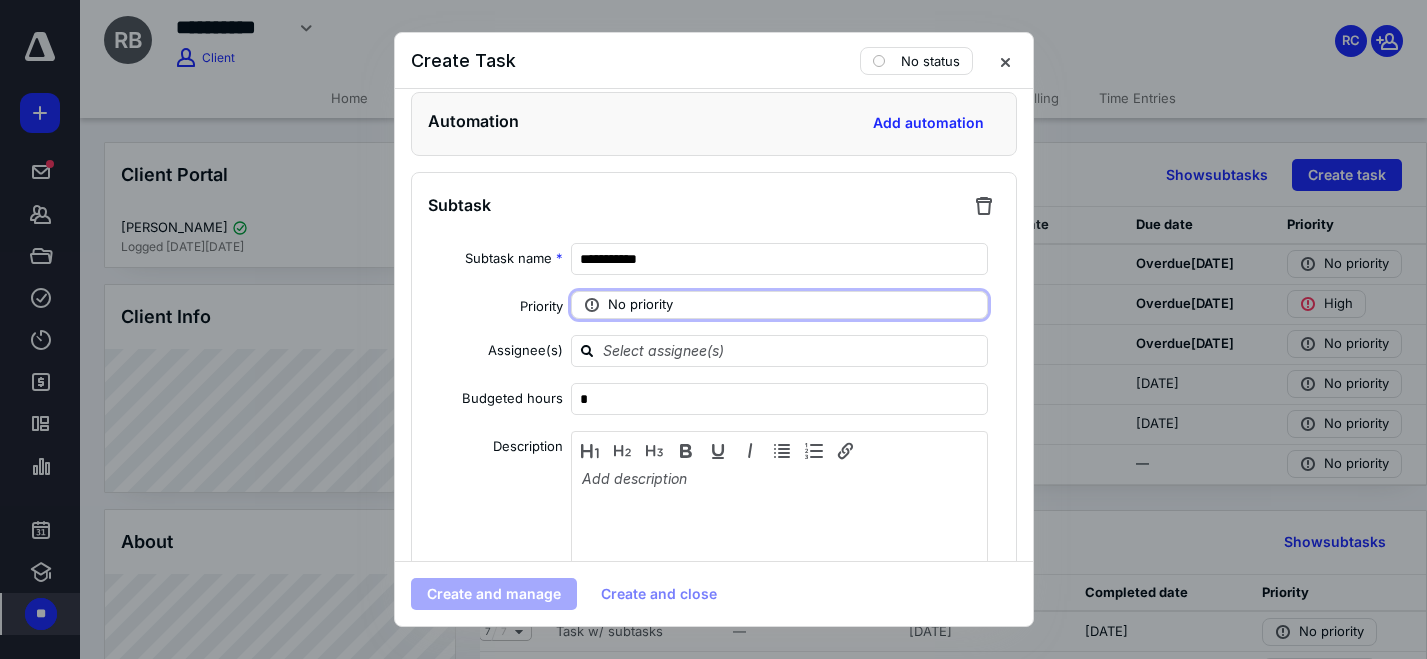 click on "No priority" at bounding box center [780, 305] 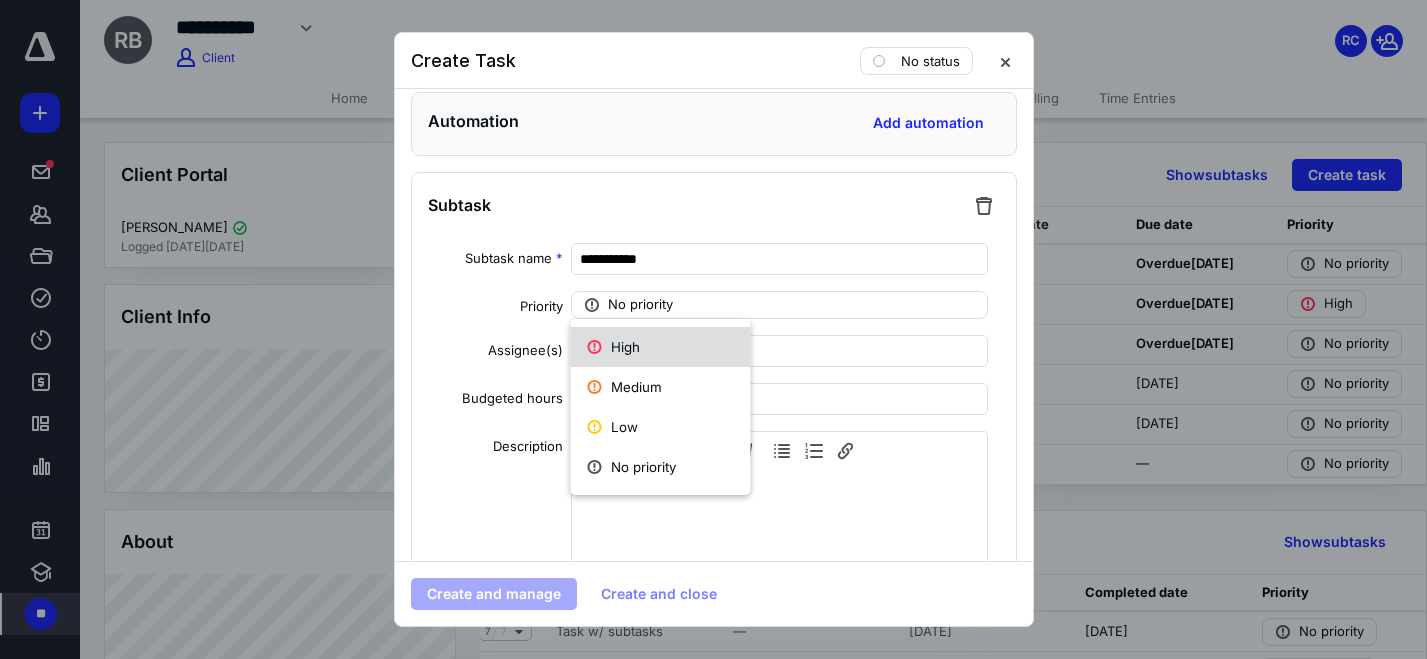 click on "High" at bounding box center (661, 347) 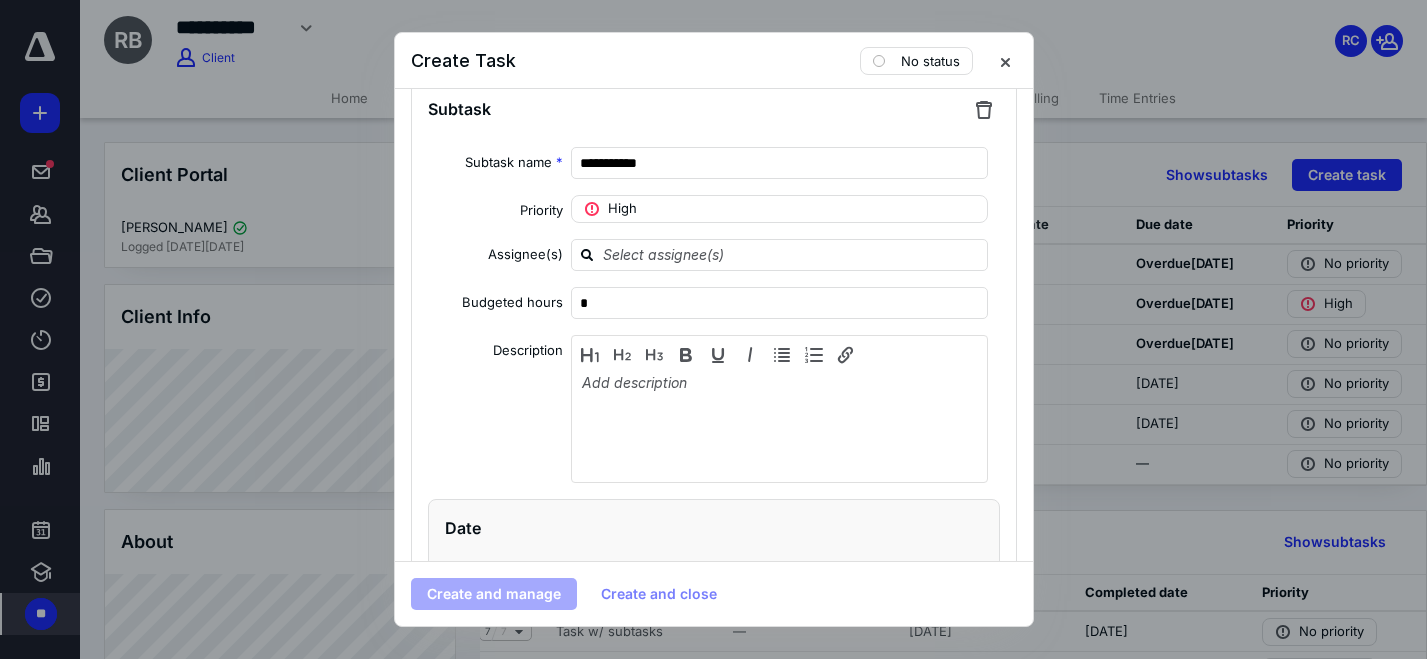 scroll, scrollTop: 1185, scrollLeft: 0, axis: vertical 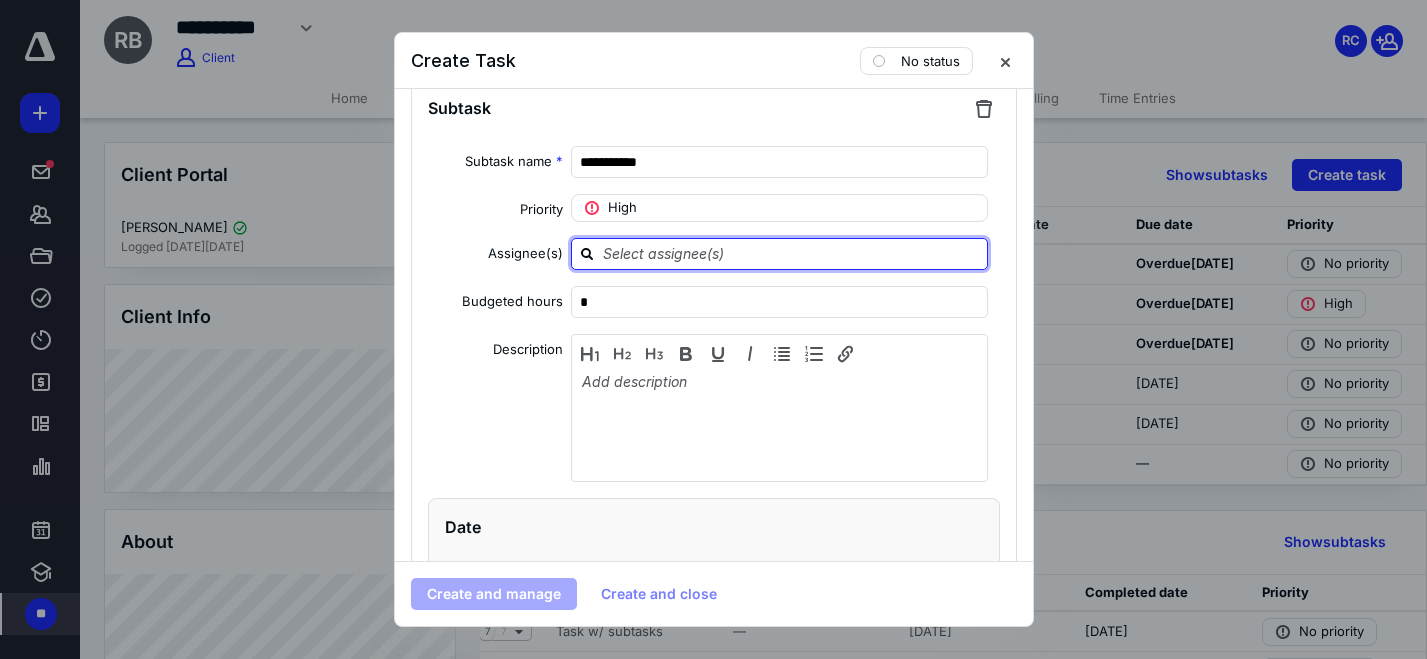 click at bounding box center [792, 253] 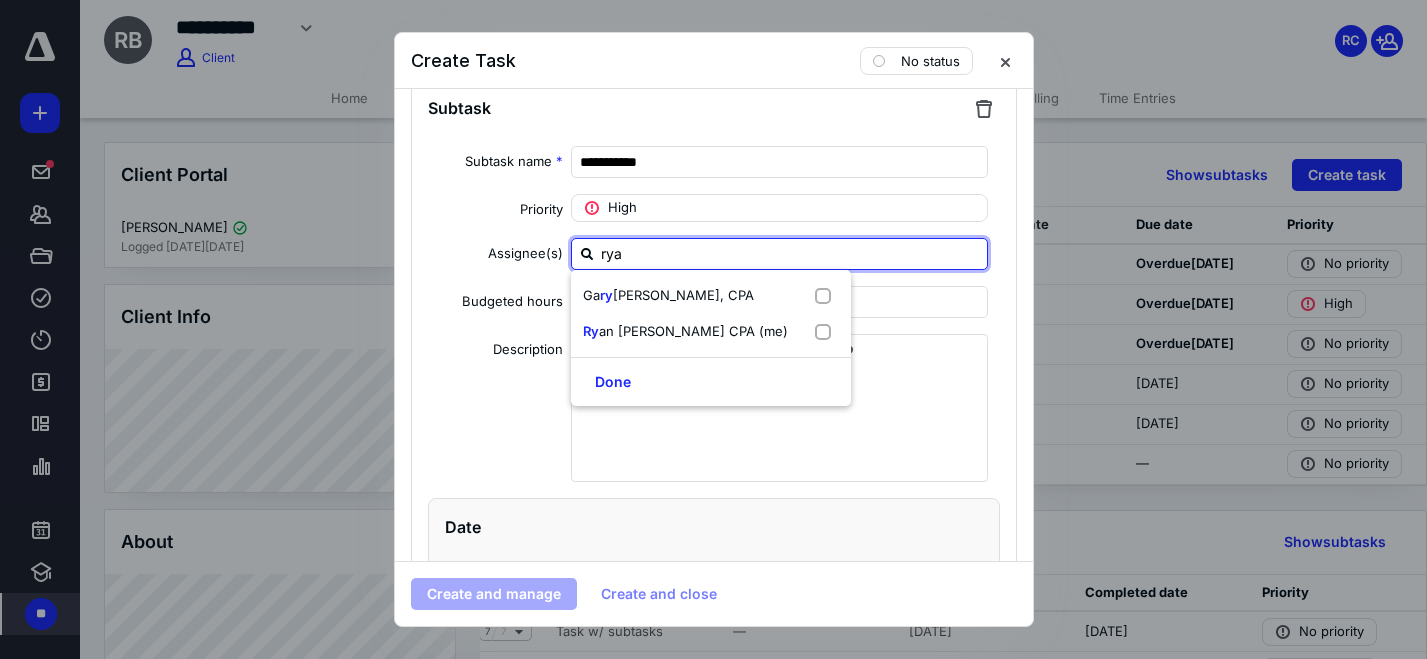 type on "ryan" 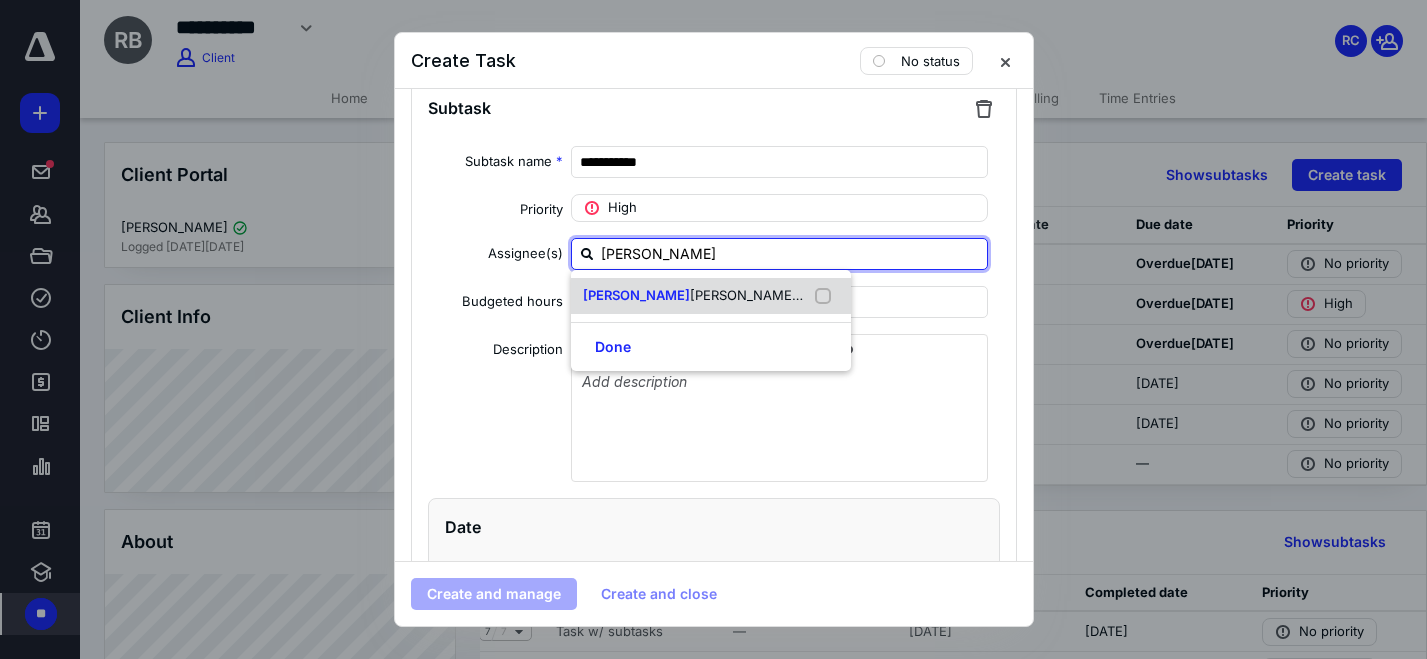 click on "Blose CPA (me)" at bounding box center [775, 295] 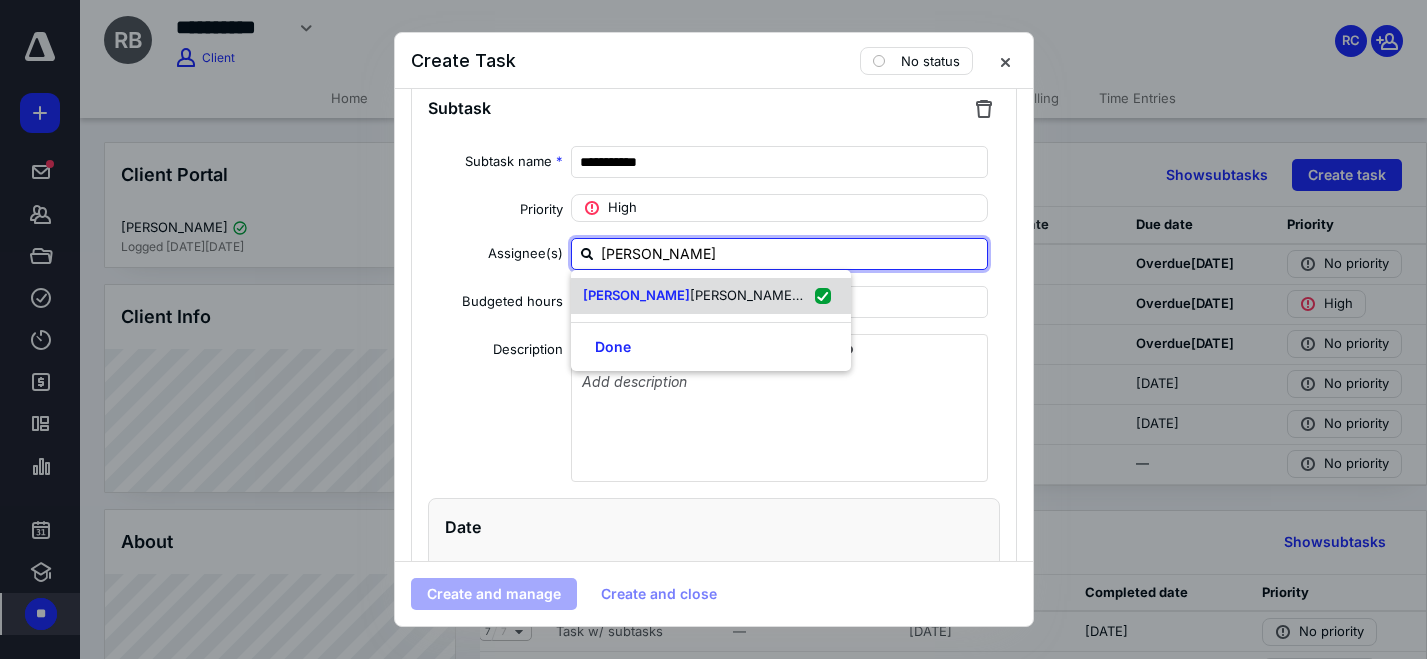 checkbox on "true" 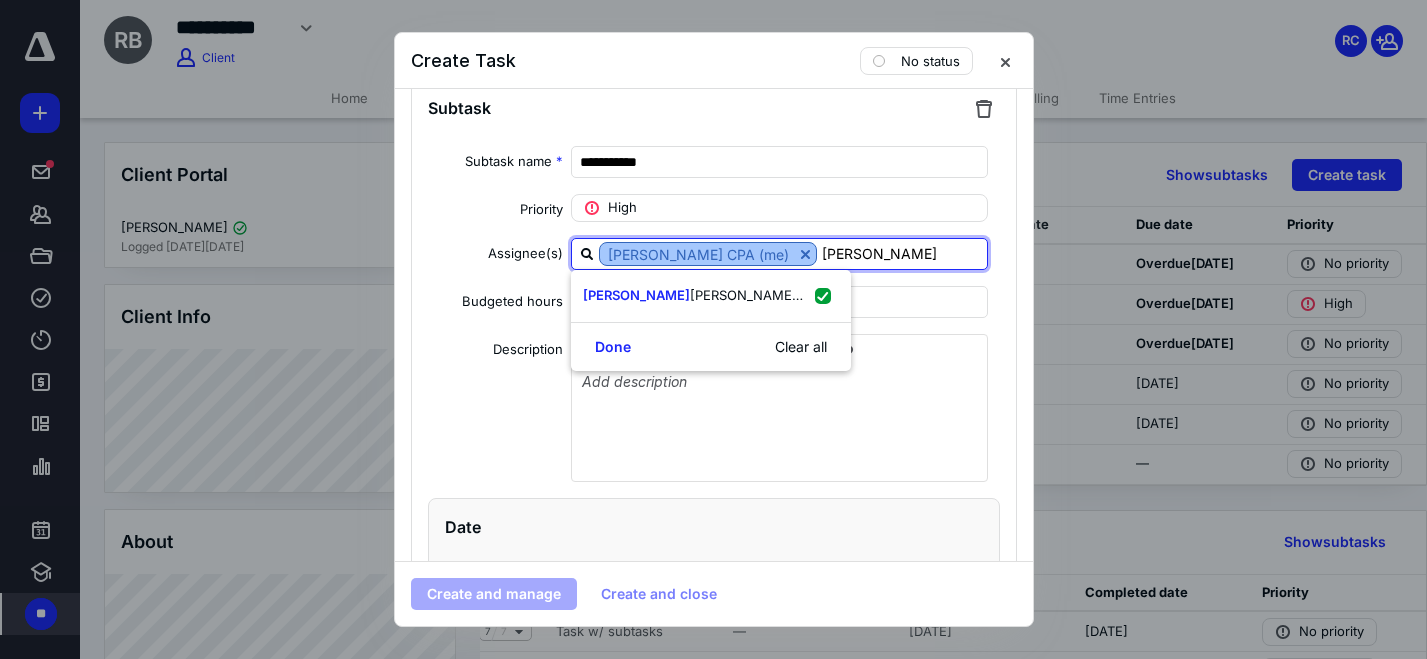 type on "ryan" 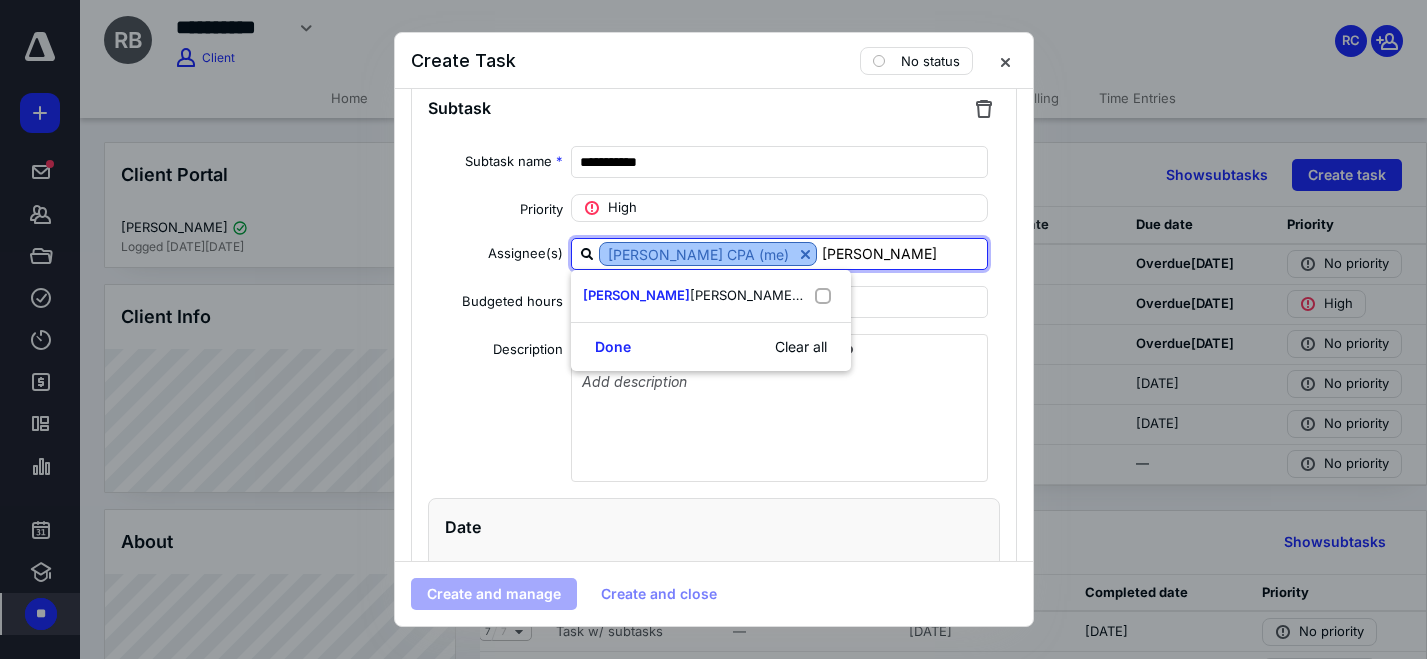 checkbox on "false" 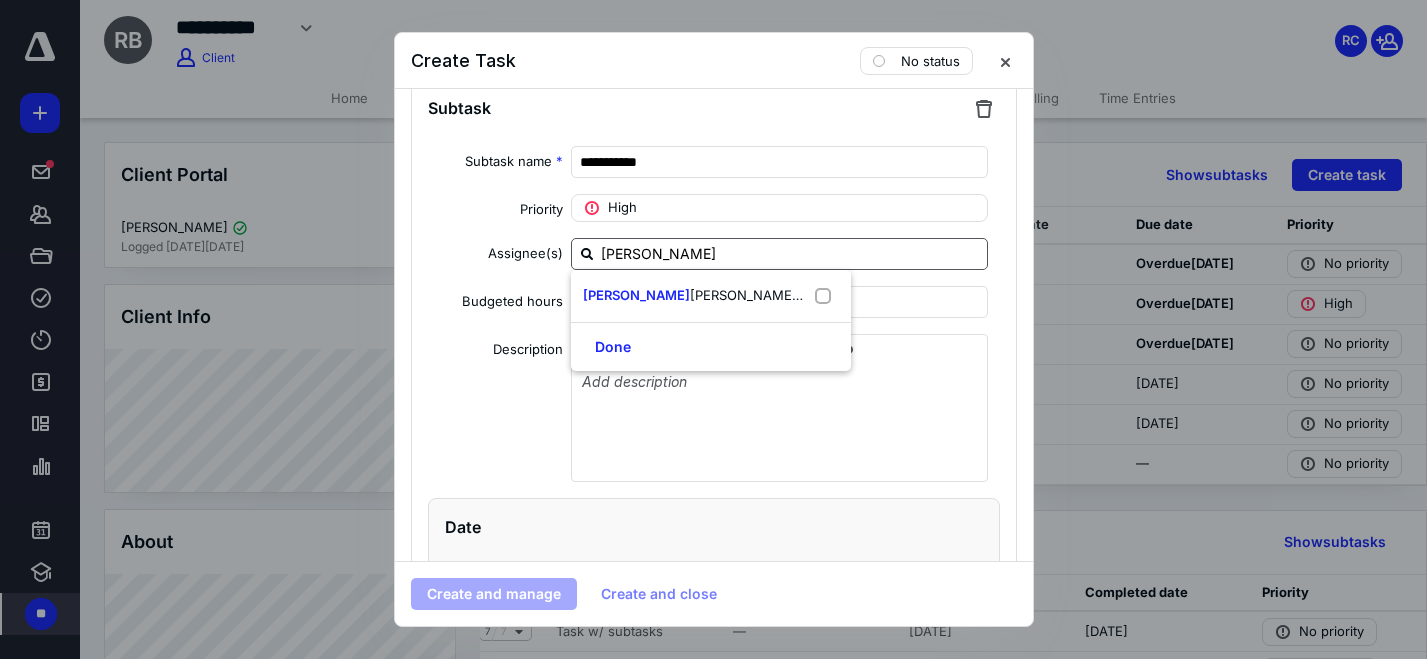 click on "Budgeted hours" at bounding box center (495, 305) 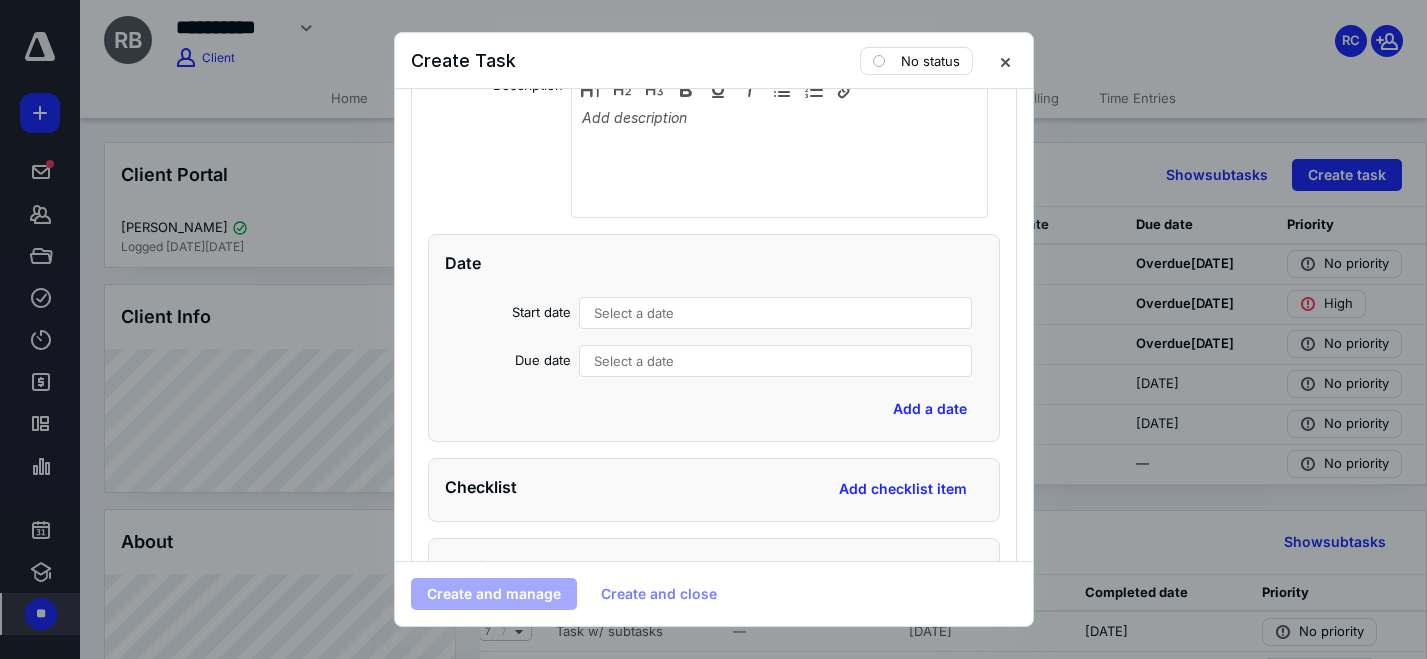 scroll, scrollTop: 1451, scrollLeft: 0, axis: vertical 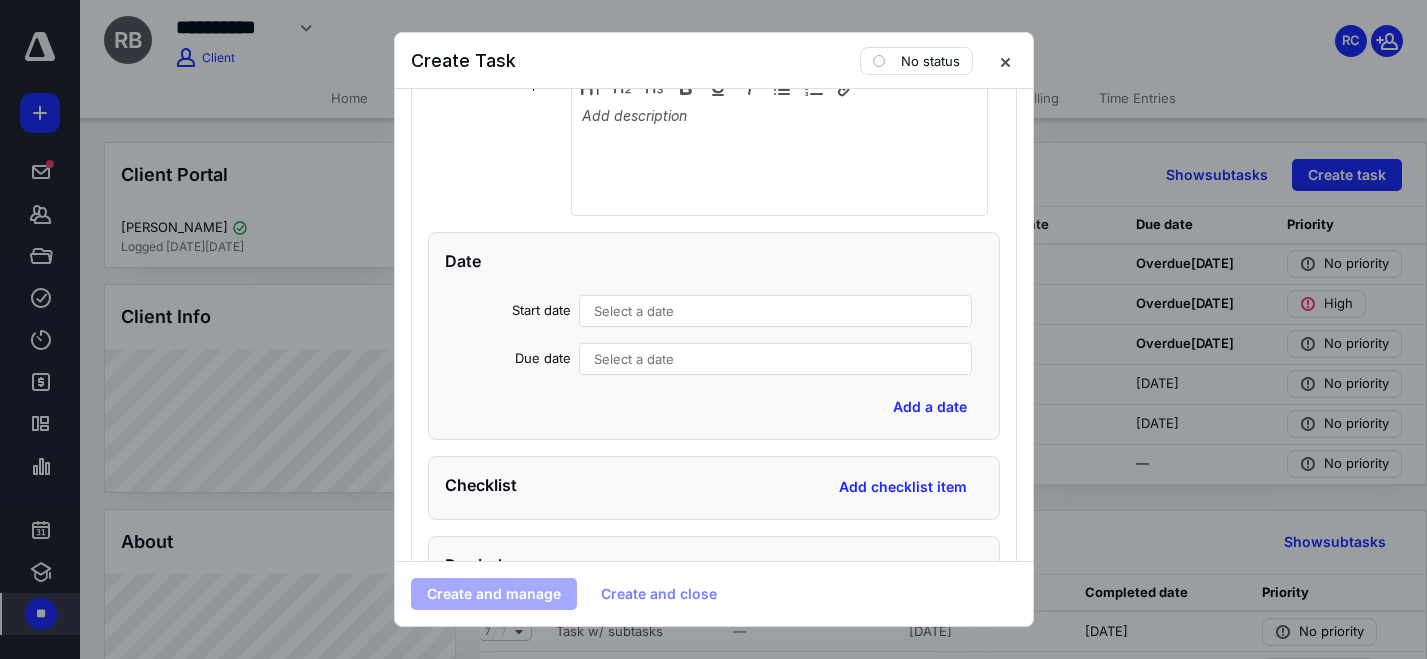 click on "Select a date" at bounding box center (775, 359) 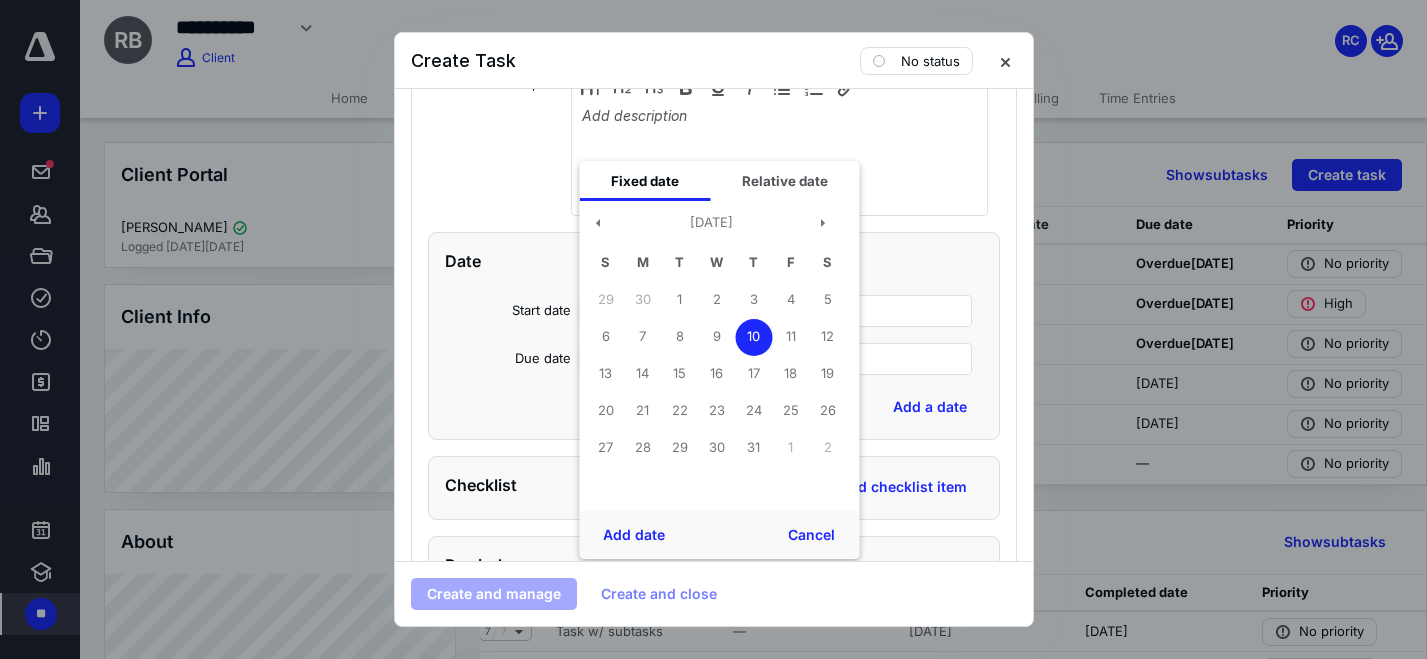 click on "Checklist Add checklist item" at bounding box center (714, 488) 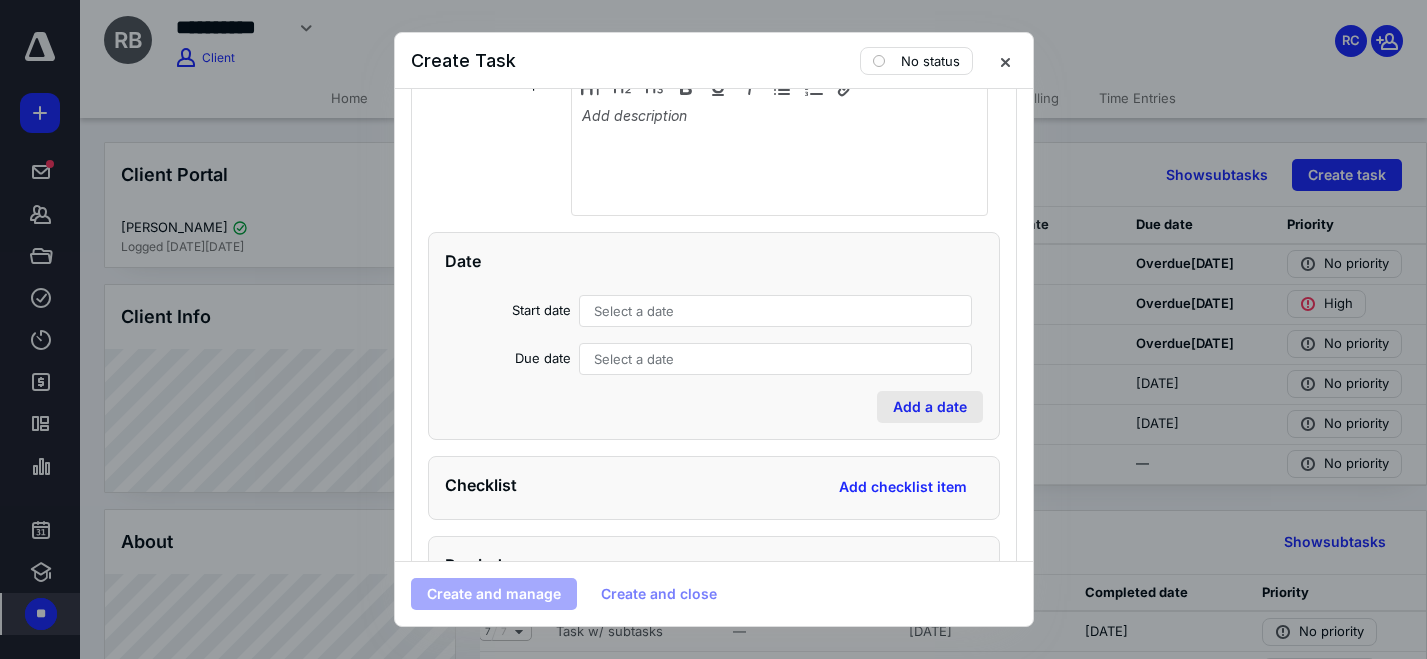 click on "Add a date" at bounding box center (930, 407) 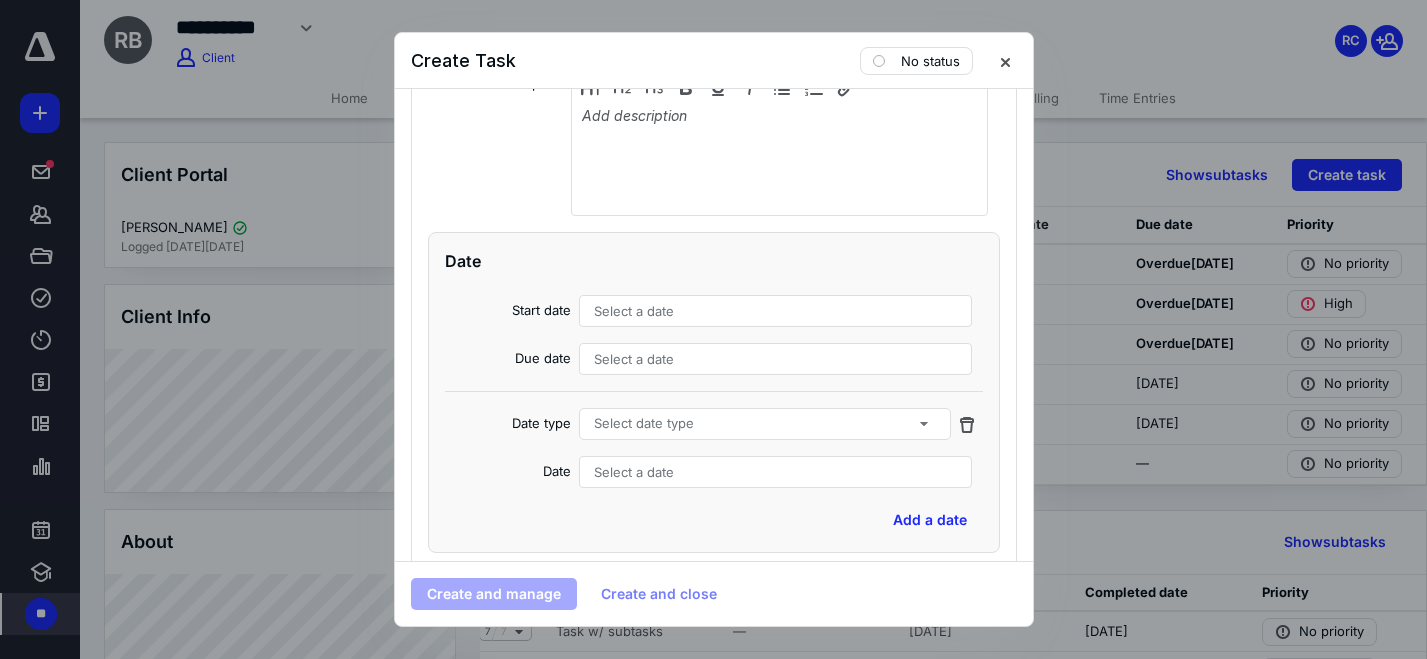 click 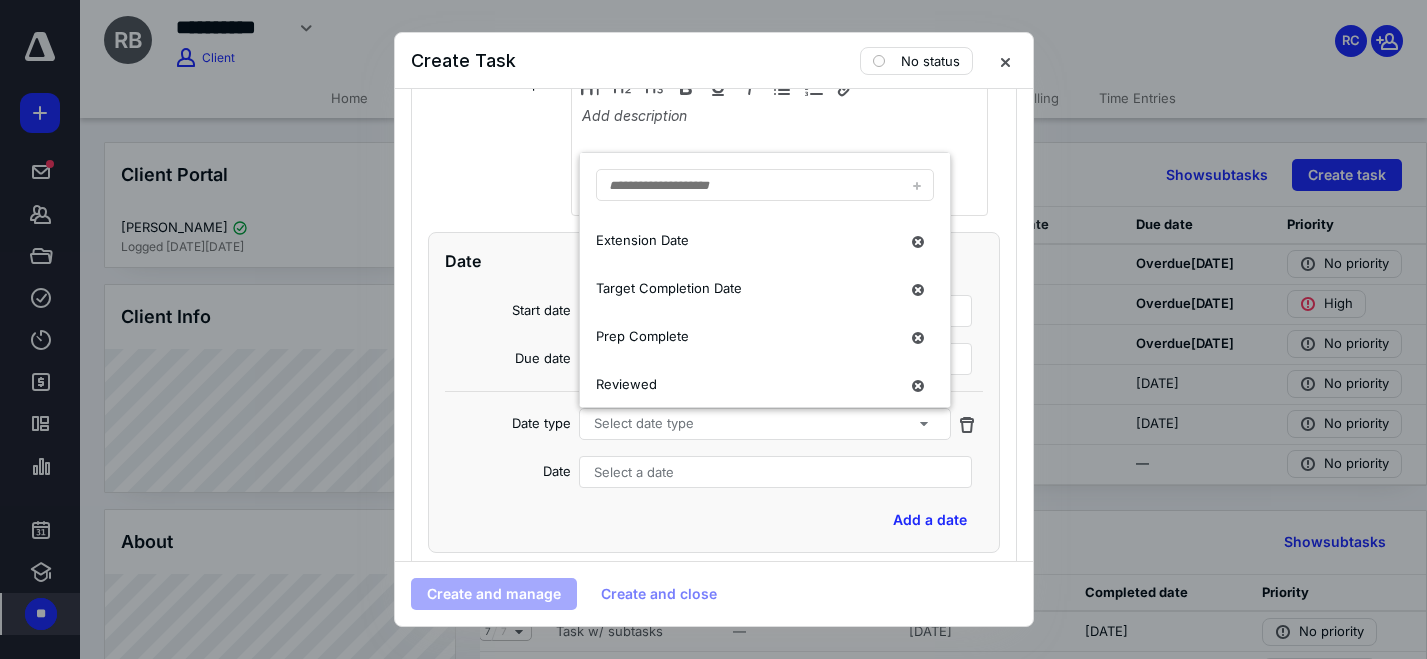click on "Add a date" at bounding box center [714, 520] 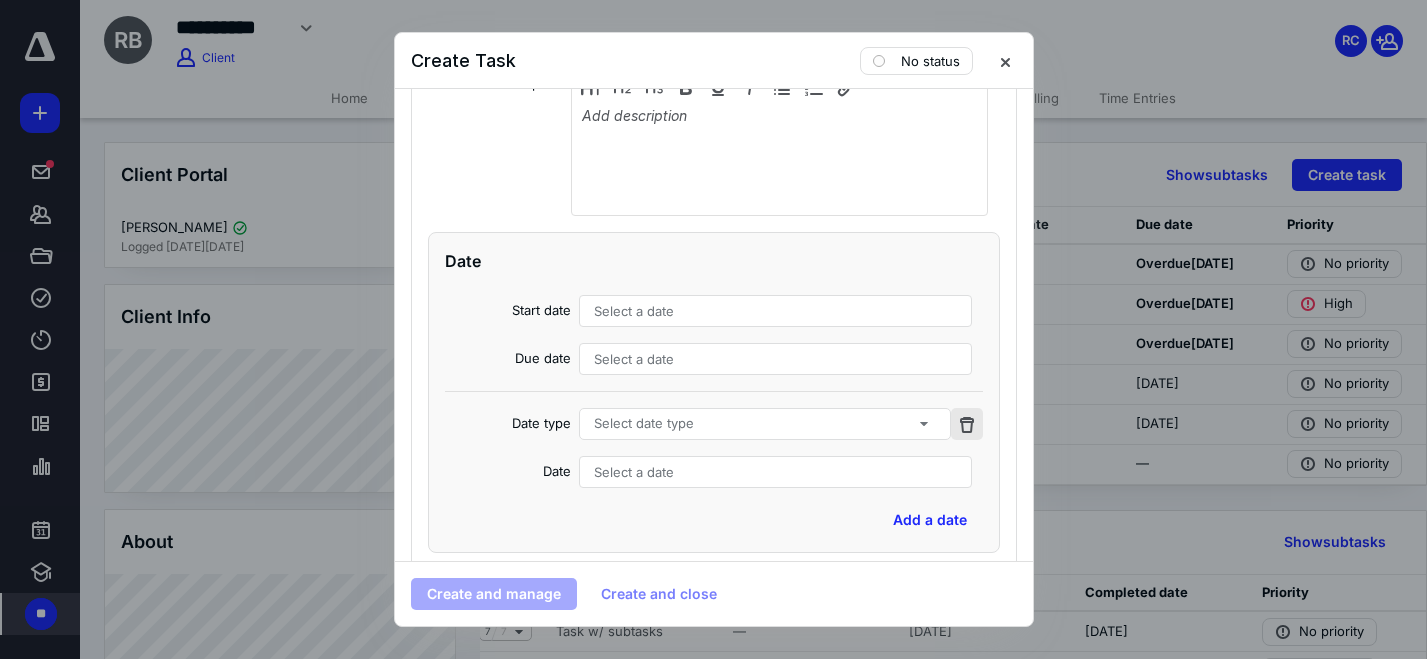 click at bounding box center (967, 424) 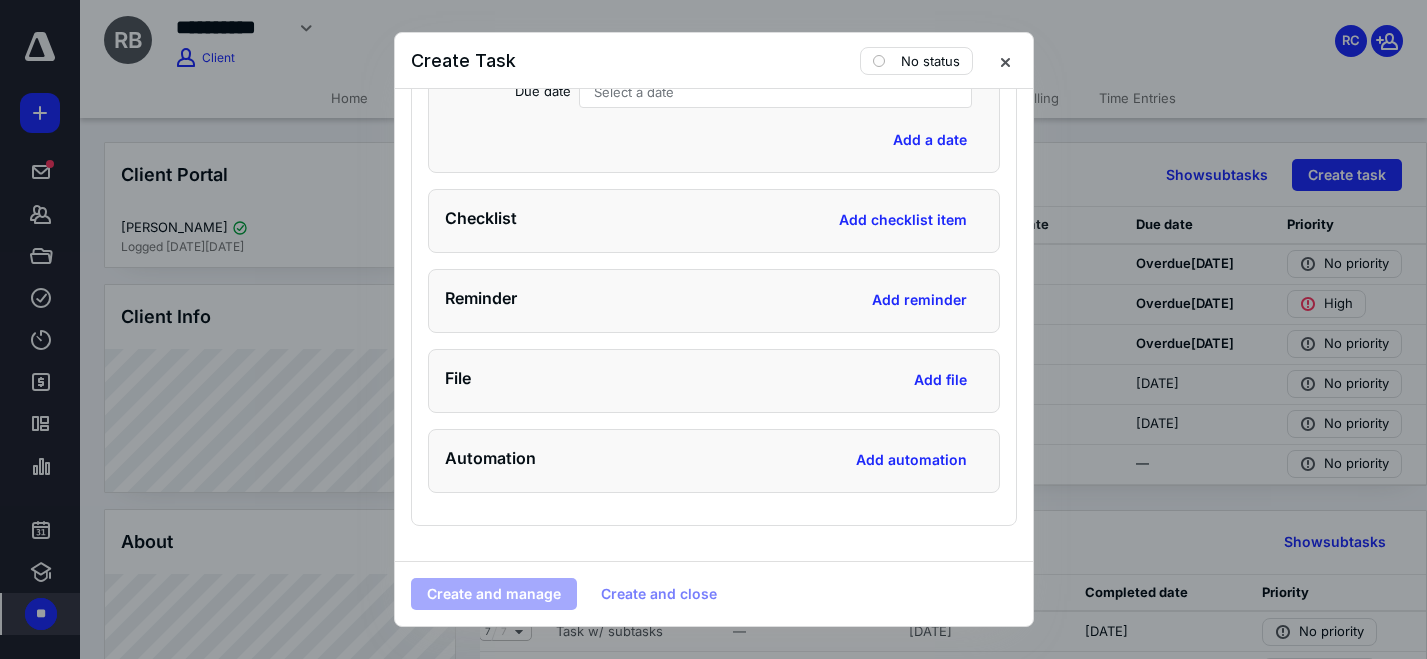 scroll, scrollTop: 1731, scrollLeft: 0, axis: vertical 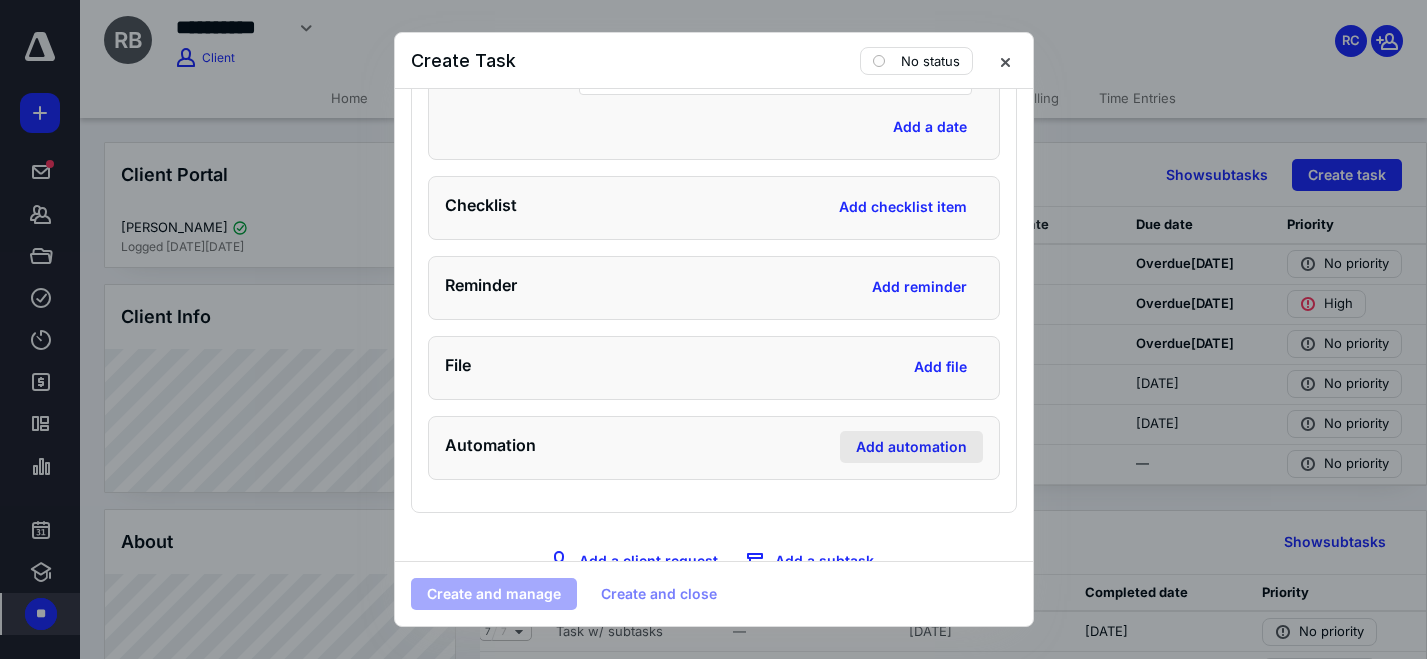 click on "Add automation" at bounding box center (911, 447) 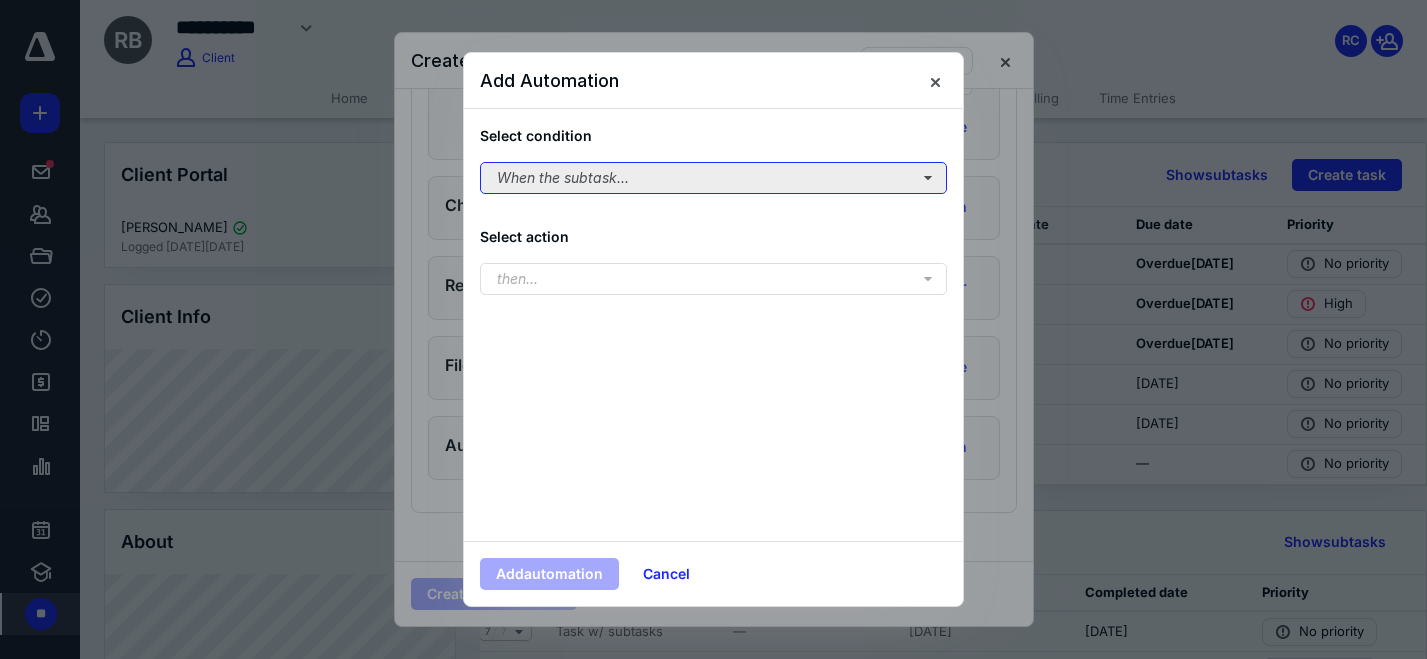 click on "When the subtask..." at bounding box center [713, 178] 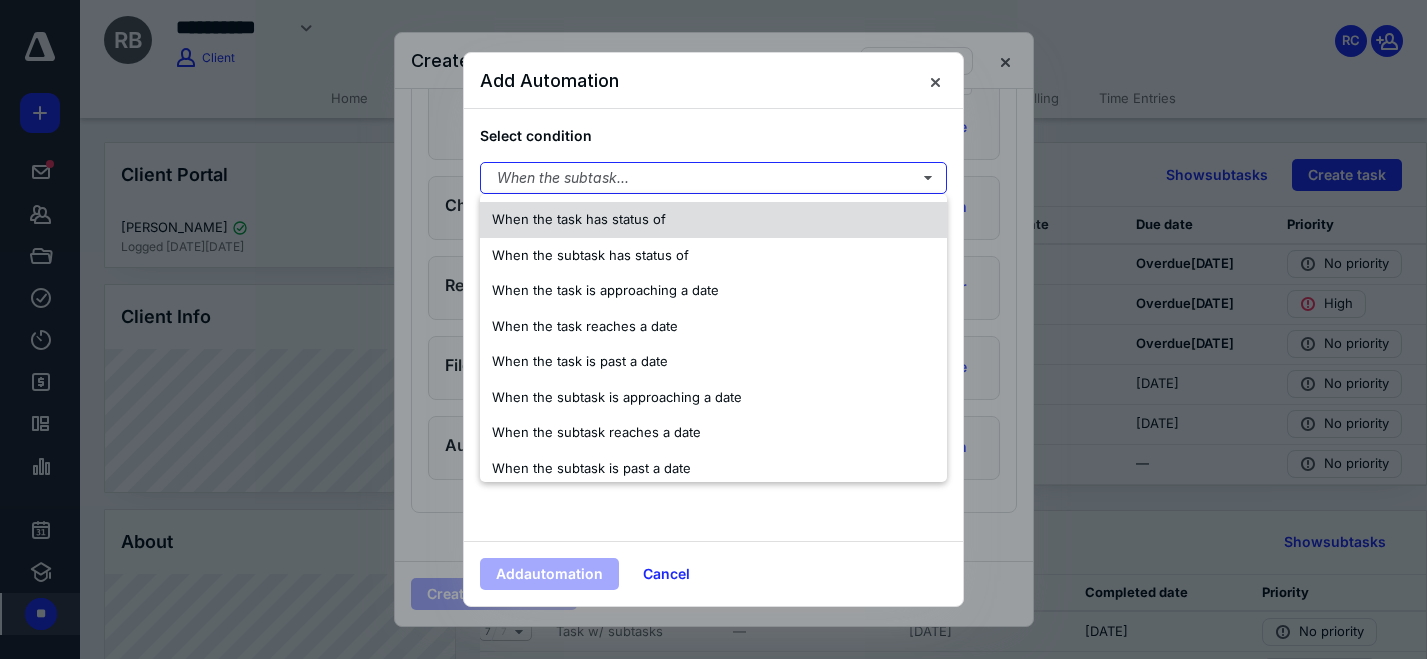 click on "When the task has status of" at bounding box center [579, 219] 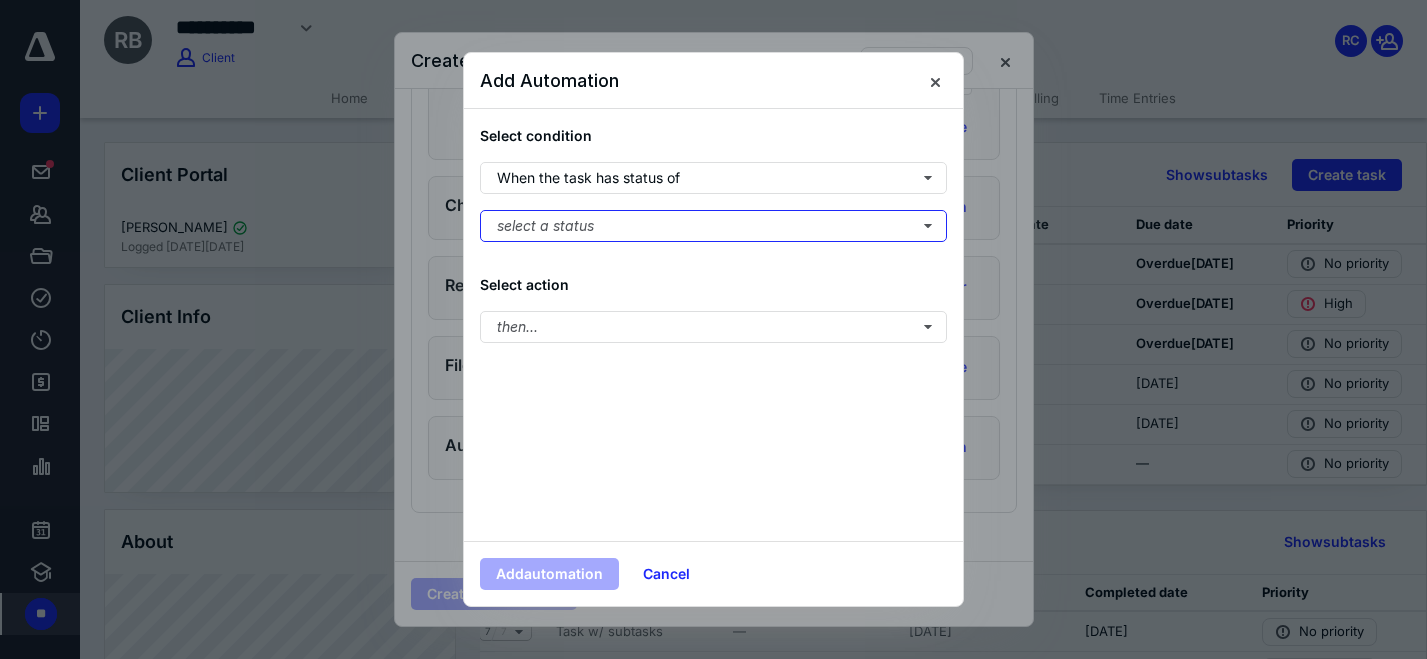 click on "select a status" at bounding box center [713, 226] 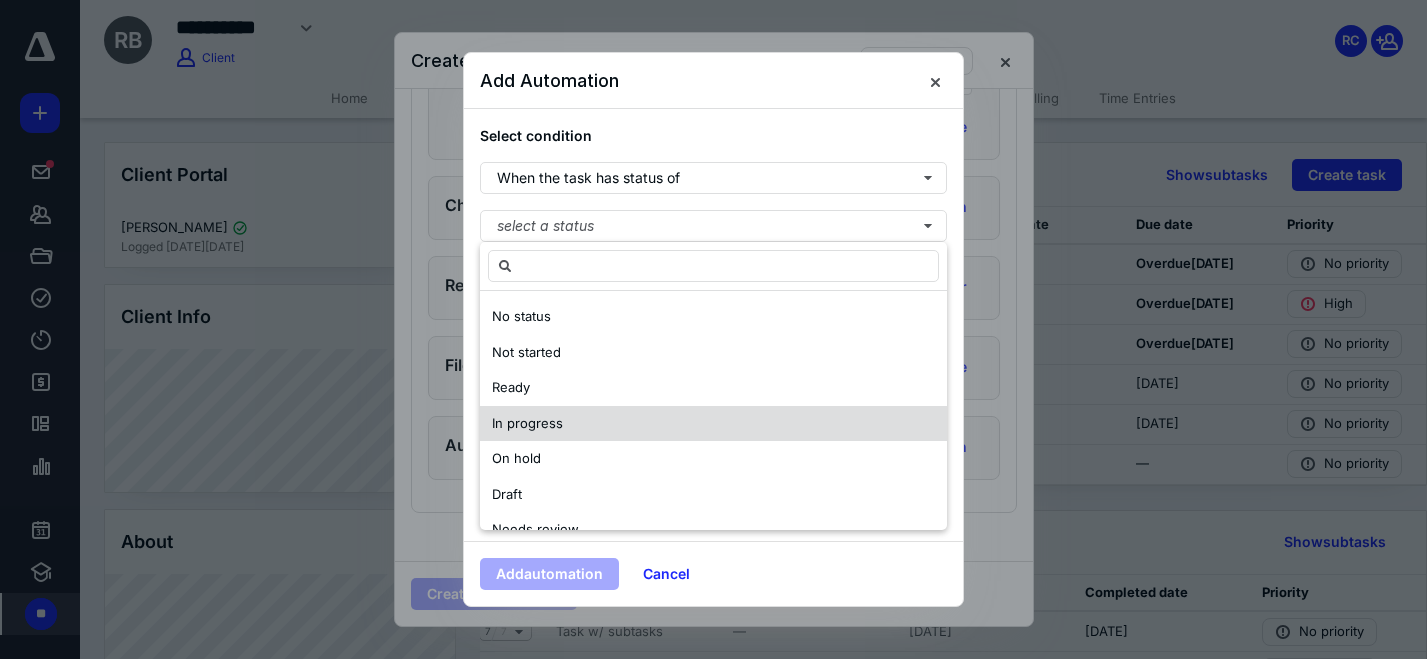 click on "In progress" at bounding box center (713, 424) 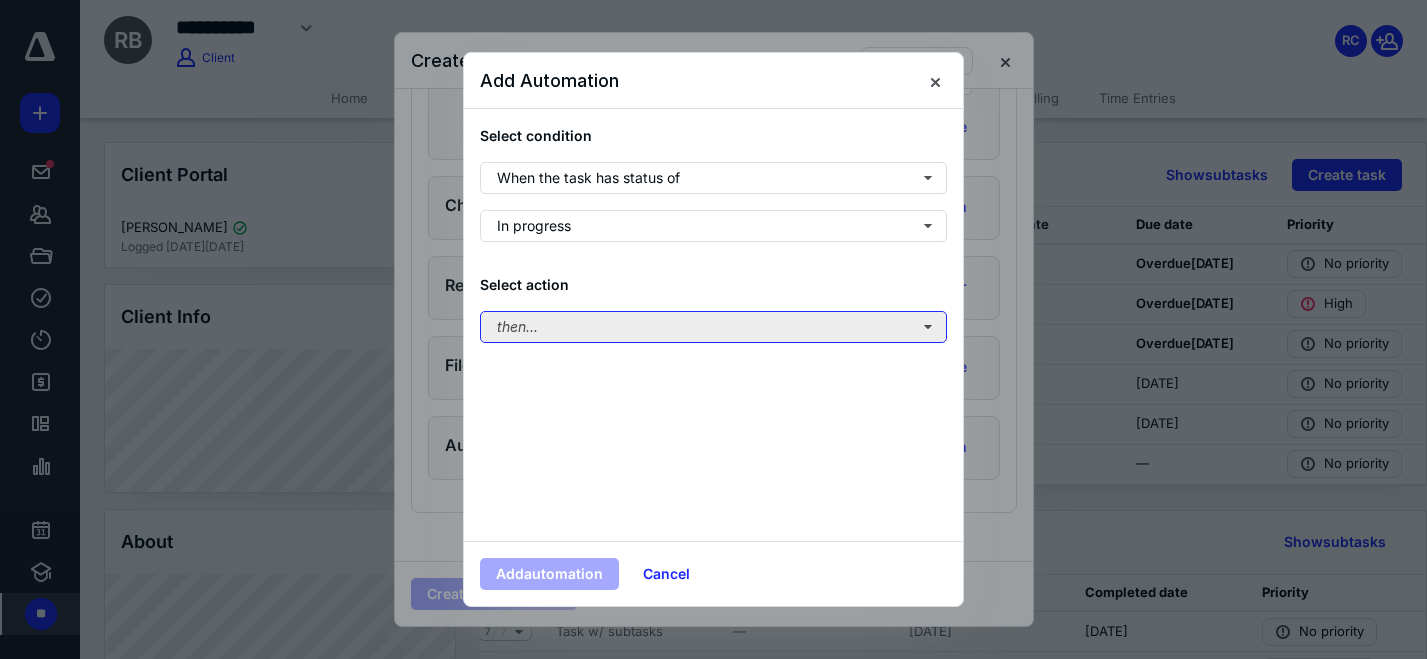 click on "then..." at bounding box center (713, 327) 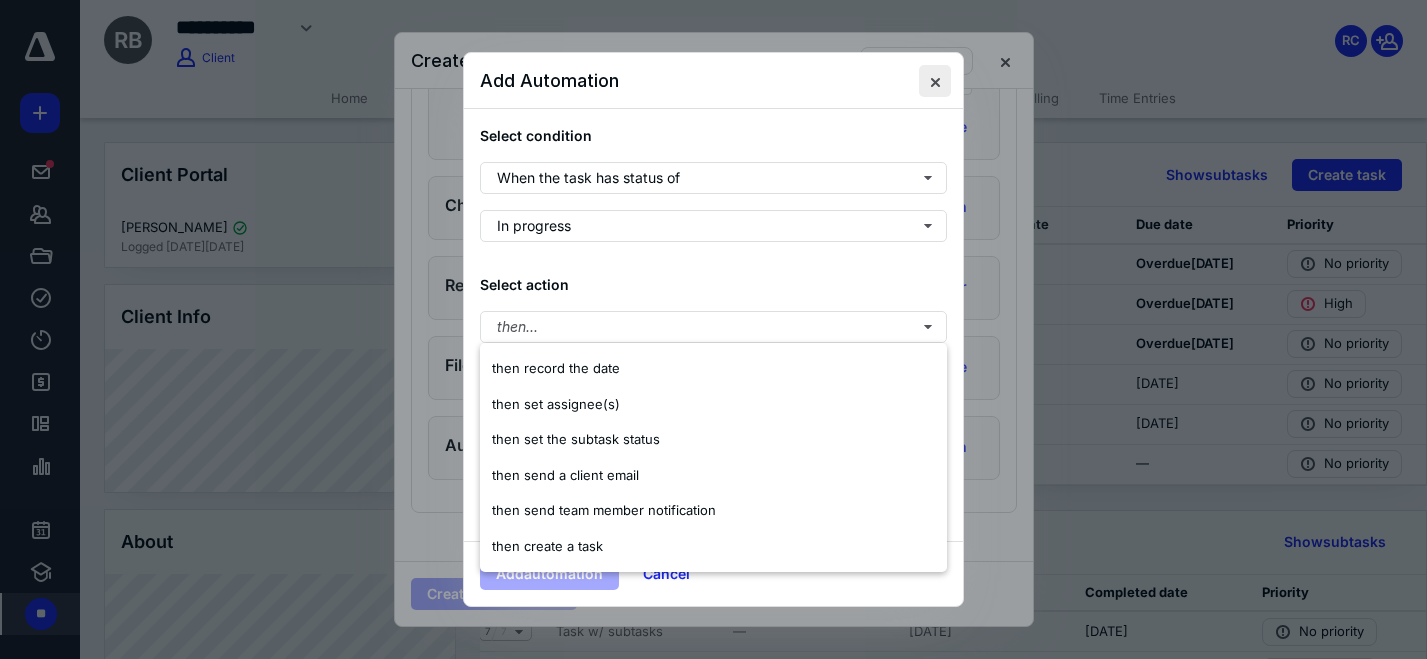 click at bounding box center (935, 81) 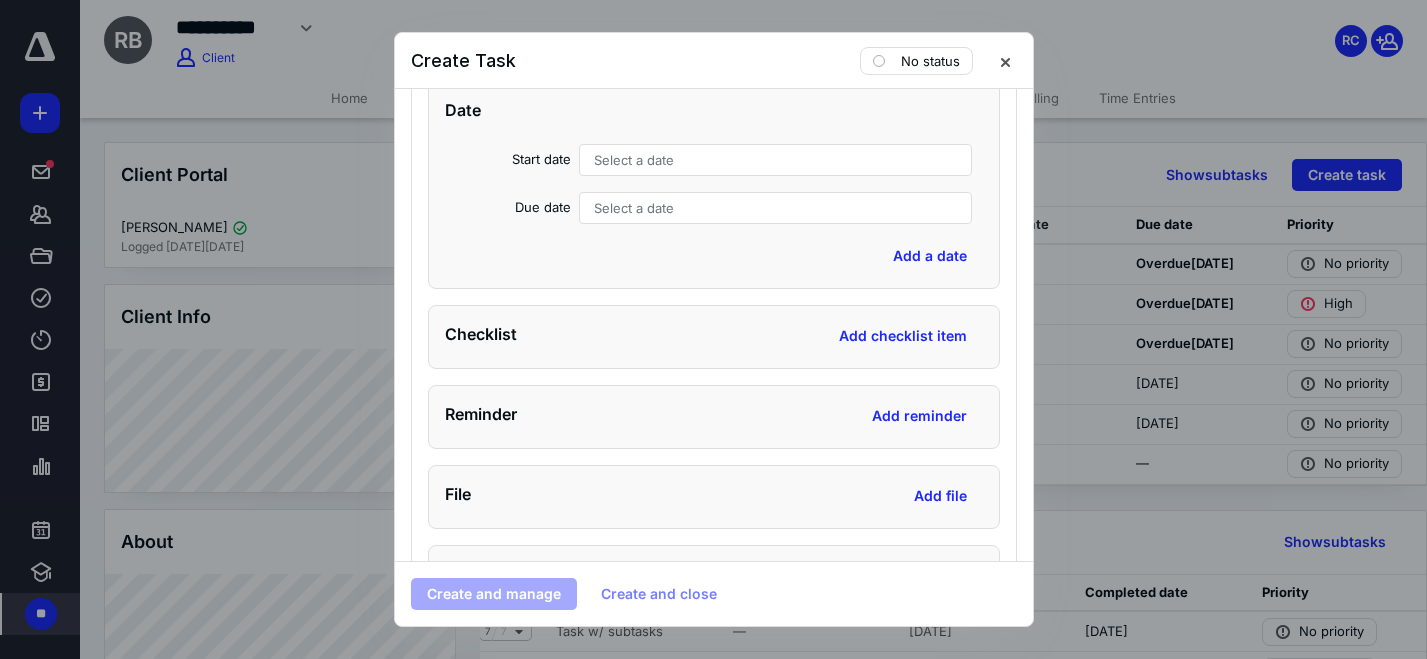scroll, scrollTop: 1593, scrollLeft: 0, axis: vertical 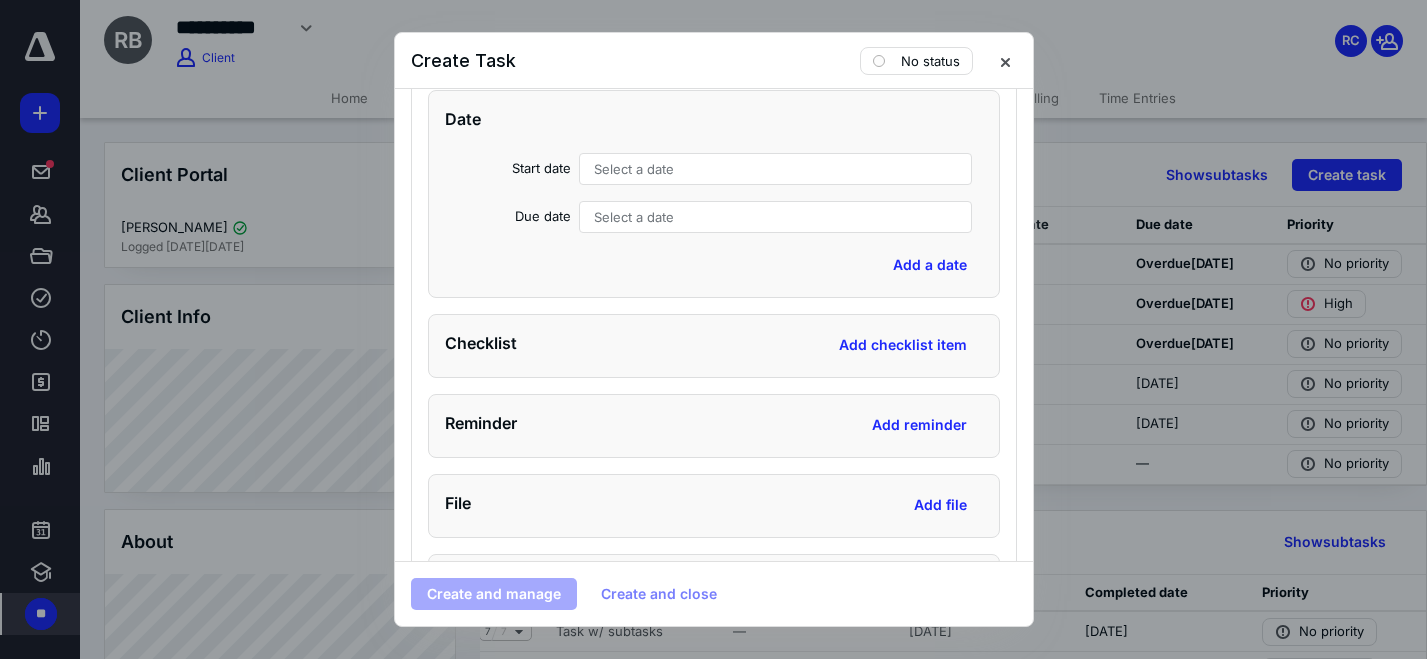click on "Select a date" at bounding box center [634, 217] 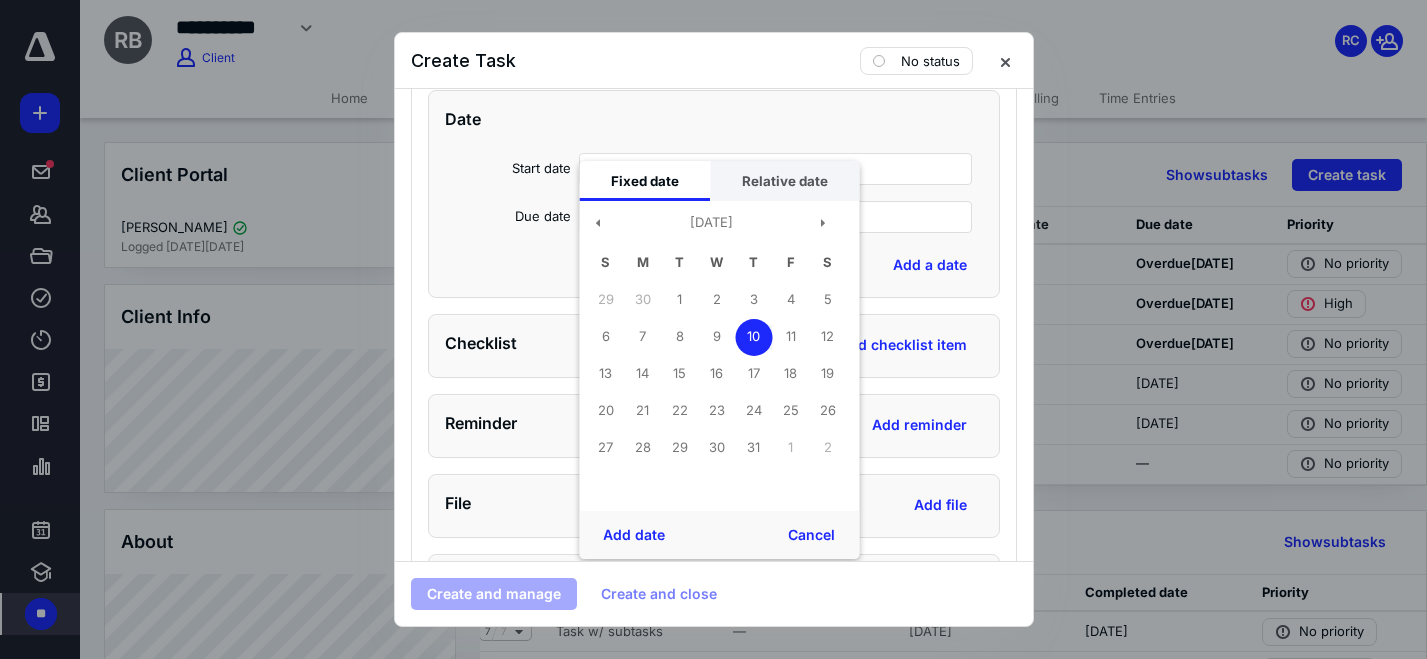 click on "Relative date" at bounding box center (784, 181) 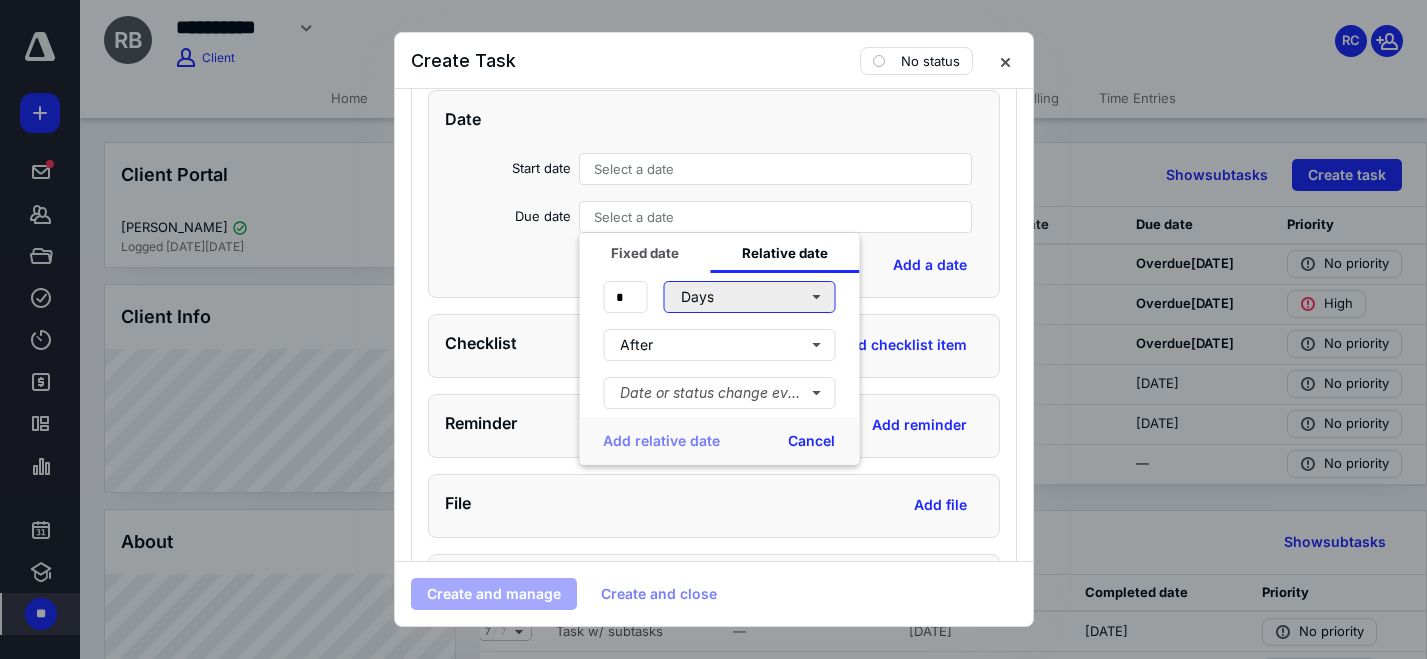click on "Days" at bounding box center [749, 297] 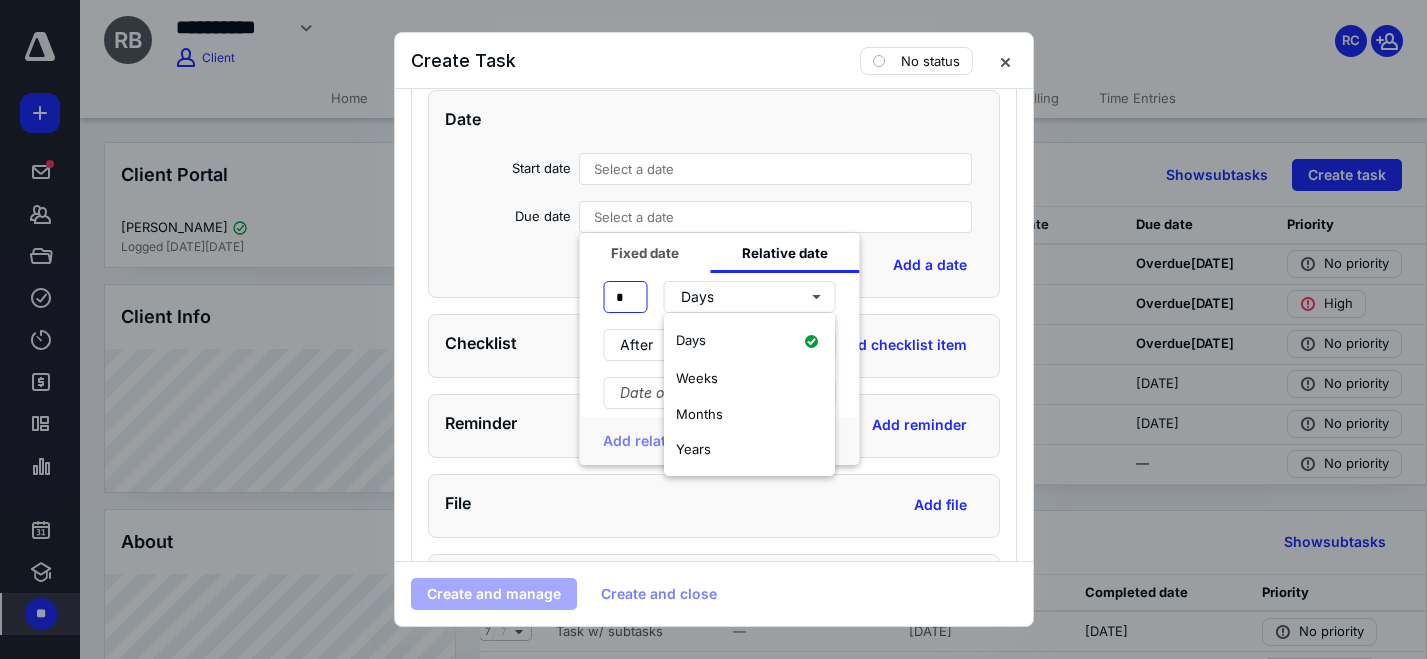 click on "*" at bounding box center (625, 297) 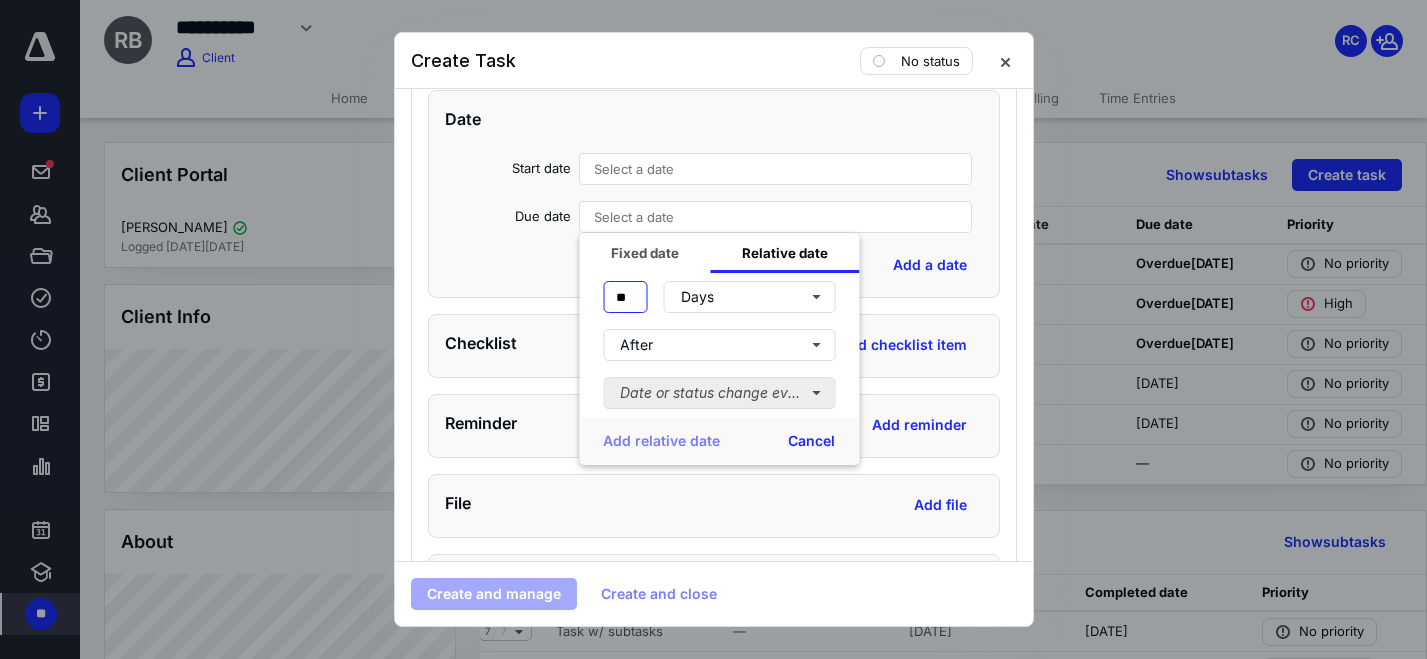 type on "**" 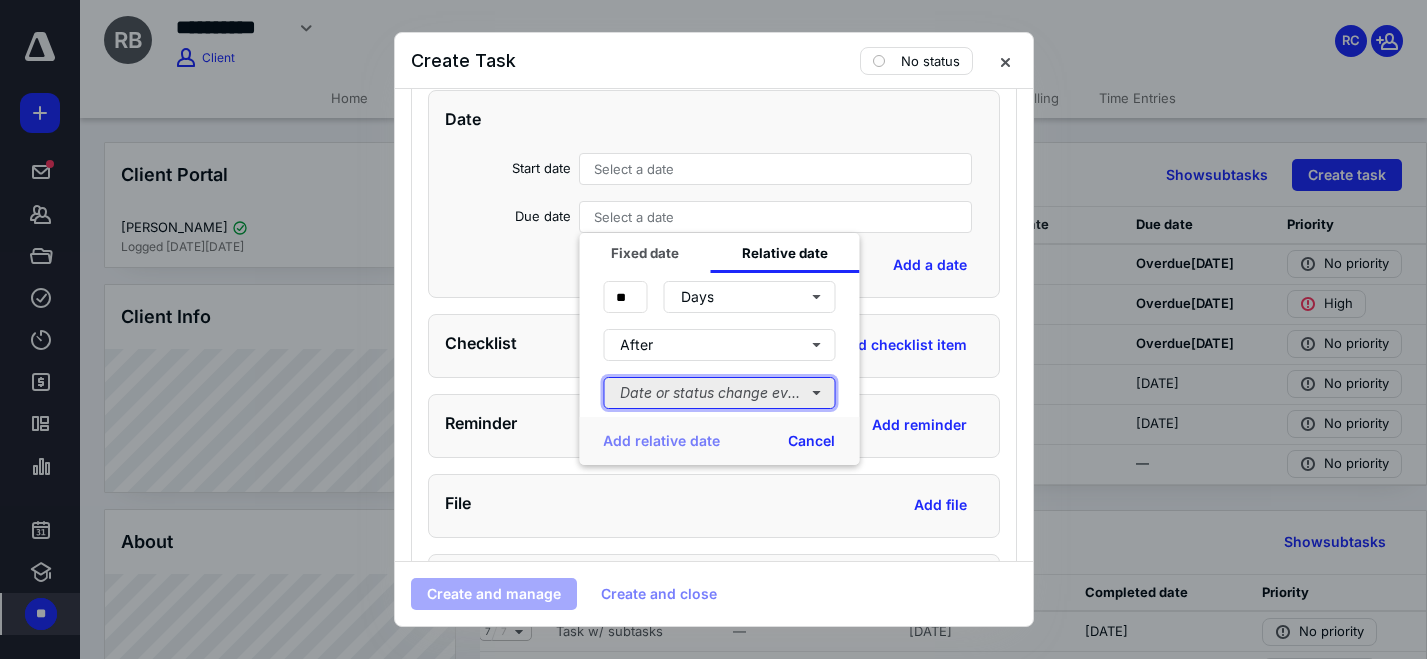 click on "Date or status change event" at bounding box center (719, 393) 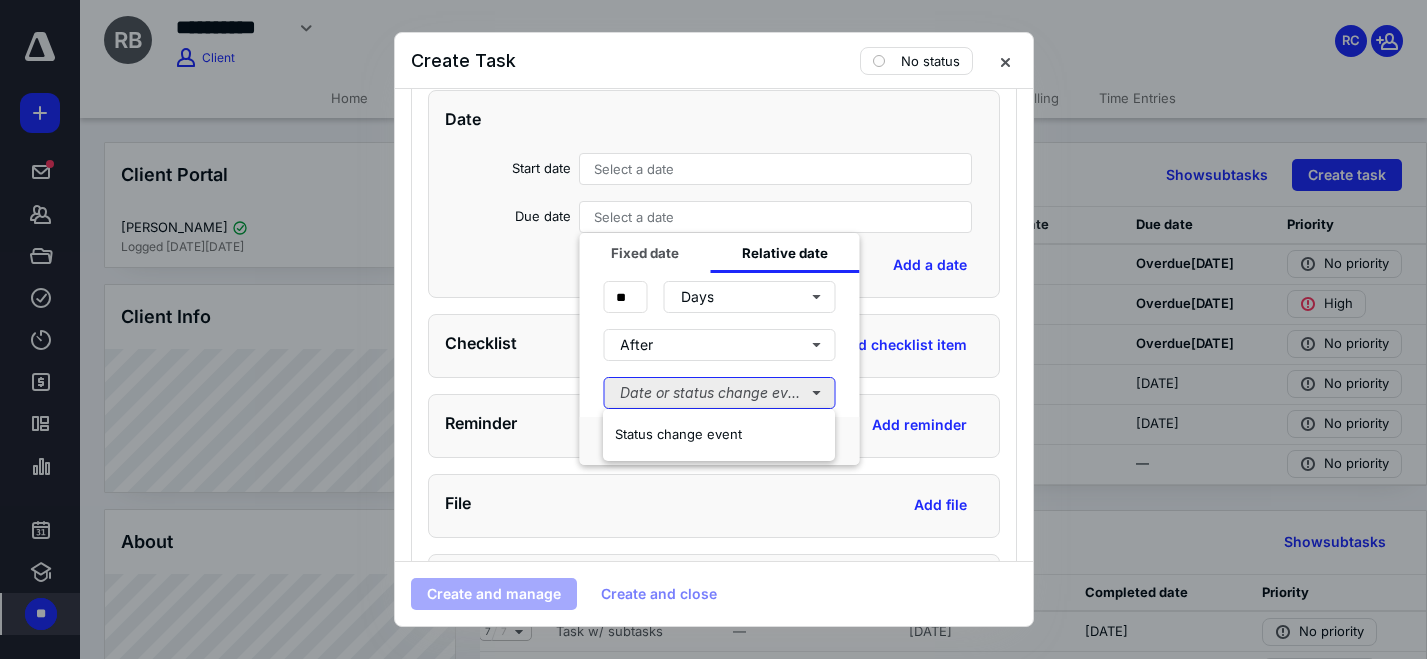 click on "Date or status change event" at bounding box center [719, 393] 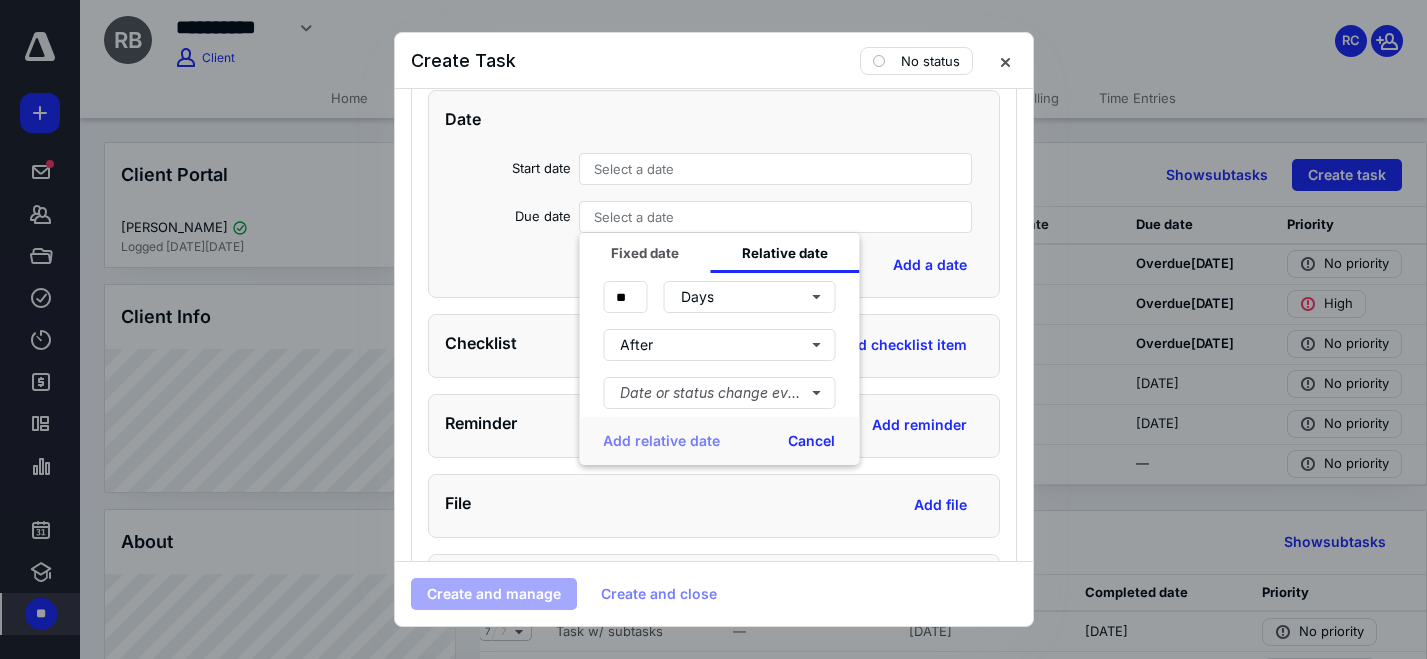 click on "Add relative date" at bounding box center [661, 441] 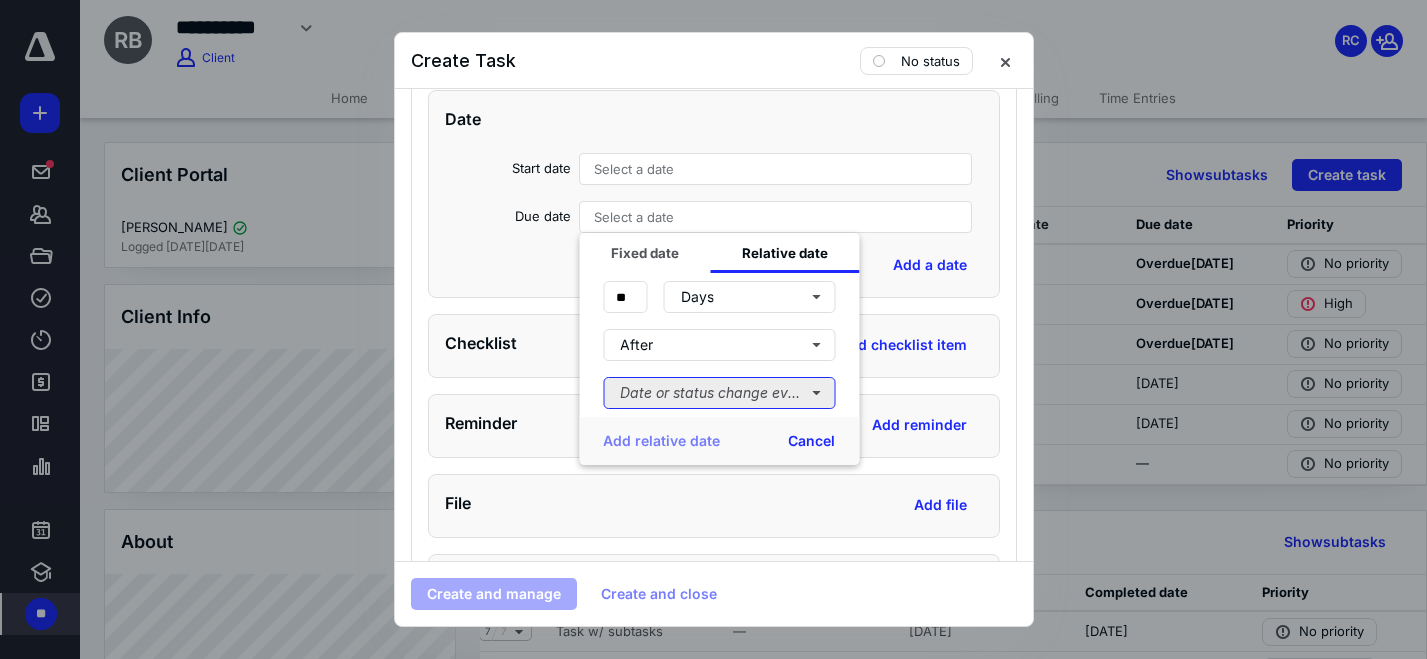 click on "Date or status change event" at bounding box center (719, 393) 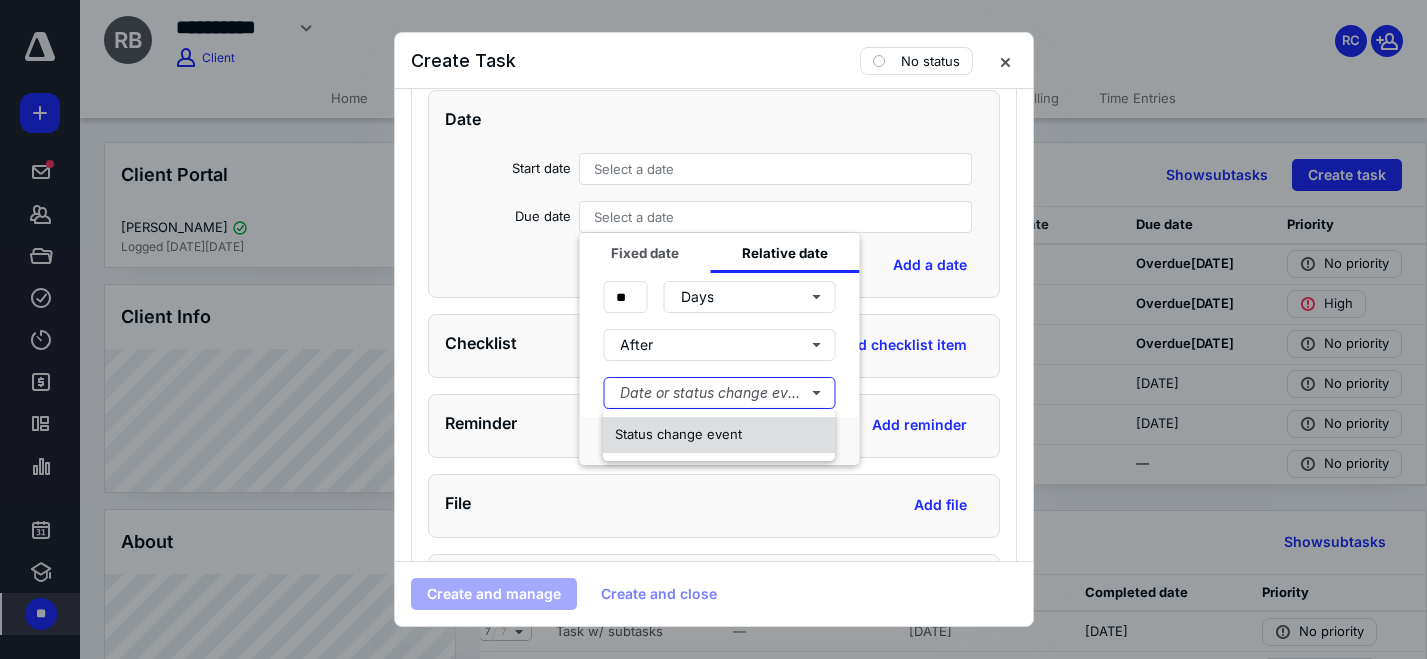 click on "Status change event" at bounding box center [678, 434] 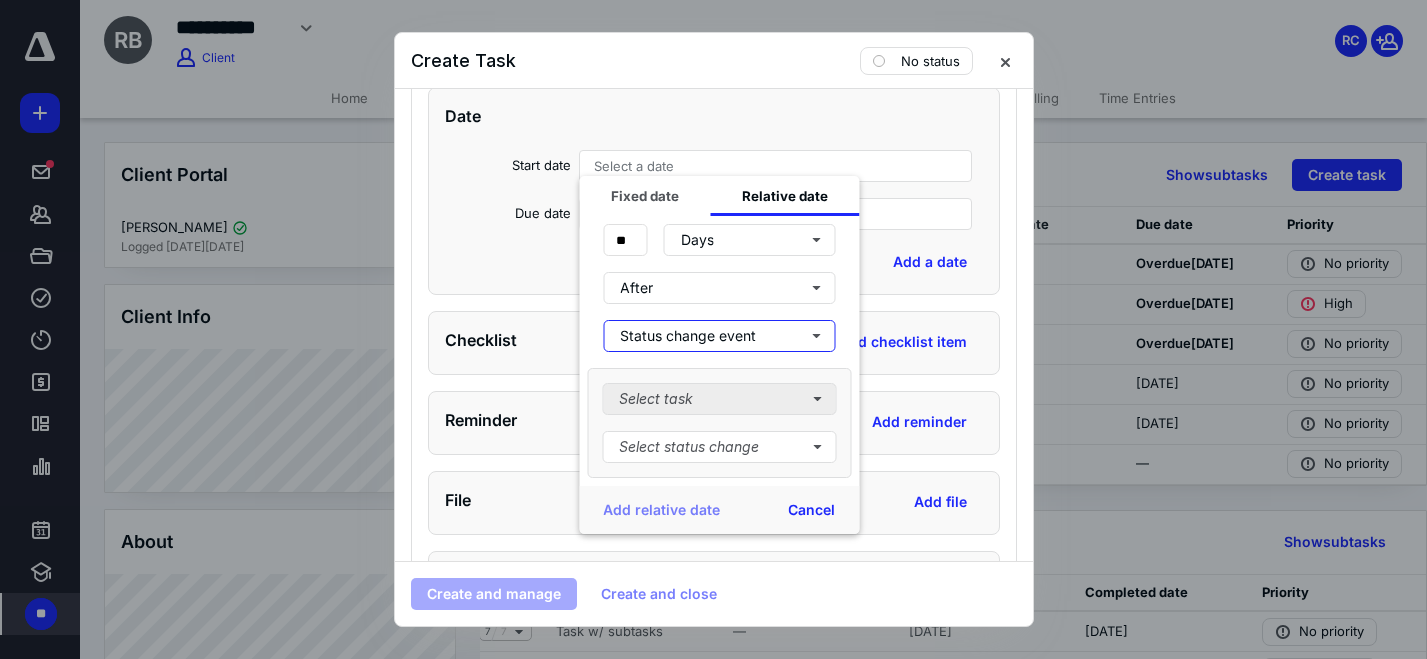 scroll, scrollTop: 1600, scrollLeft: 0, axis: vertical 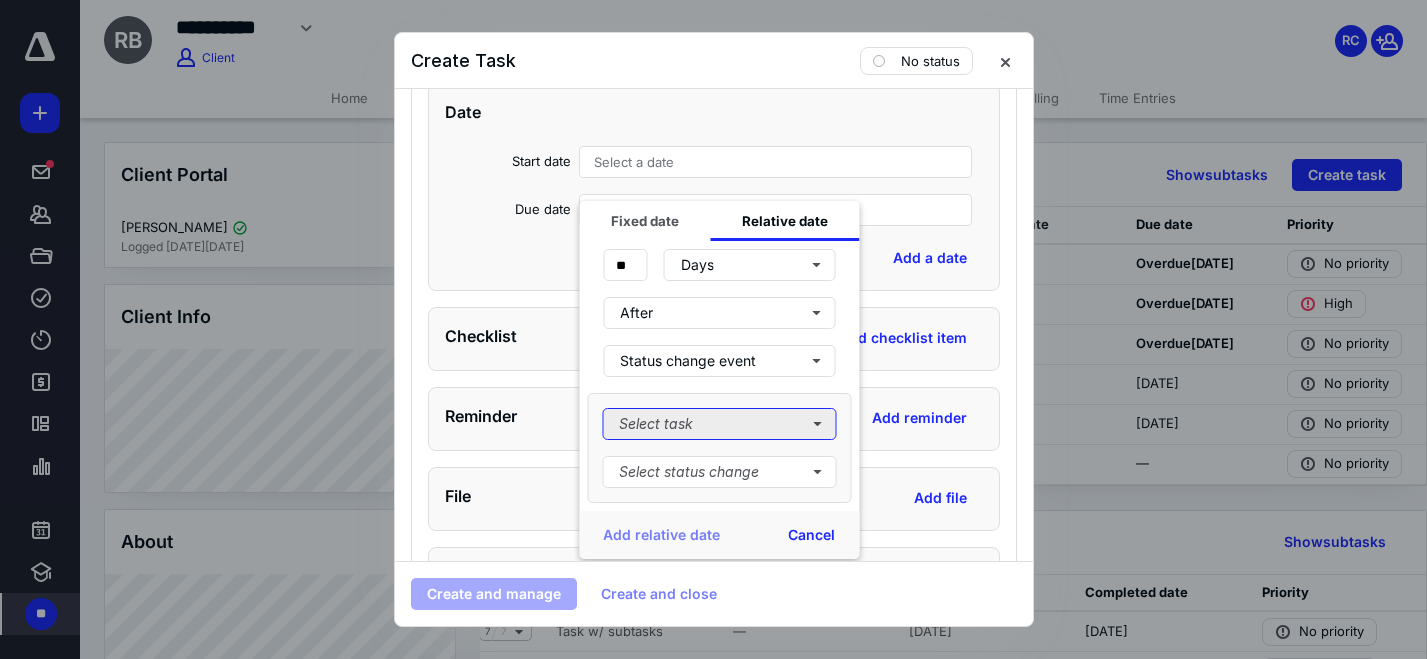 click on "Select task" at bounding box center [719, 424] 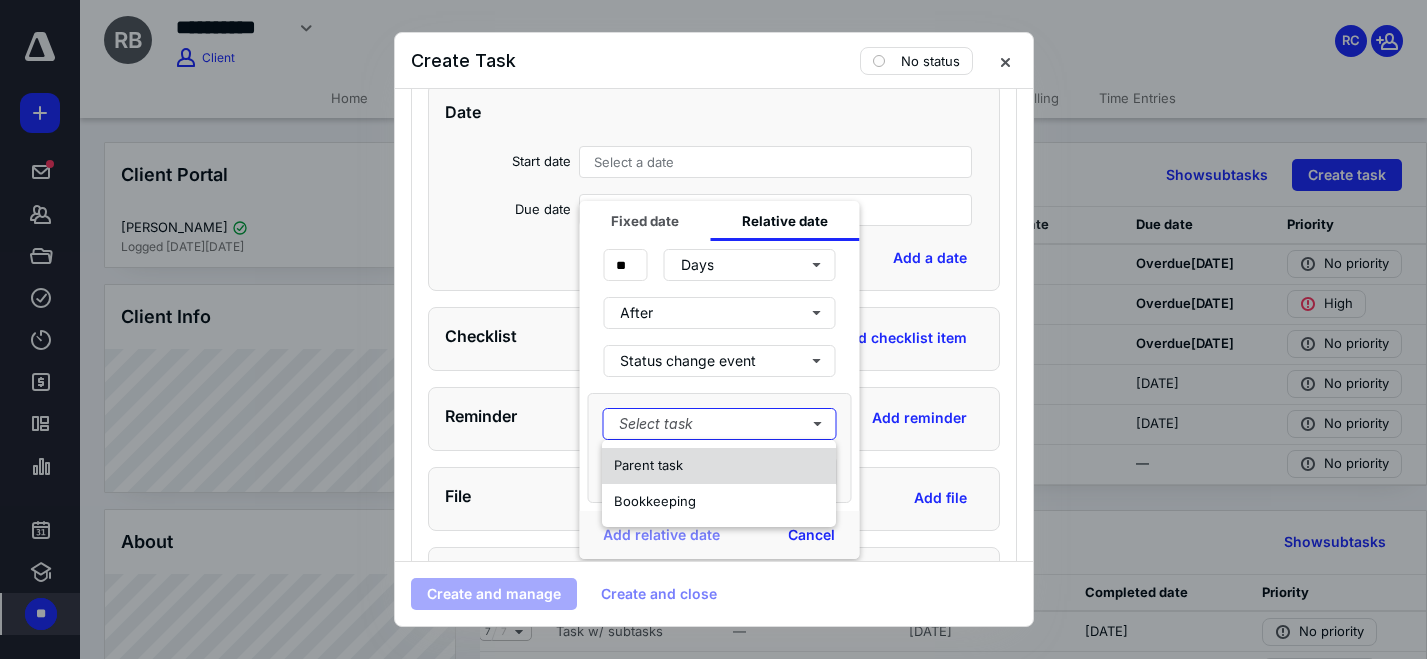 click on "Parent task" at bounding box center (719, 466) 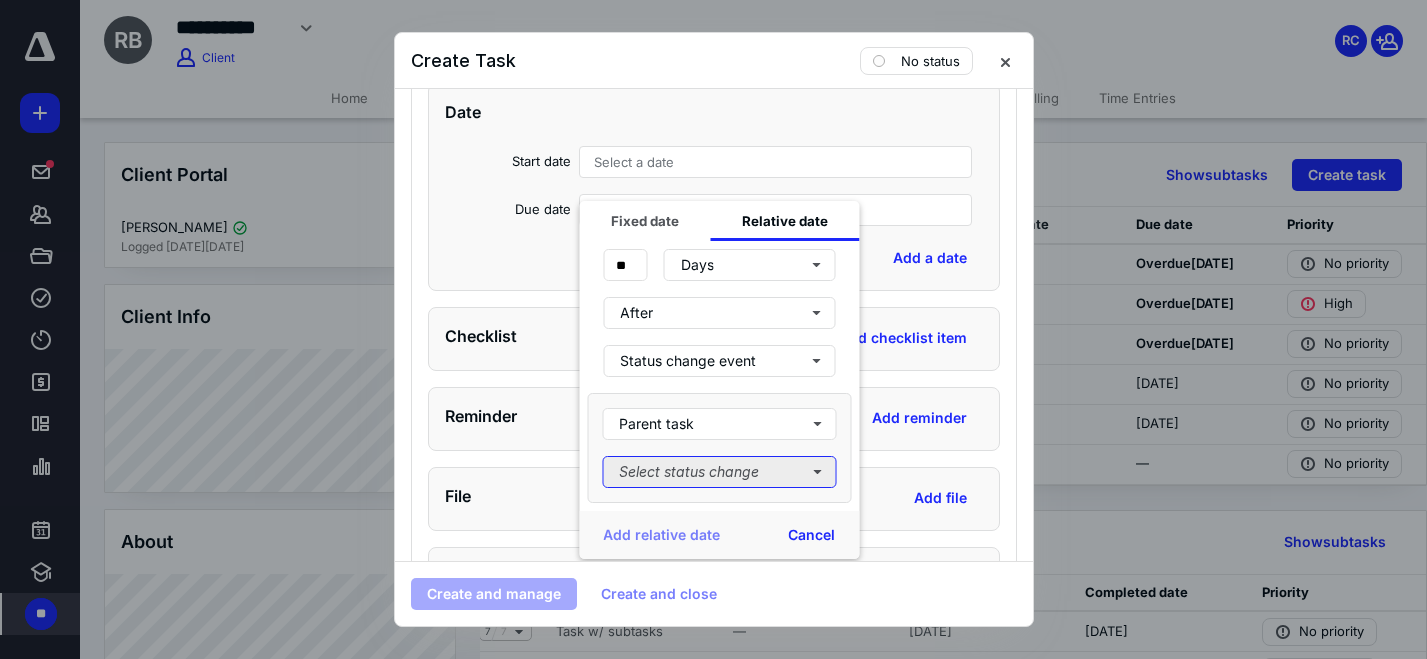 click on "Select status change" at bounding box center [719, 472] 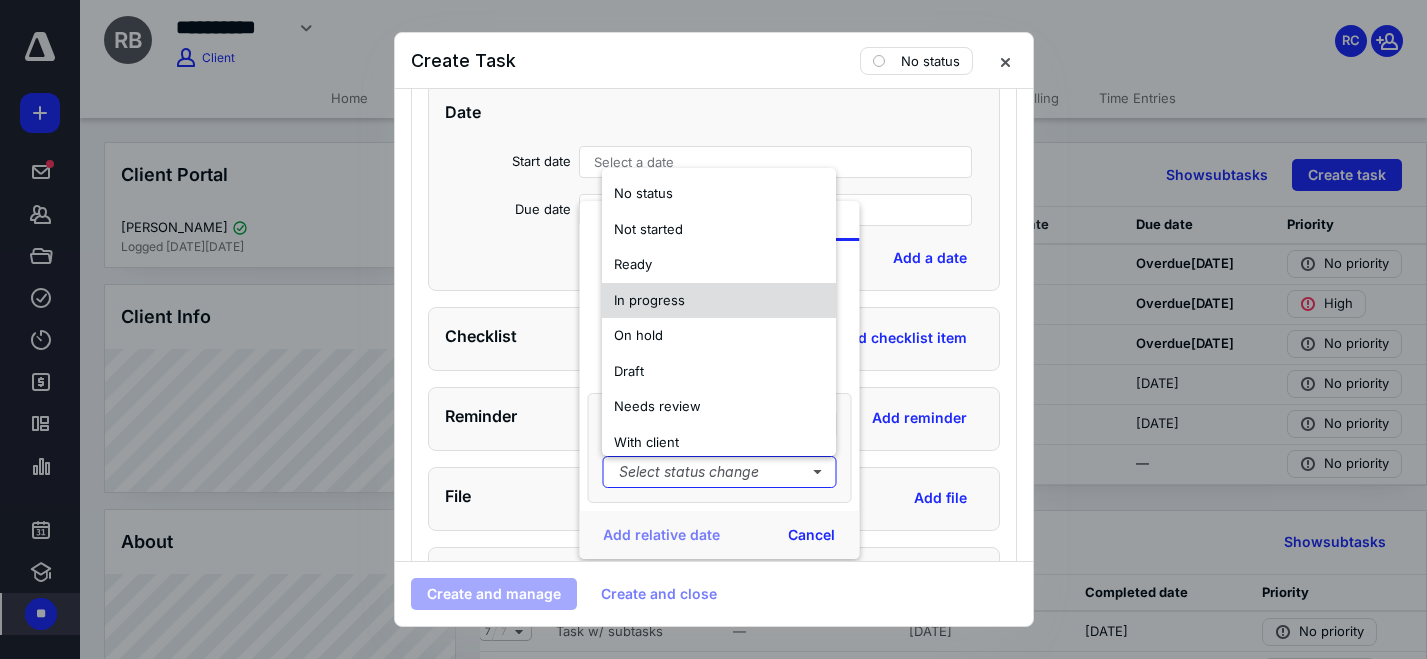 click on "In progress" at bounding box center [719, 301] 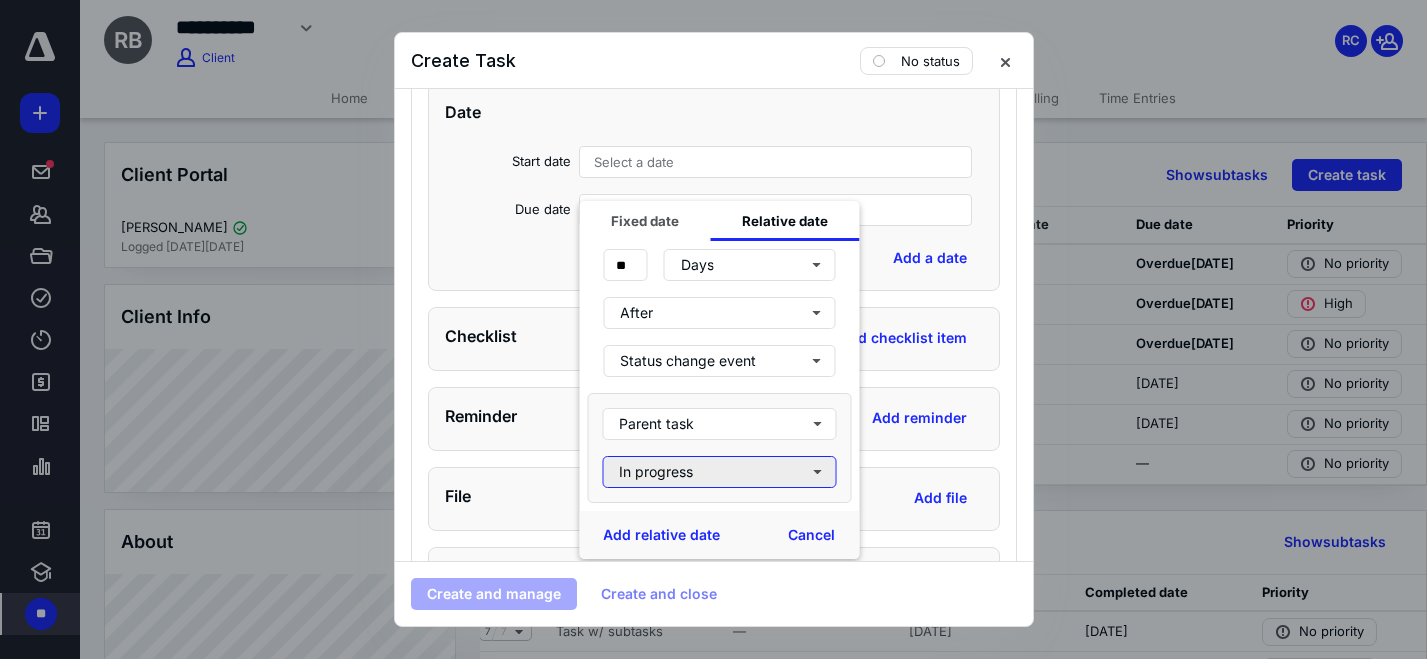 click on "In progress" at bounding box center [719, 472] 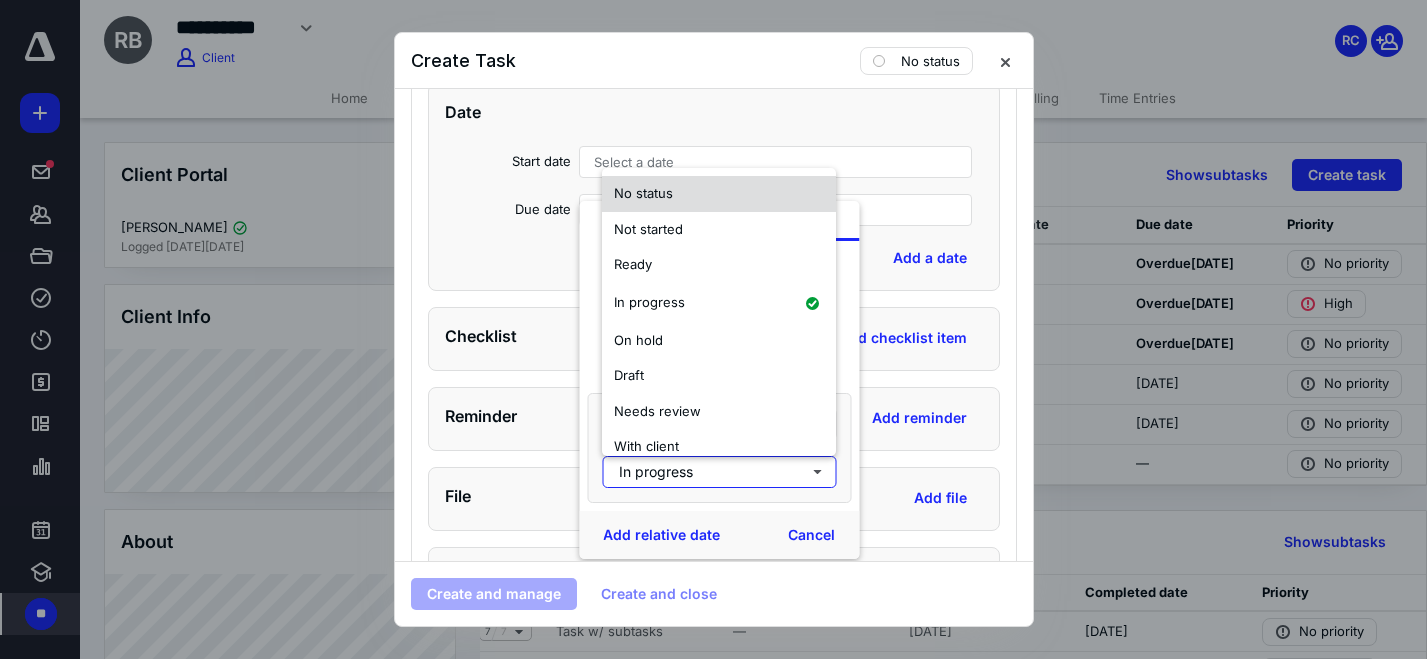 click on "No status" at bounding box center (719, 194) 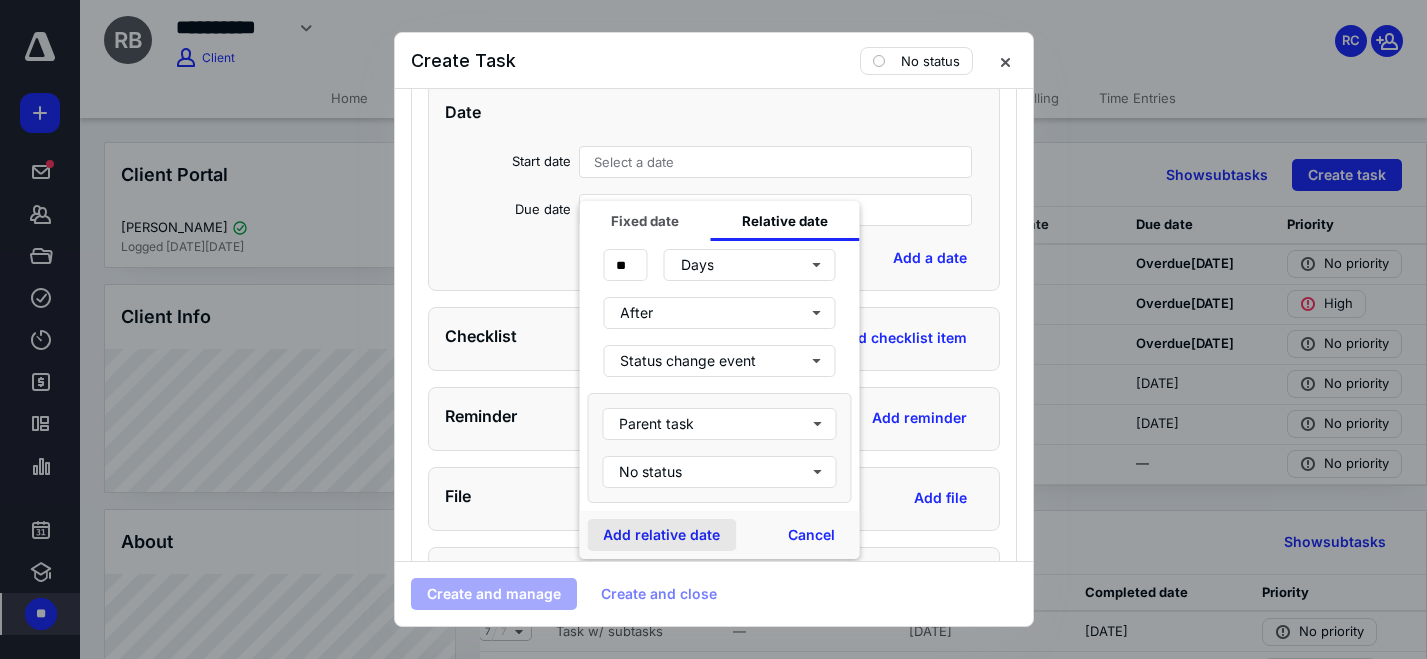 click on "Add relative date" at bounding box center [661, 535] 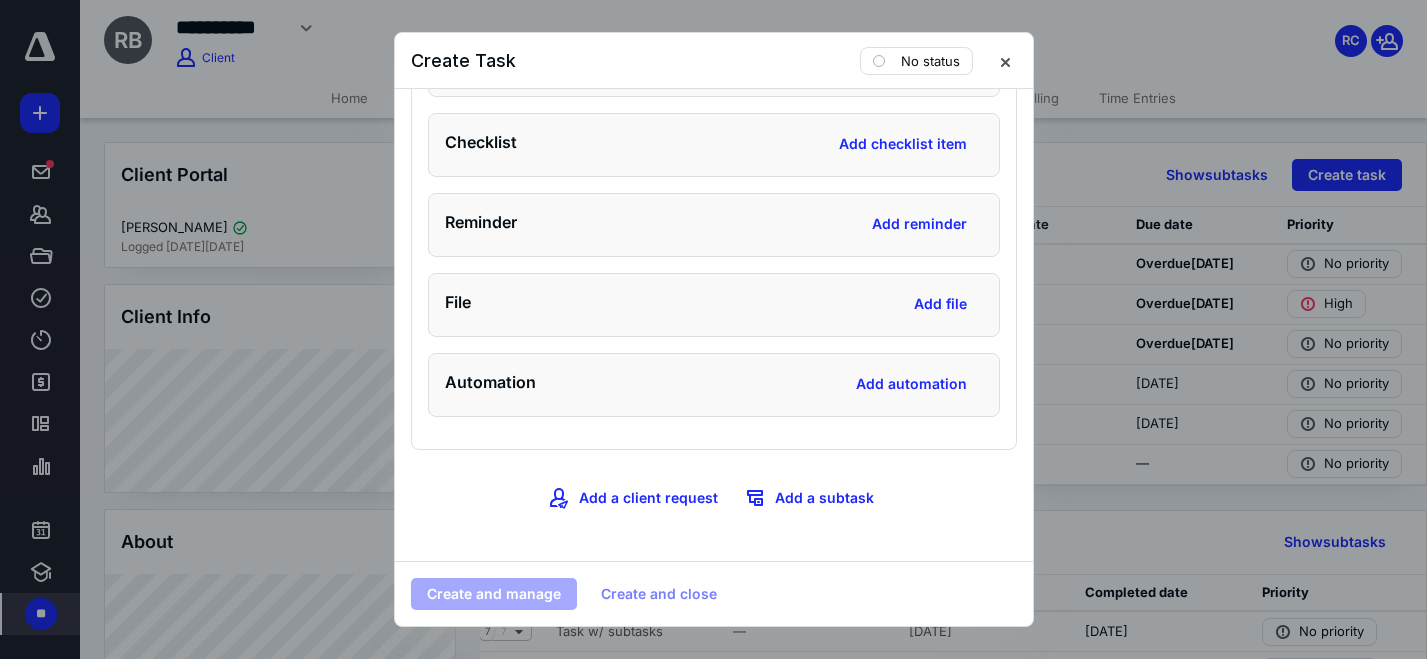 scroll, scrollTop: 1797, scrollLeft: 0, axis: vertical 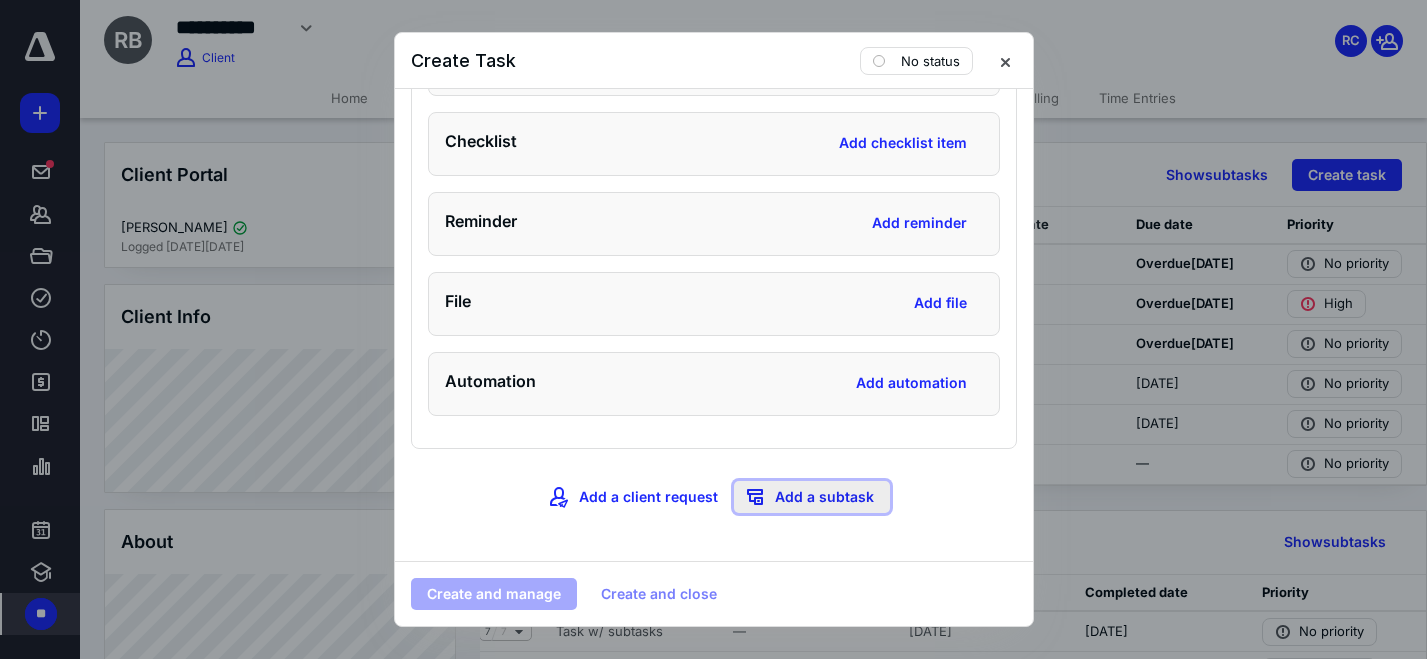 click on "Add a subtask" at bounding box center (812, 497) 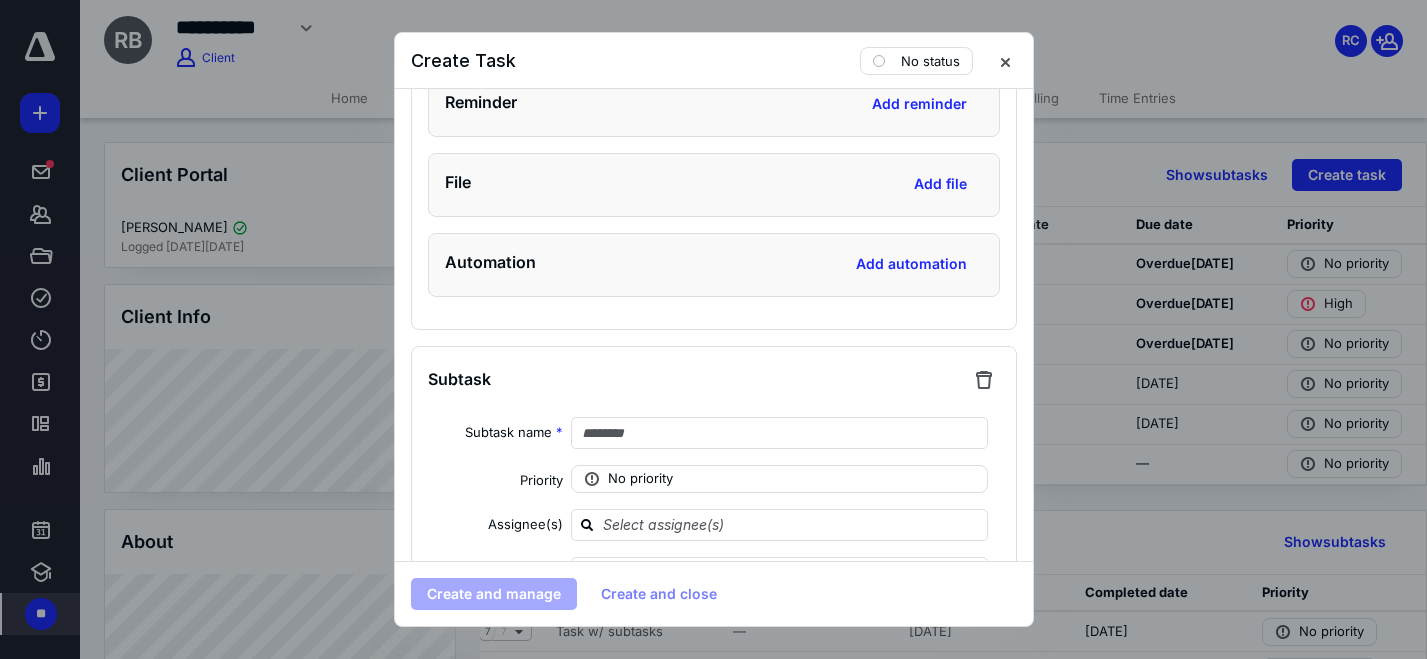 scroll, scrollTop: 1951, scrollLeft: 0, axis: vertical 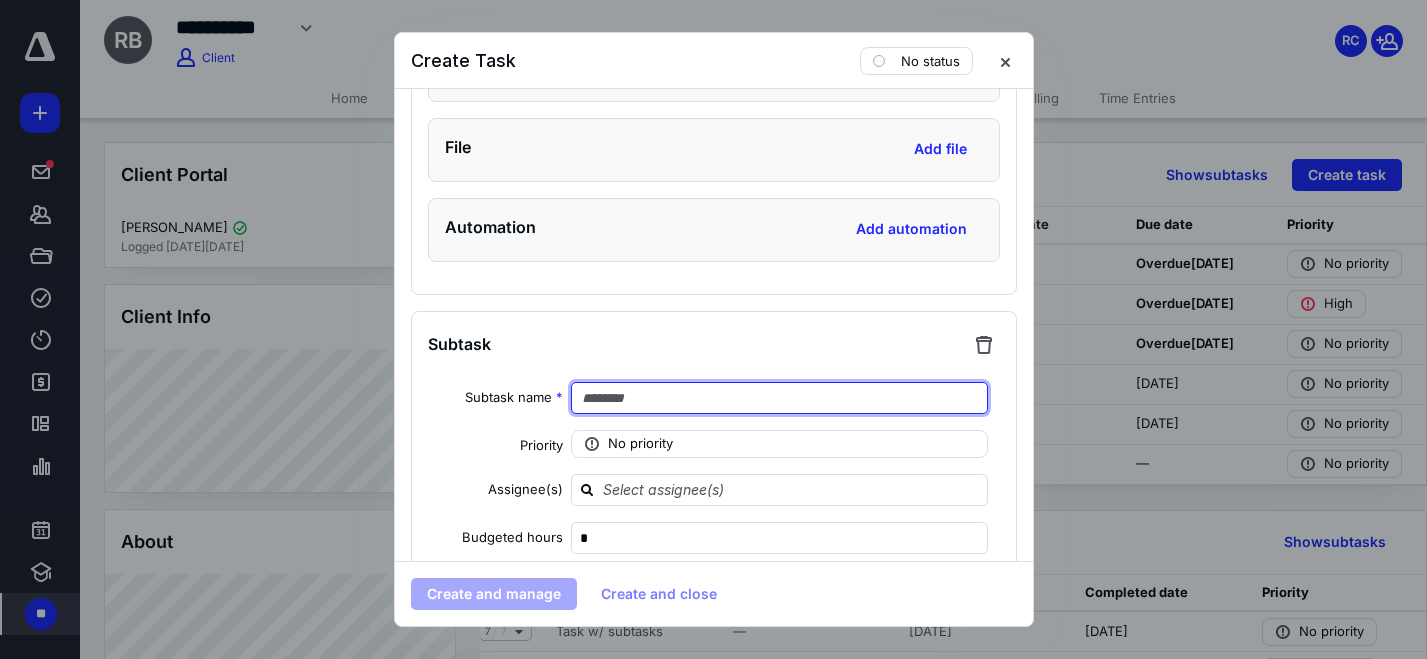 click at bounding box center [780, 398] 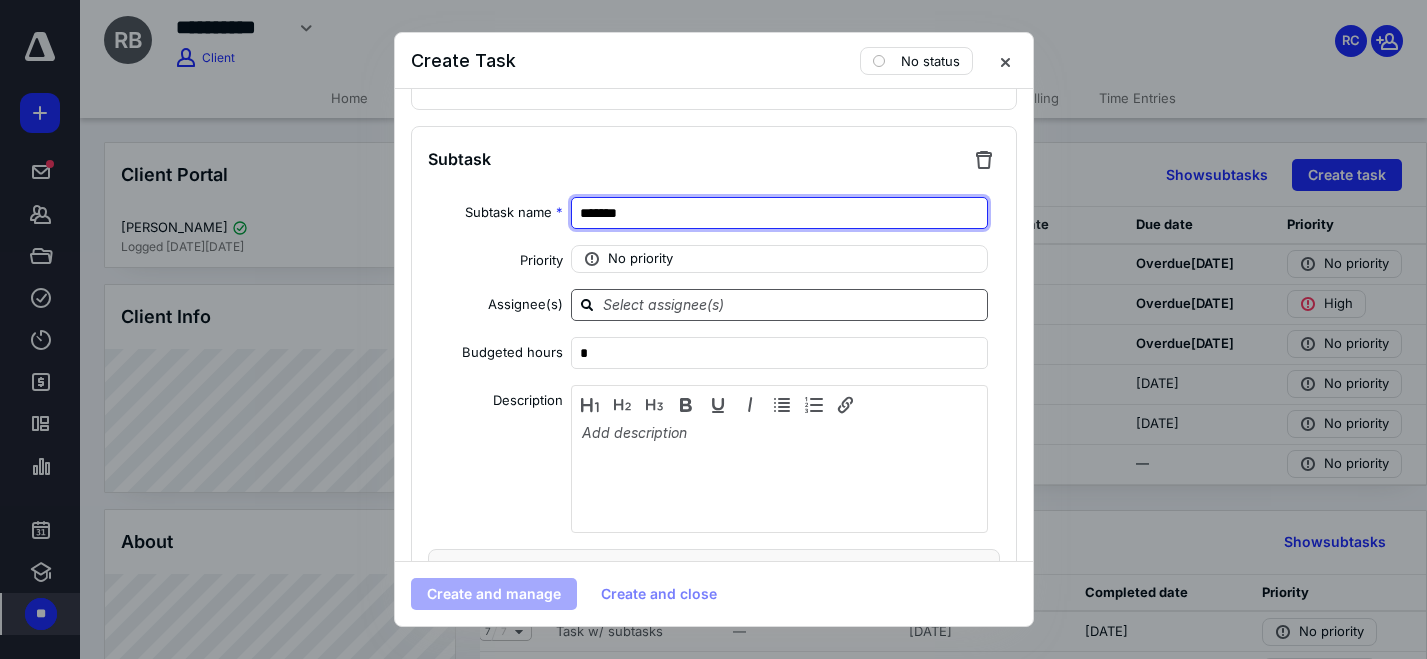scroll, scrollTop: 2139, scrollLeft: 0, axis: vertical 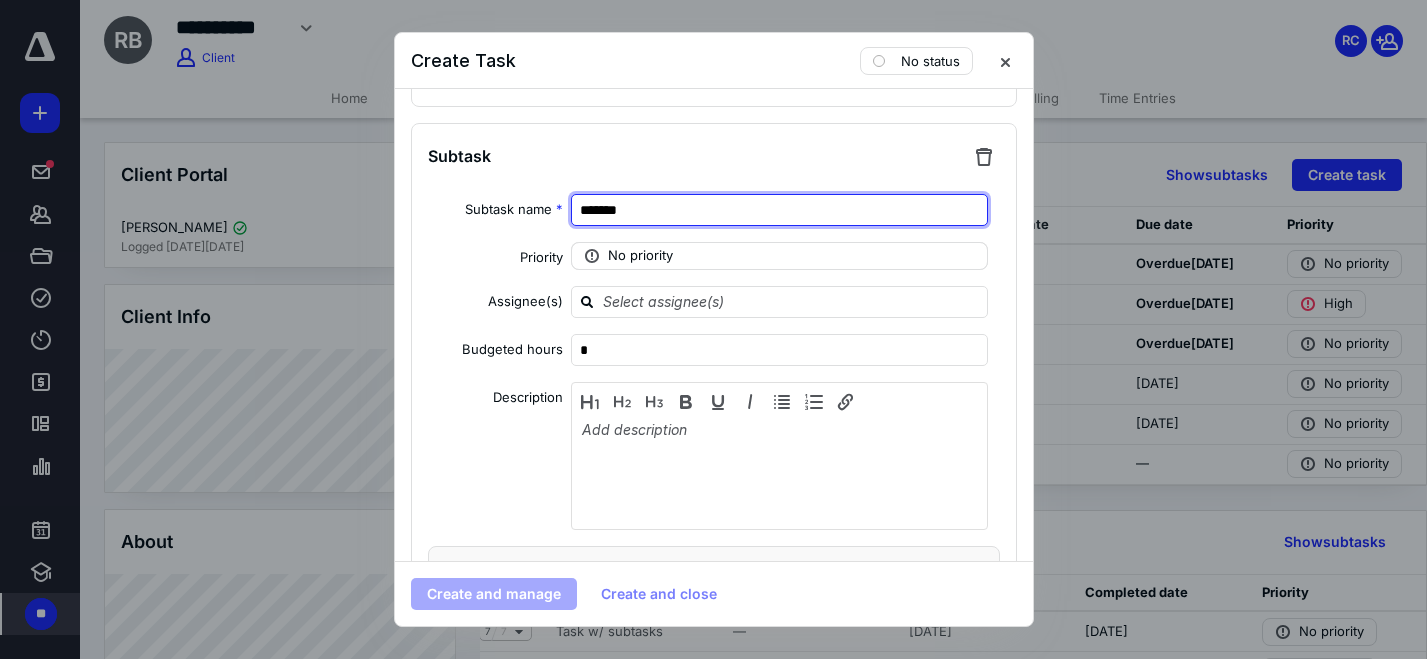 type on "*******" 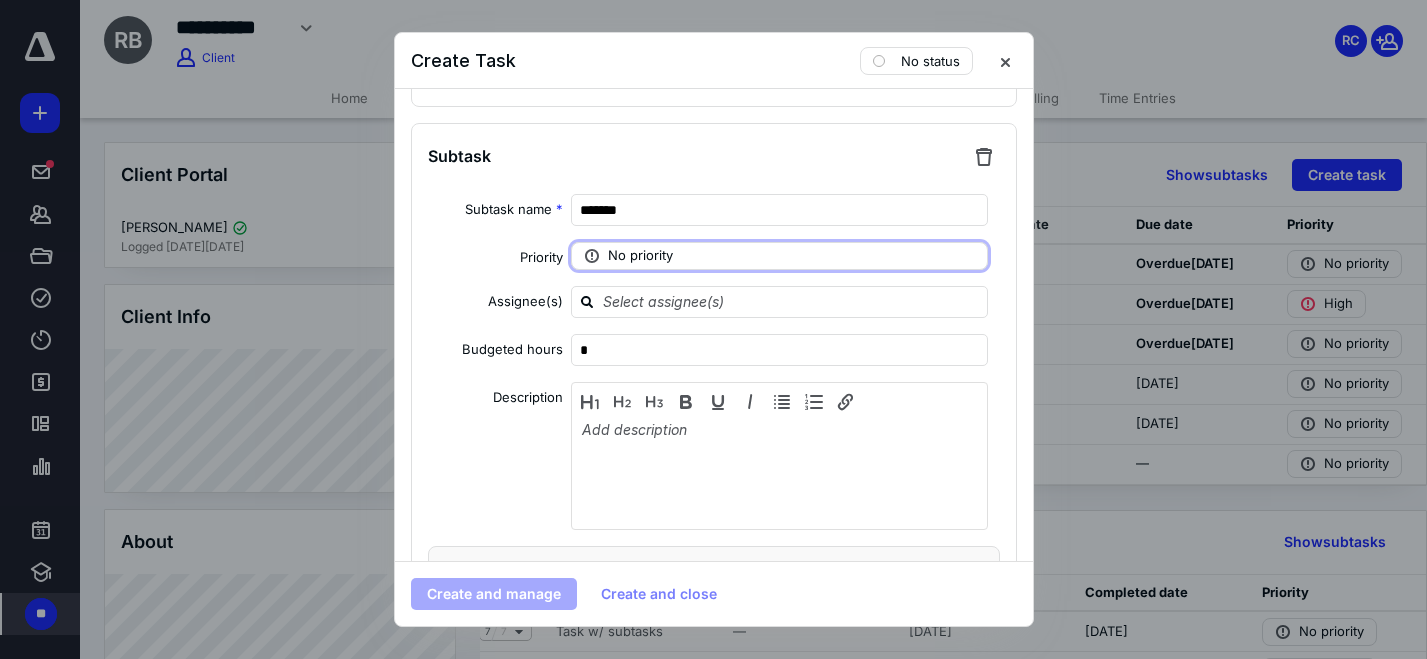 click on "No priority" at bounding box center [640, 256] 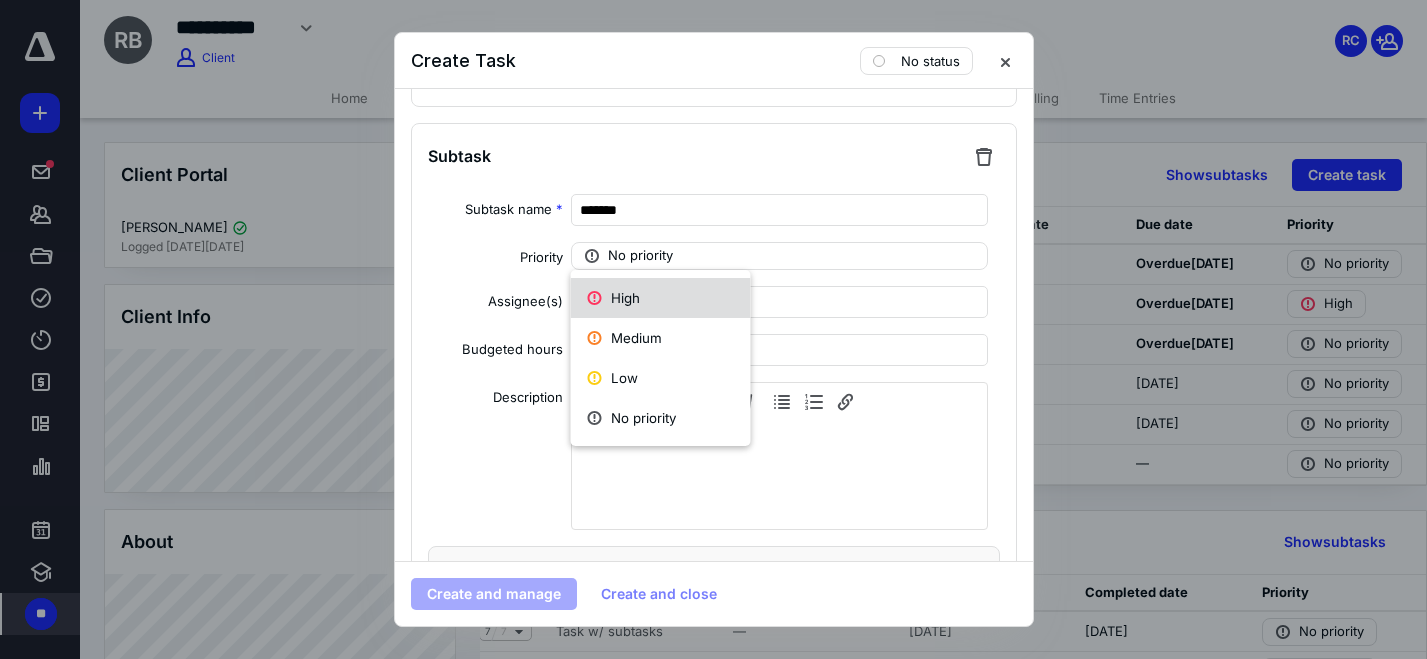 click on "High" at bounding box center (661, 298) 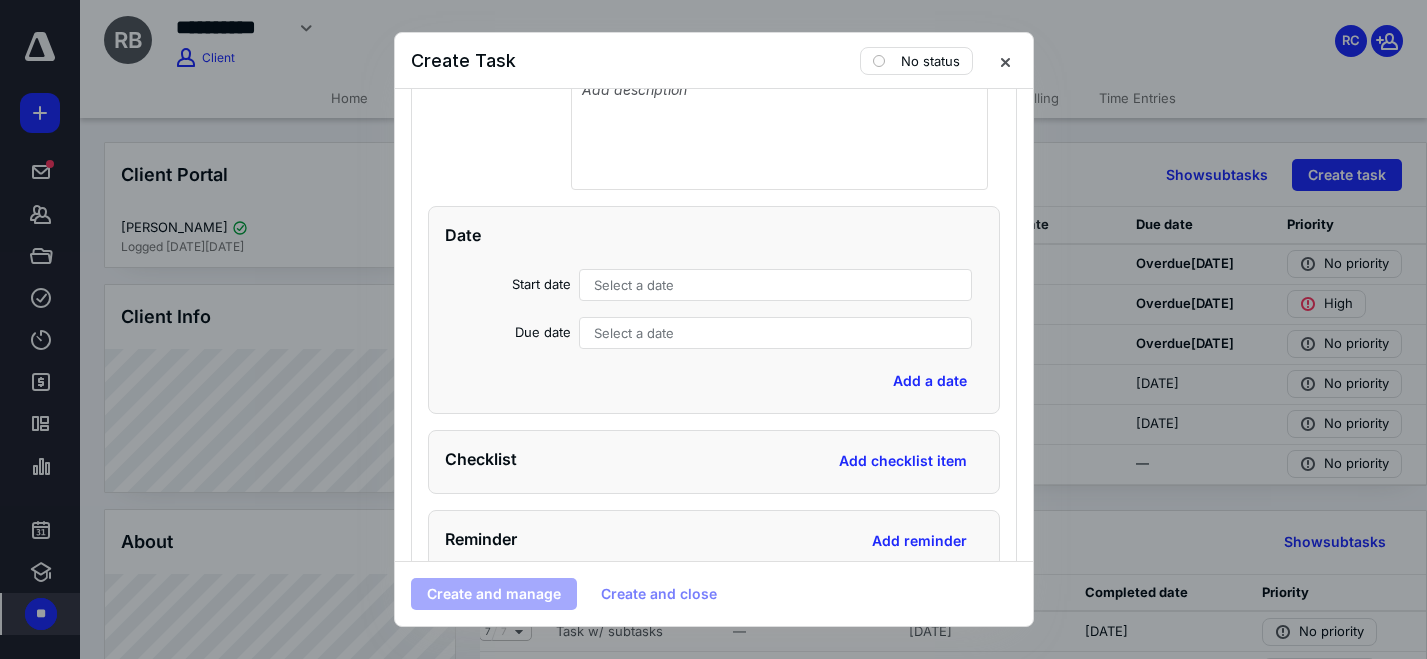 scroll, scrollTop: 2480, scrollLeft: 0, axis: vertical 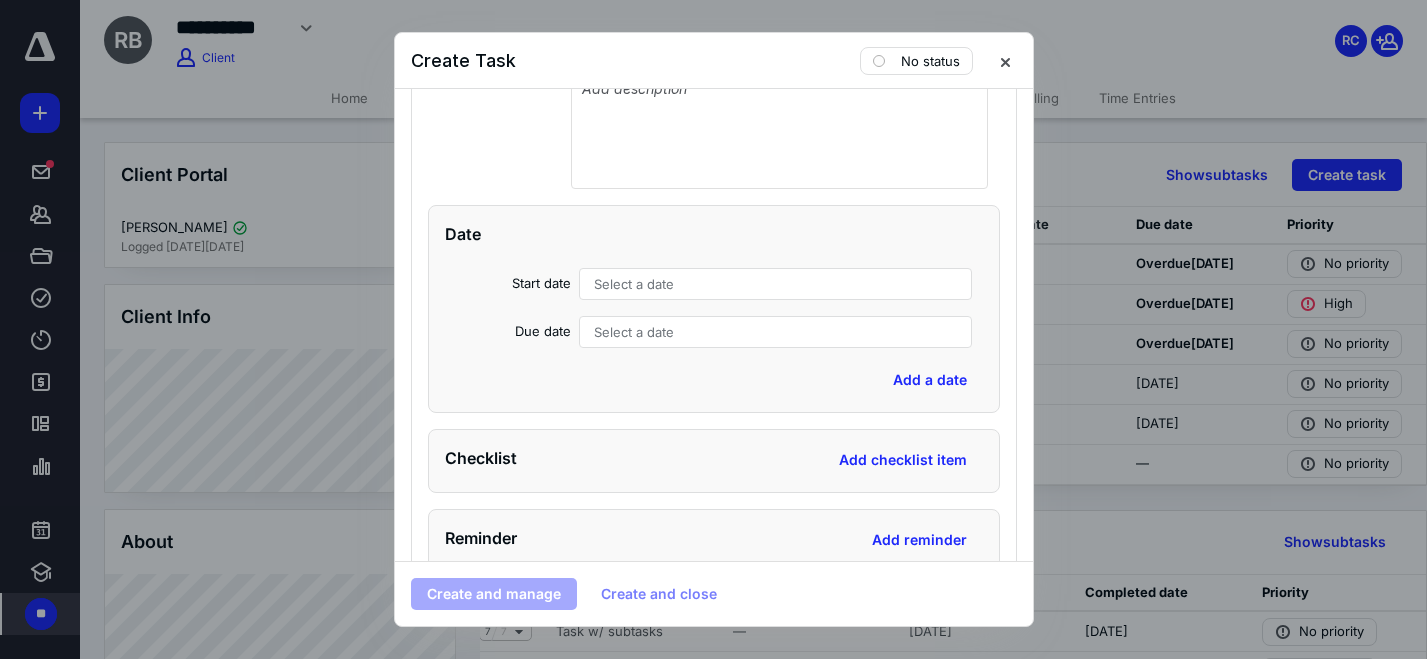 click on "Select a date" at bounding box center [634, 332] 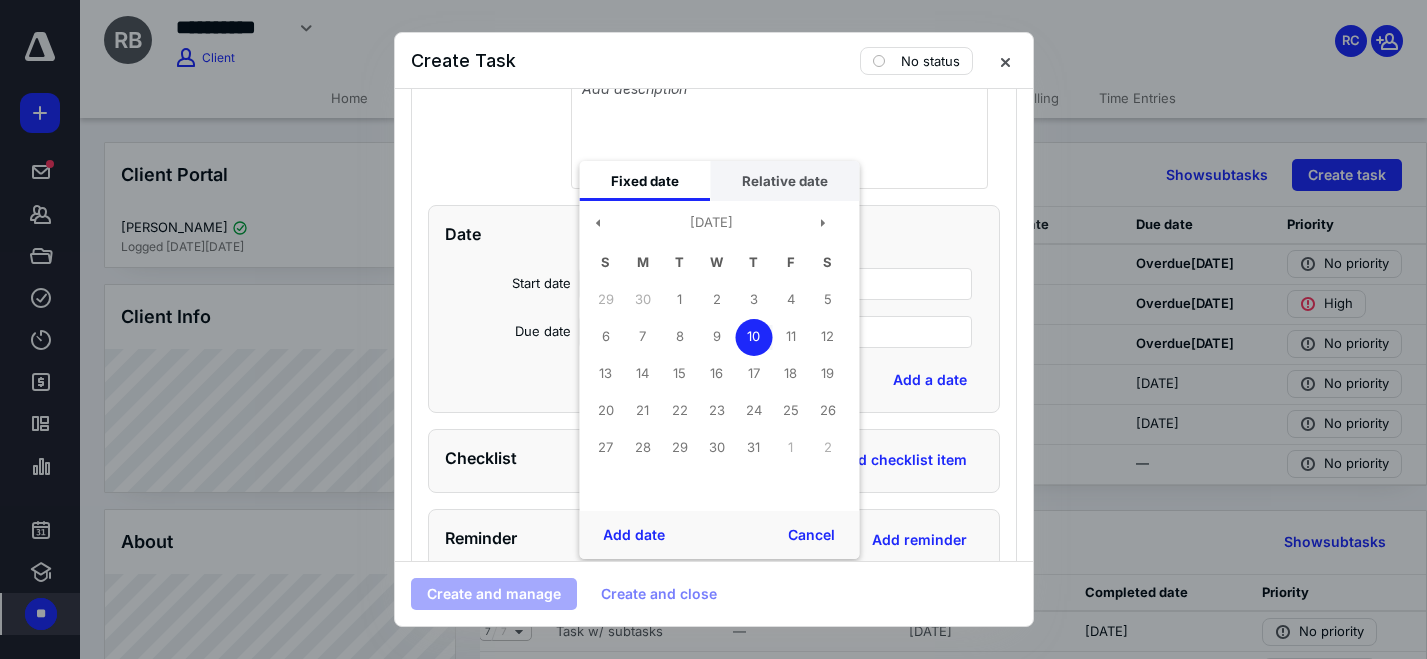 click on "Relative date" at bounding box center [784, 181] 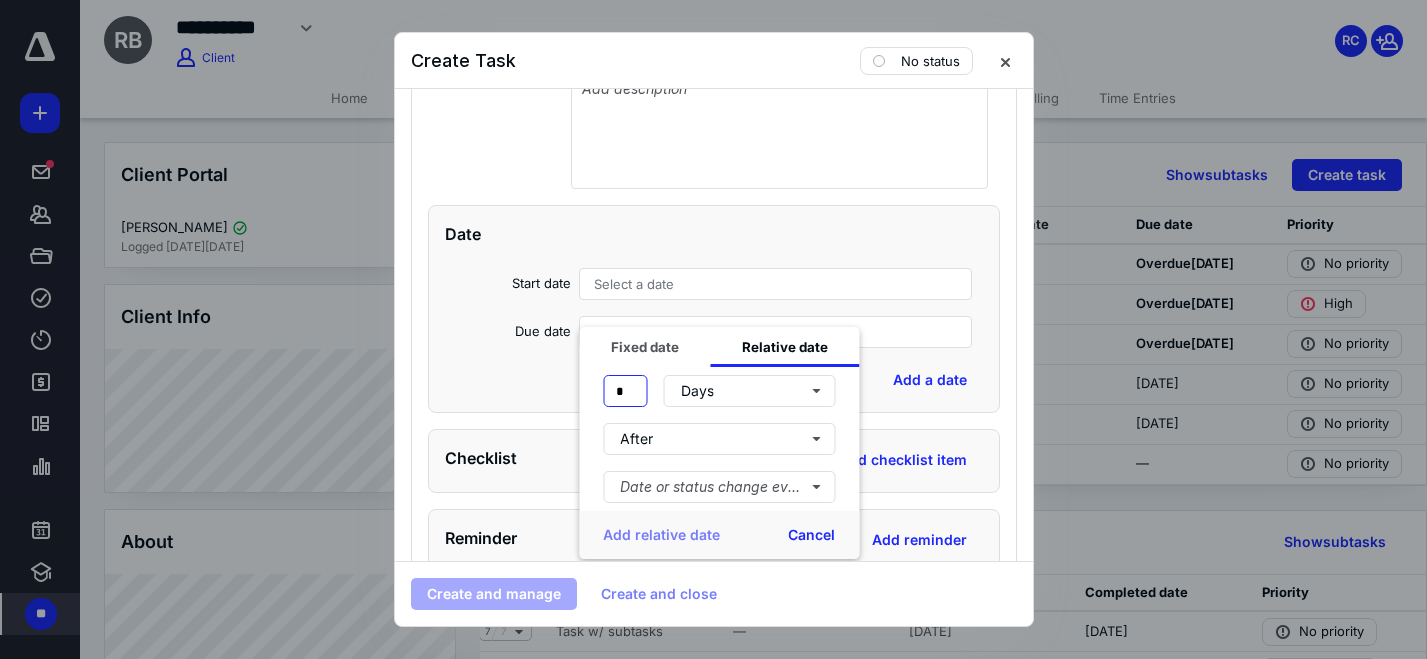 click on "*" at bounding box center [625, 391] 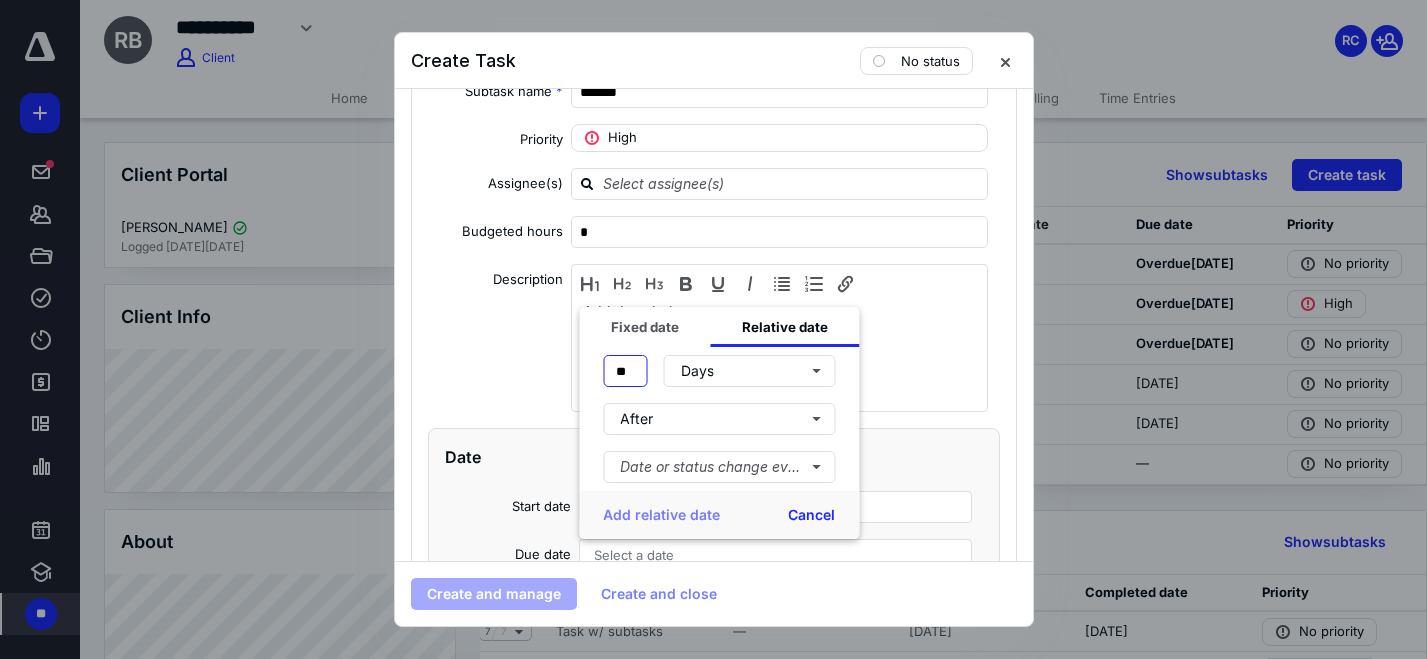 scroll, scrollTop: 2243, scrollLeft: 0, axis: vertical 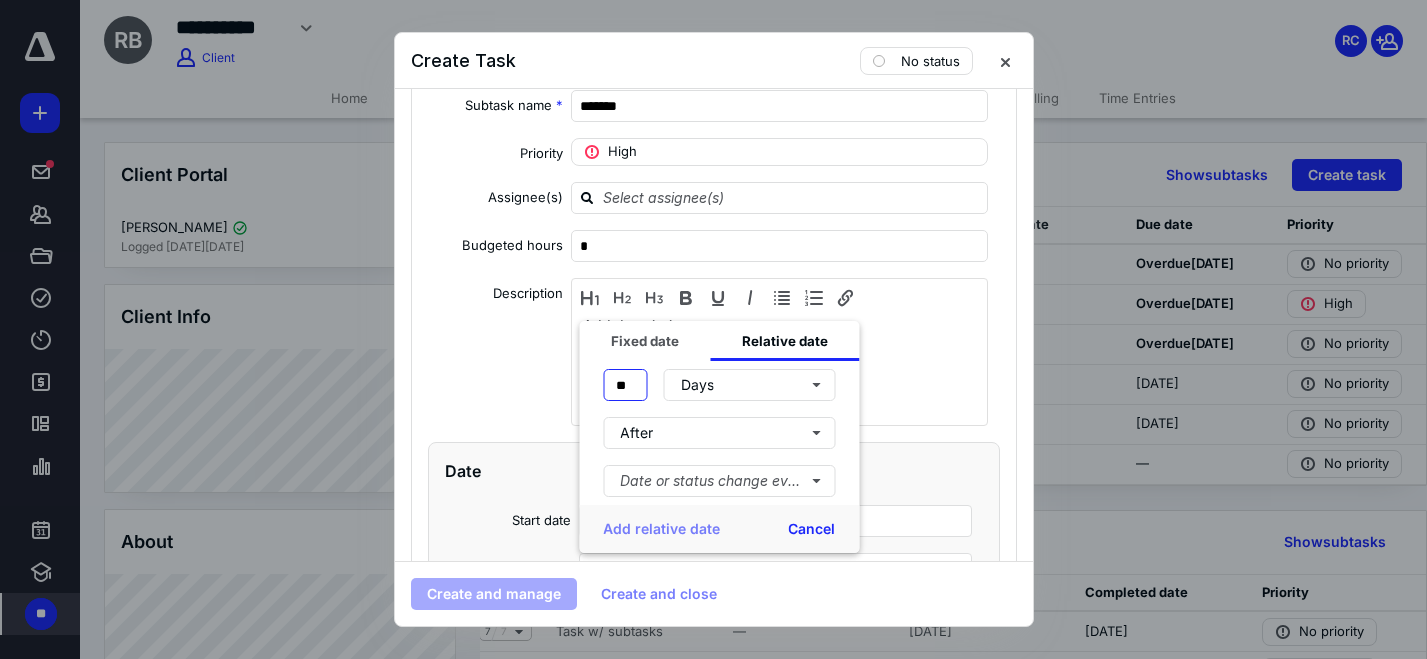 type on "**" 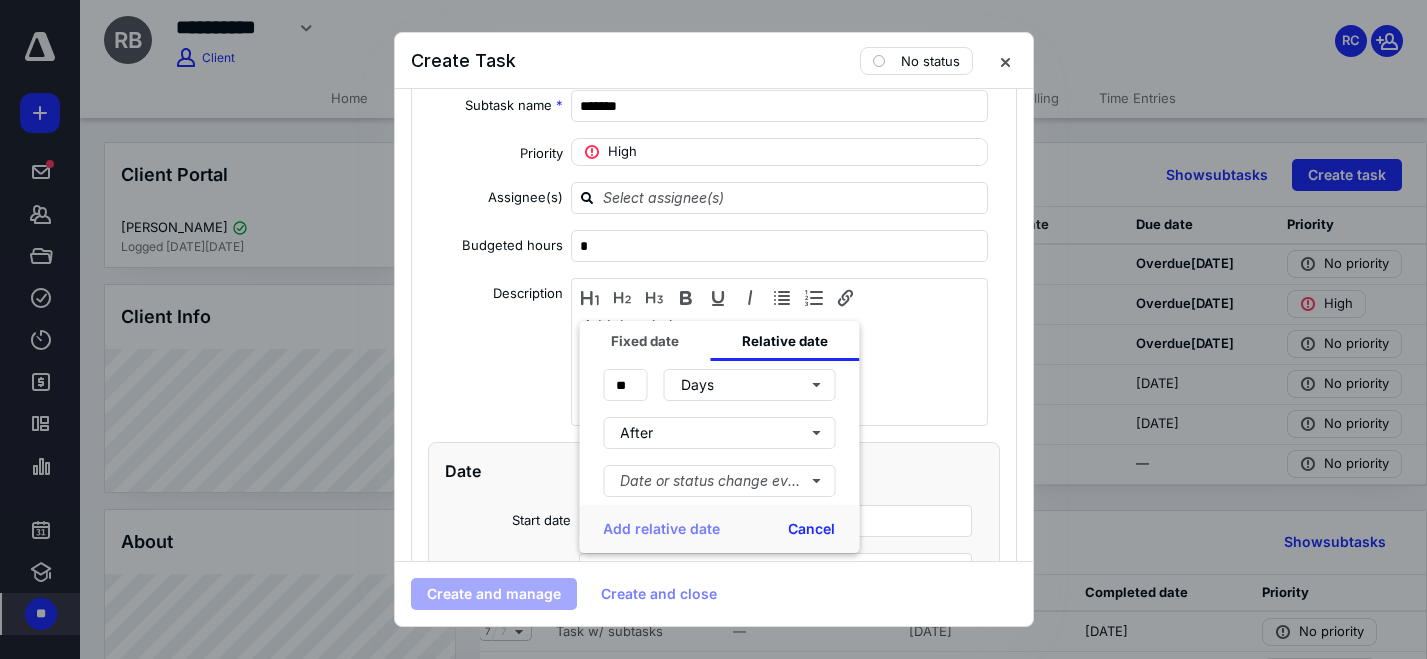 click on "Budgeted hours" at bounding box center (495, 249) 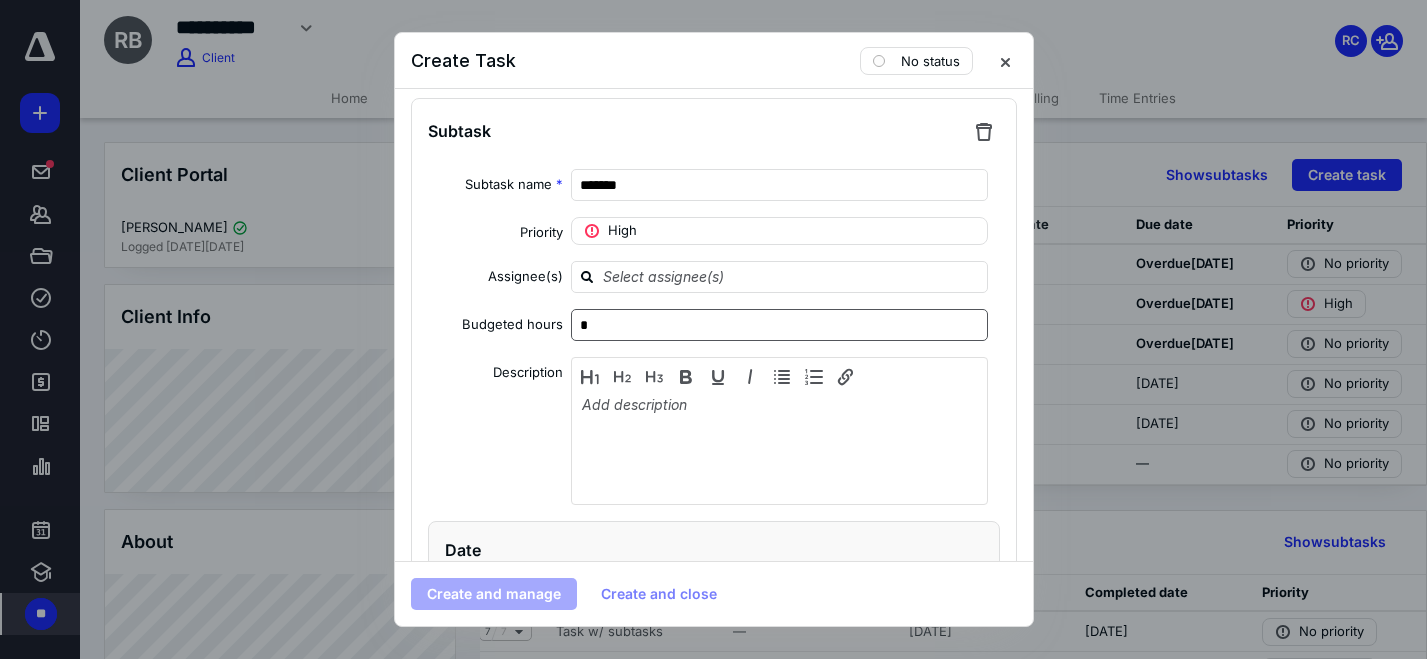 scroll, scrollTop: 2160, scrollLeft: 0, axis: vertical 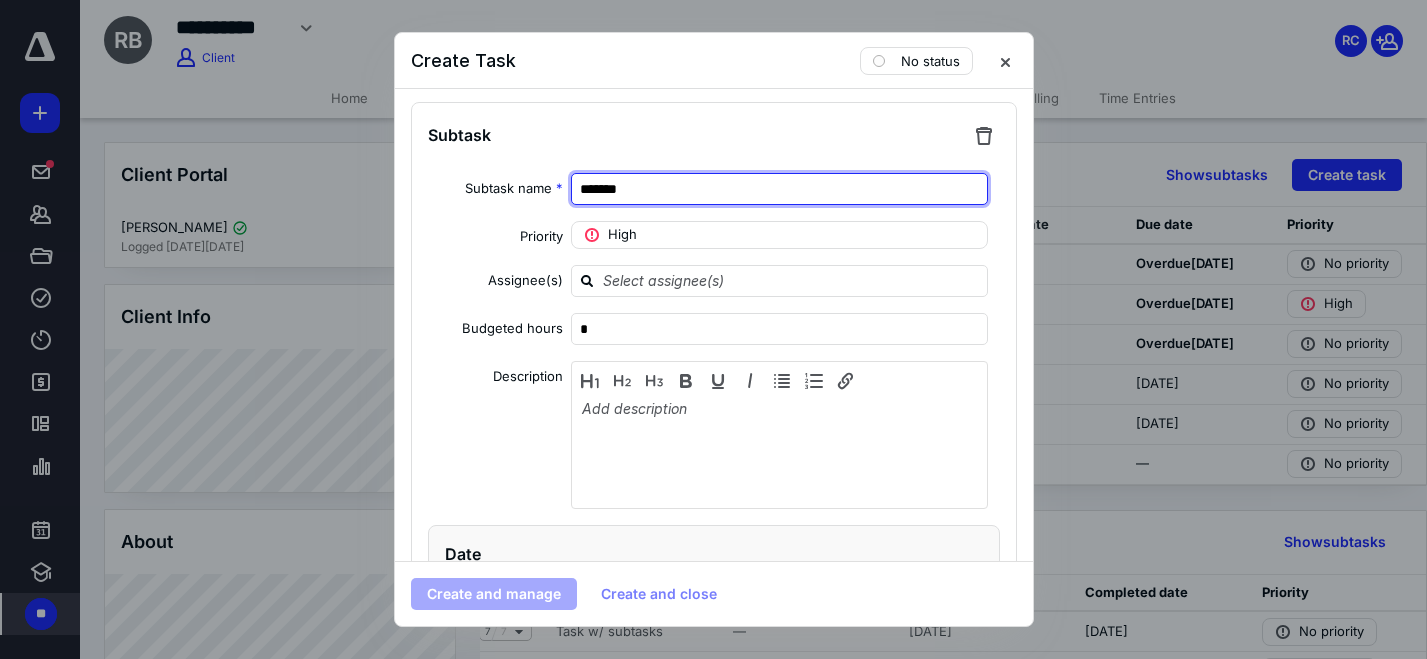 click on "*******" at bounding box center (780, 189) 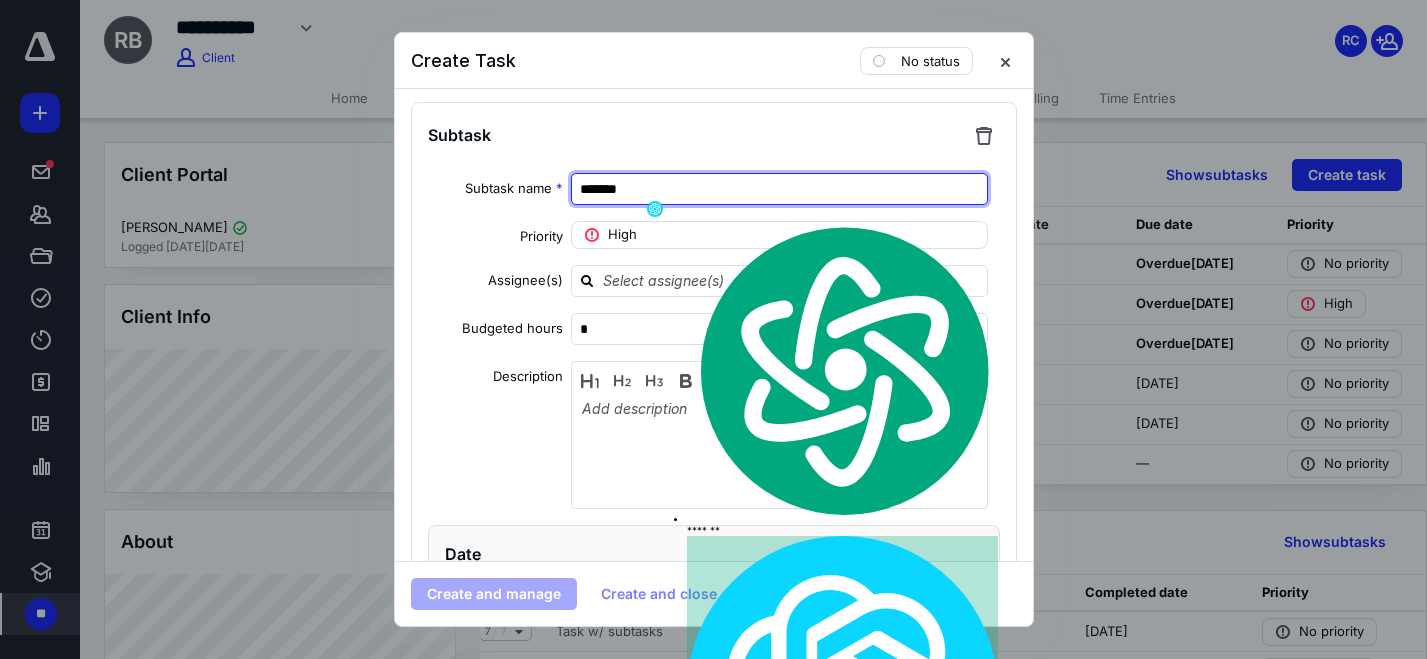 type on "*" 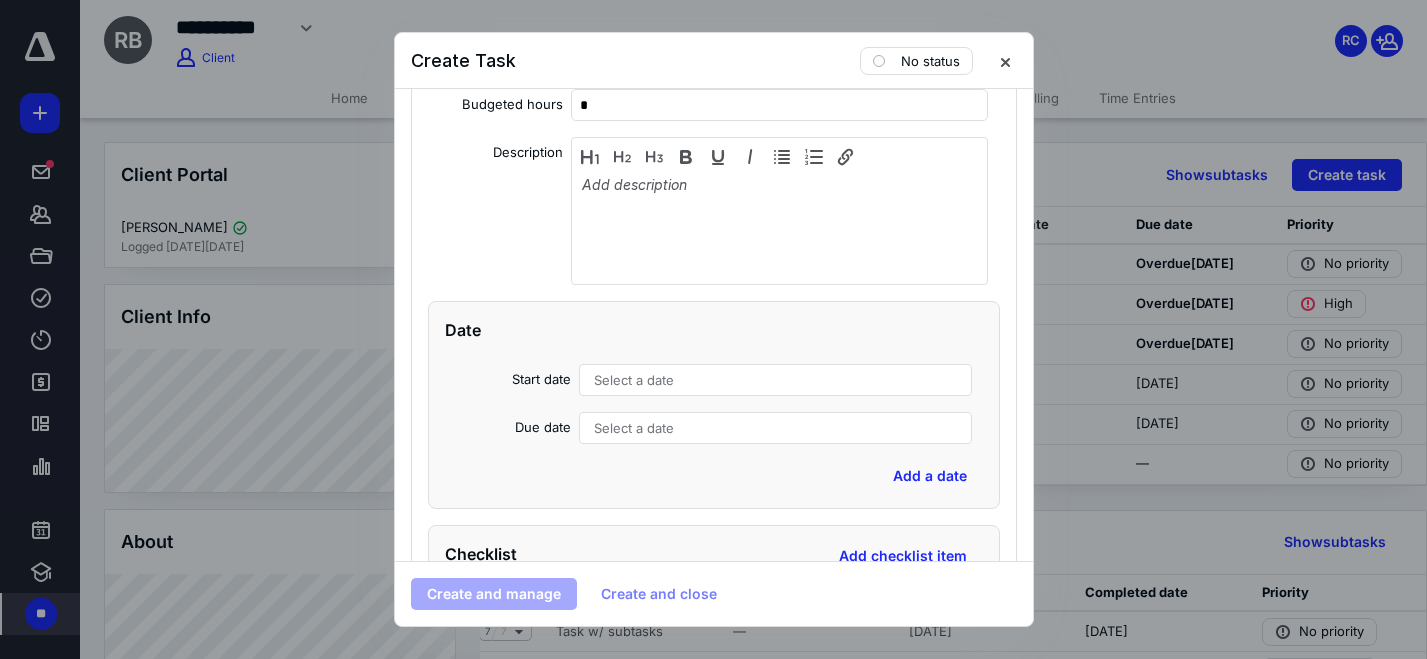 scroll, scrollTop: 2401, scrollLeft: 0, axis: vertical 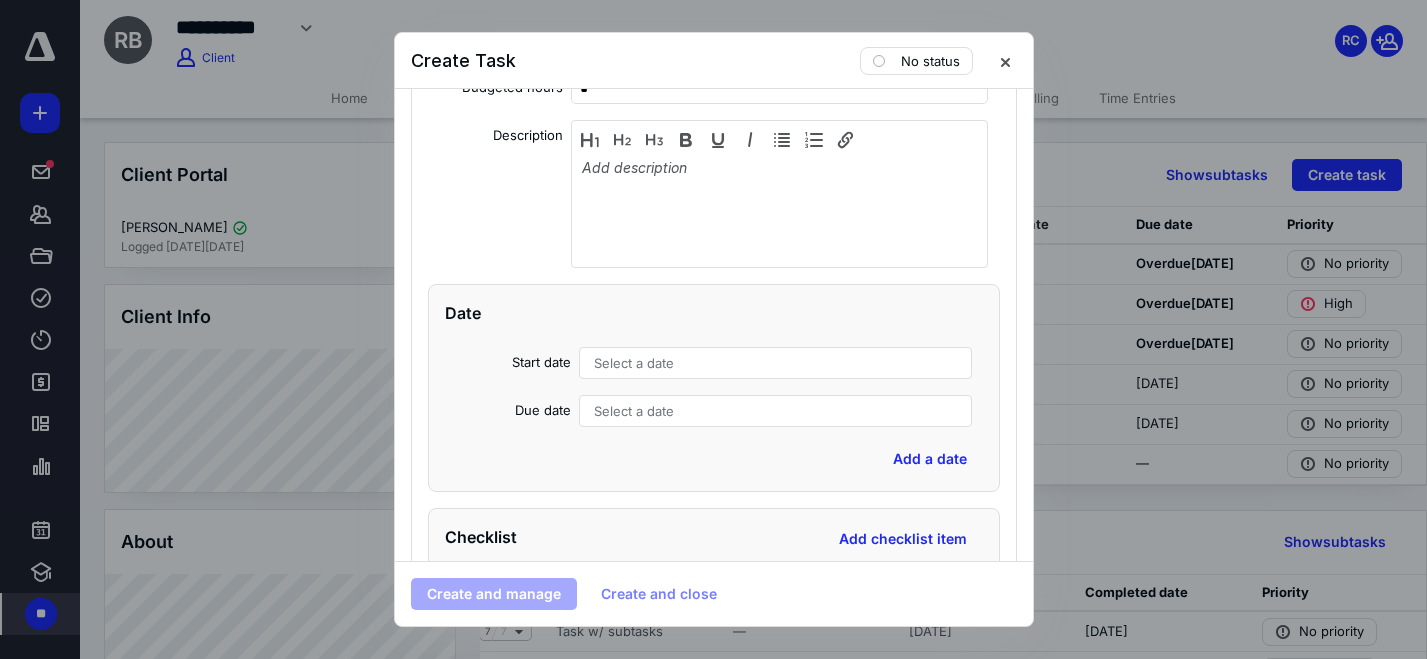 type on "**********" 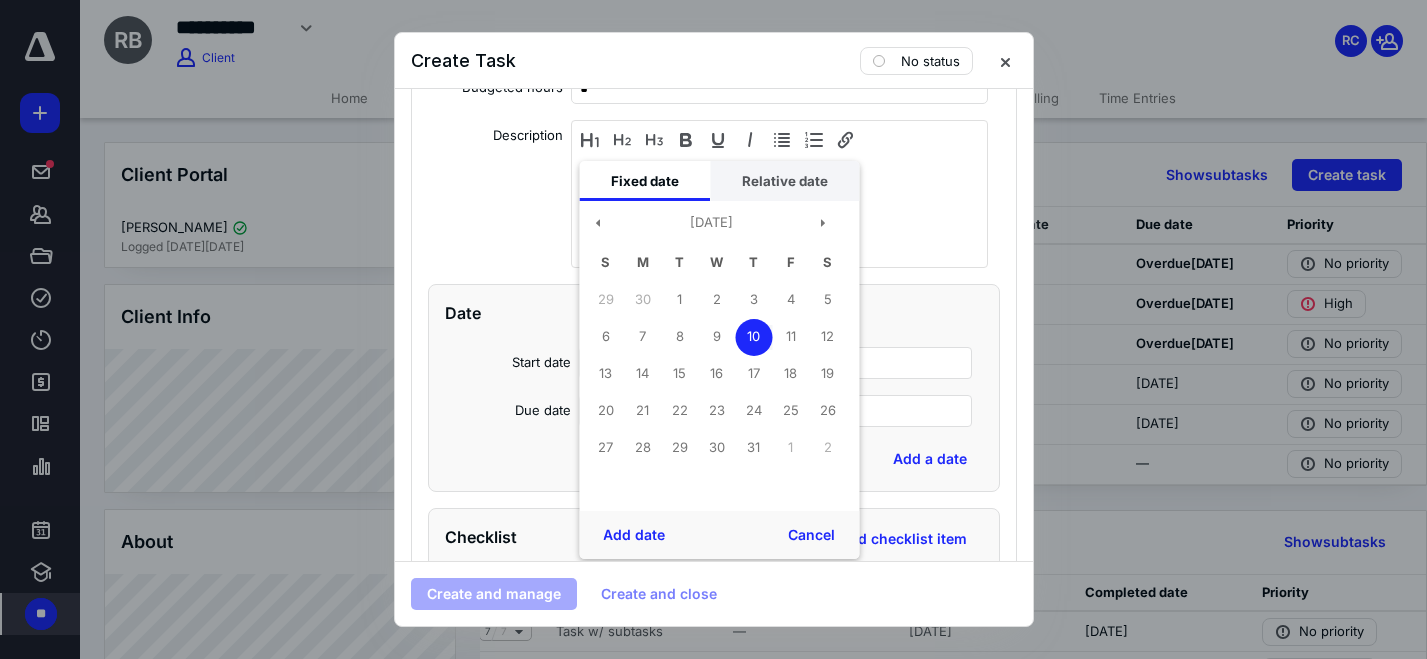 click on "Relative date" at bounding box center [784, 181] 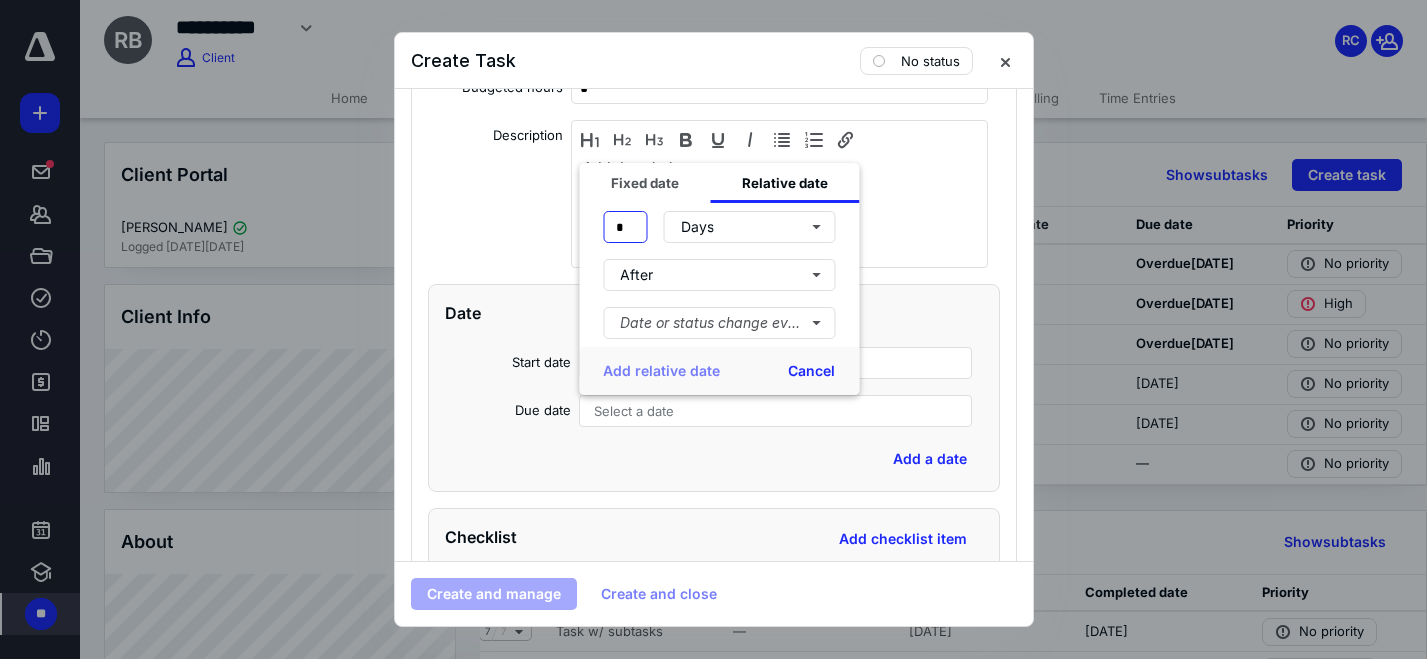 click on "*" at bounding box center (625, 227) 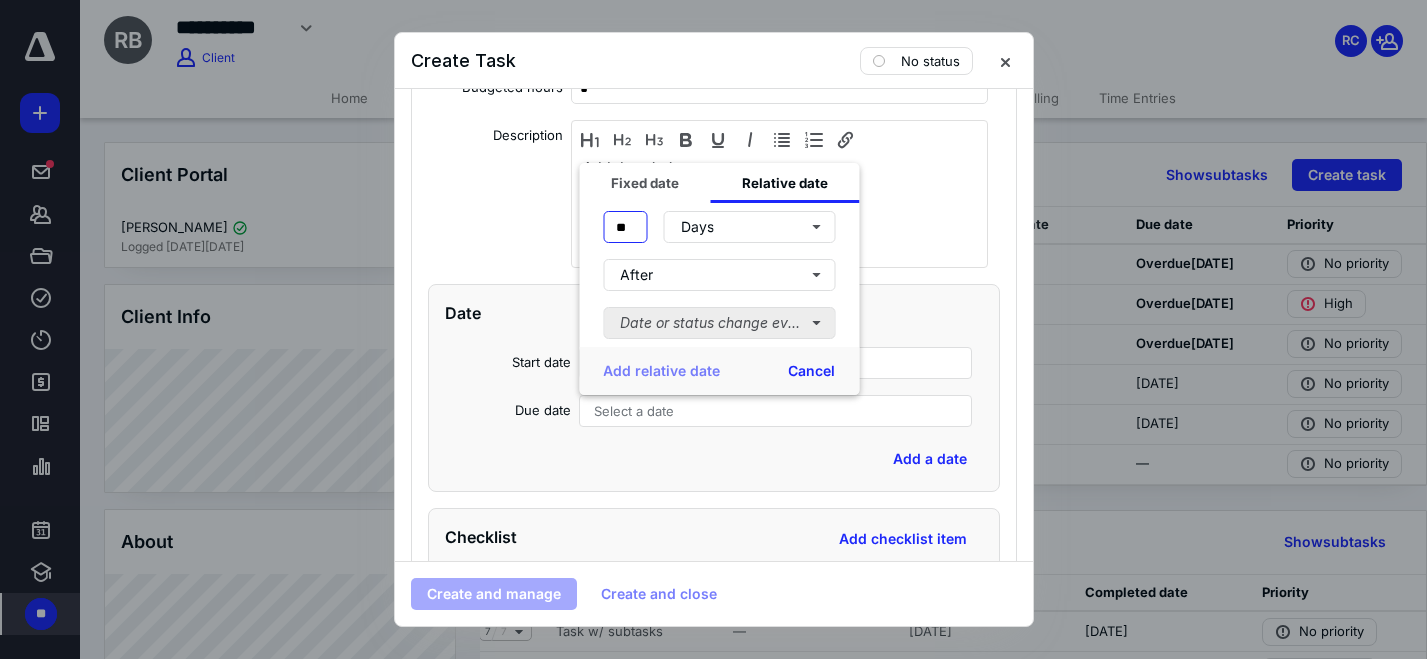 type on "**" 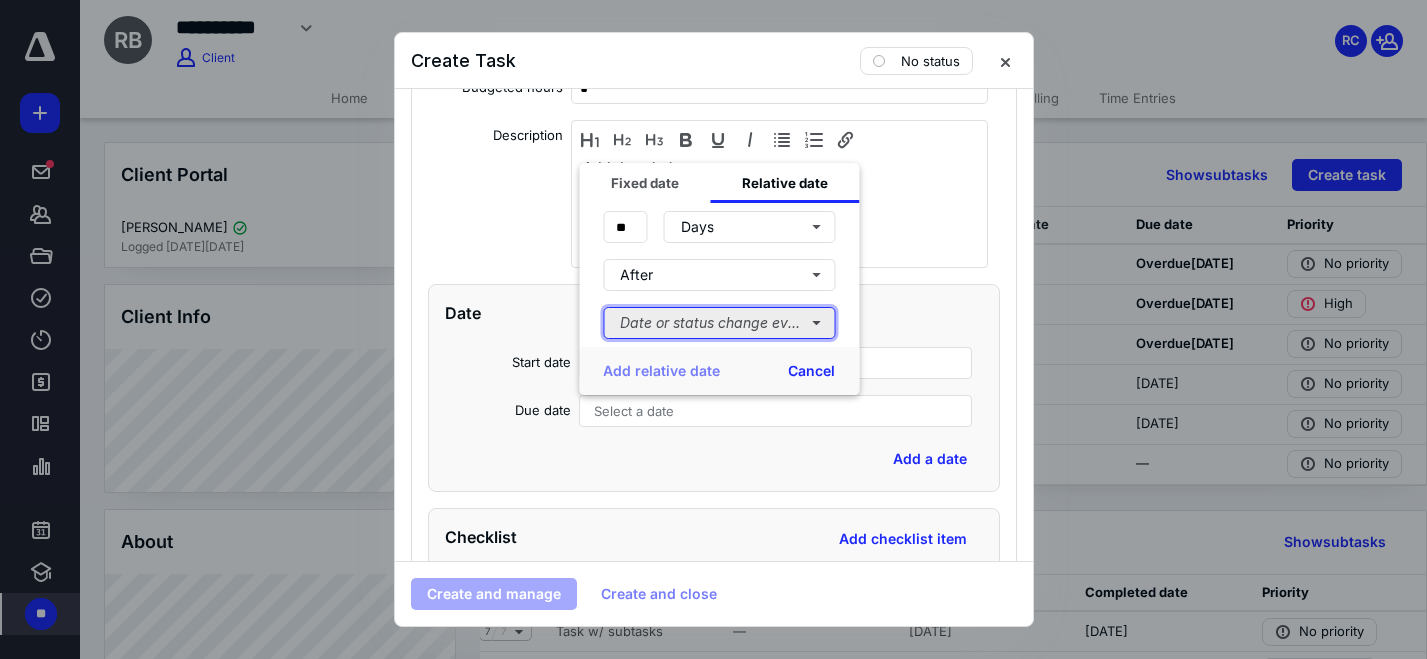 click on "Date or status change event" at bounding box center (719, 323) 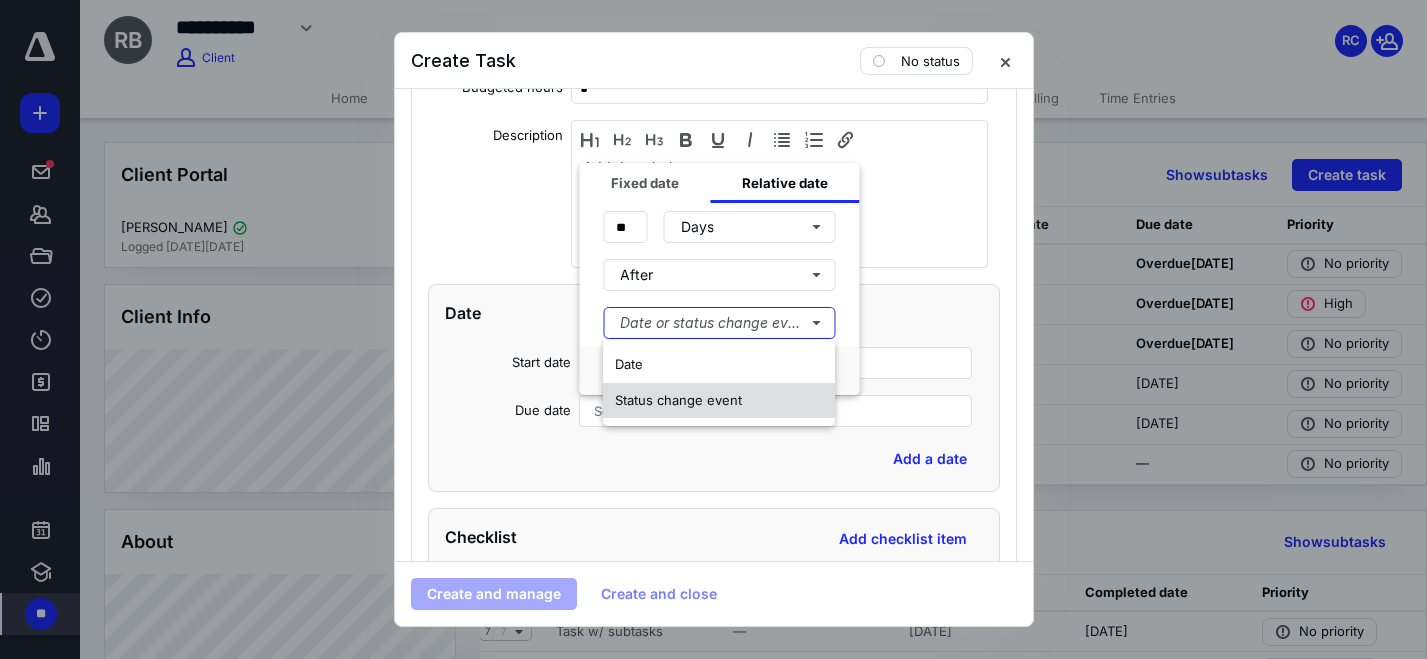 click on "Status change event" at bounding box center [719, 401] 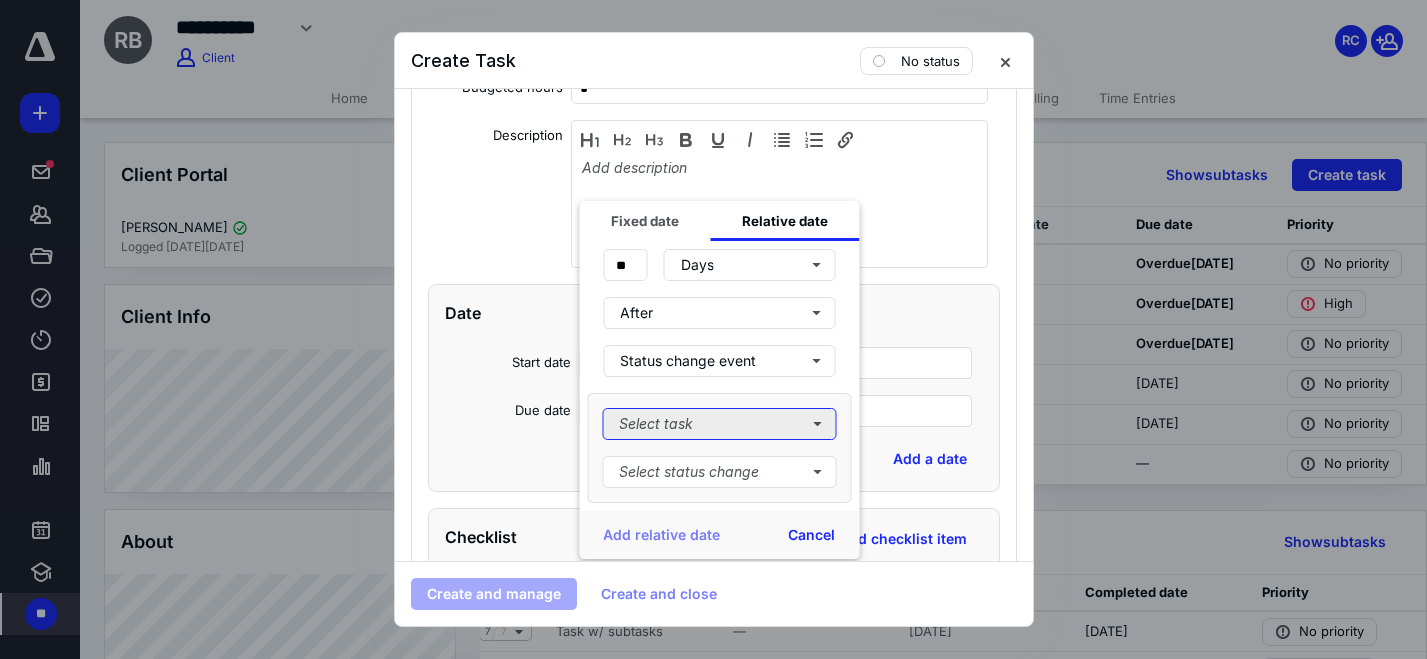 click on "Select task" at bounding box center [719, 424] 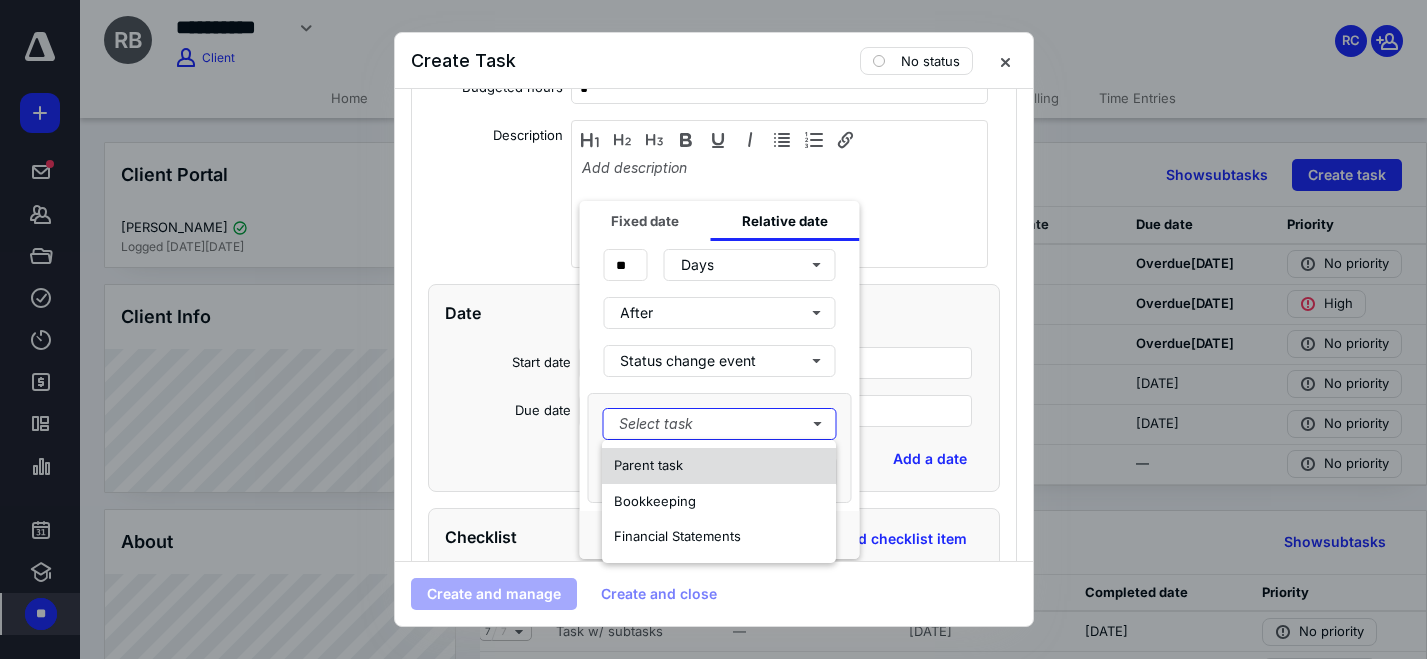 click on "Parent task" at bounding box center (648, 465) 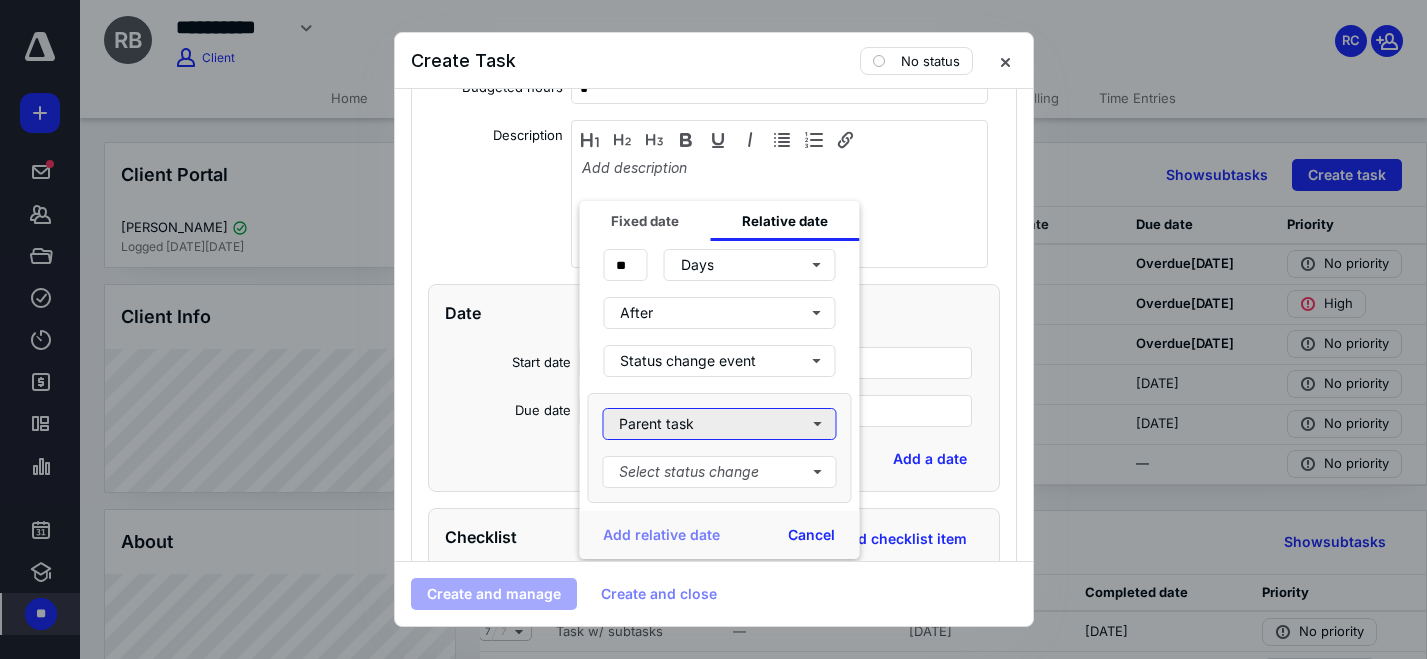 click on "Parent task" at bounding box center [719, 424] 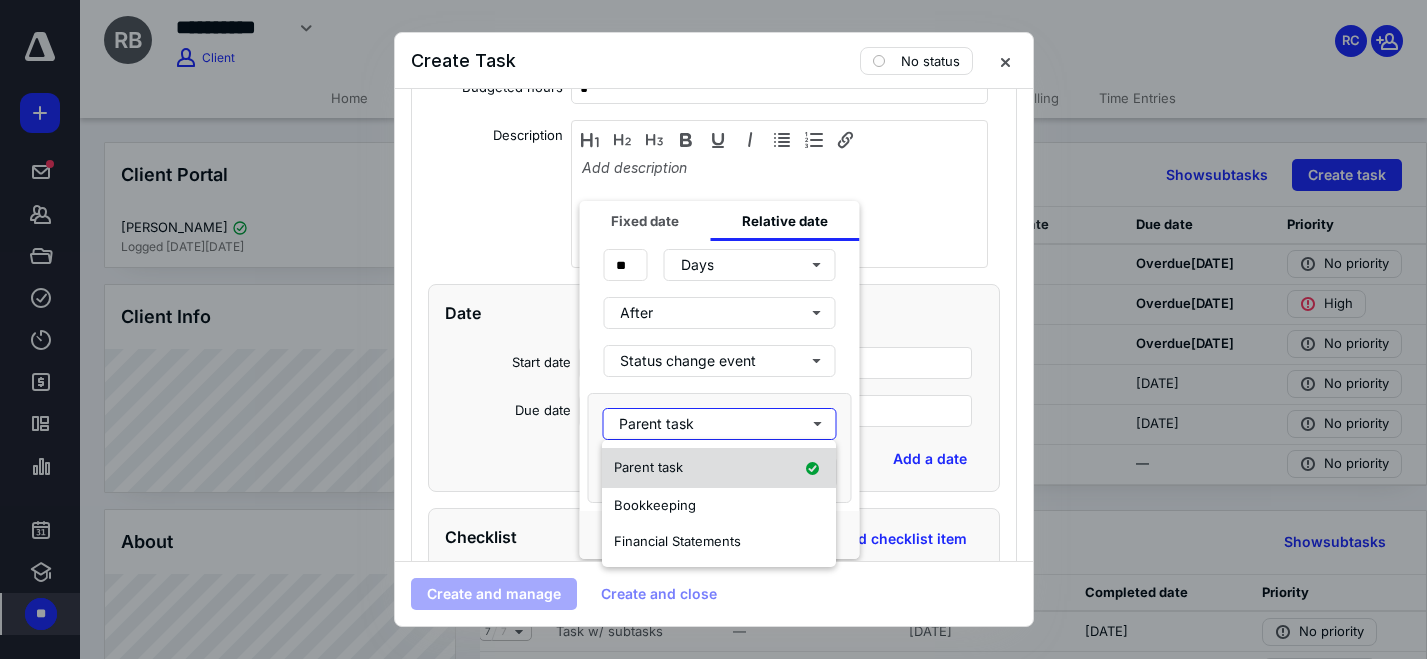 click on "Parent task" at bounding box center (648, 467) 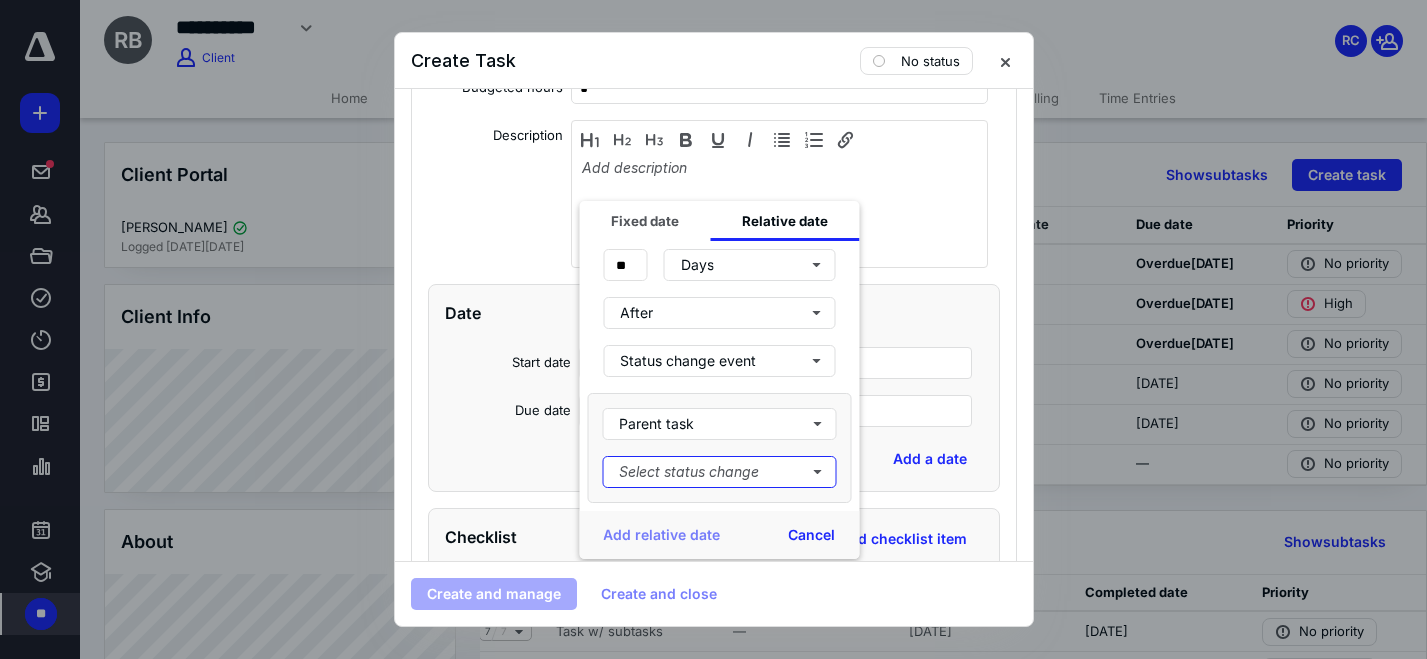 click on "Select status change" at bounding box center [719, 472] 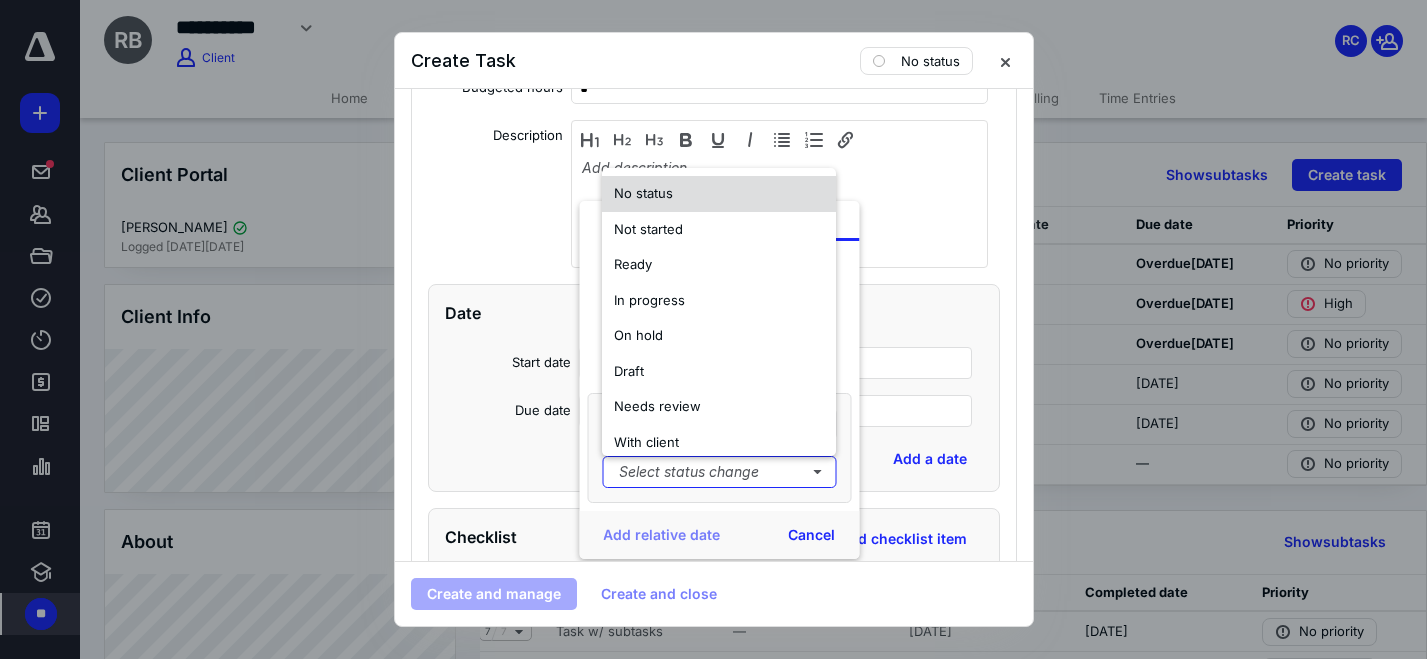 click on "No status" at bounding box center [643, 193] 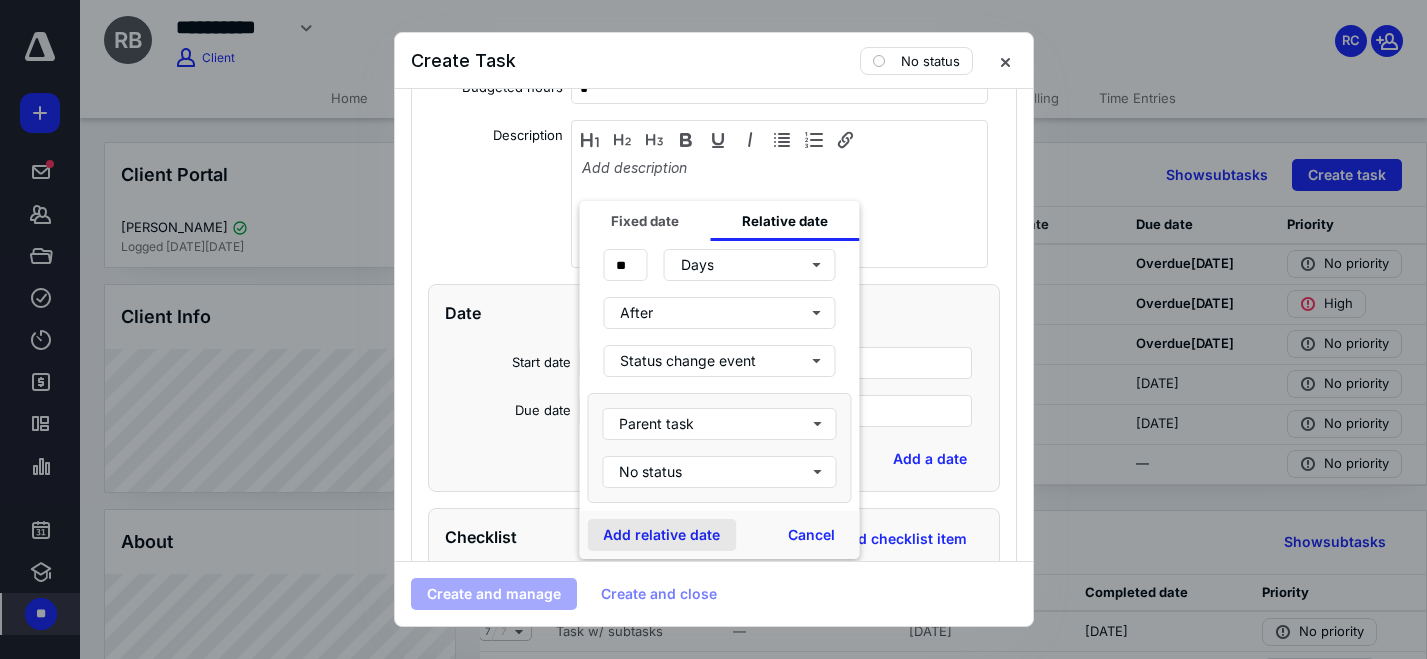 click on "Add relative date" at bounding box center (661, 535) 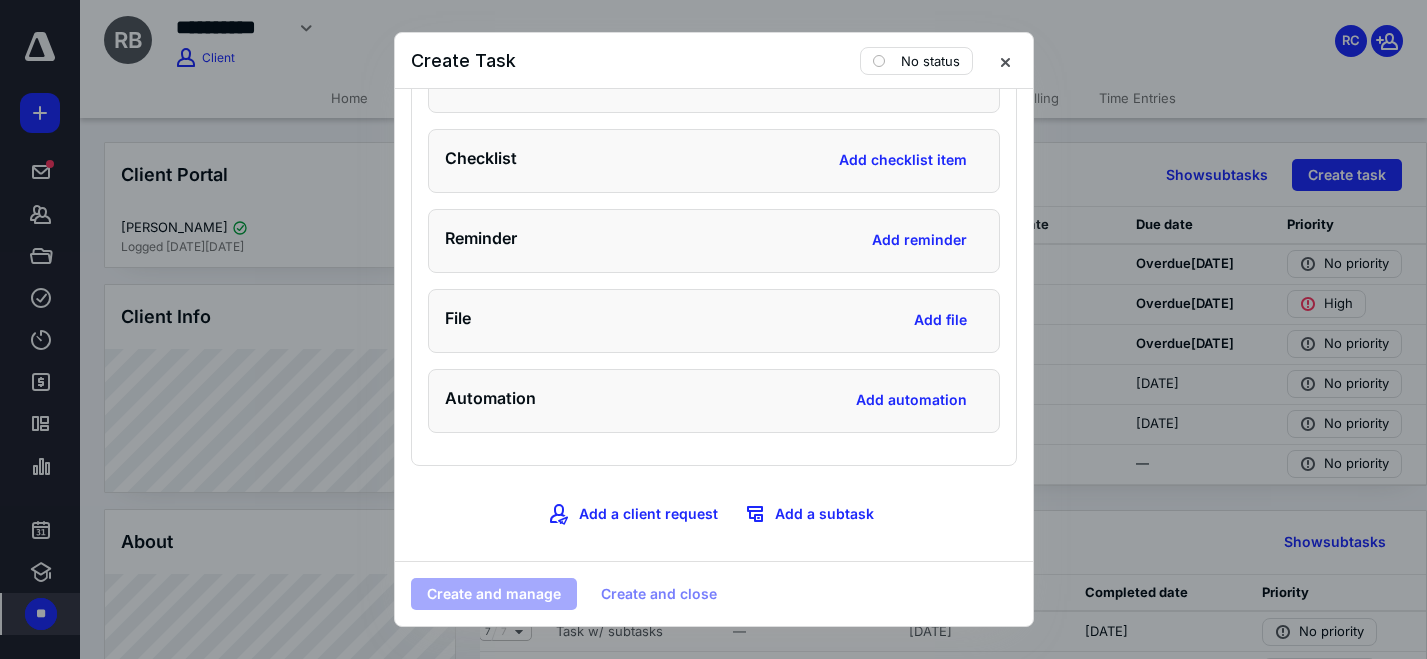 scroll, scrollTop: 2799, scrollLeft: 0, axis: vertical 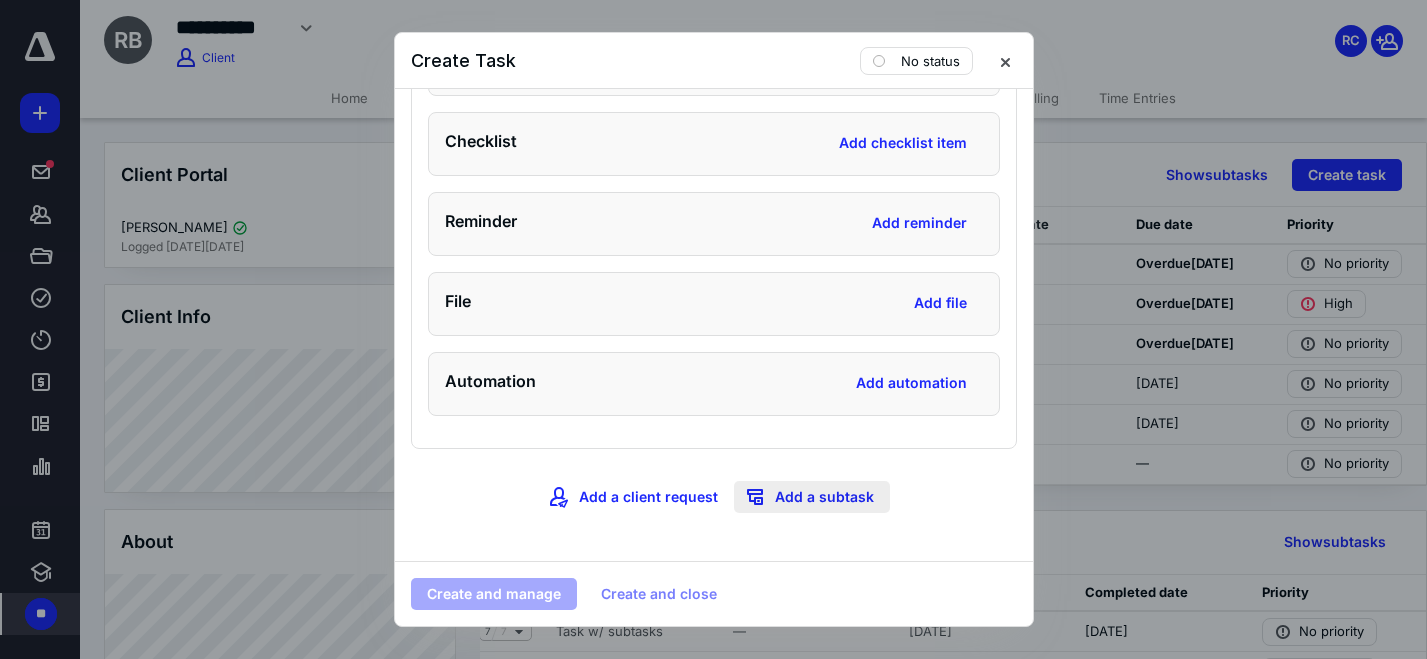 click on "Add a subtask" at bounding box center (812, 497) 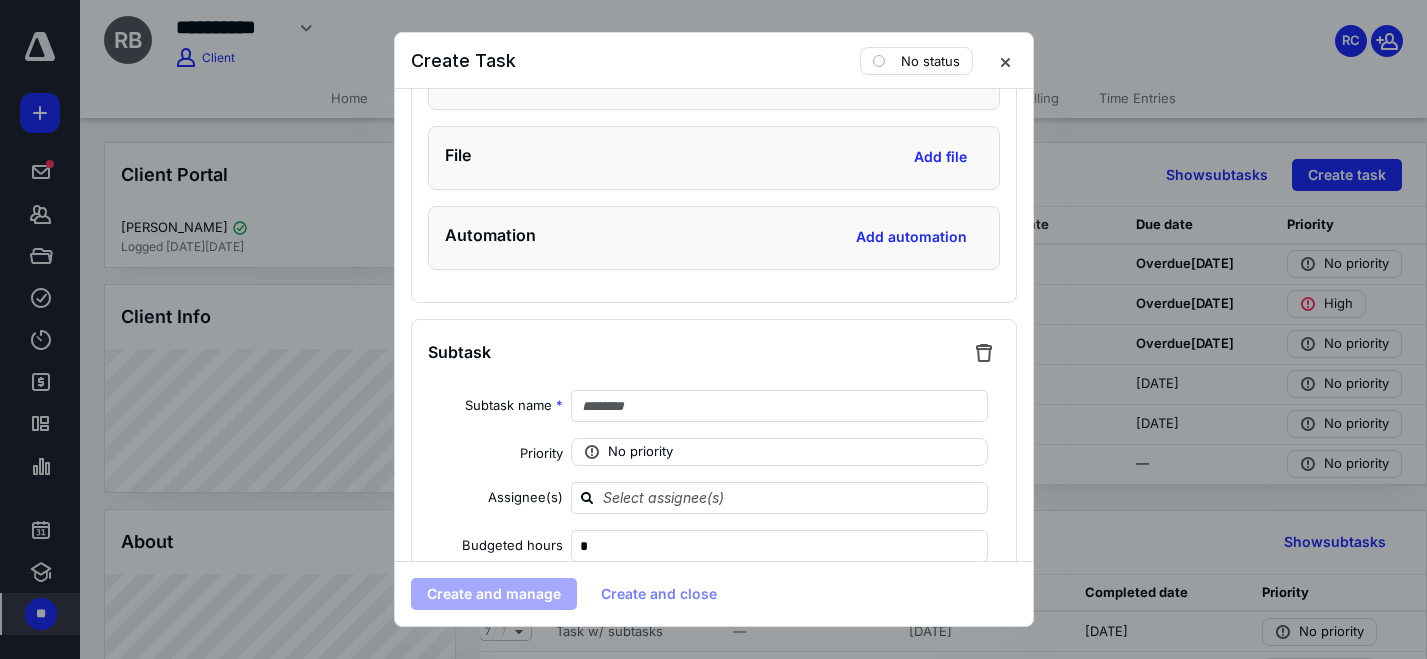 scroll, scrollTop: 3087, scrollLeft: 0, axis: vertical 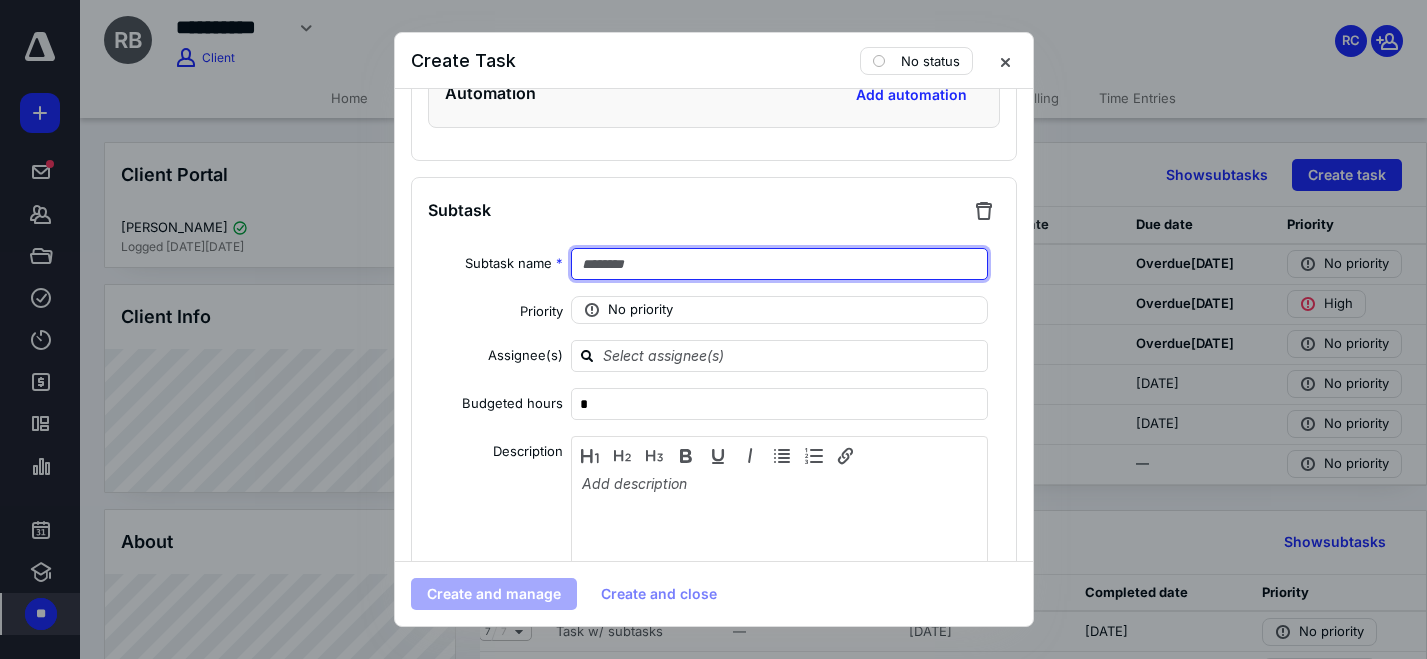click at bounding box center (780, 264) 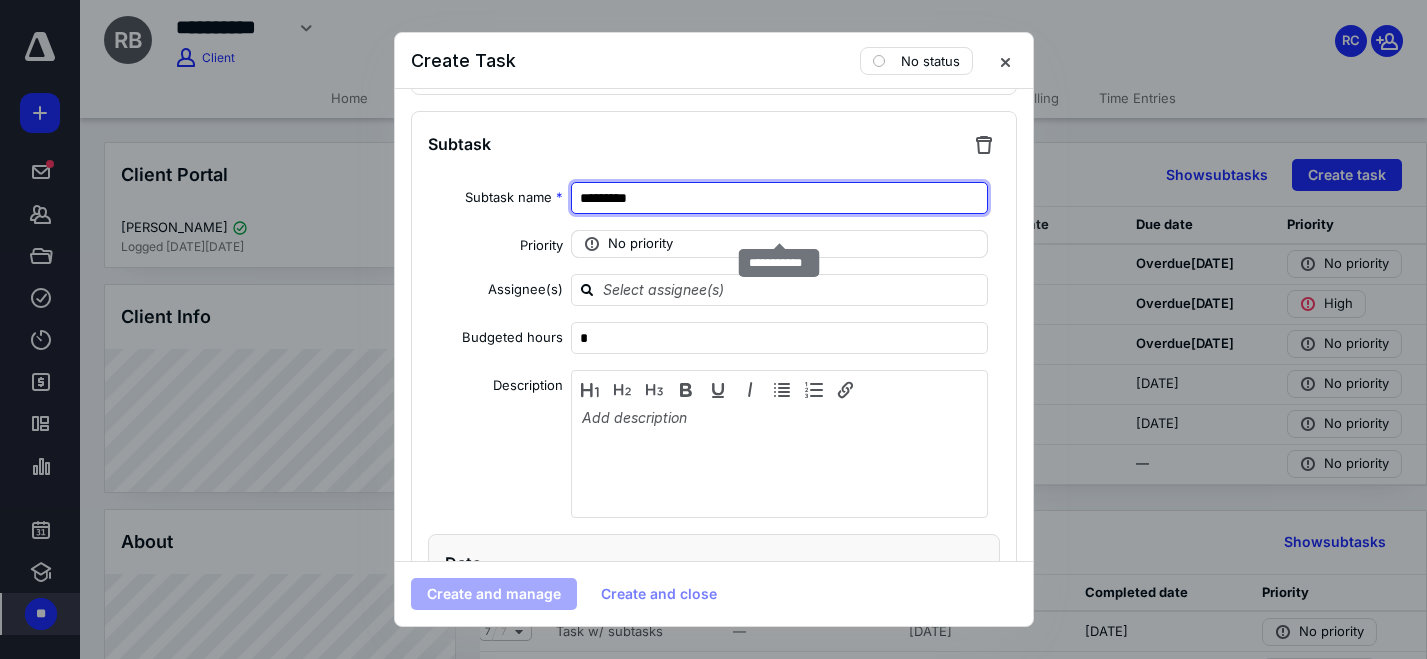 scroll, scrollTop: 3199, scrollLeft: 0, axis: vertical 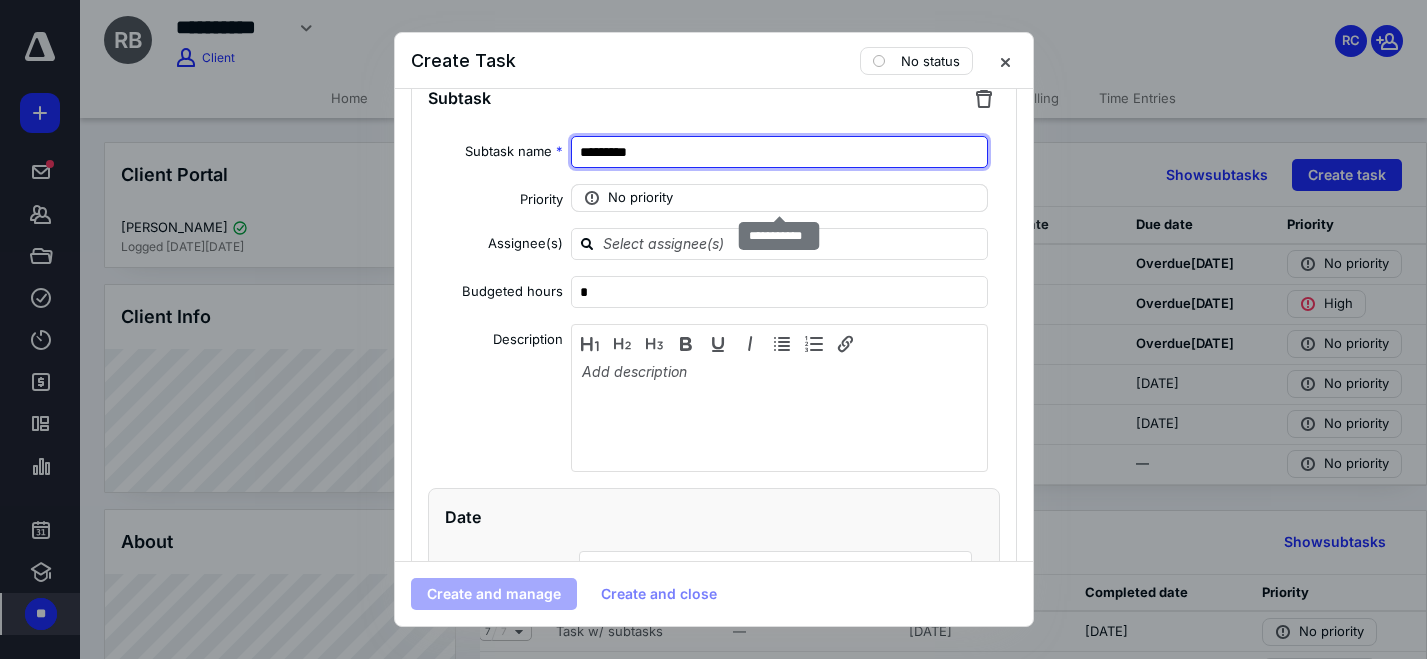 type on "*********" 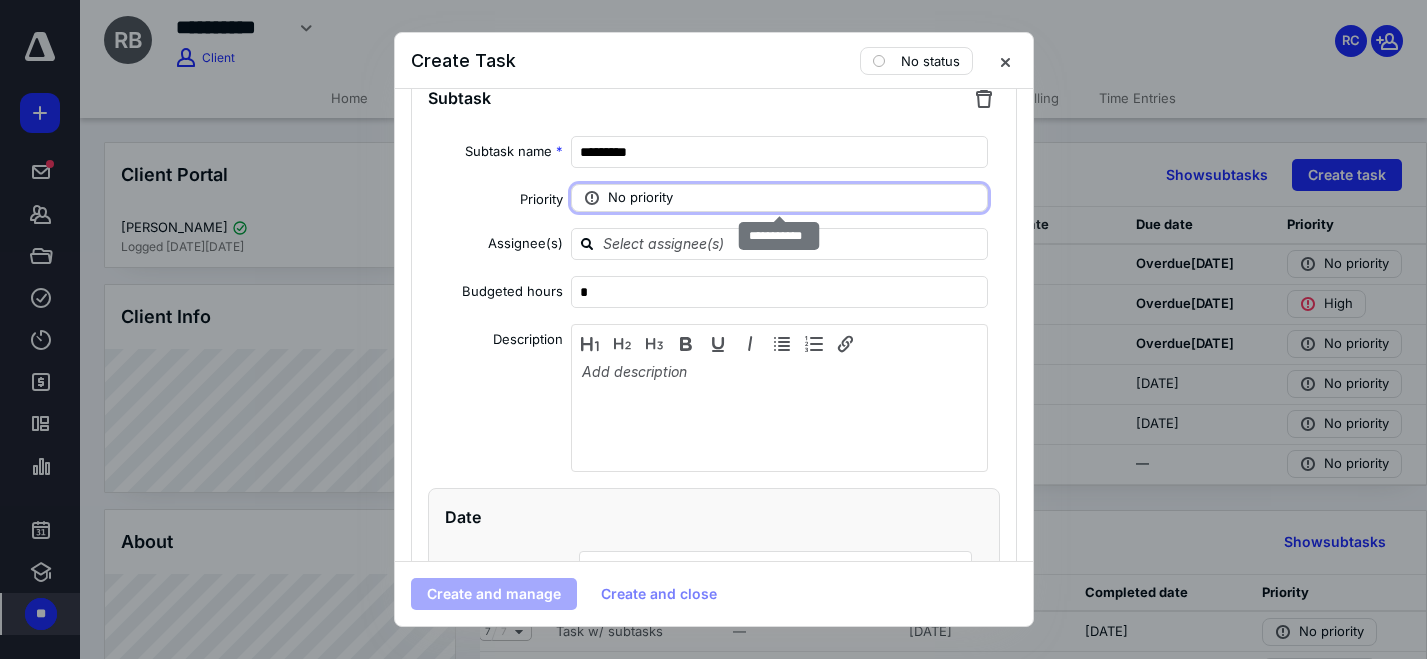 click on "No priority" at bounding box center [640, 198] 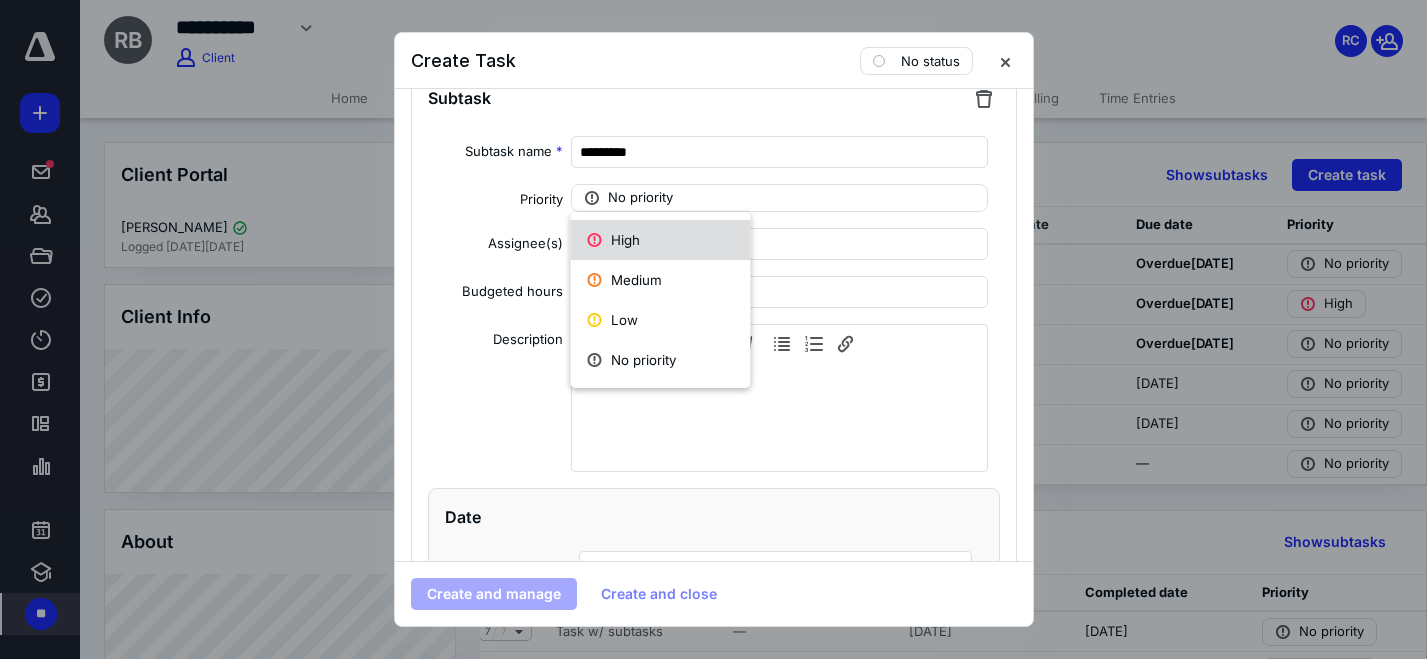 click on "High" at bounding box center [661, 240] 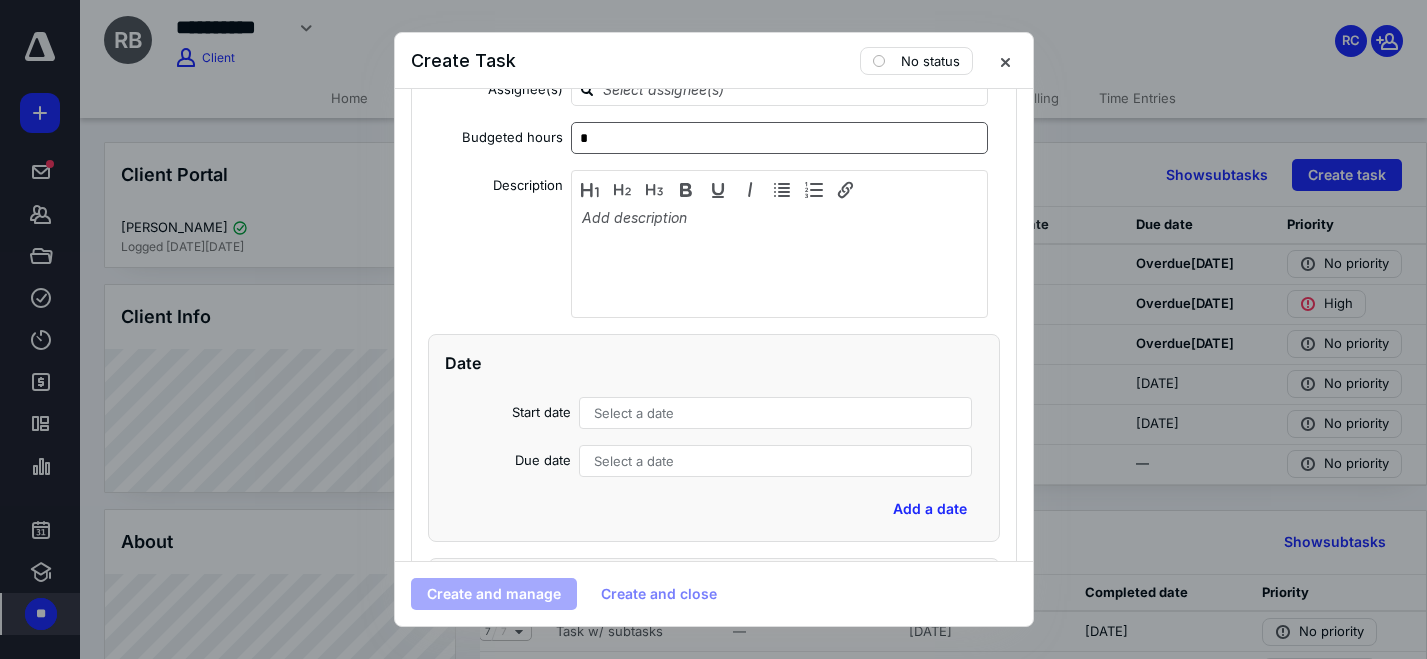 scroll, scrollTop: 3385, scrollLeft: 0, axis: vertical 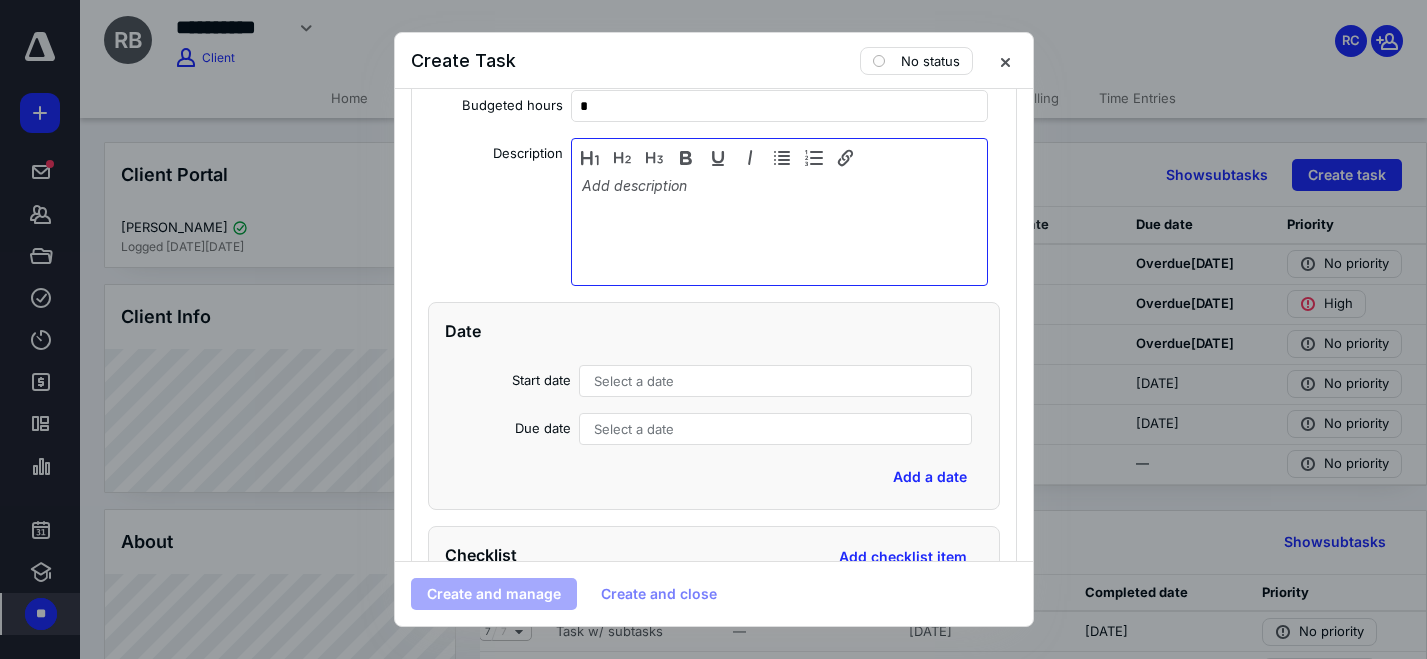 click at bounding box center (780, 227) 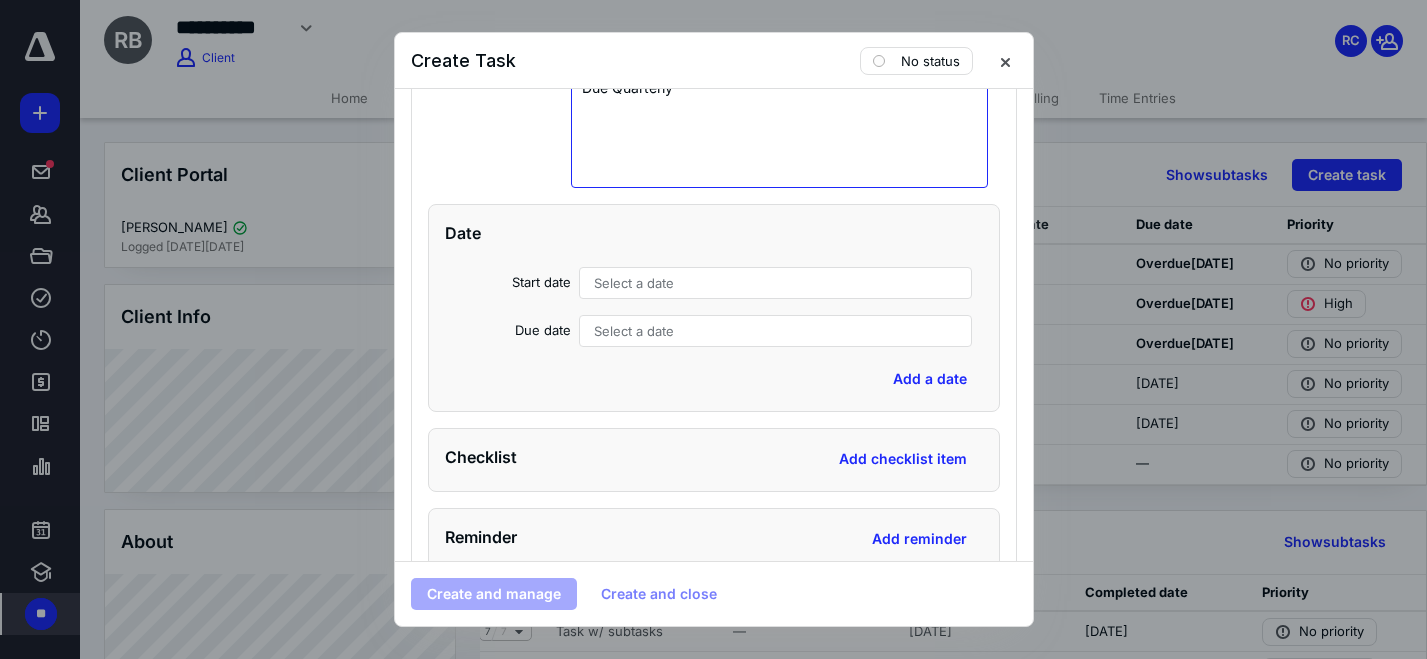 scroll, scrollTop: 3528, scrollLeft: 0, axis: vertical 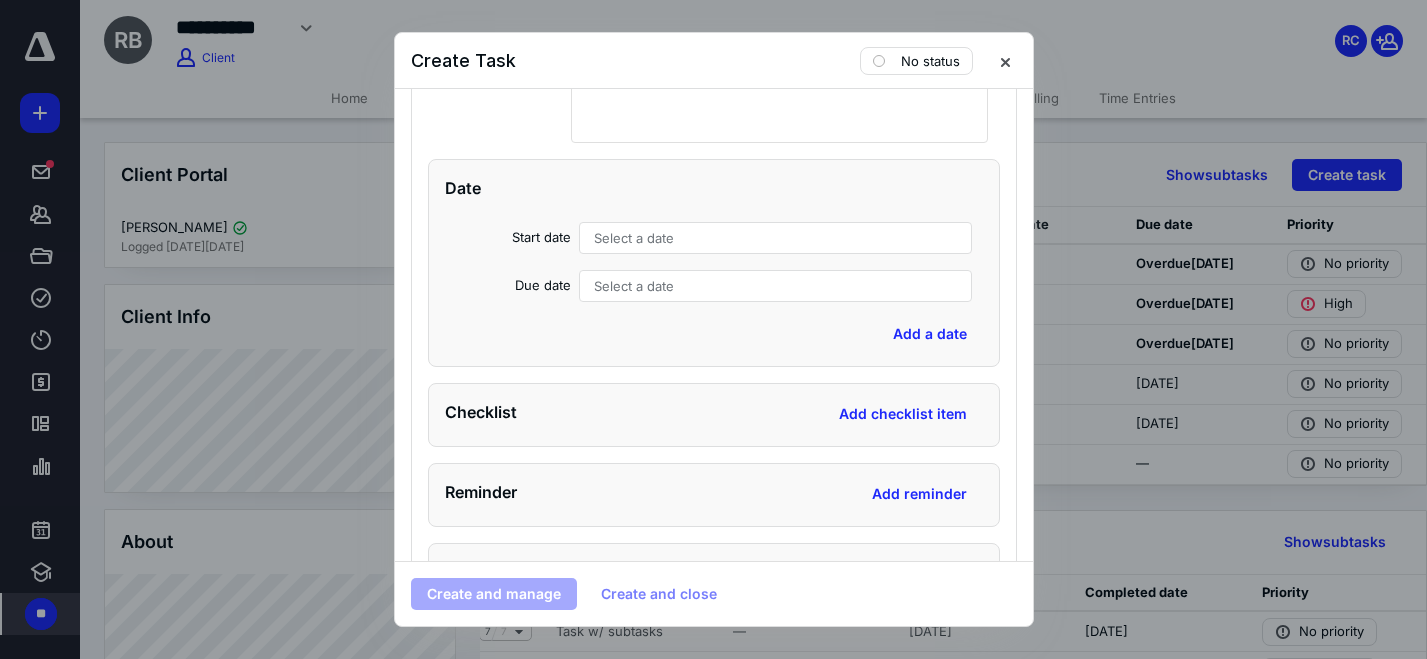 click on "Select a date" at bounding box center [775, 238] 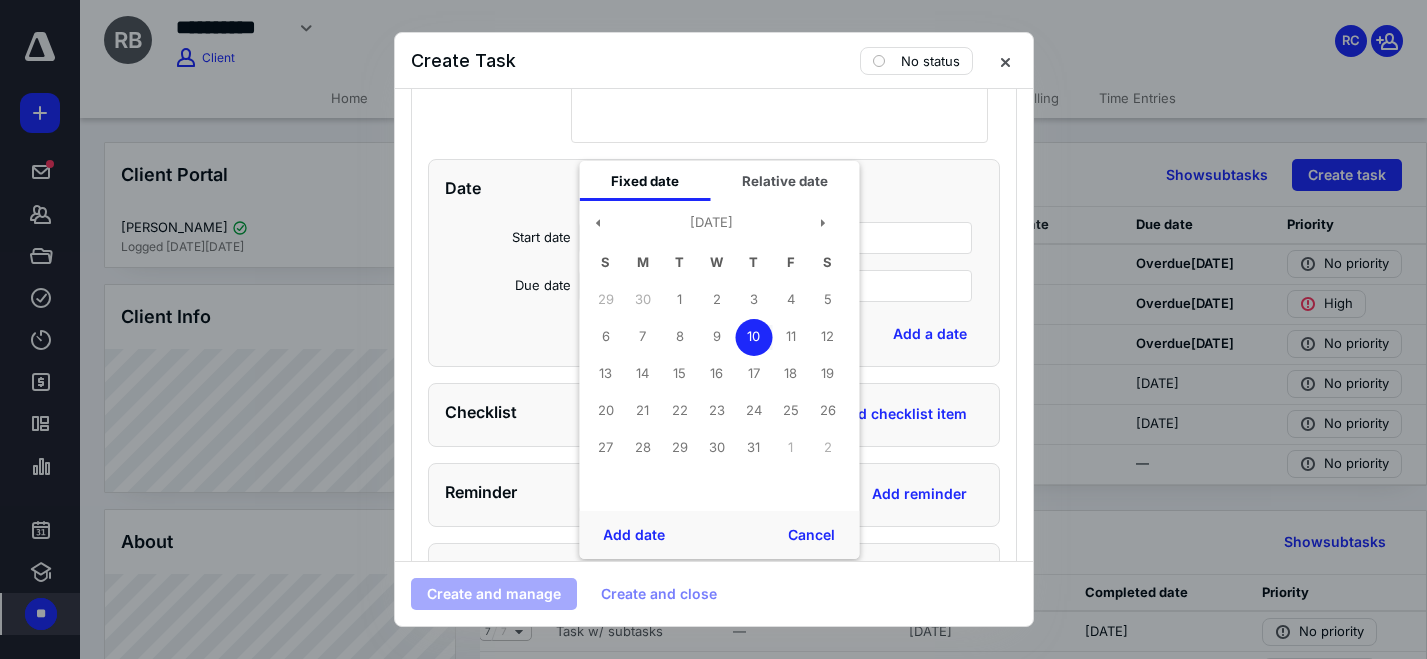 click on "Due date" at bounding box center (508, 289) 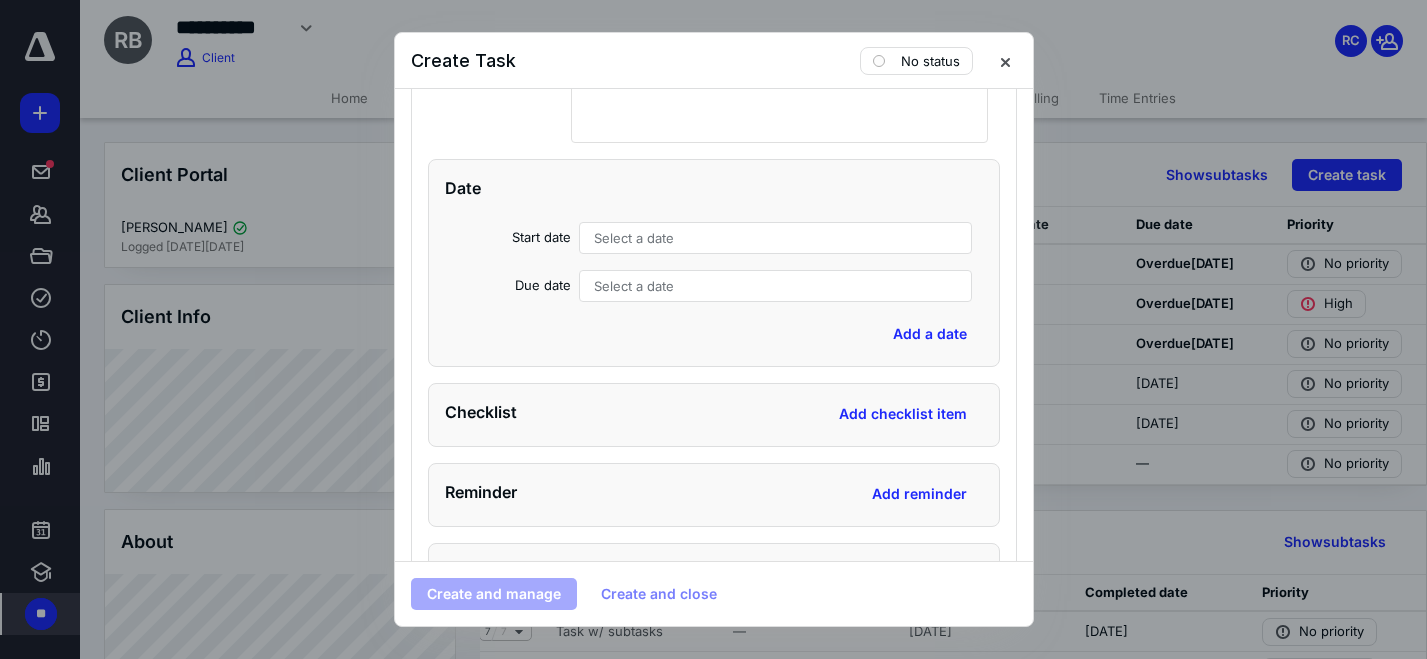 click on "Select a date" at bounding box center (634, 286) 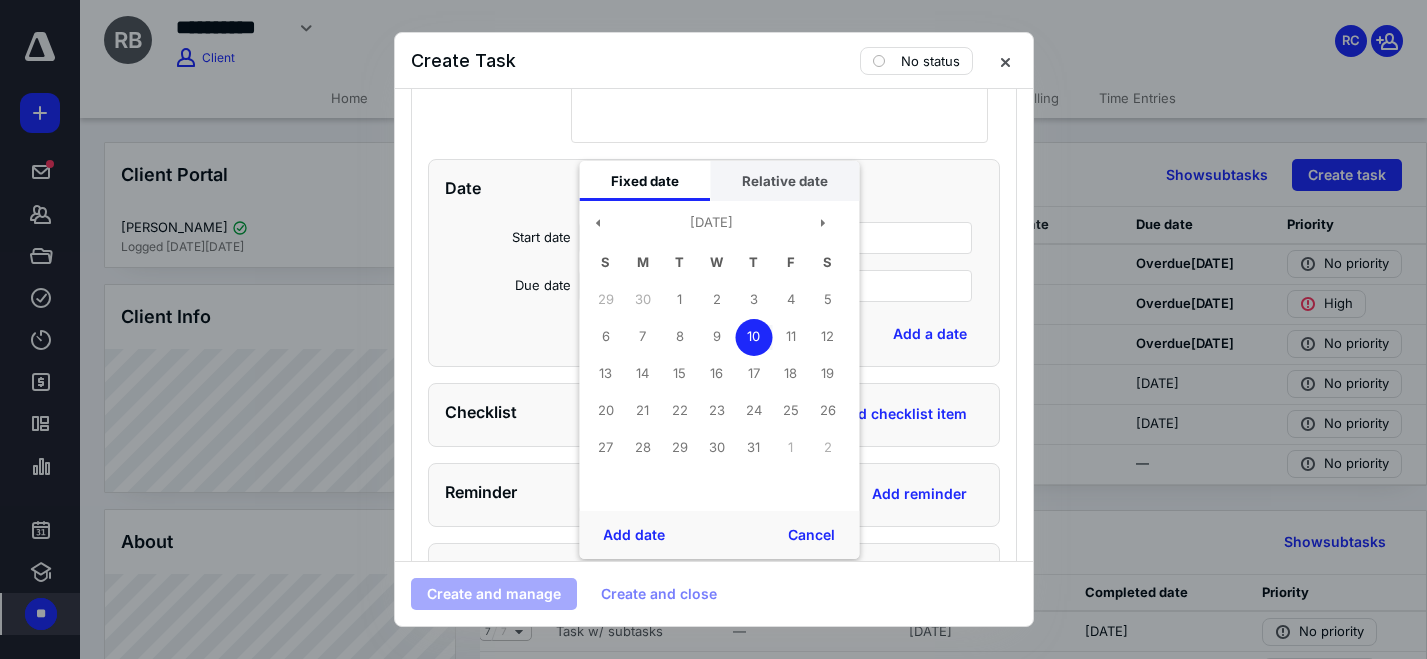 click on "Relative date" at bounding box center (784, 181) 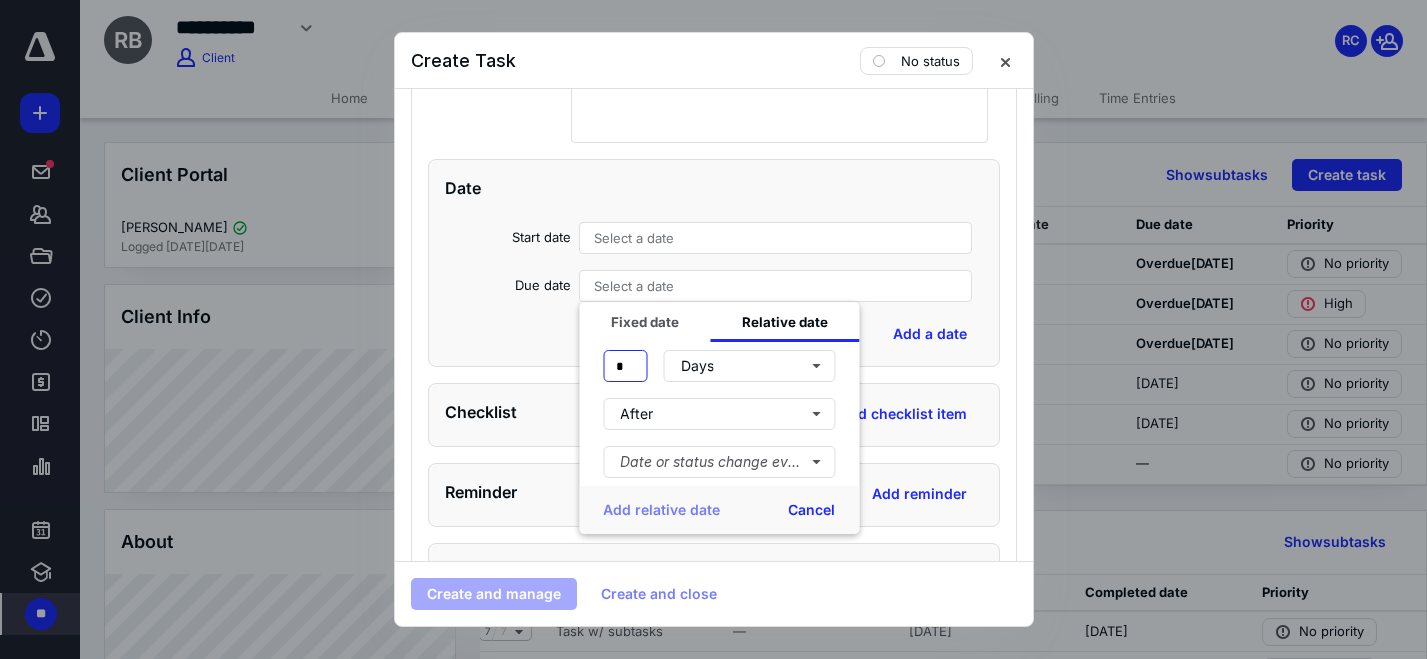 click on "*" at bounding box center (625, 366) 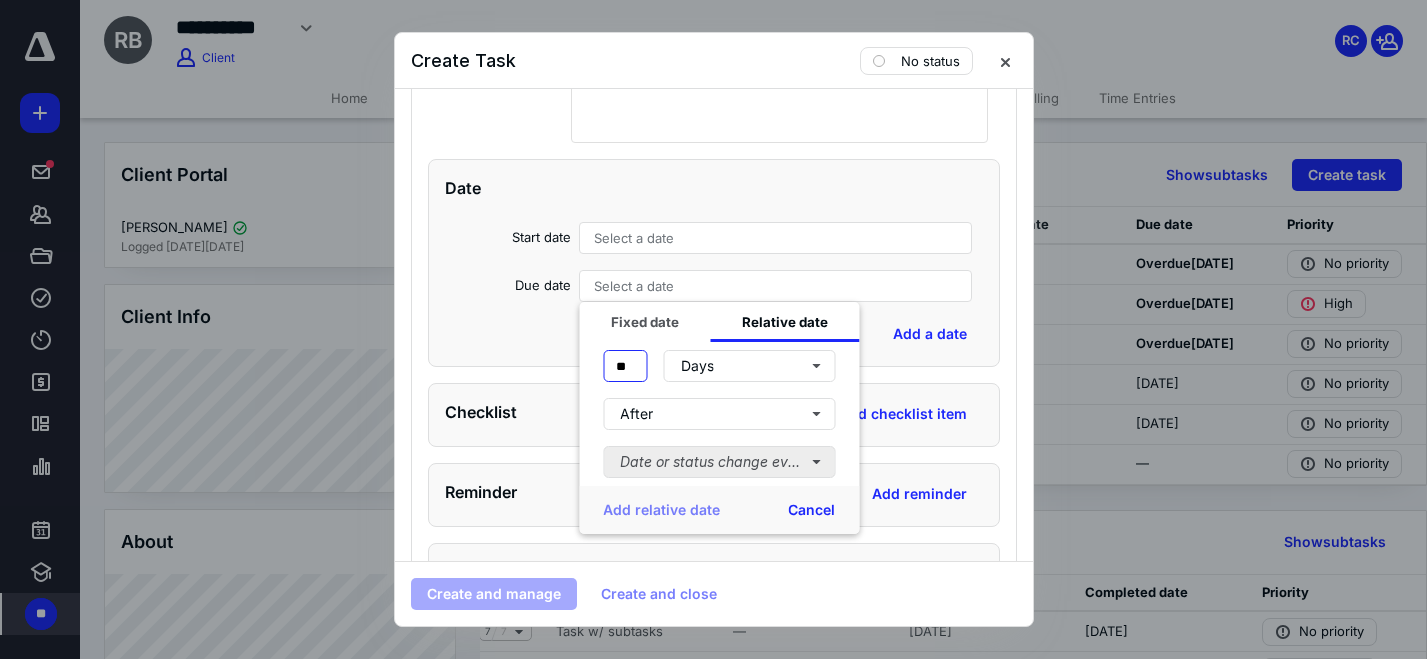 type on "**" 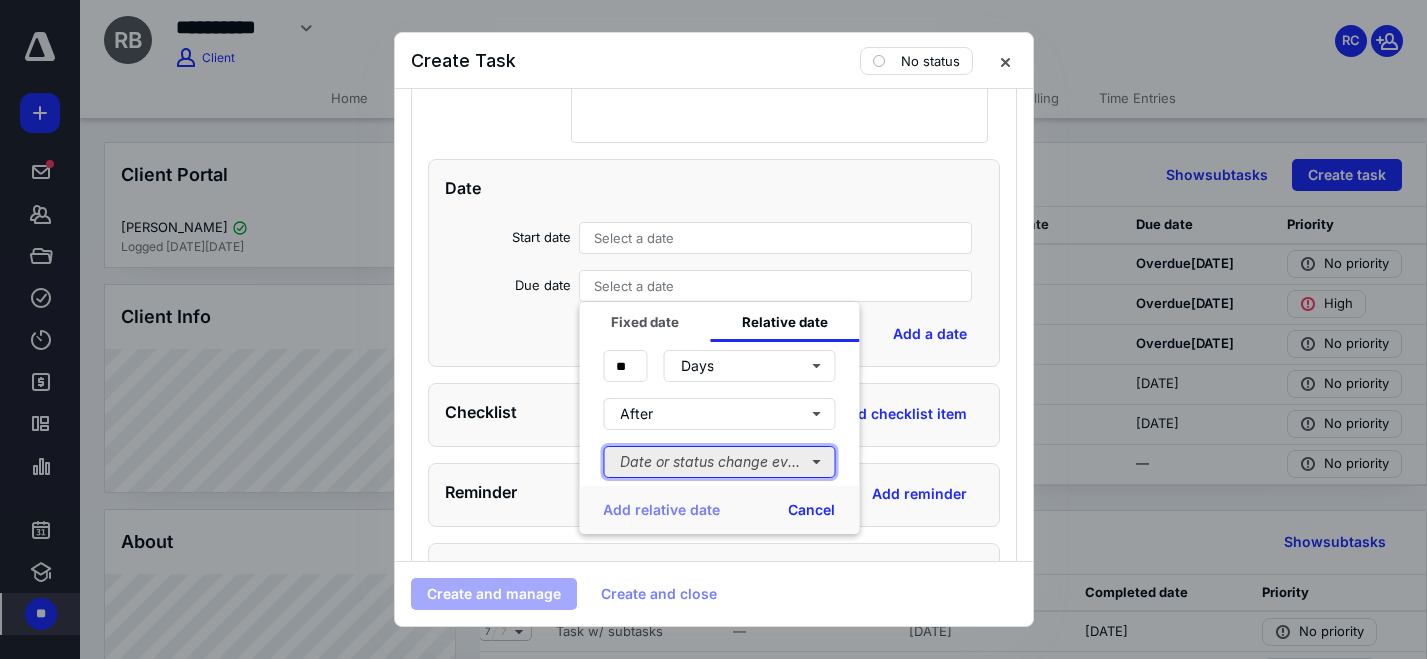 click on "Date or status change event" at bounding box center [719, 462] 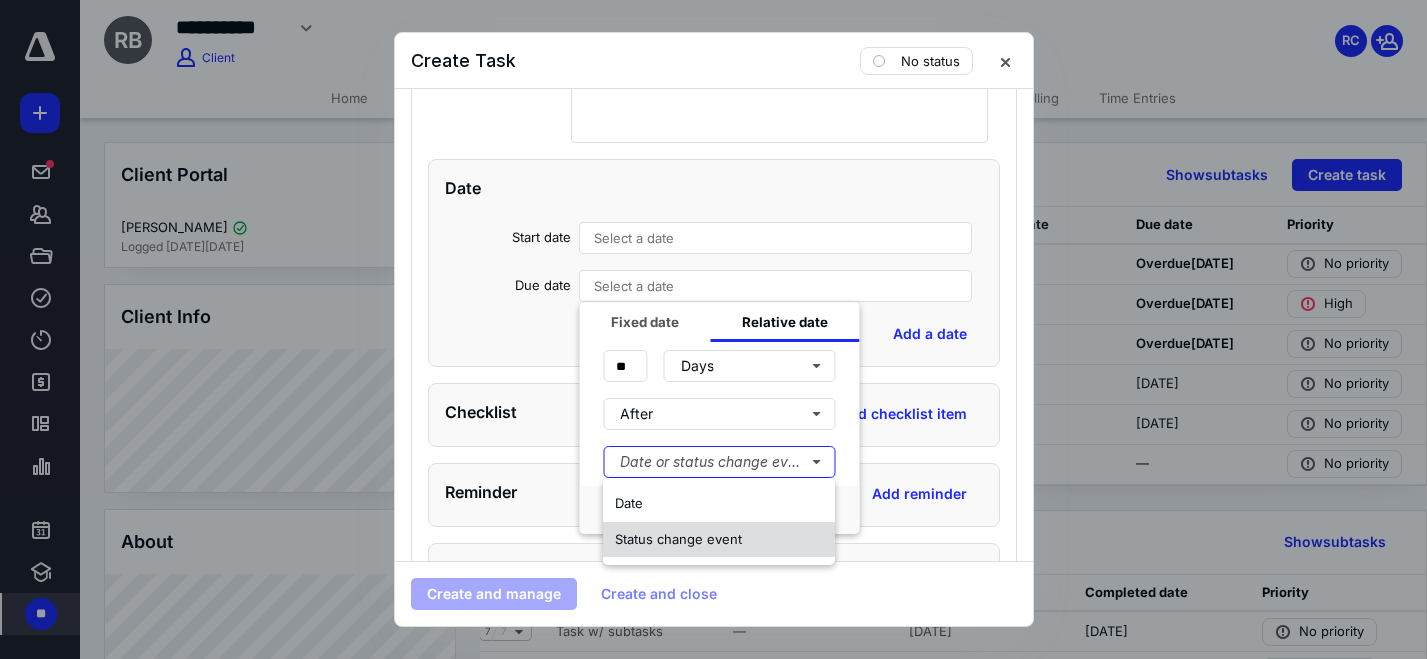 click on "Status change event" at bounding box center [678, 539] 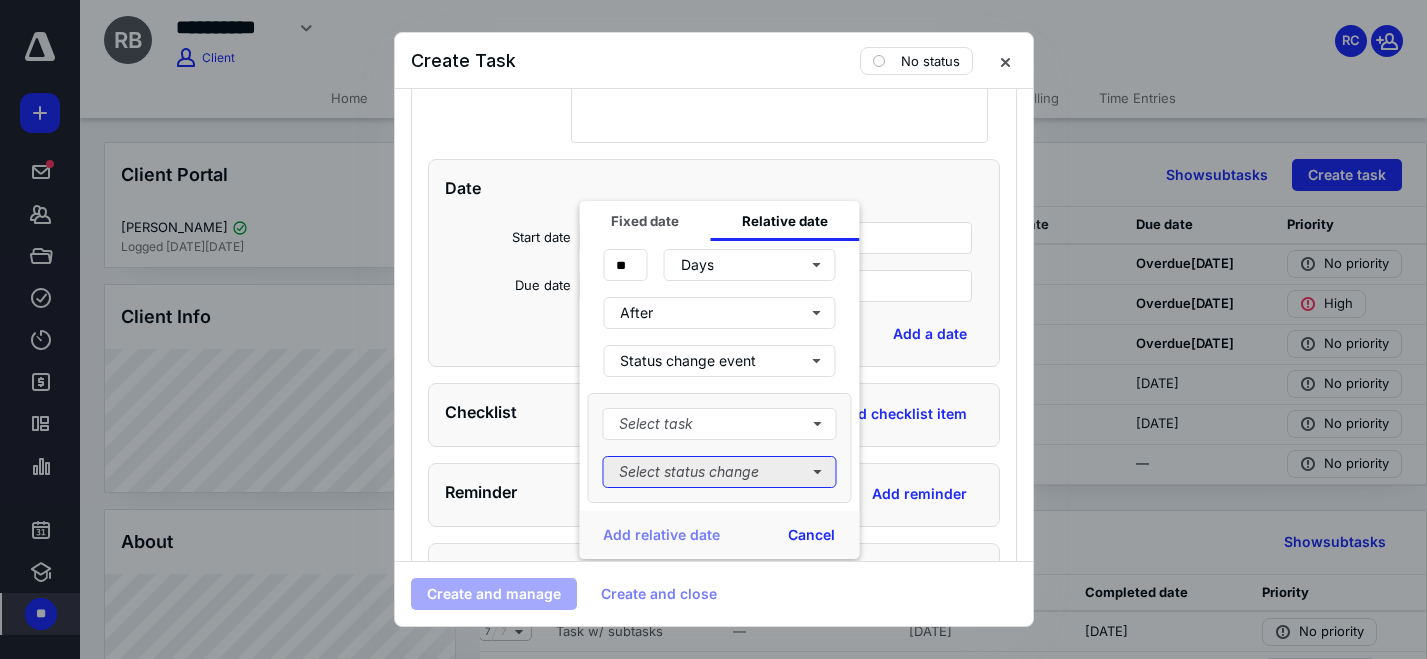 click on "Select status change" at bounding box center (719, 472) 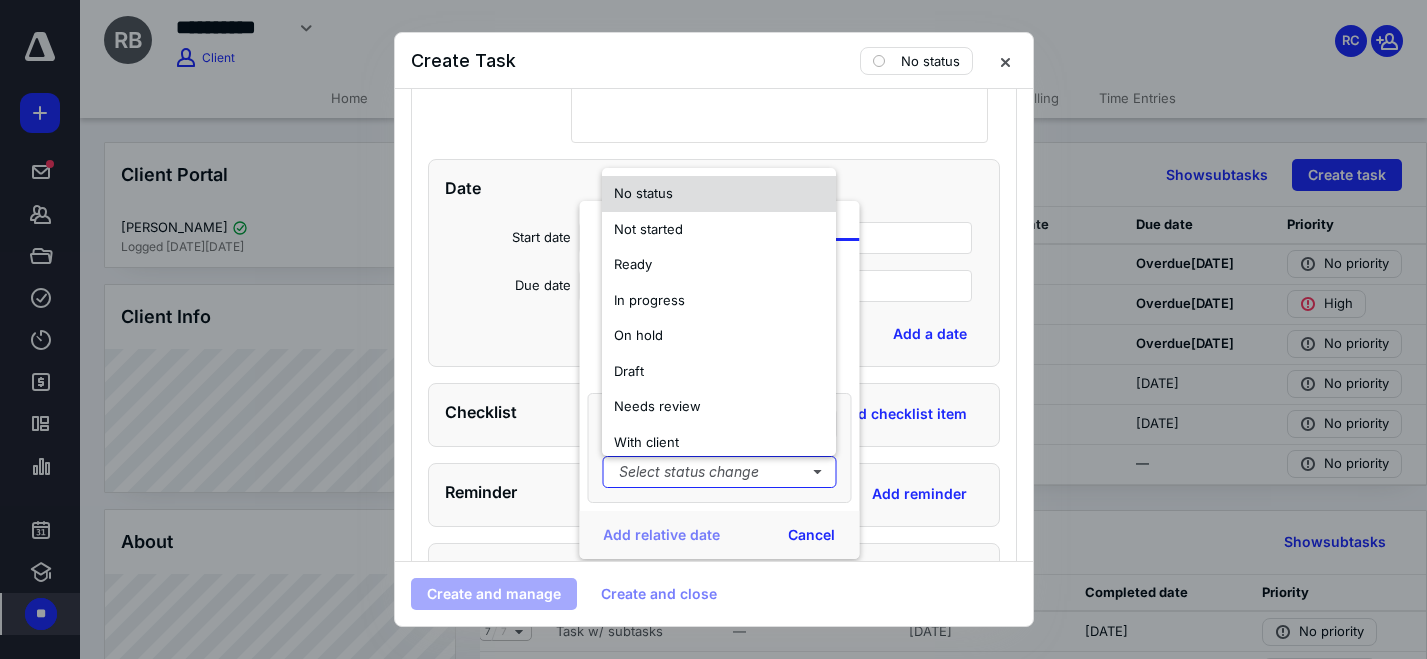 click on "No status" at bounding box center [643, 194] 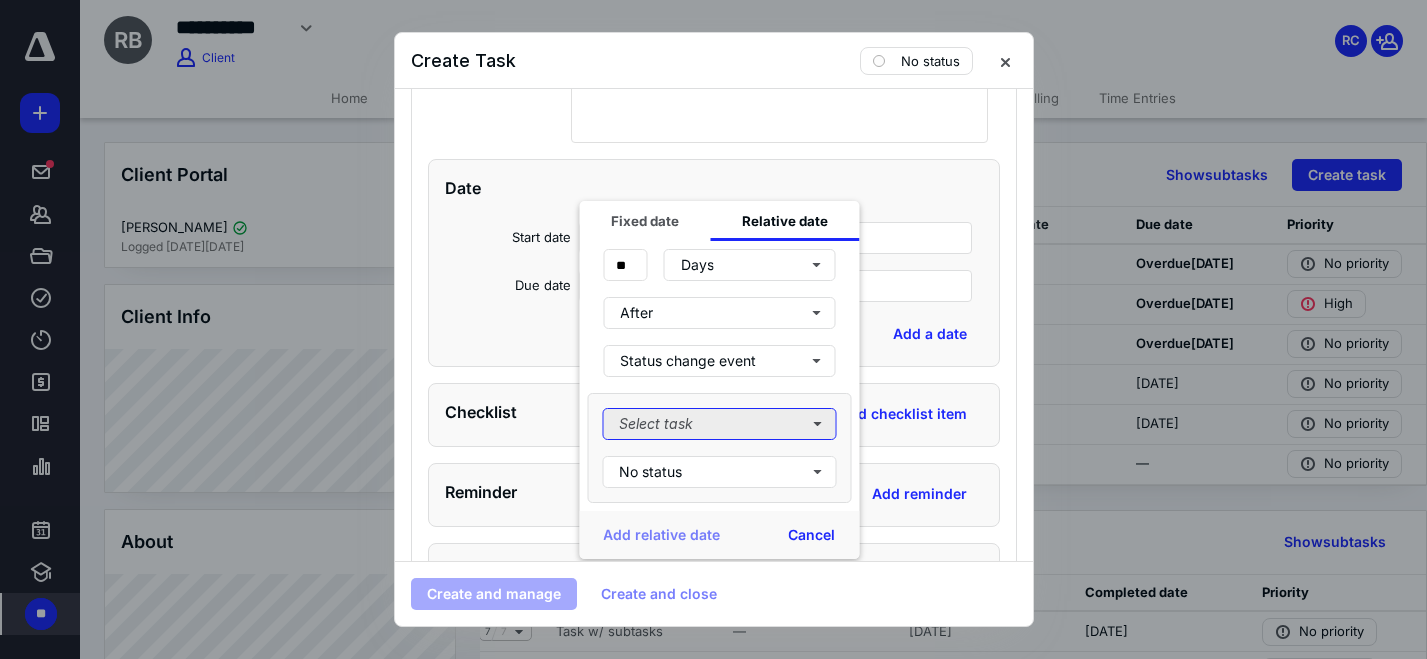 click on "Select task" at bounding box center [719, 424] 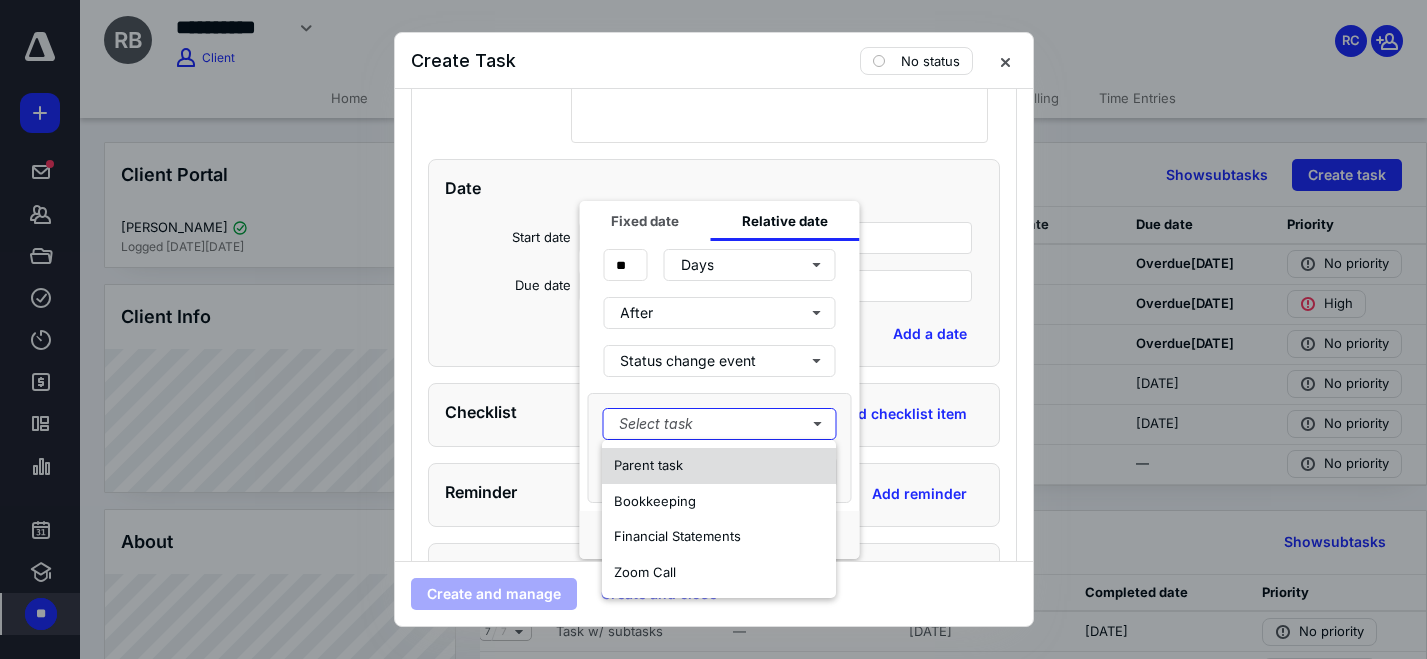 click on "Parent task" at bounding box center (719, 466) 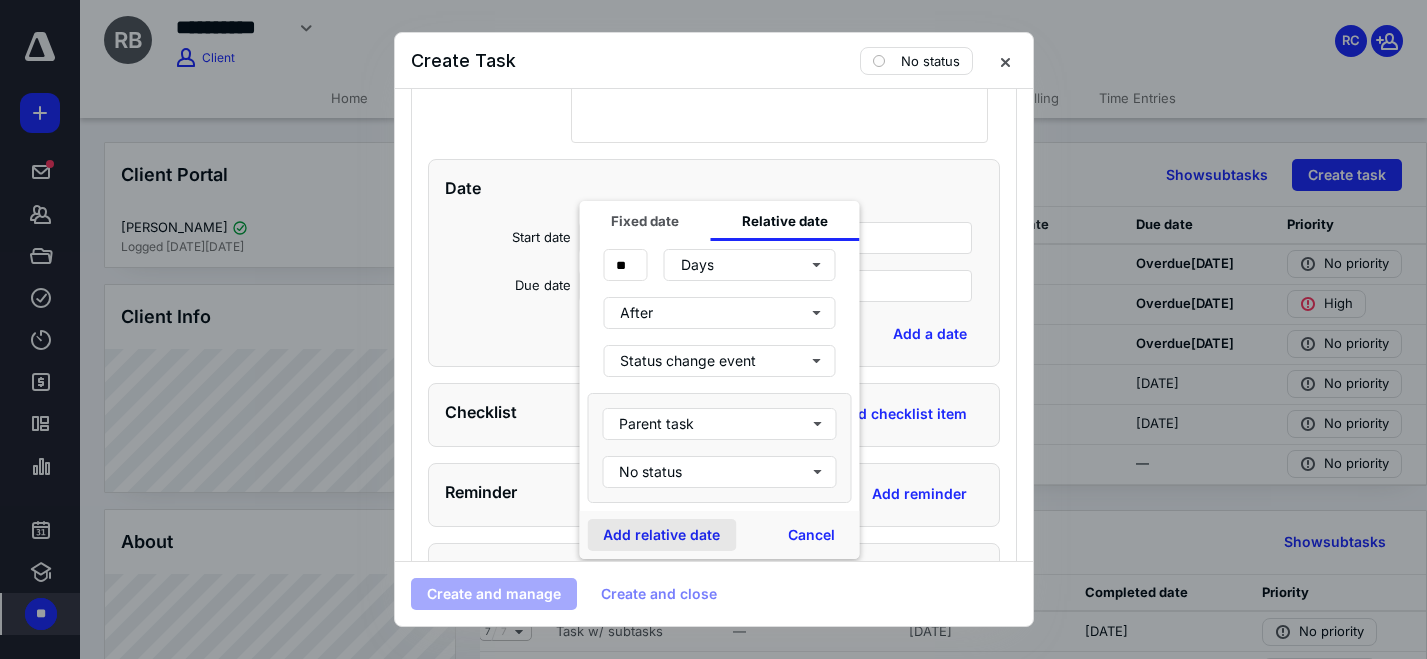 click on "Add relative date" at bounding box center [661, 535] 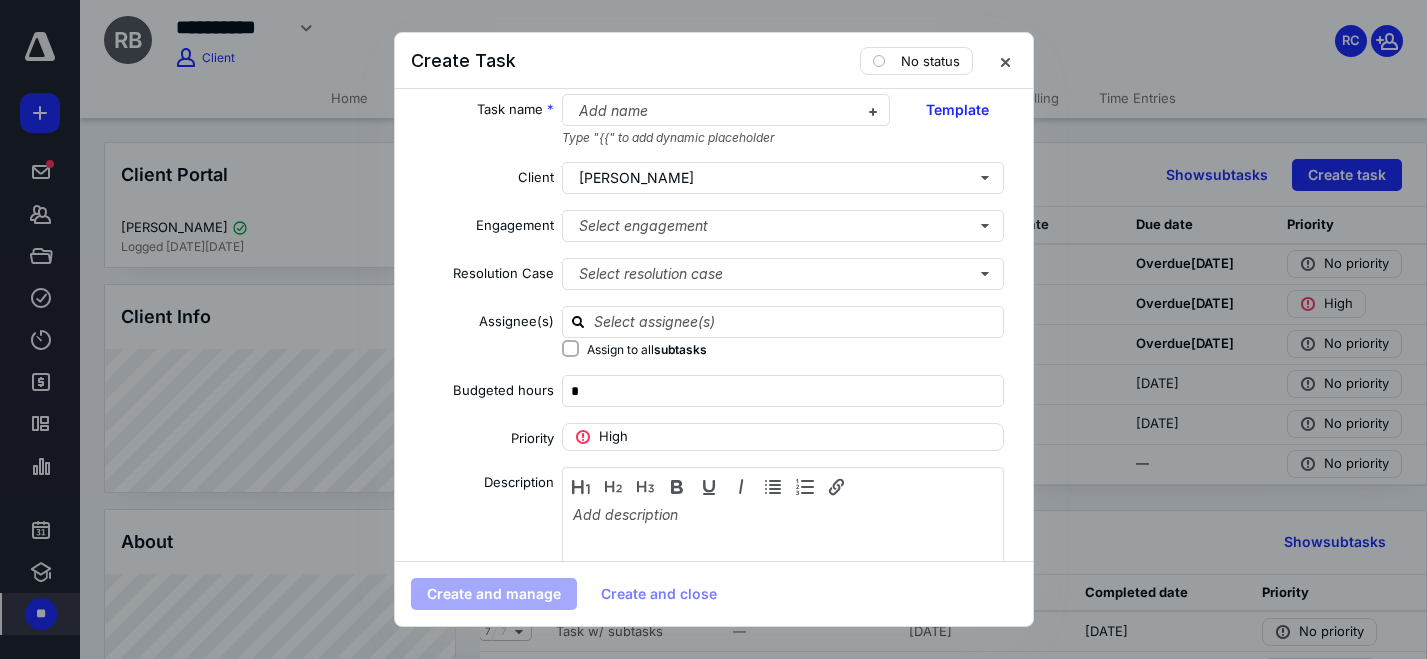 scroll, scrollTop: 0, scrollLeft: 0, axis: both 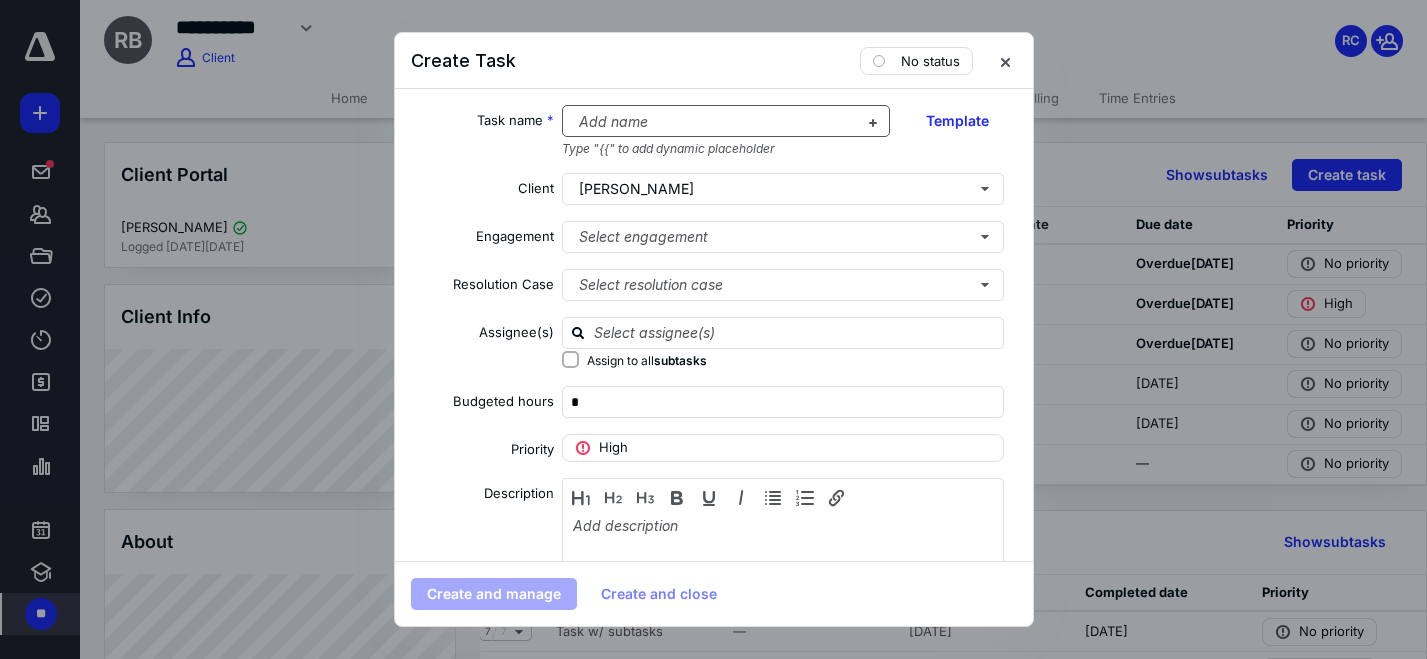 click at bounding box center (714, 122) 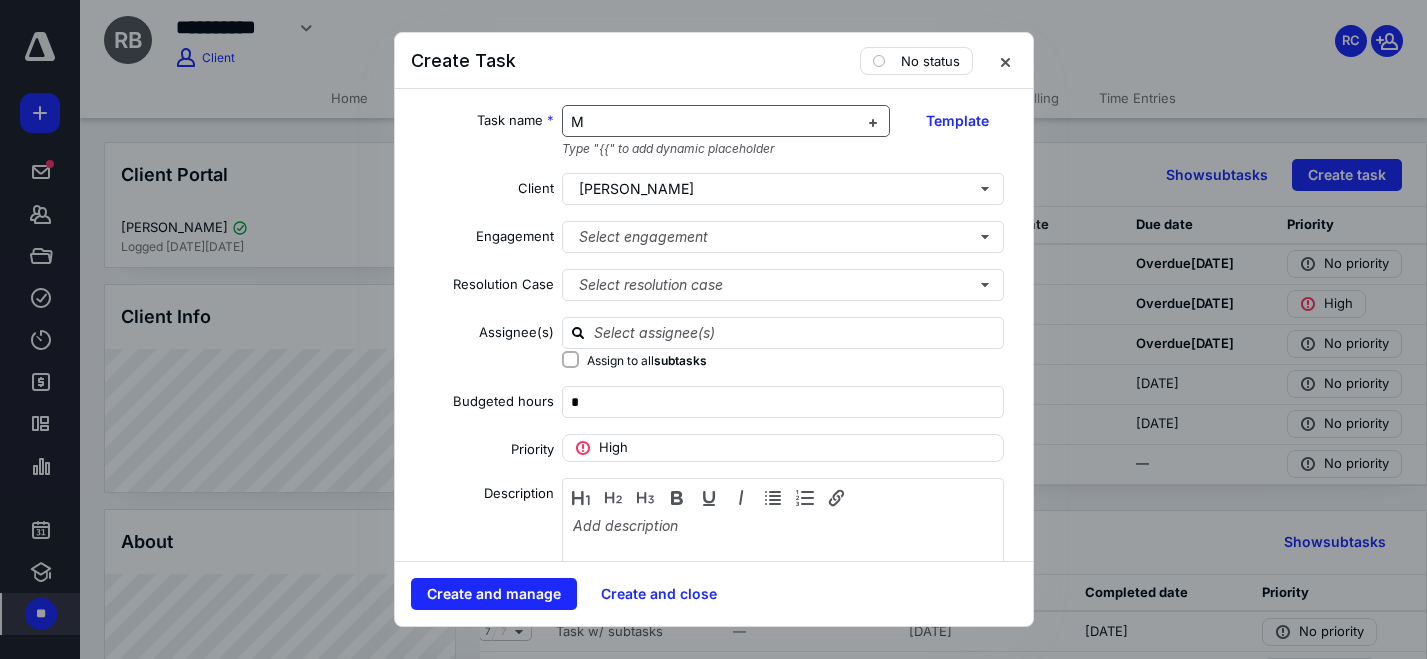 type 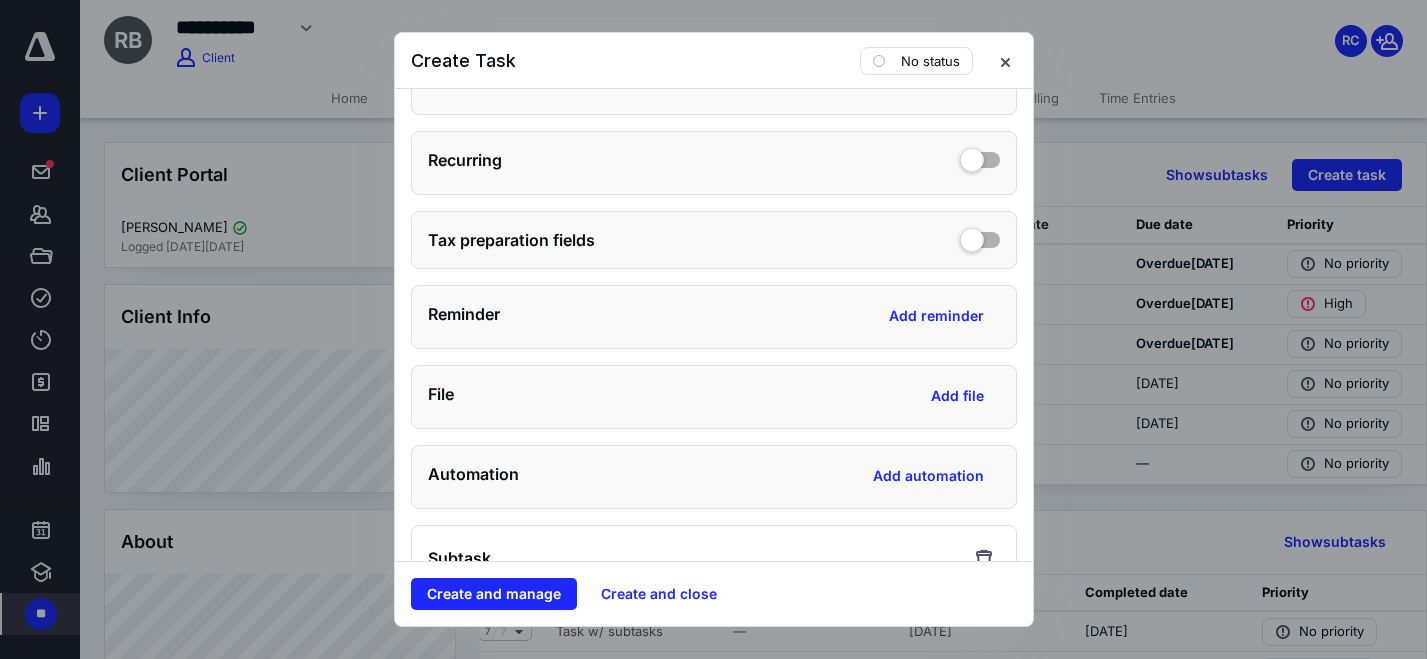 scroll, scrollTop: 759, scrollLeft: 0, axis: vertical 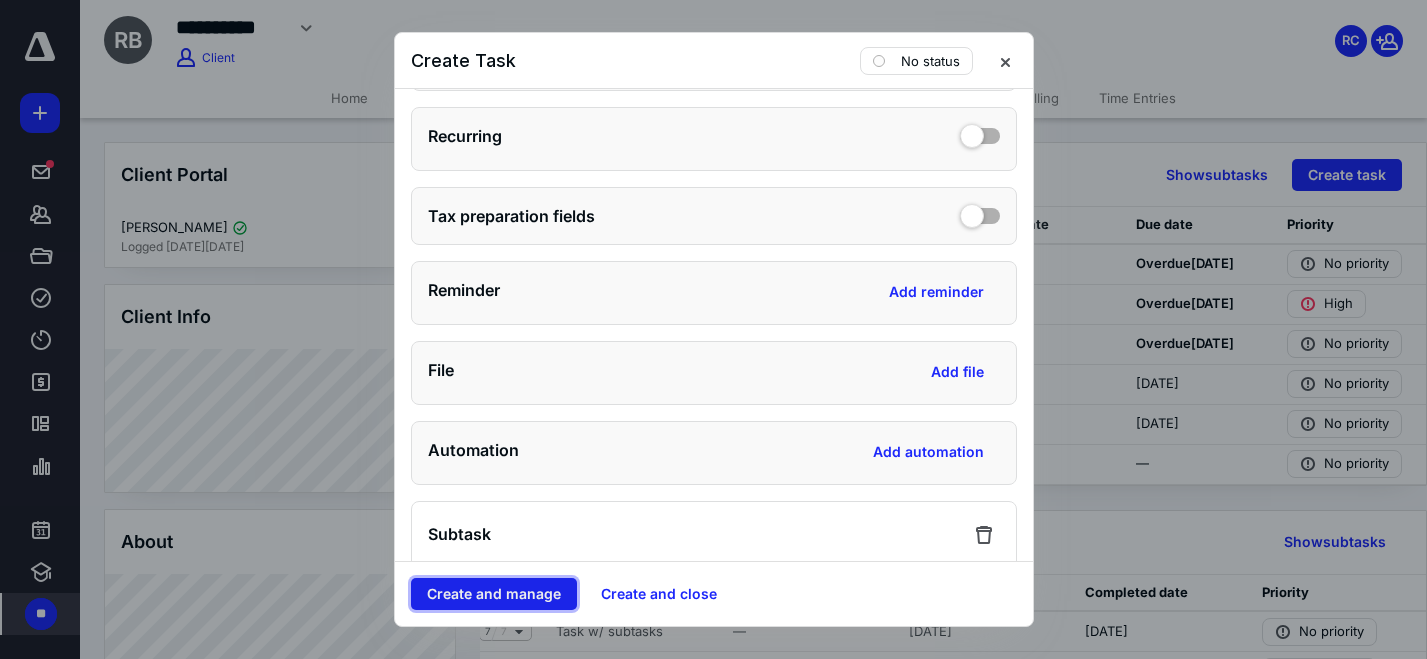 click on "Create and manage" at bounding box center (494, 594) 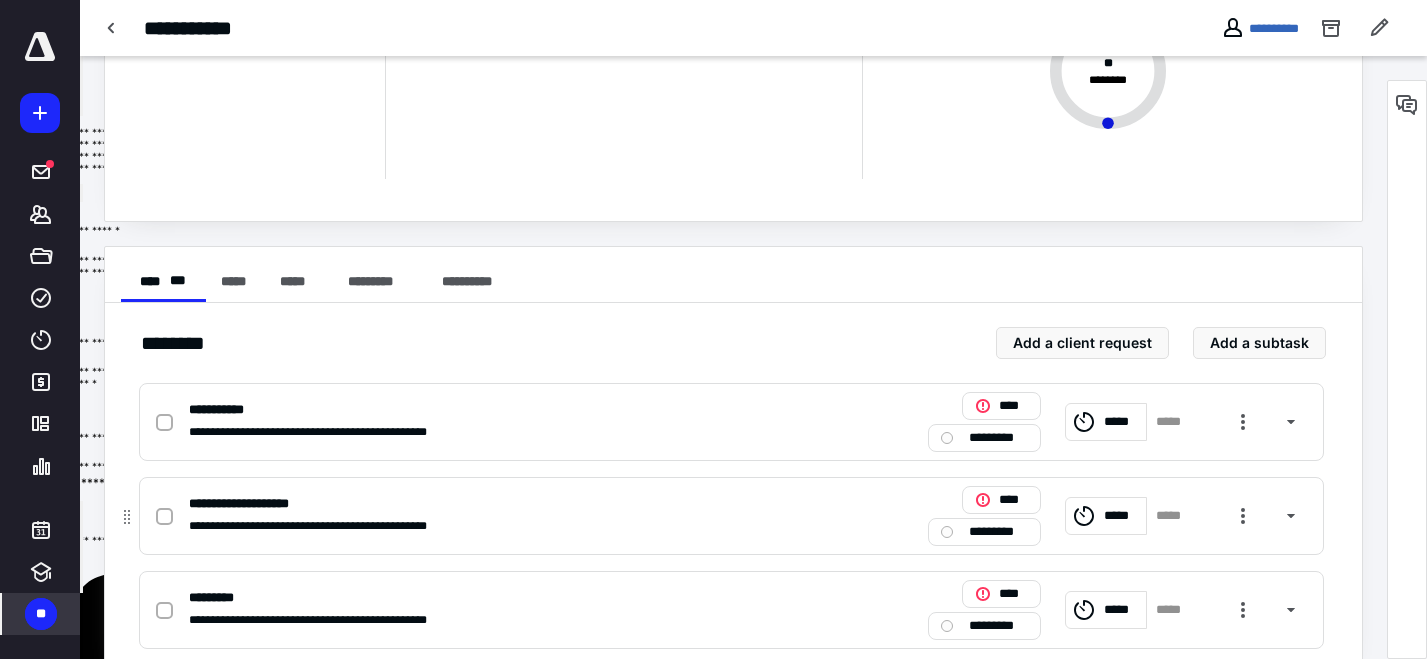 scroll, scrollTop: 193, scrollLeft: 0, axis: vertical 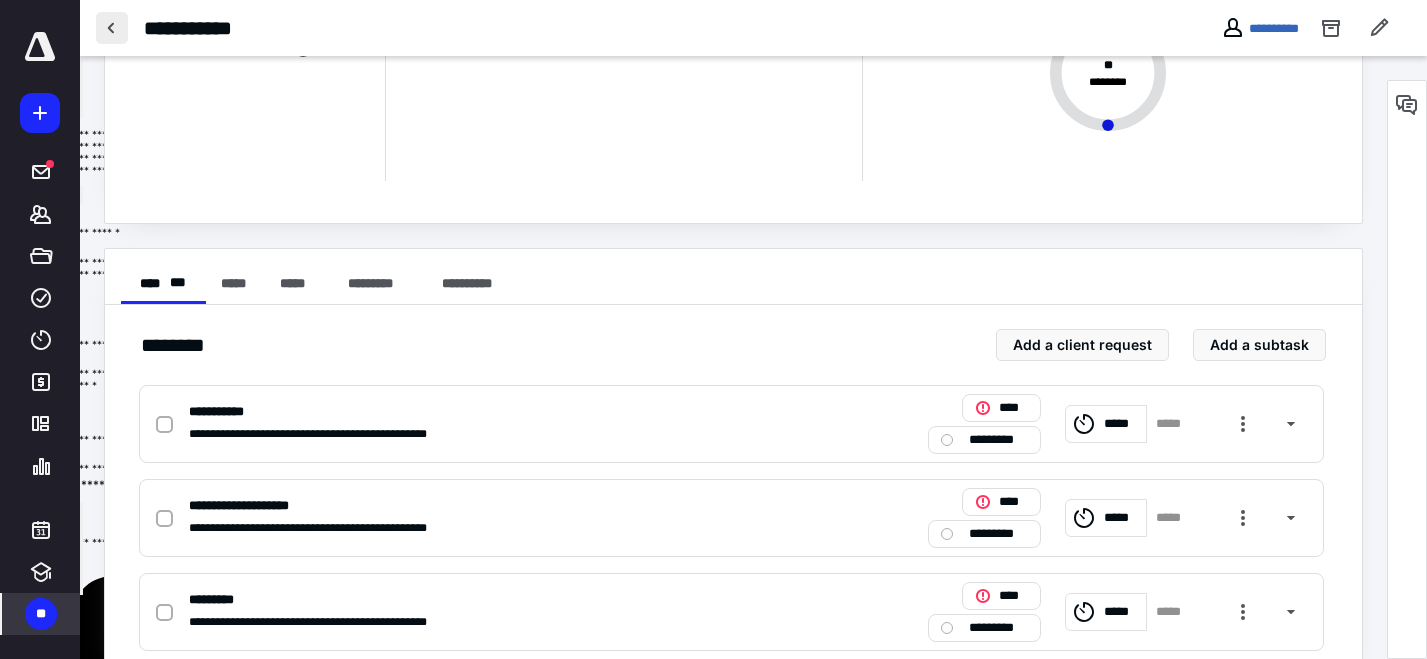 click at bounding box center [112, 28] 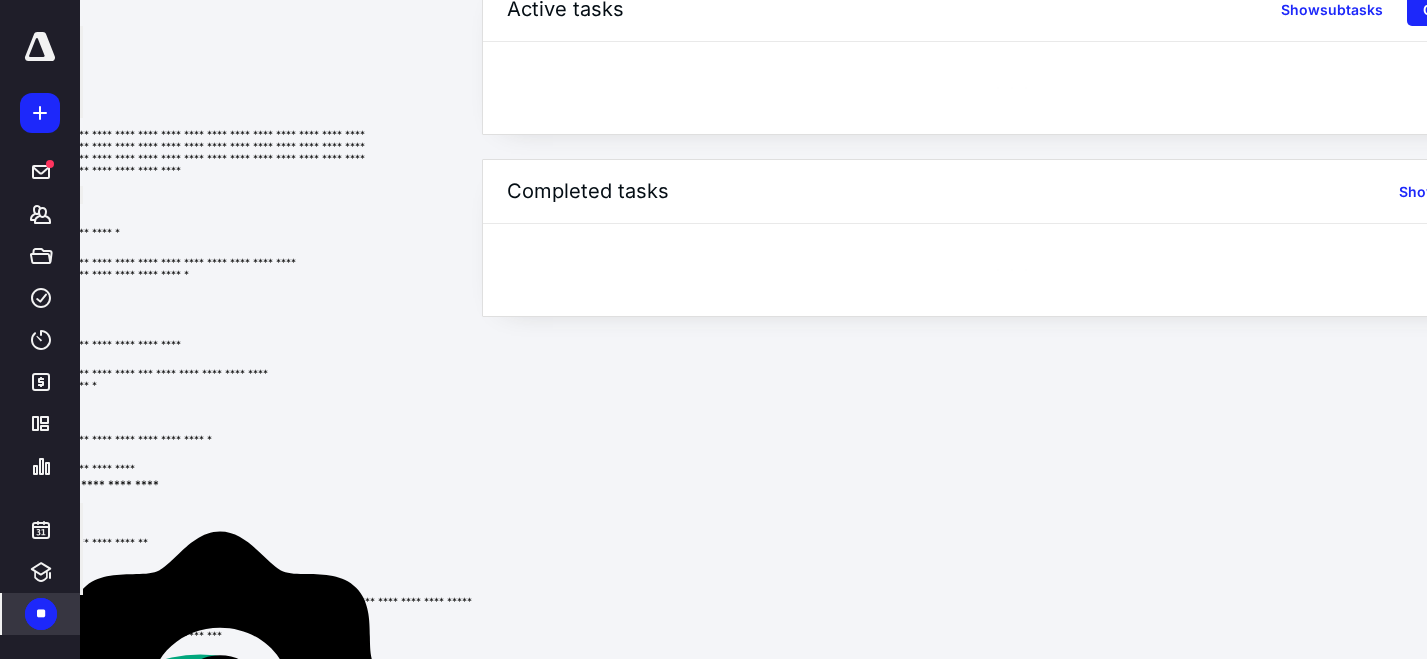 scroll, scrollTop: 0, scrollLeft: 0, axis: both 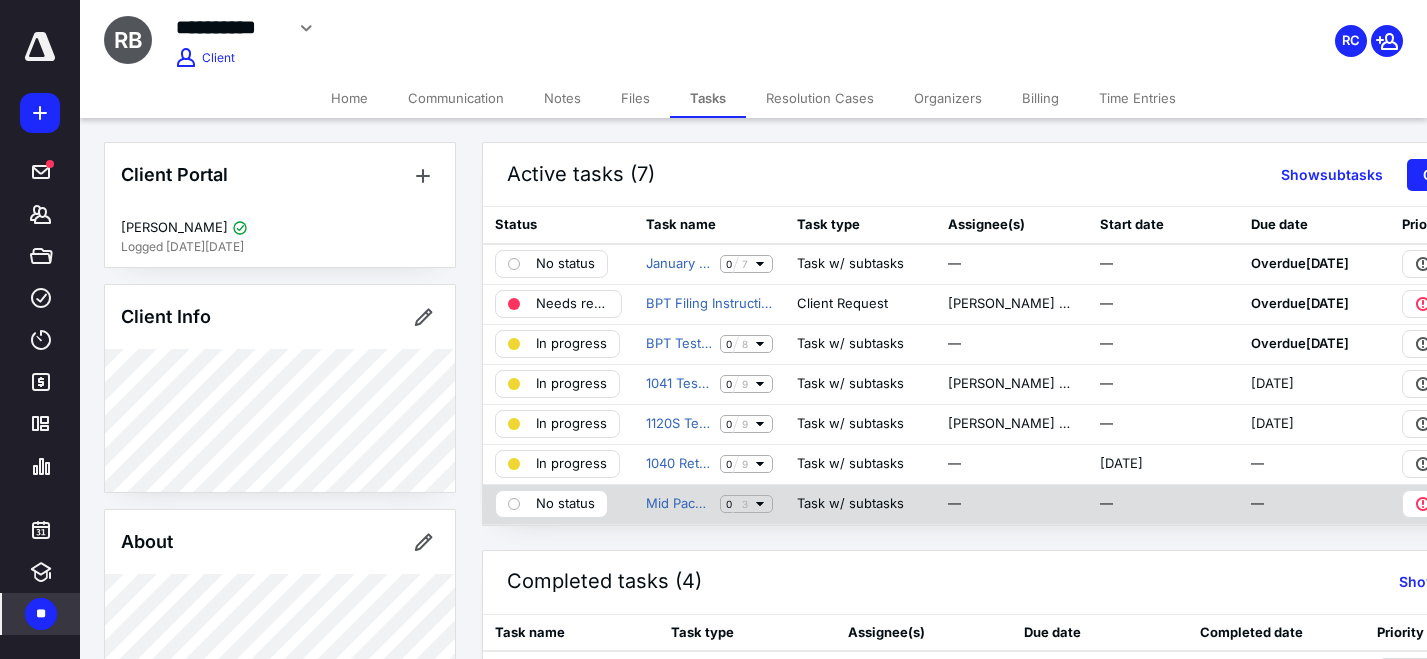 click 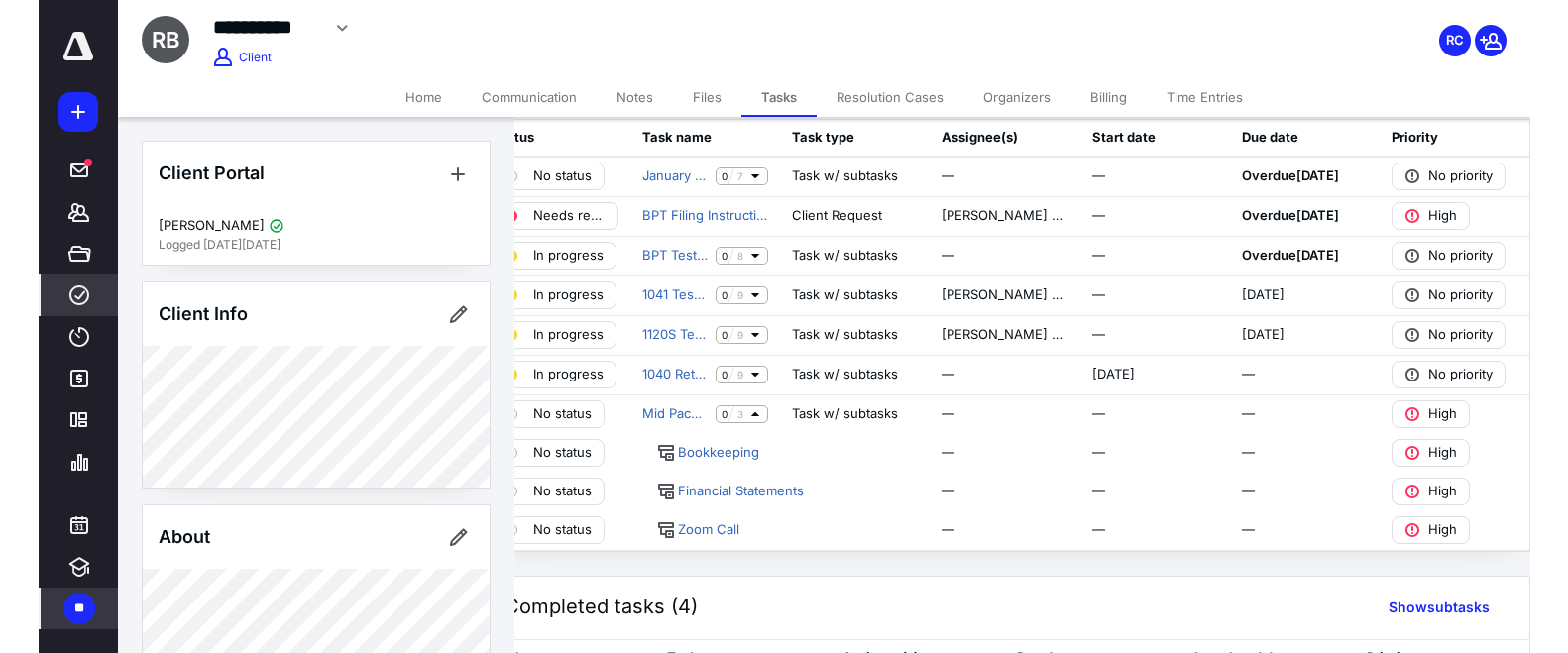 scroll, scrollTop: 85, scrollLeft: 0, axis: vertical 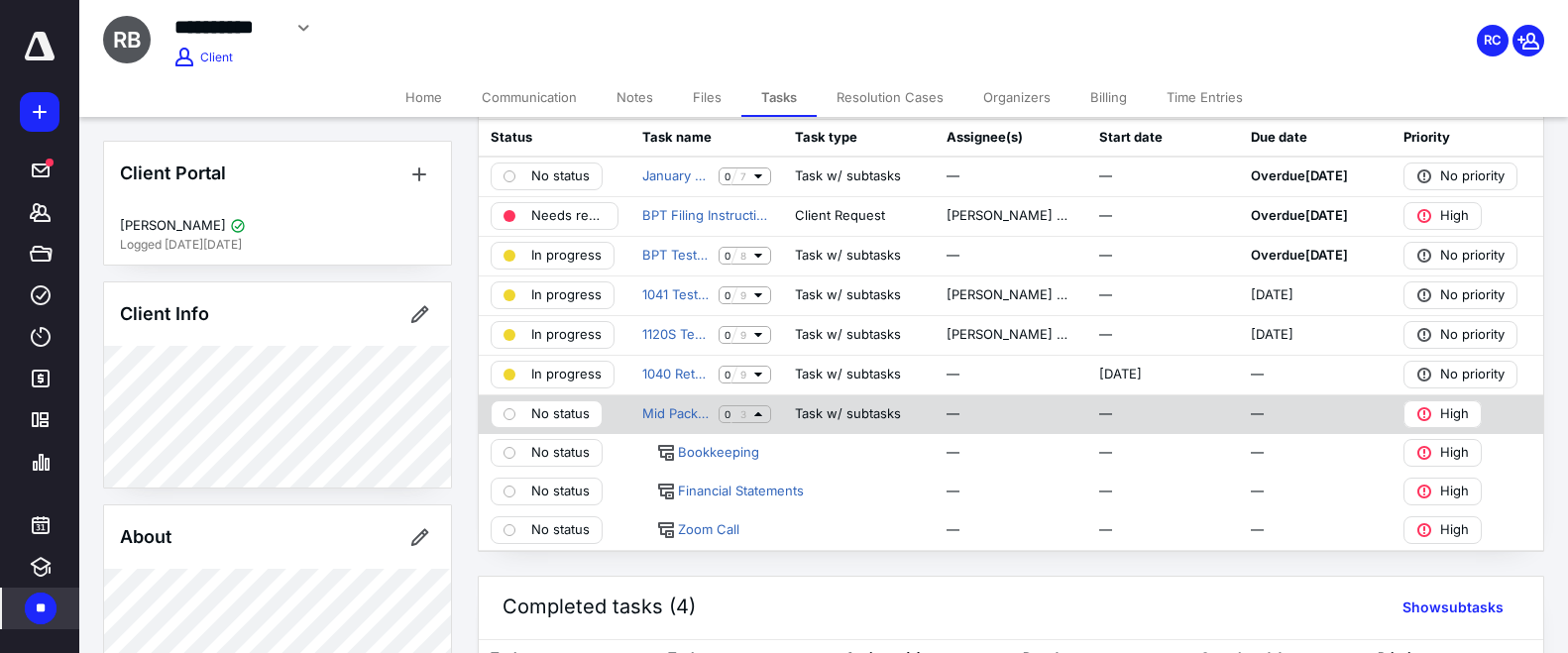 click on "No status" at bounding box center [560, 414] 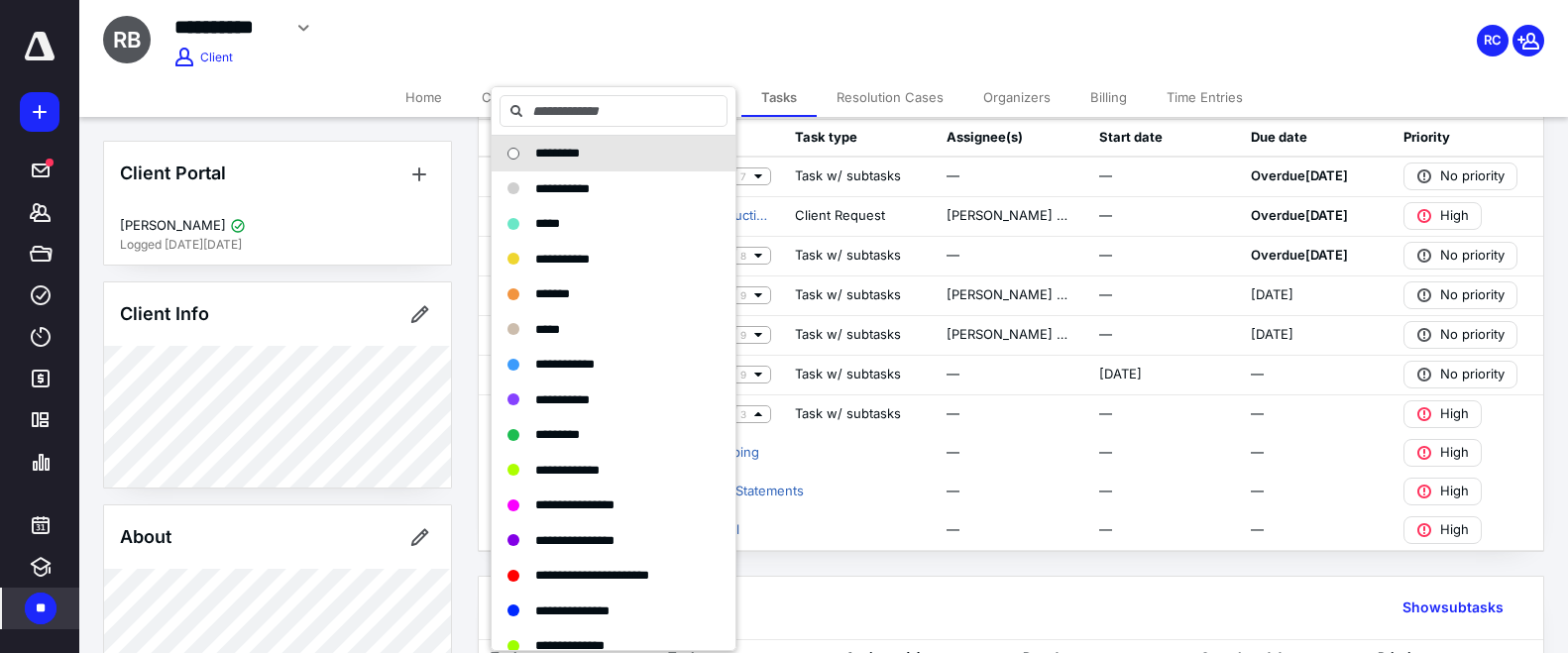 click on "*********" at bounding box center [557, 153] 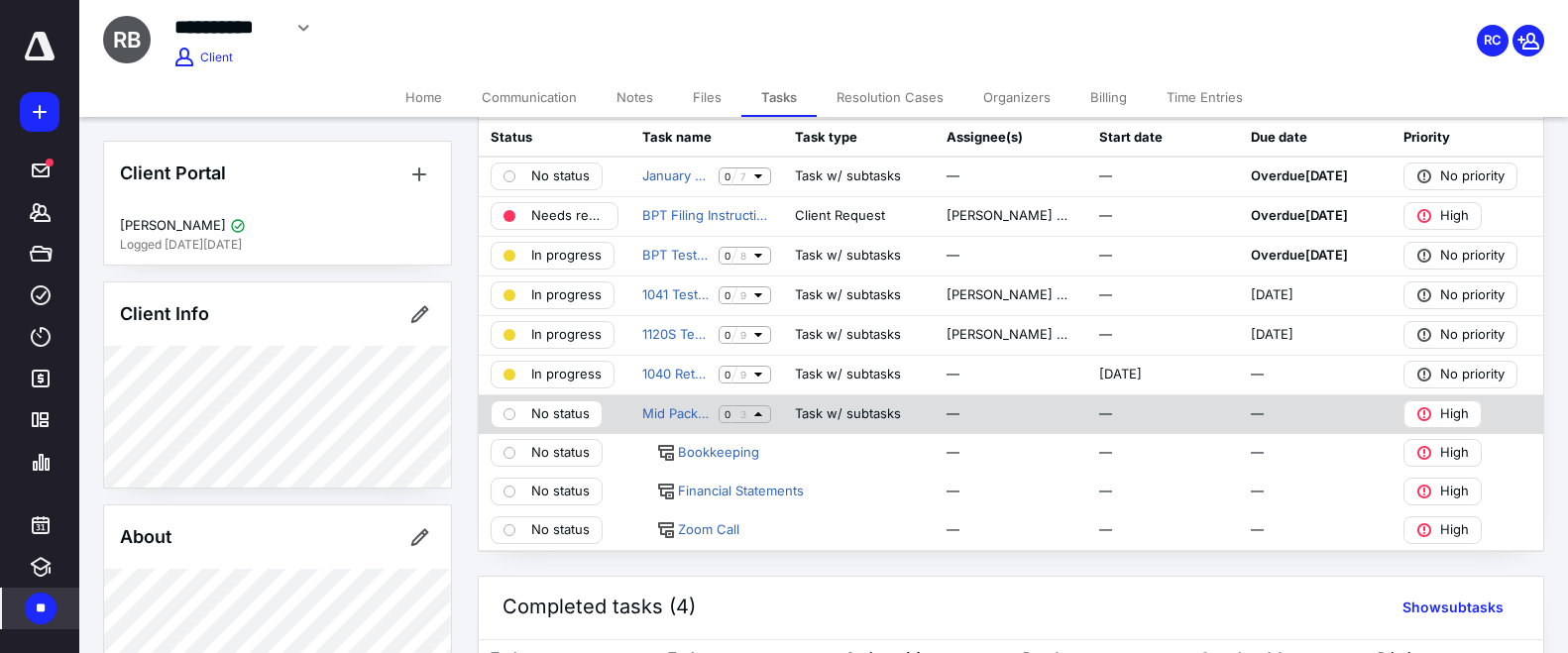 click on "No status" at bounding box center (560, 414) 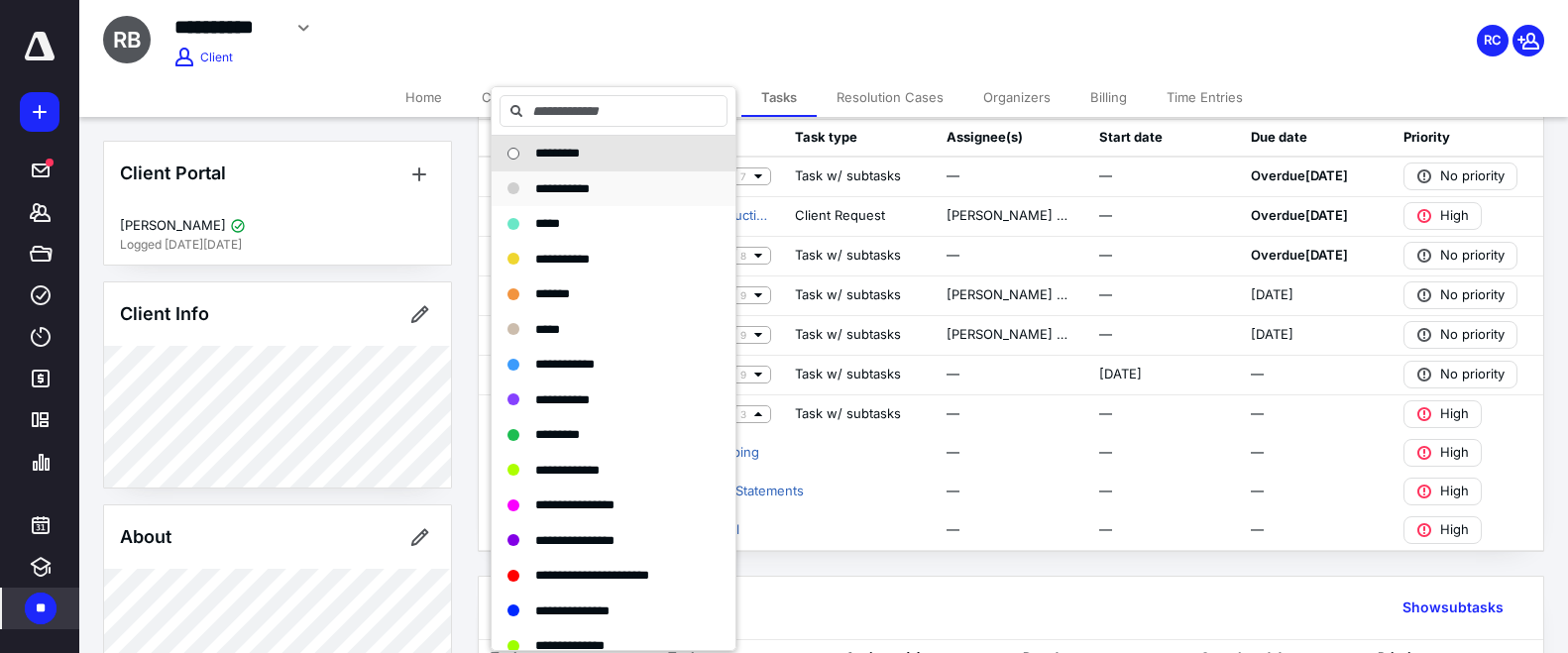 click on "**********" at bounding box center (562, 188) 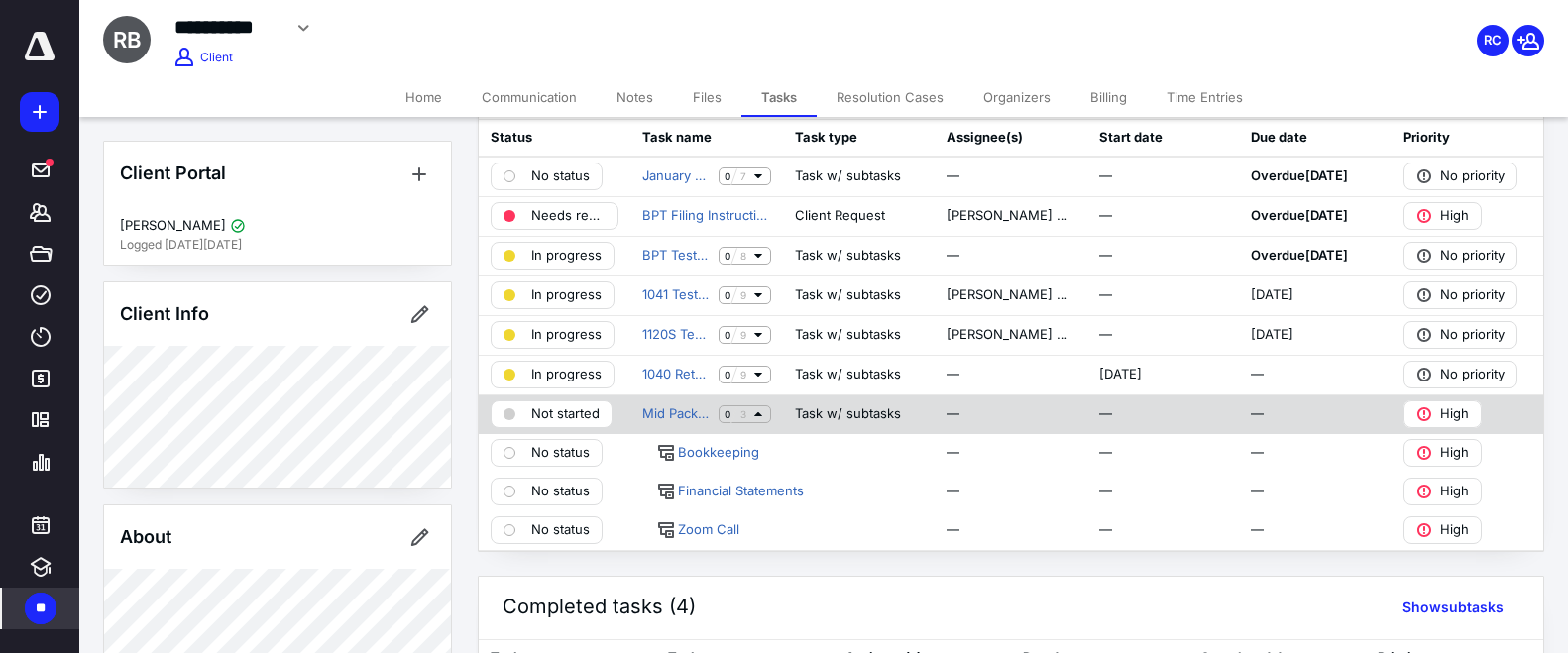 click on "Not started" at bounding box center (565, 414) 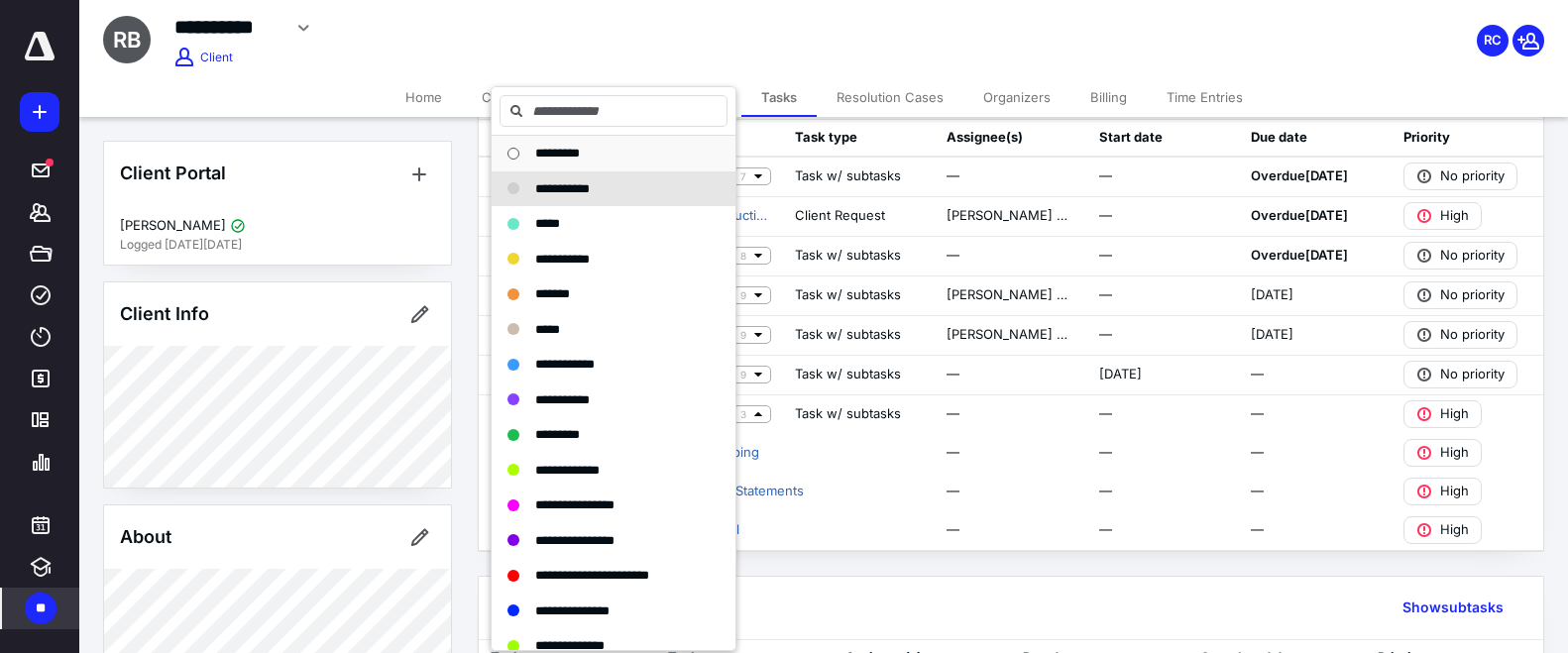 click on "*********" at bounding box center [557, 153] 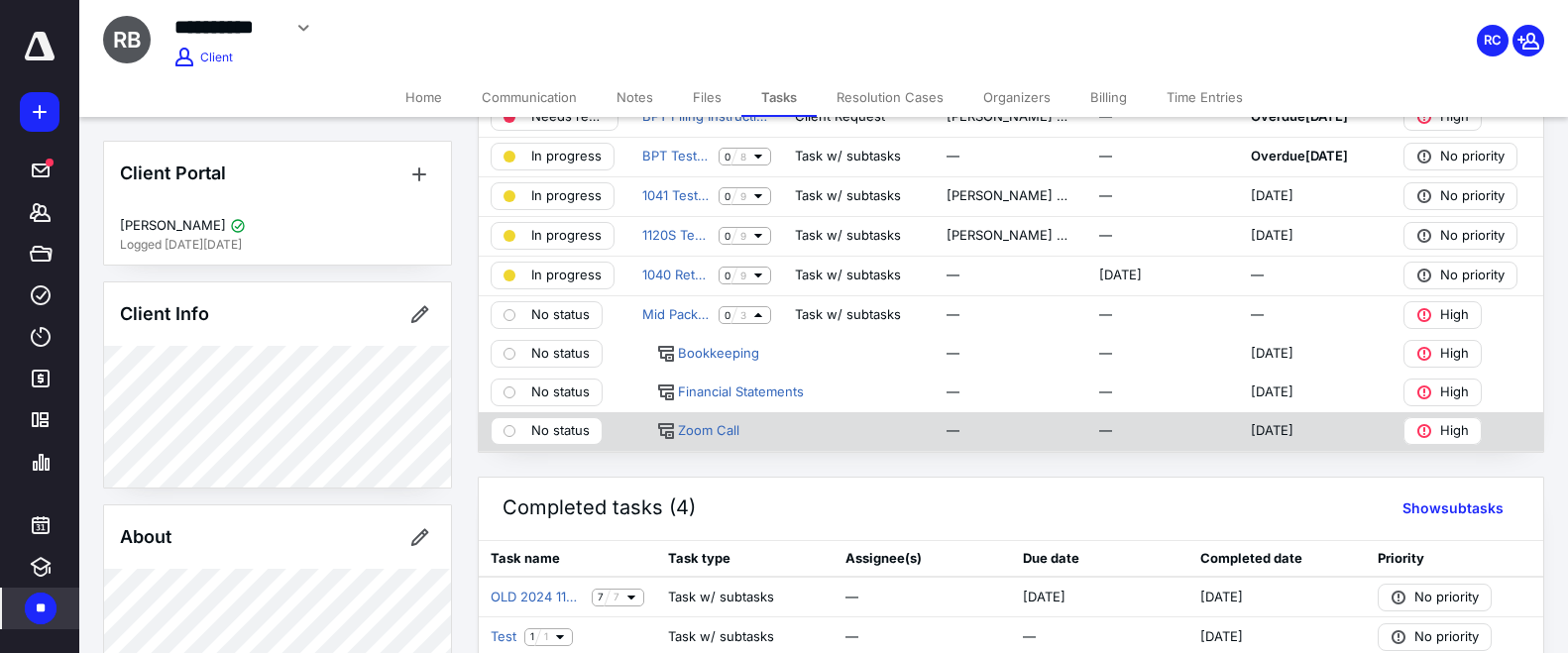 scroll, scrollTop: 161, scrollLeft: 0, axis: vertical 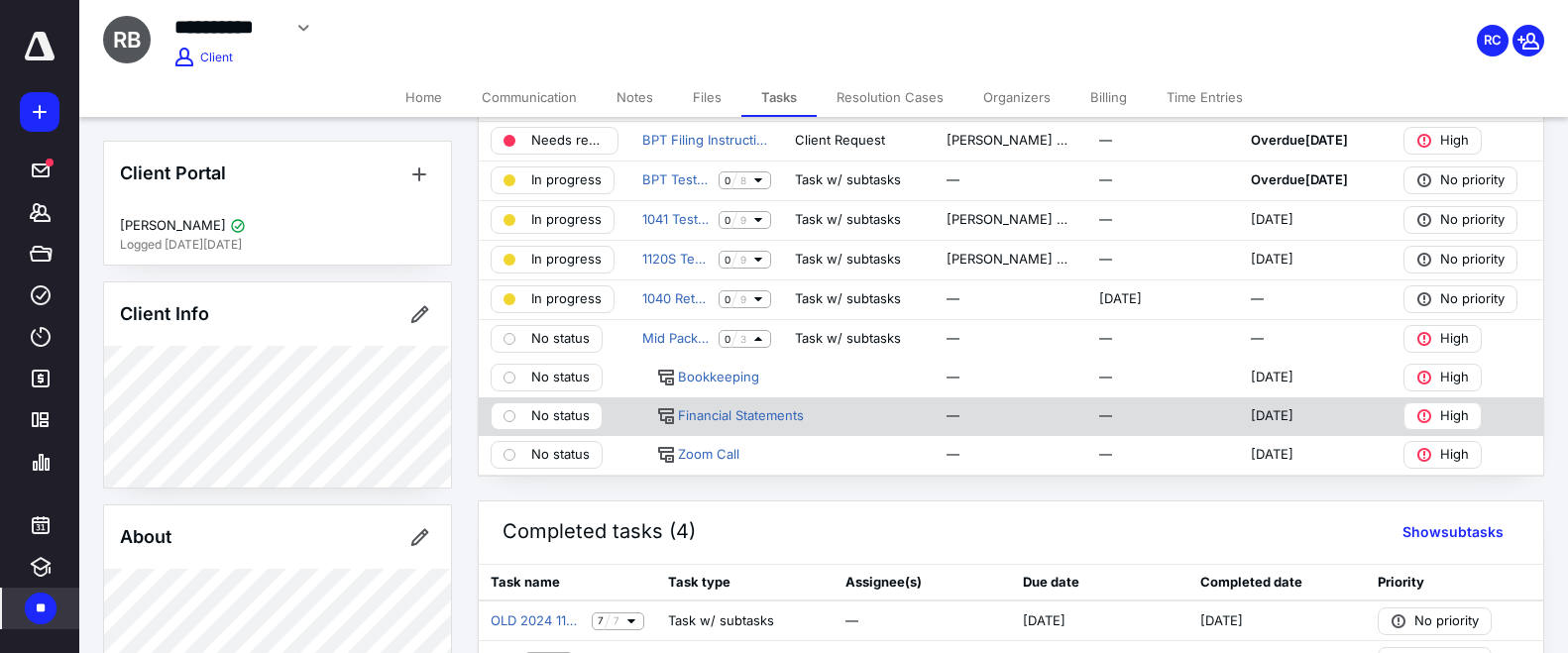 click at bounding box center (858, 416) 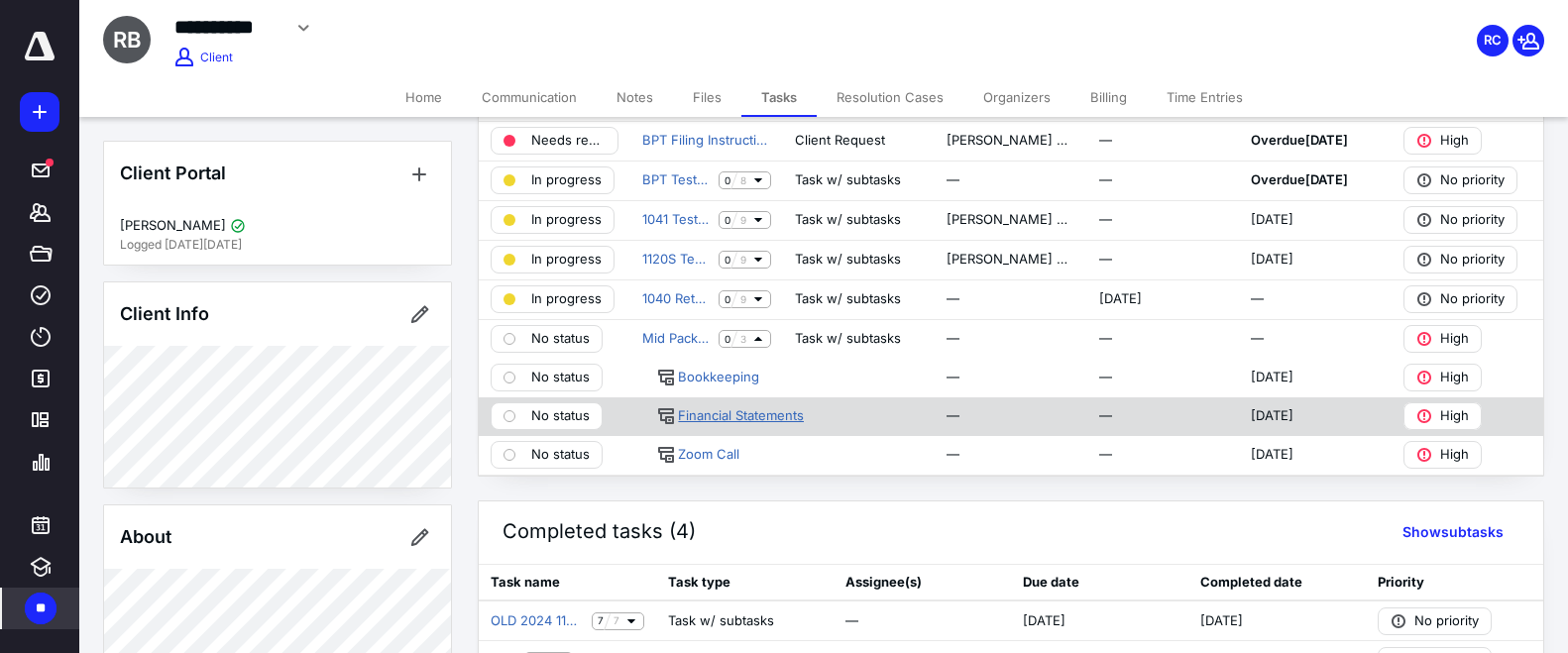 click on "Financial Statements" at bounding box center (740, 416) 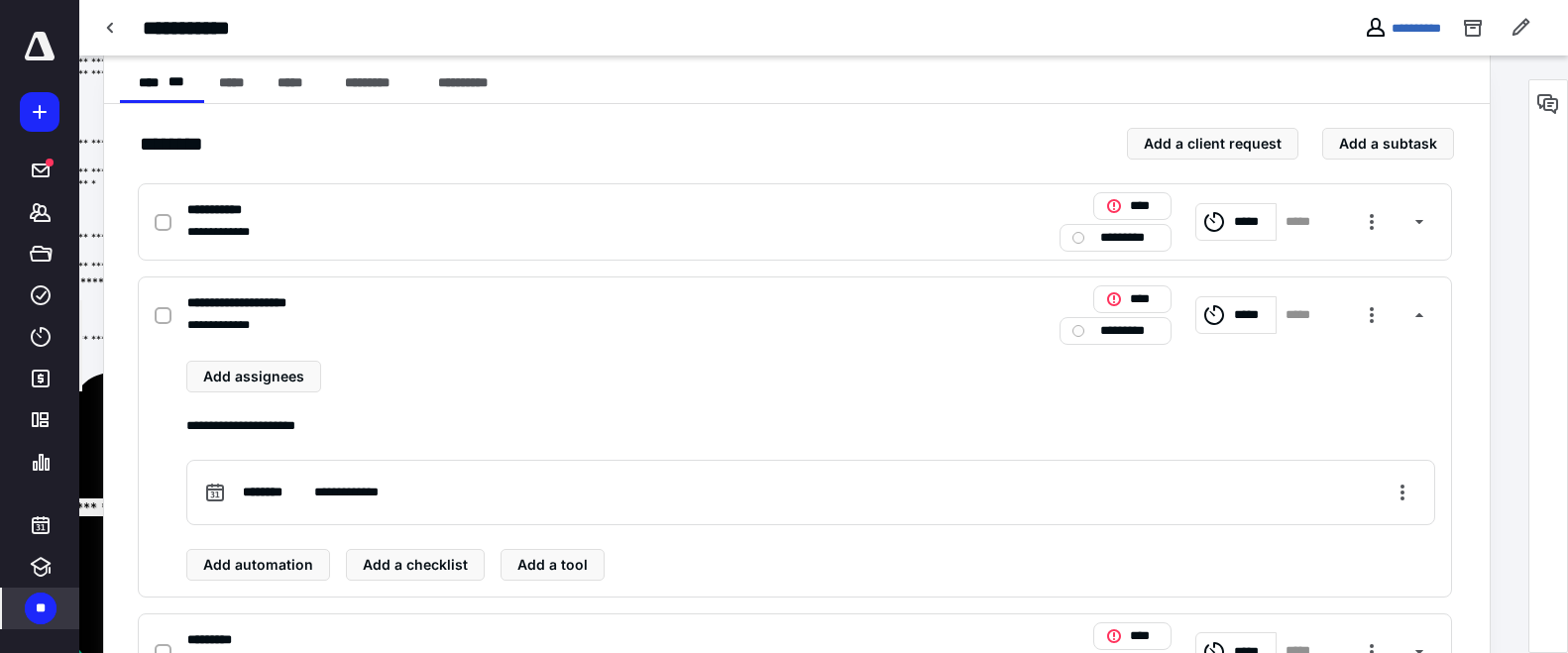 scroll, scrollTop: 475, scrollLeft: 0, axis: vertical 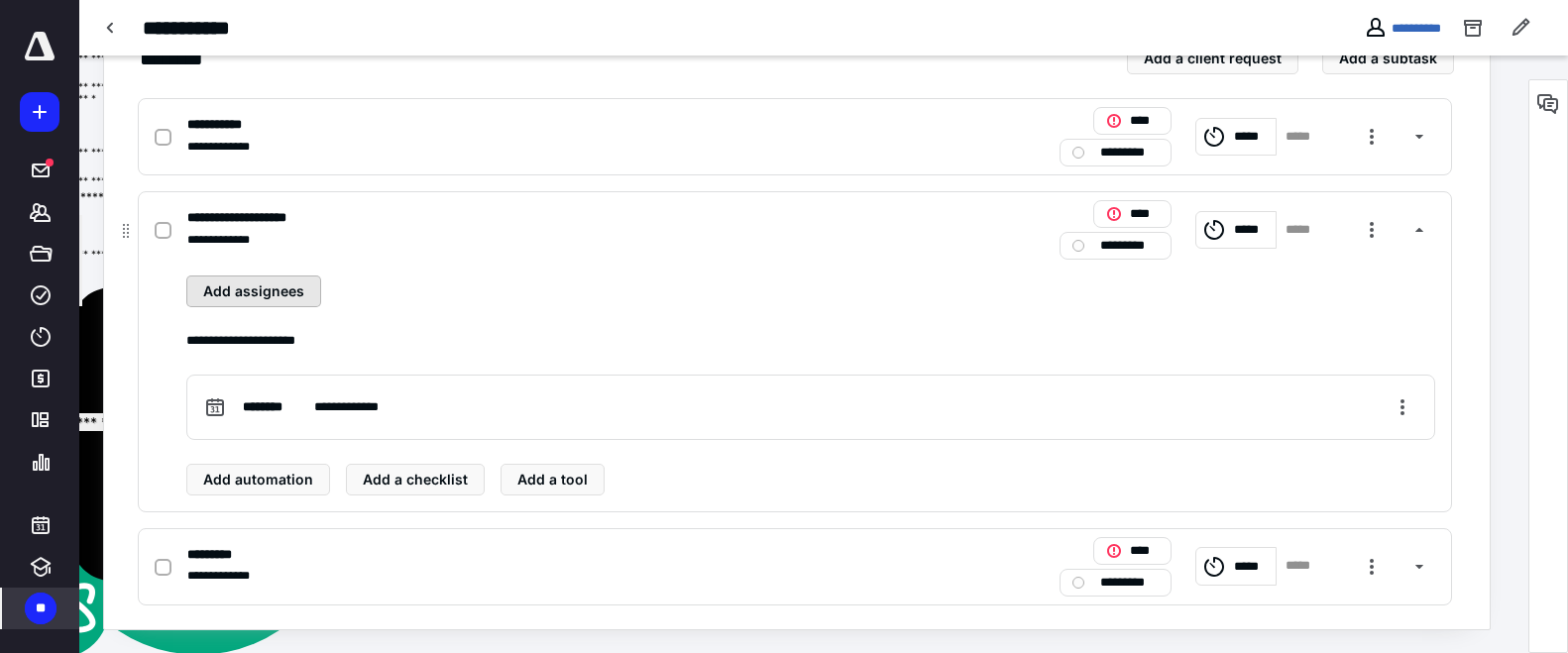 click on "Add assignees" at bounding box center [254, 291] 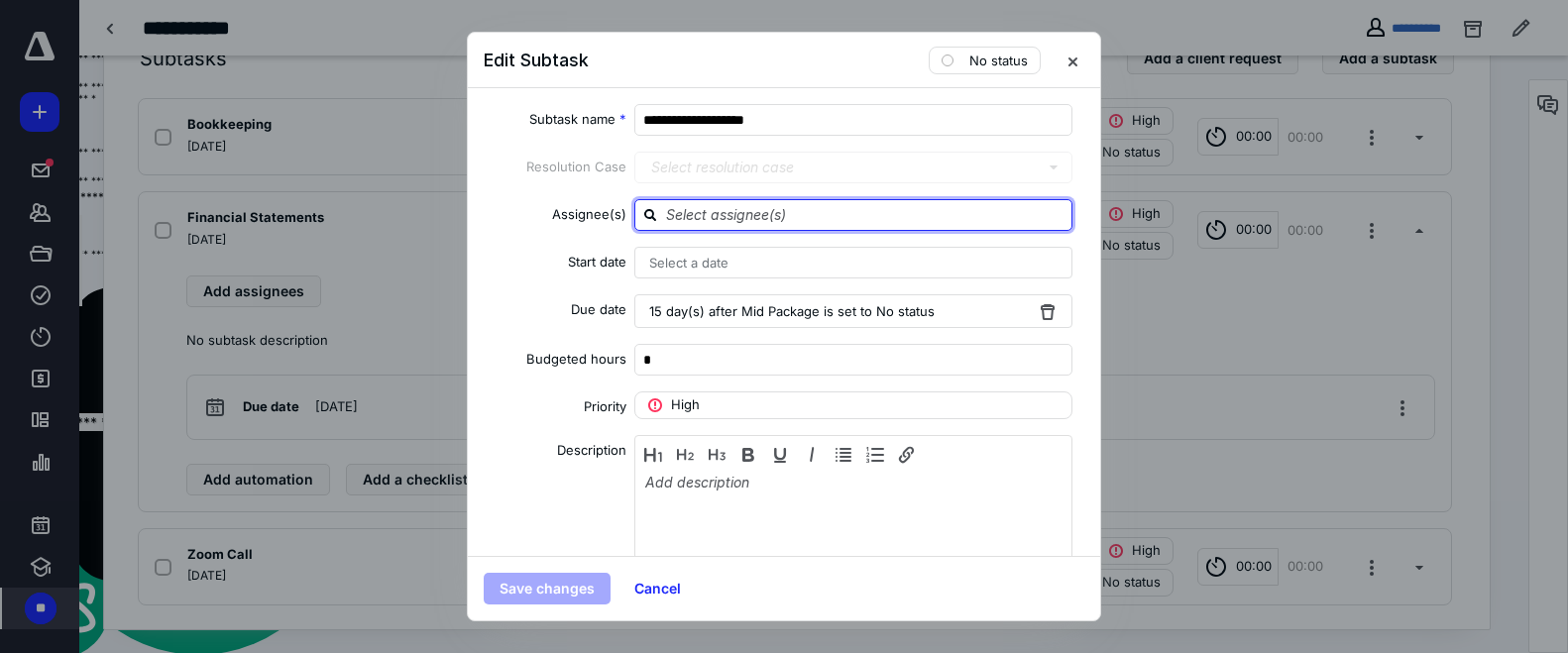 click at bounding box center [865, 214] 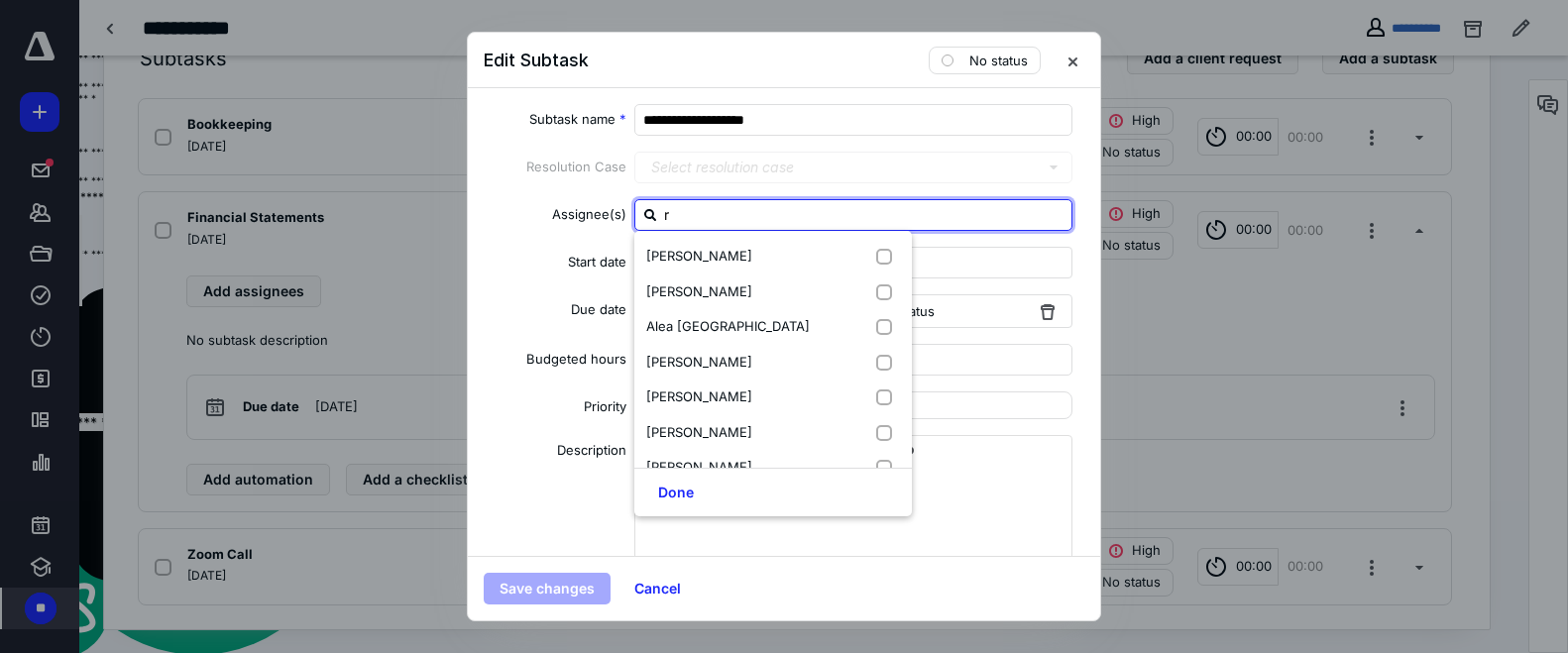 type on "ry" 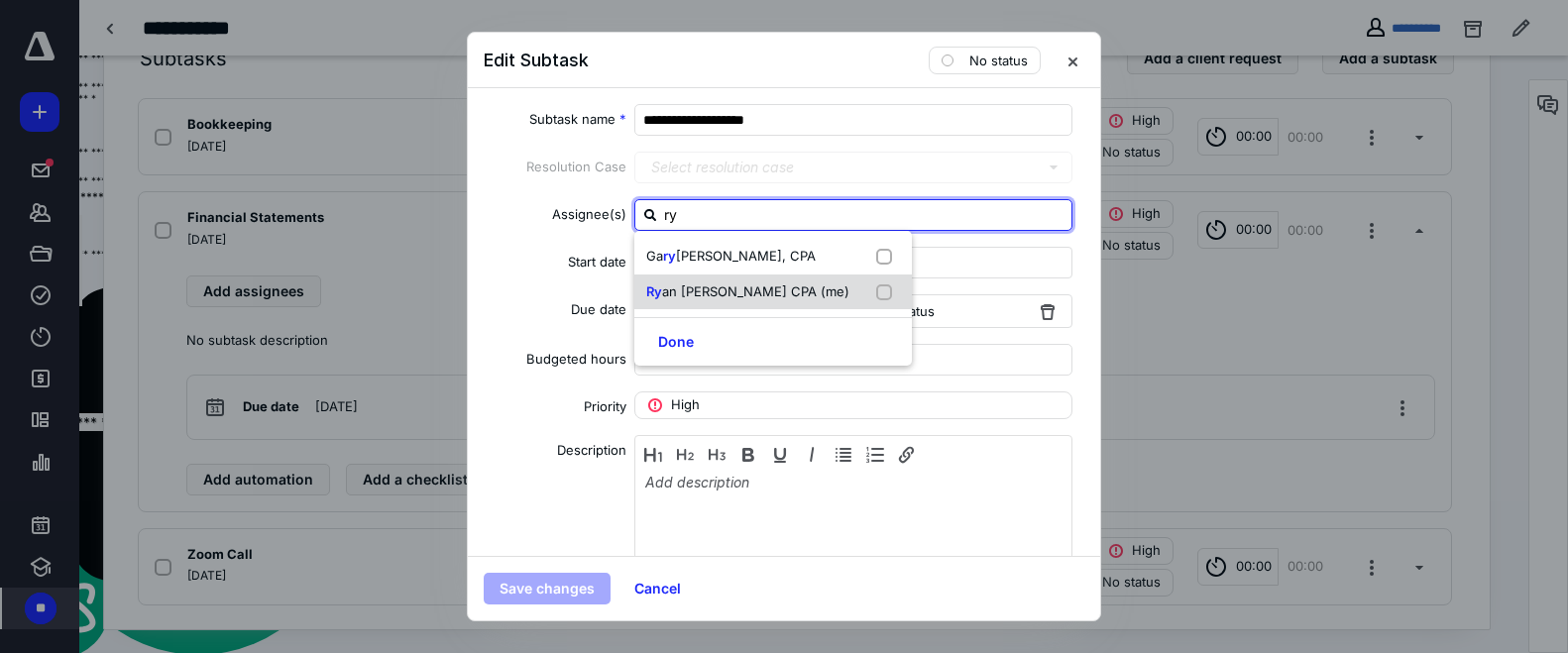 click on "an Blose CPA (me)" at bounding box center (755, 291) 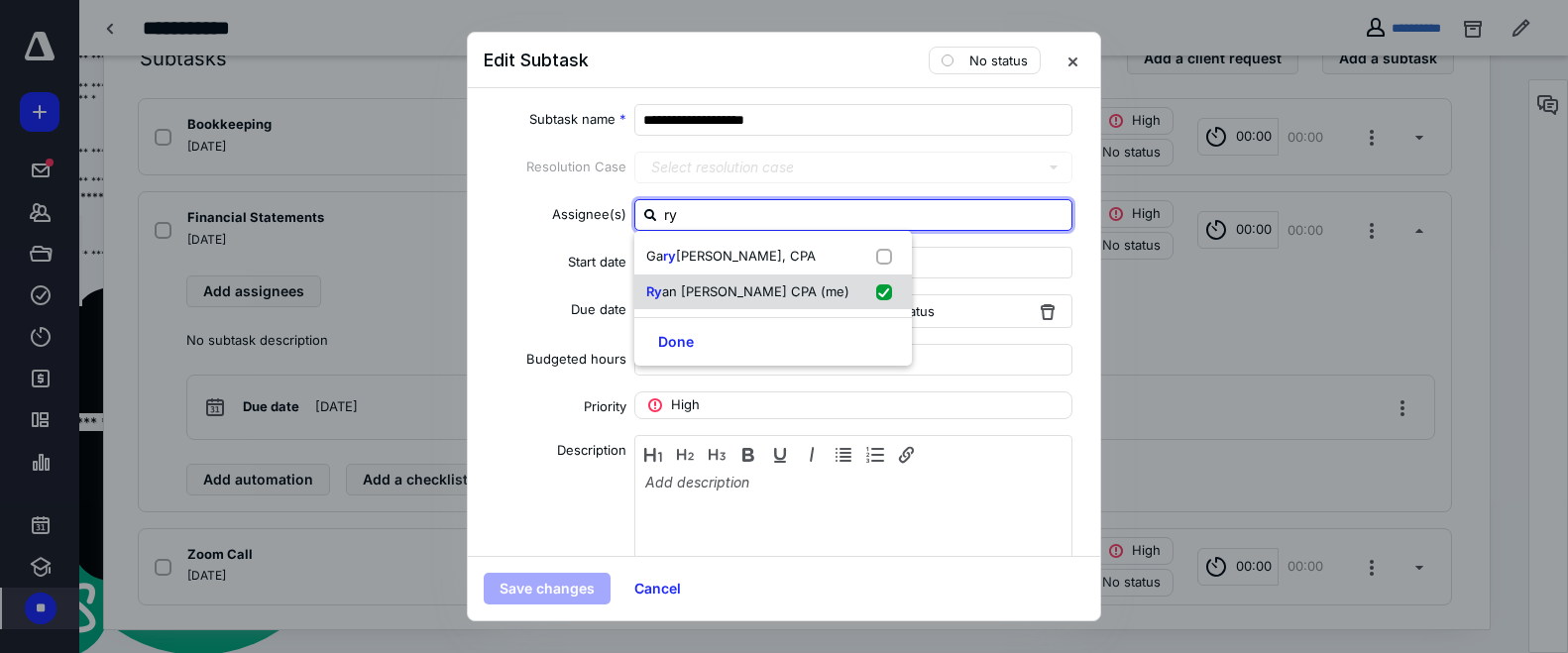 checkbox on "true" 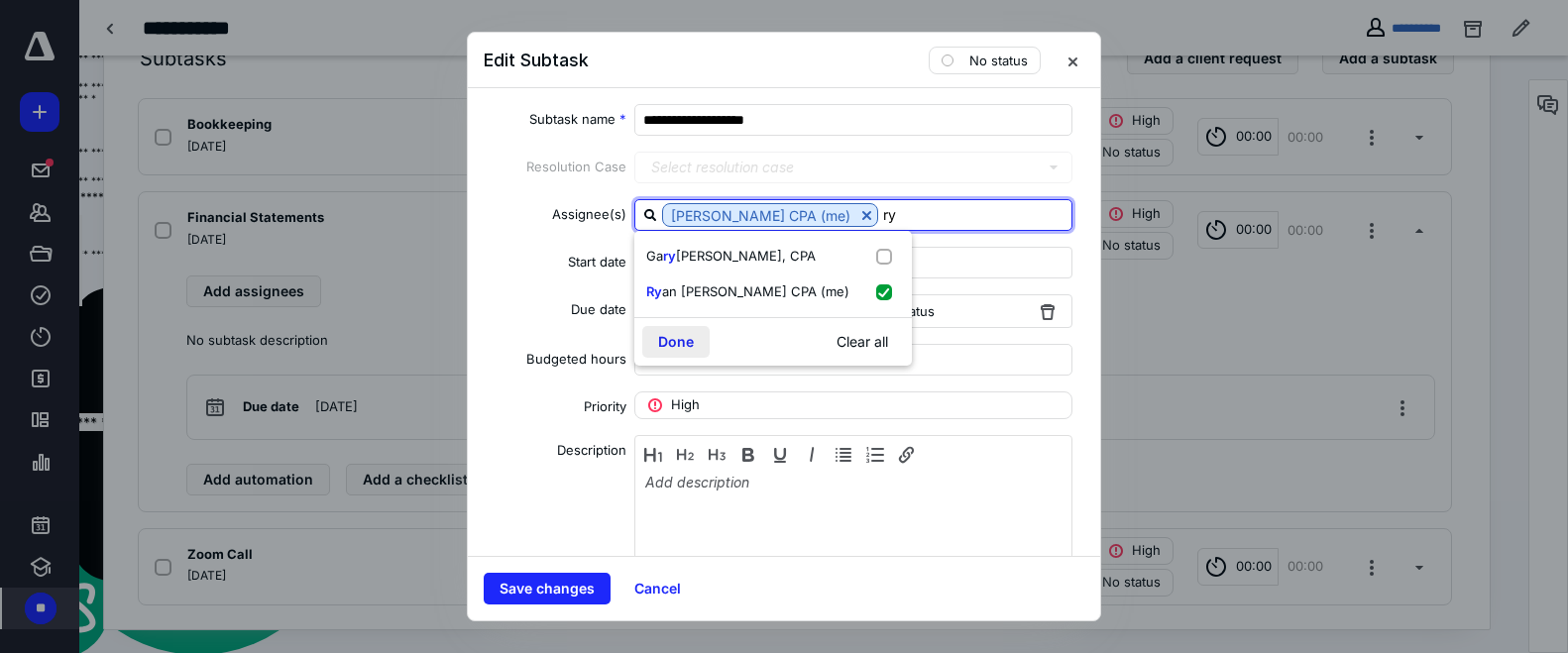type on "ry" 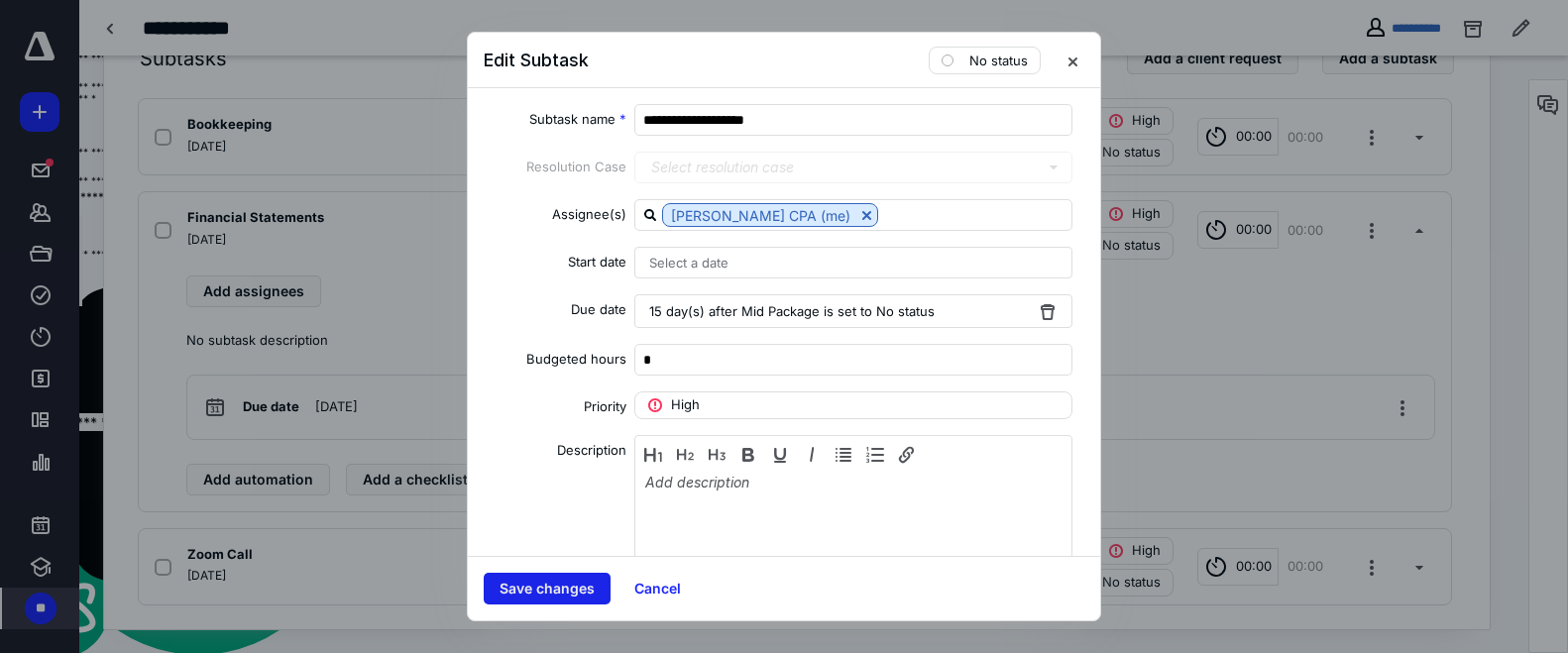 click on "Save changes" at bounding box center (547, 589) 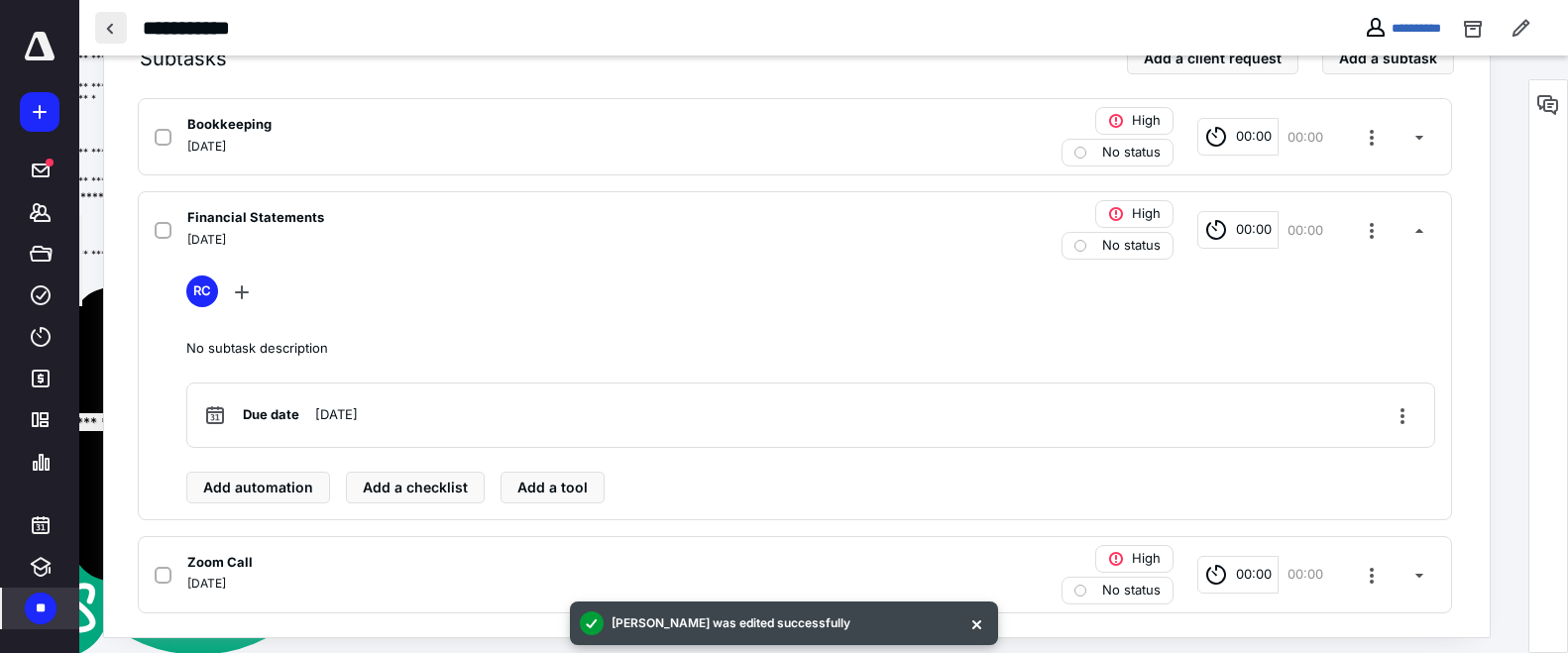 click at bounding box center [111, 28] 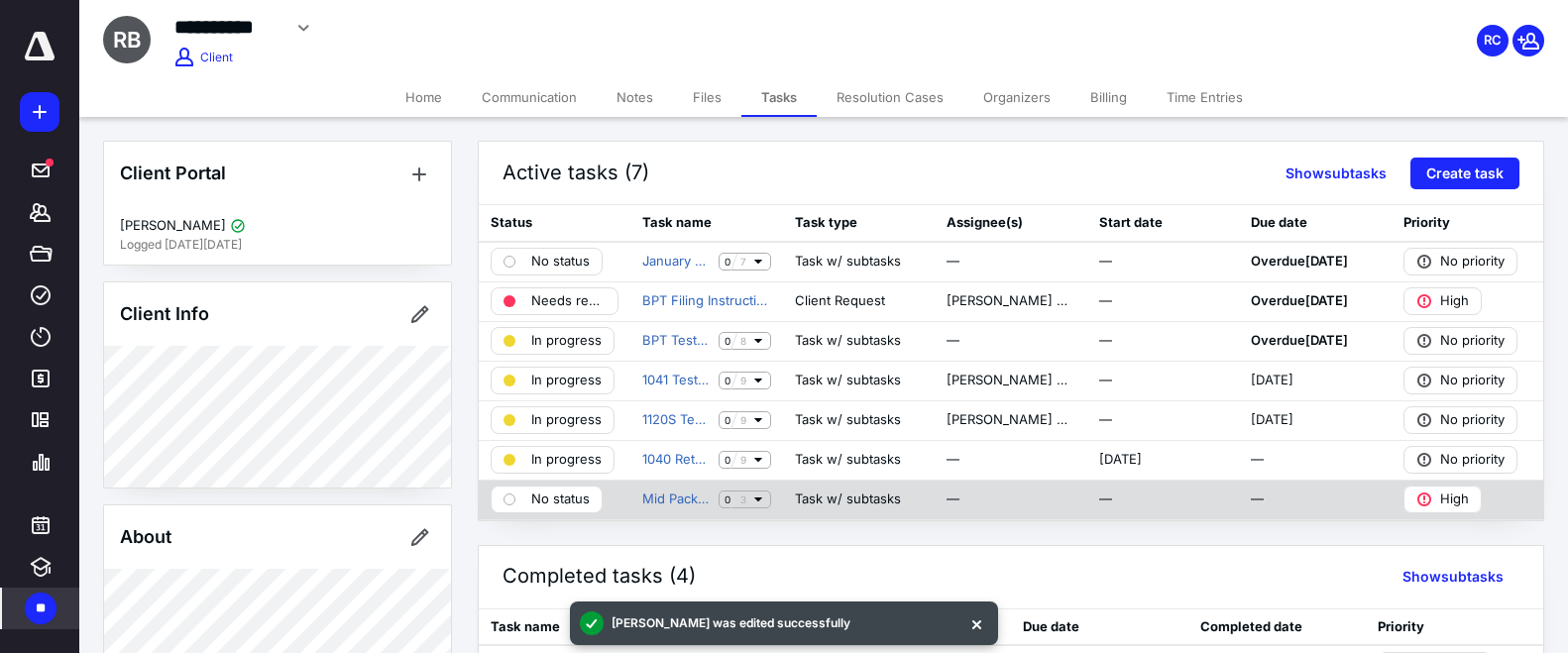 click 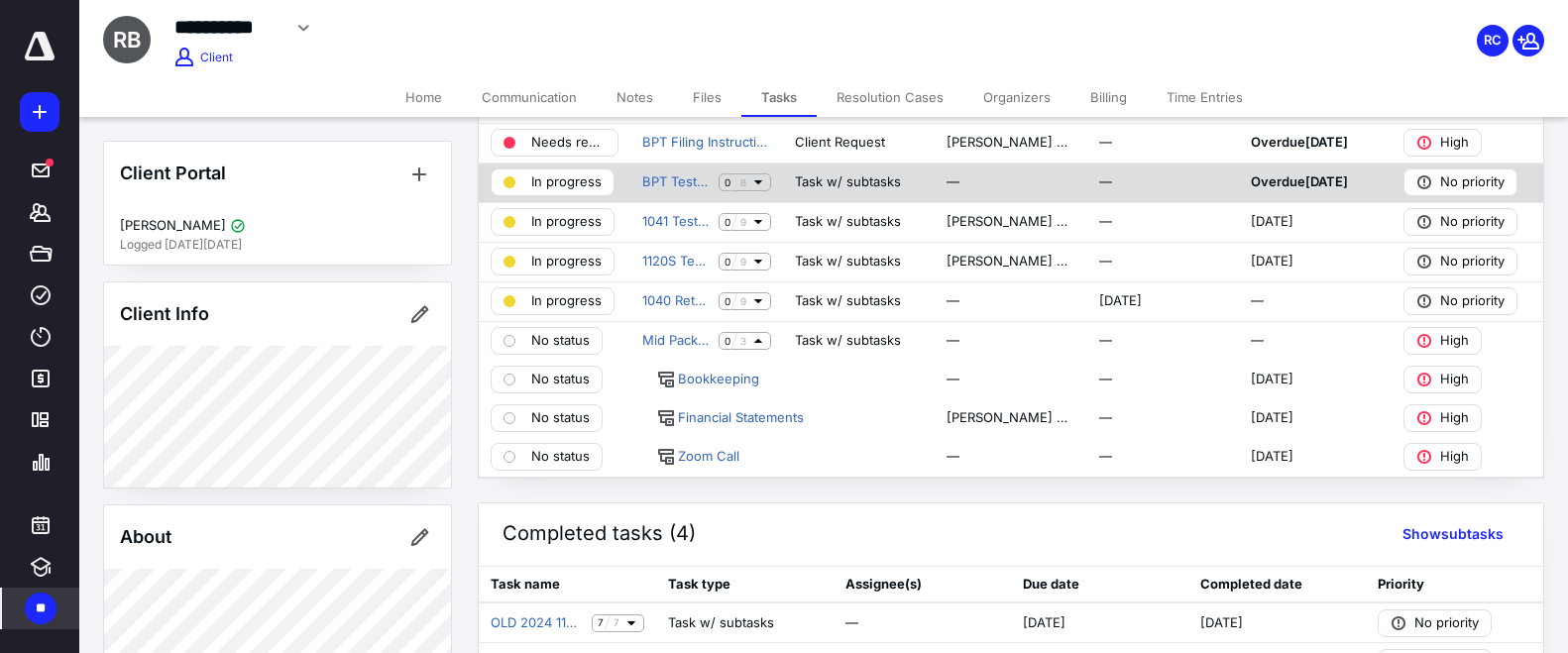 scroll, scrollTop: 180, scrollLeft: 0, axis: vertical 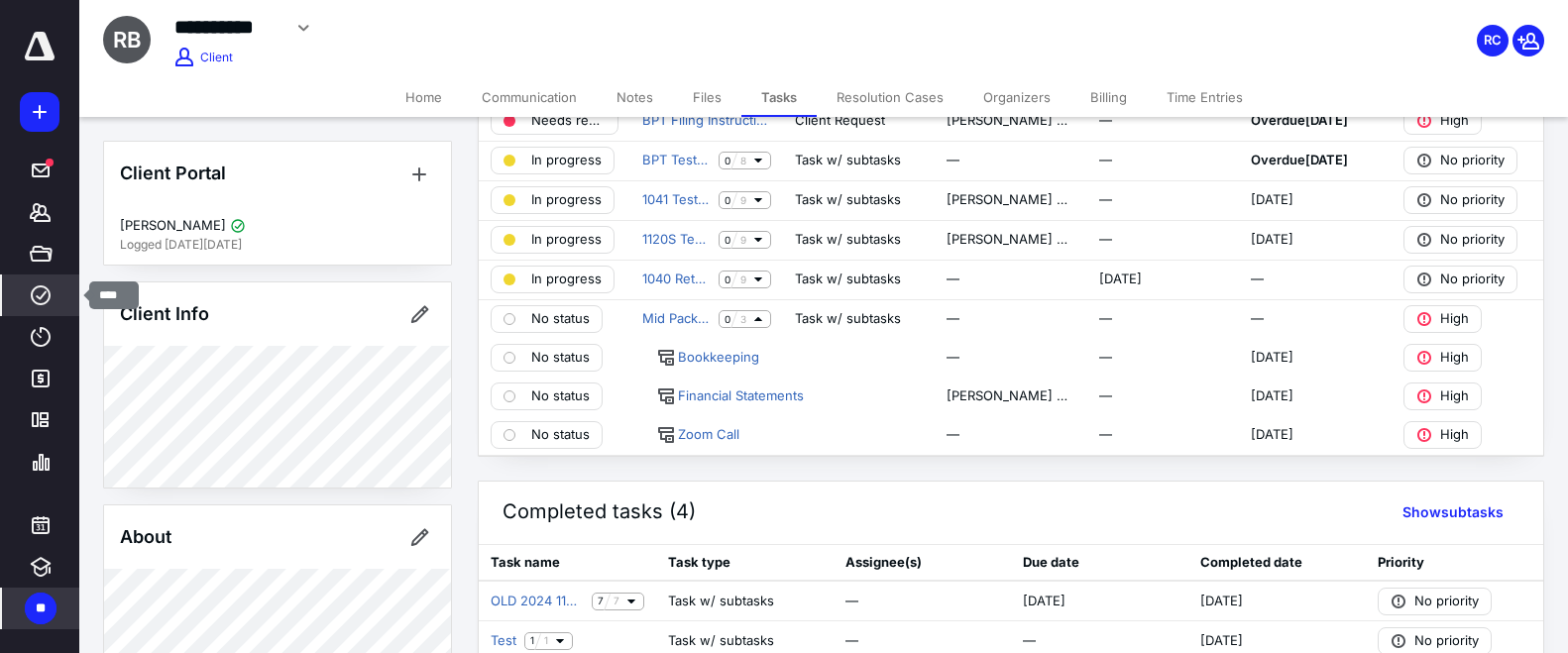 click 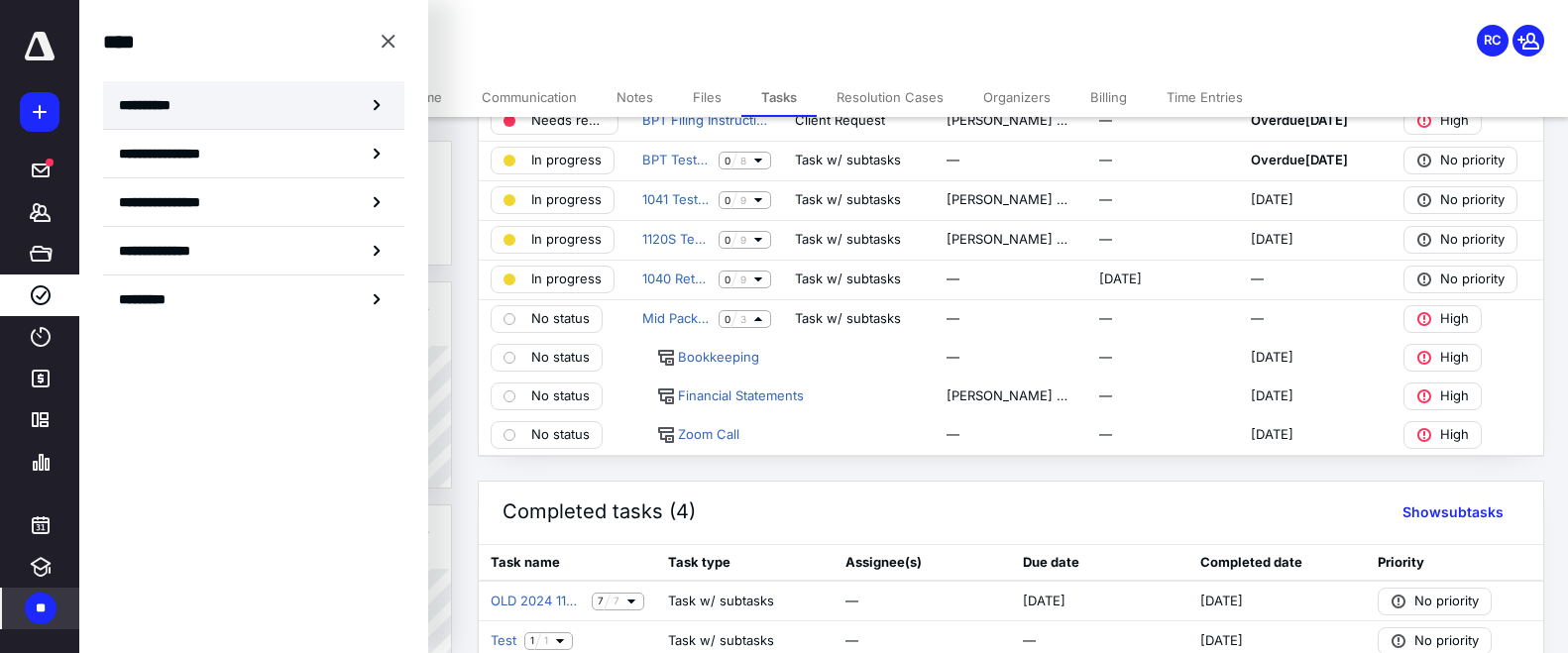 click on "**********" at bounding box center (152, 105) 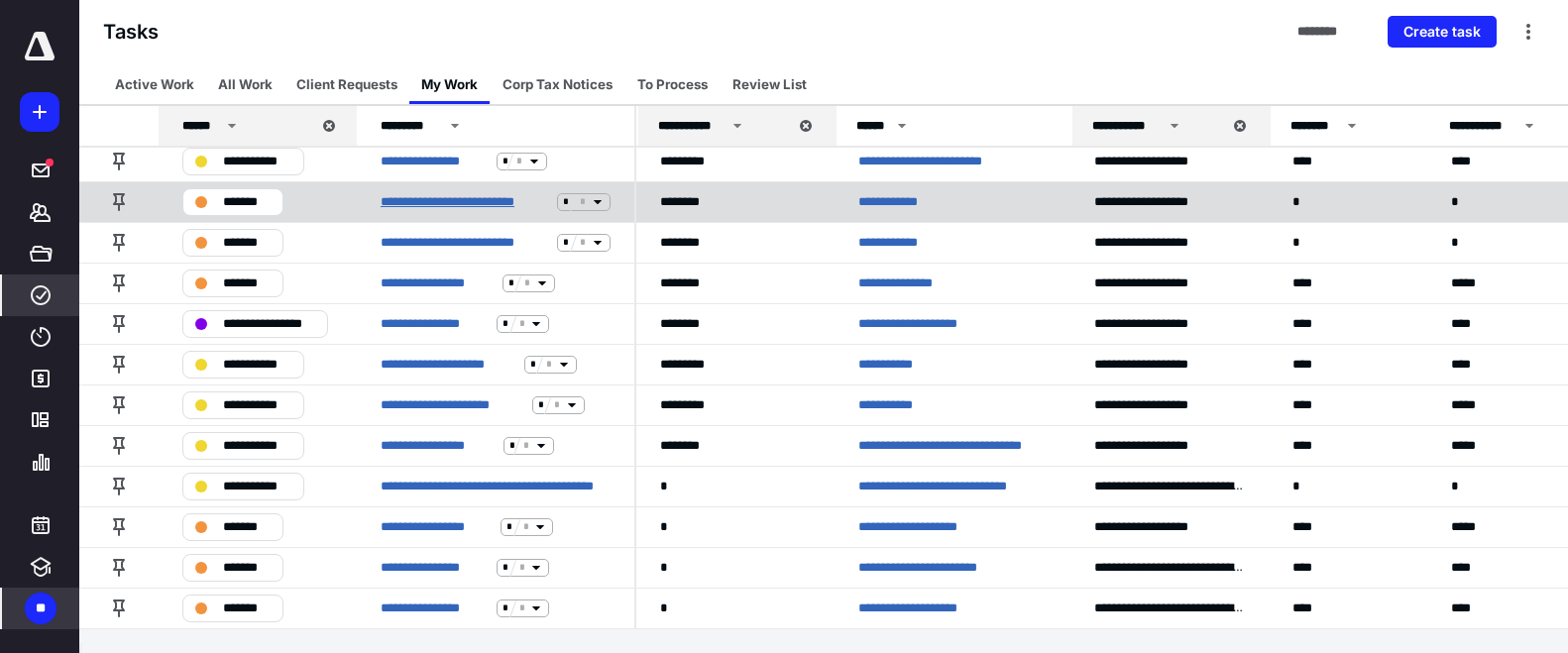 scroll, scrollTop: 0, scrollLeft: 0, axis: both 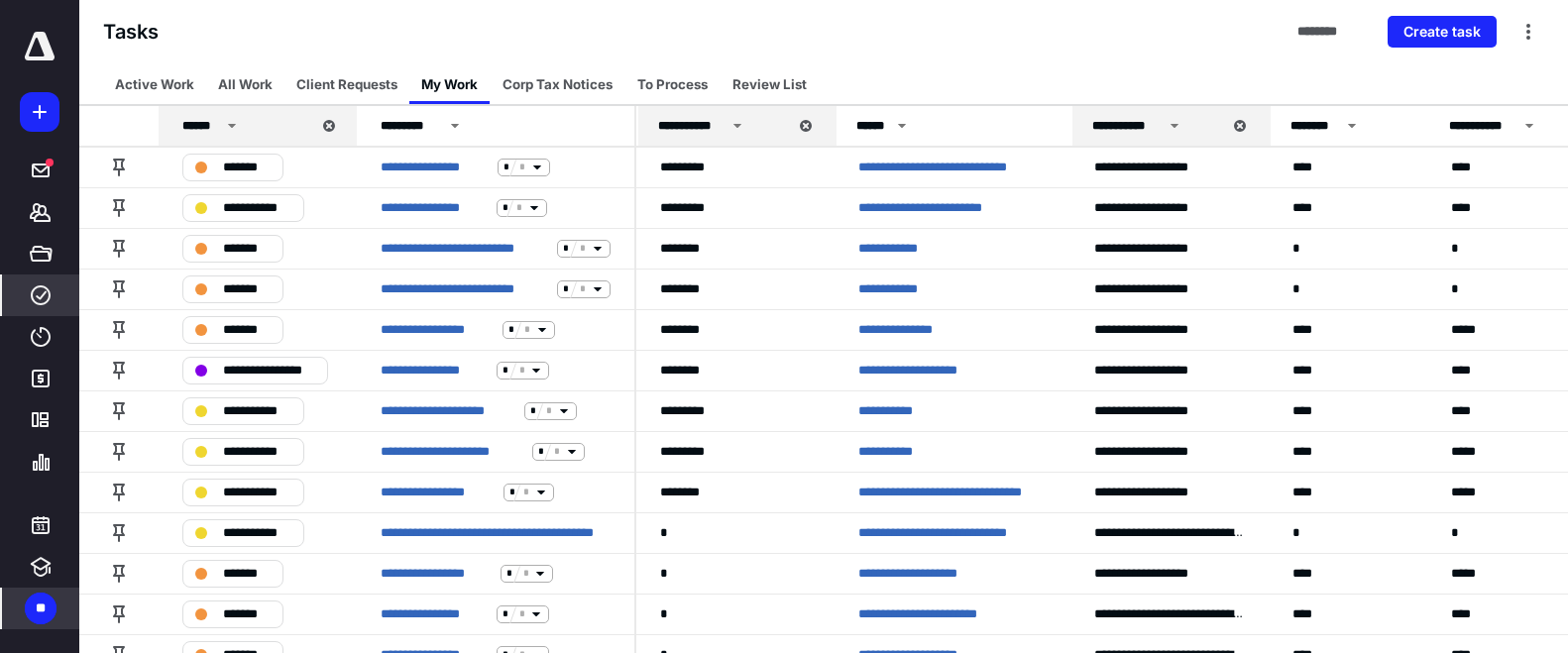 click on "Tasks ******** Create task" at bounding box center [824, 32] 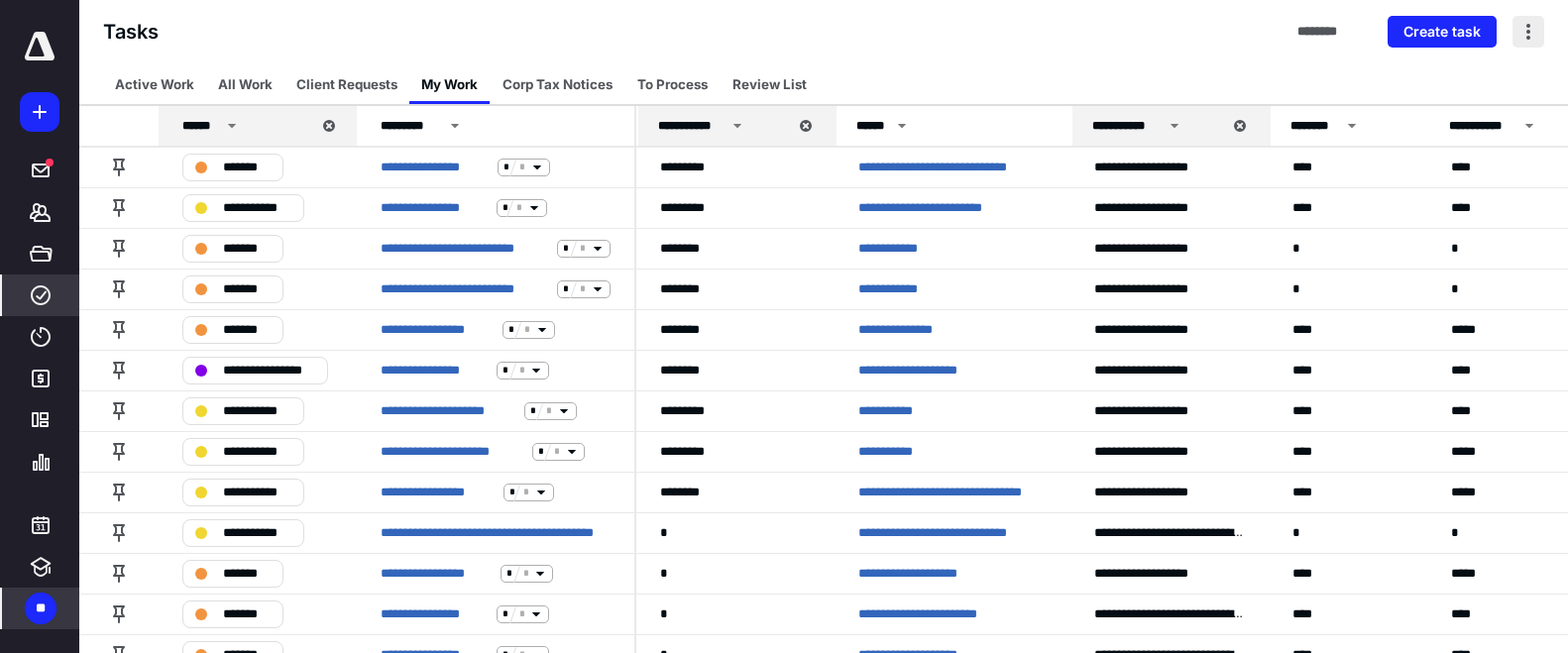 click at bounding box center [1528, 32] 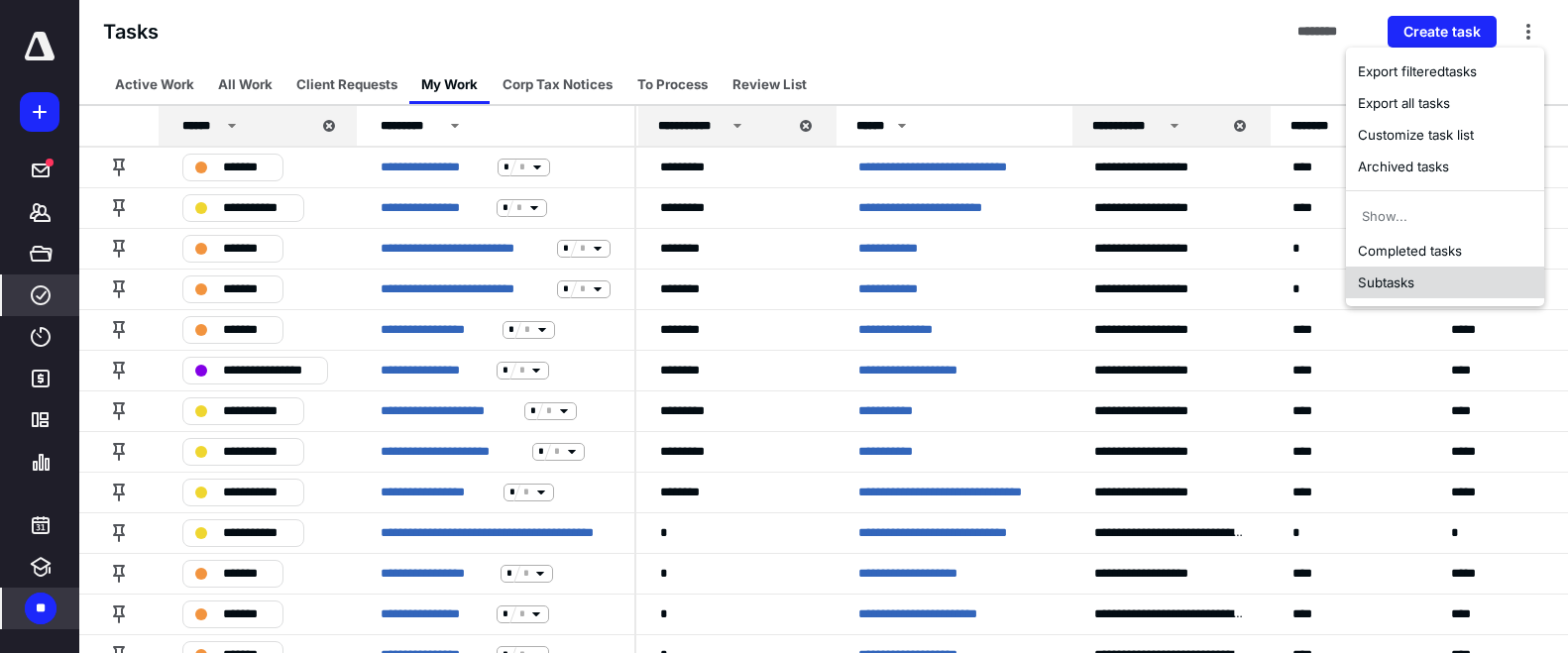 click on "Subtasks" at bounding box center [1445, 282] 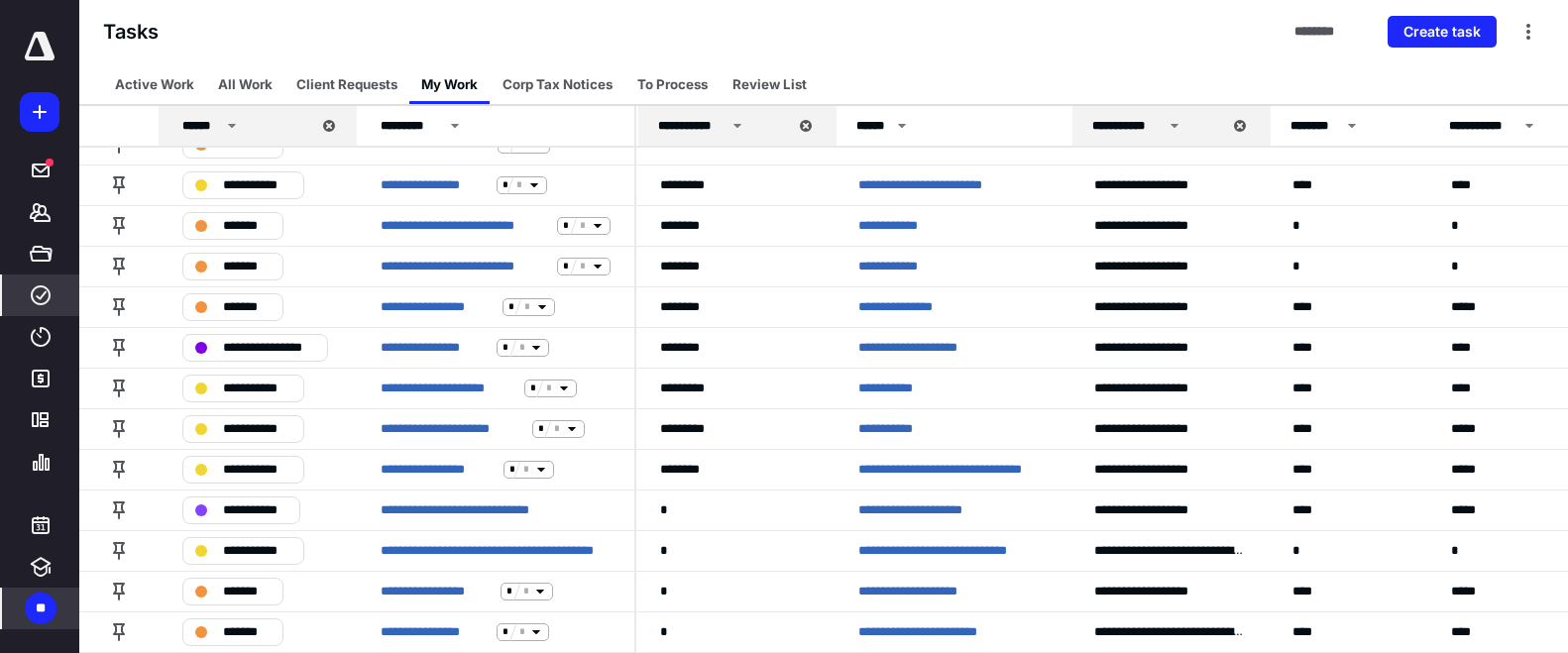 scroll, scrollTop: 0, scrollLeft: 0, axis: both 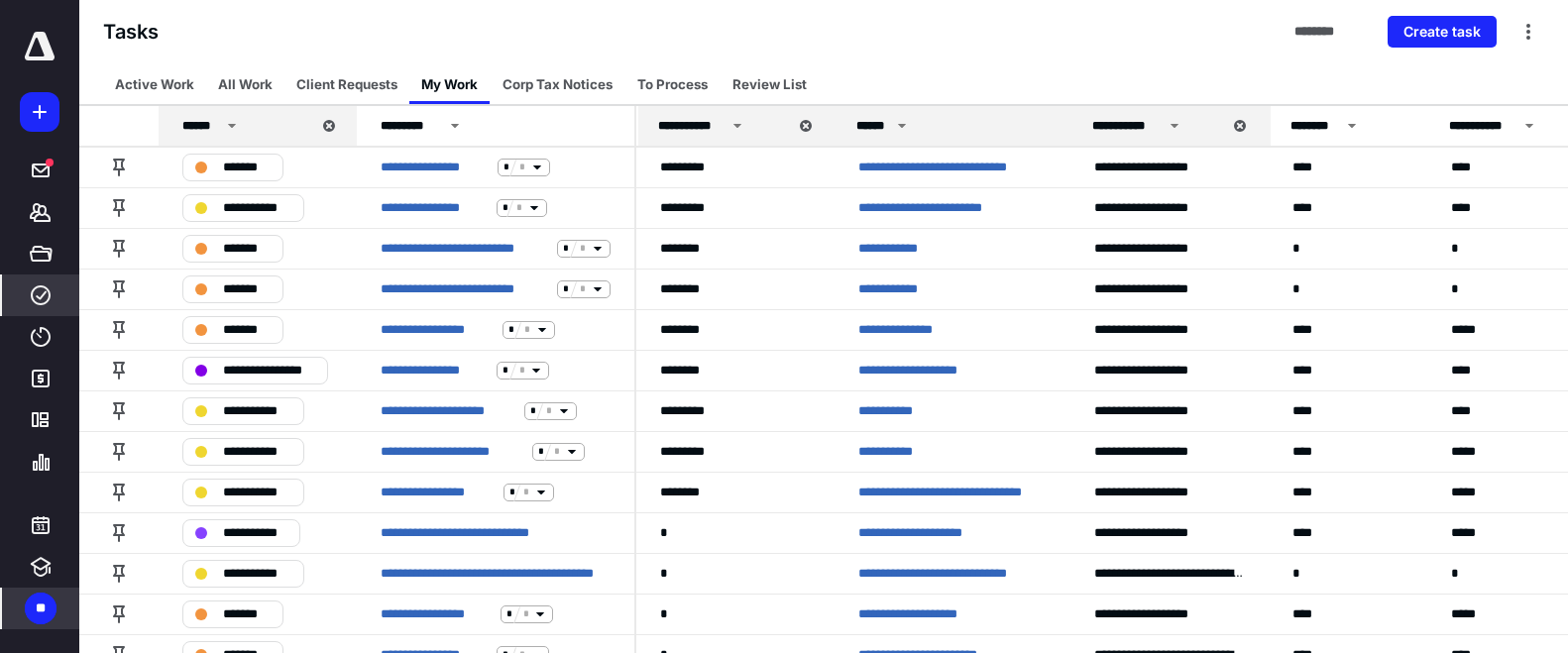 click 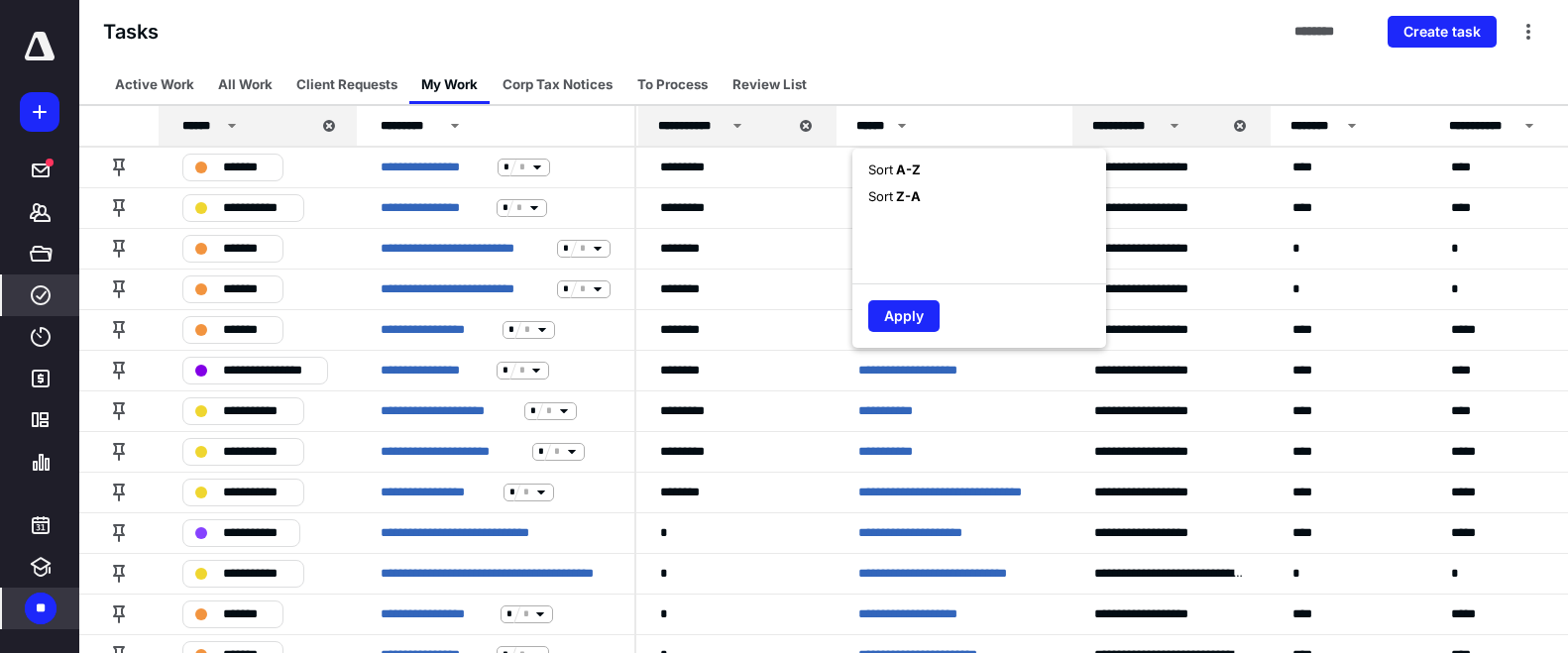 click on "A  -  Z" at bounding box center (907, 169) 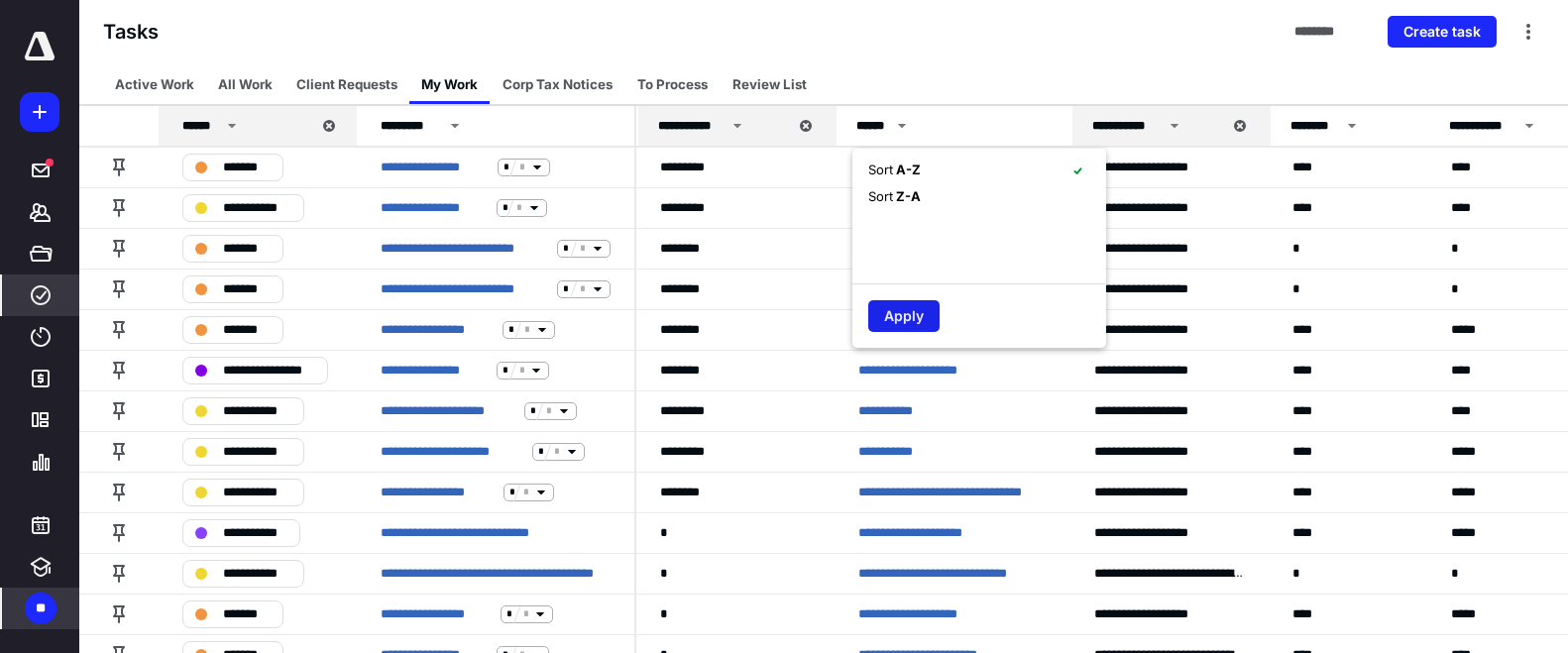 click on "Apply" at bounding box center [904, 316] 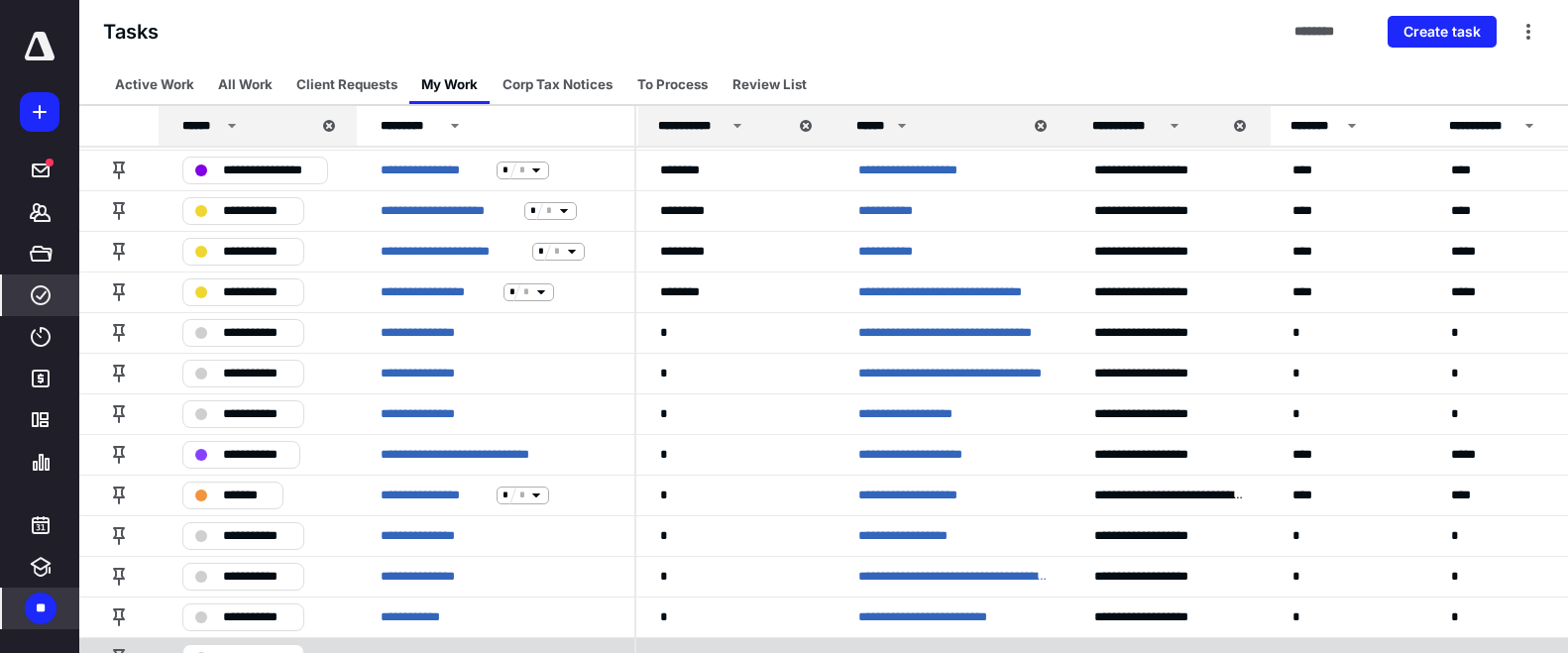 scroll, scrollTop: 0, scrollLeft: 0, axis: both 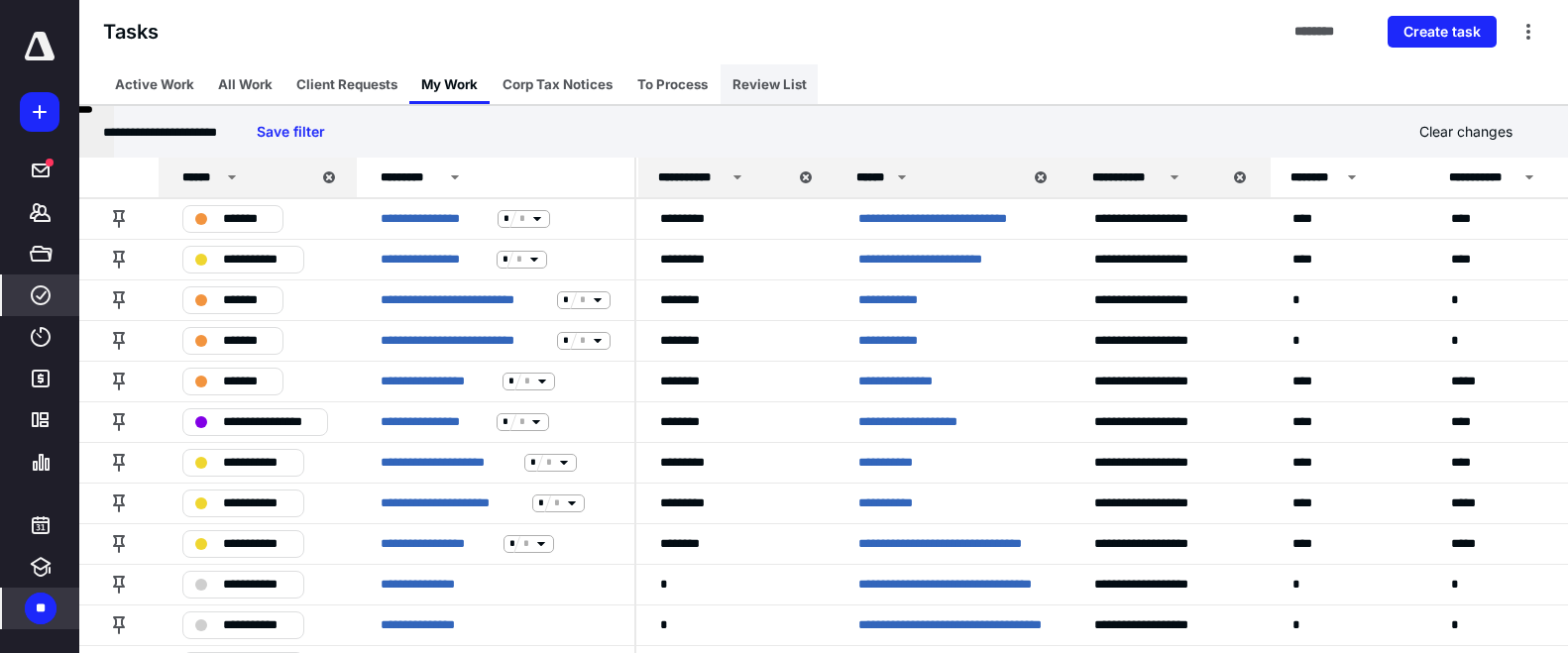 click on "Review List" at bounding box center [769, 84] 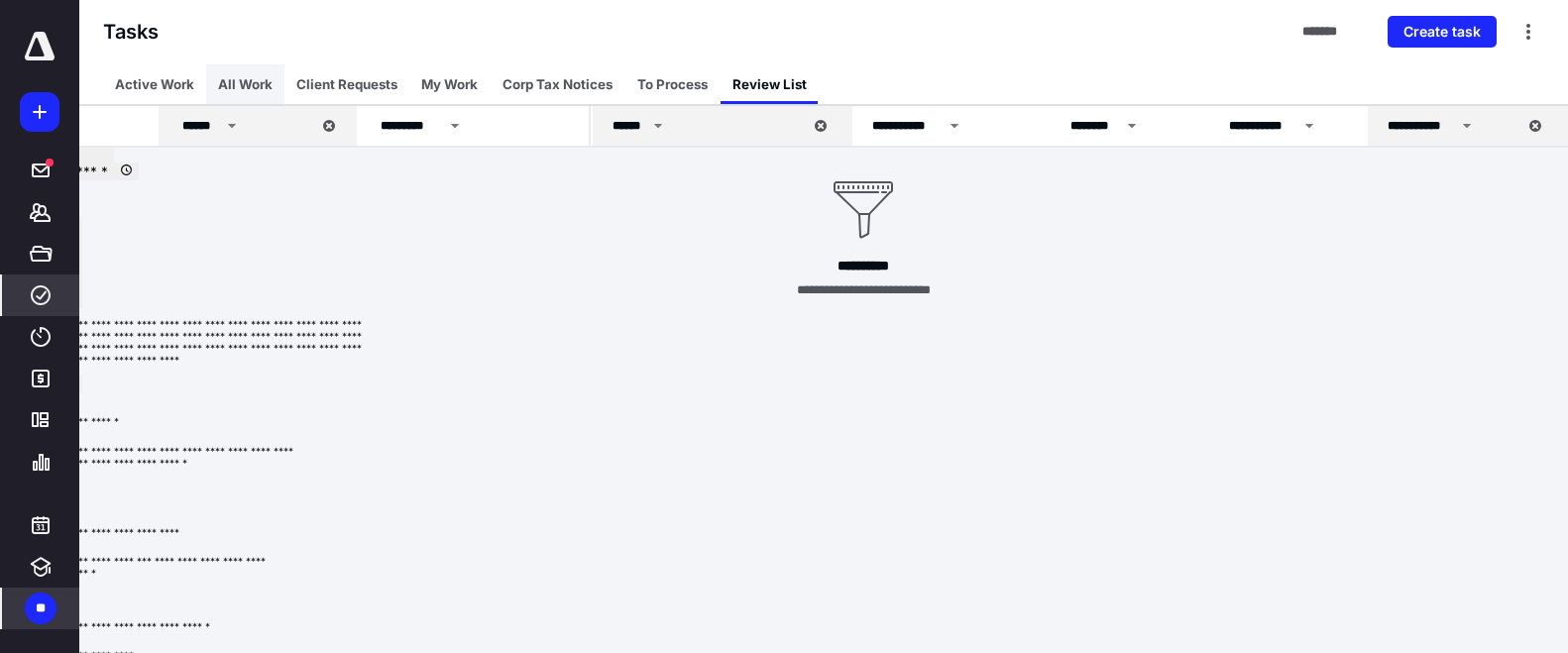 click on "All Work" at bounding box center (245, 84) 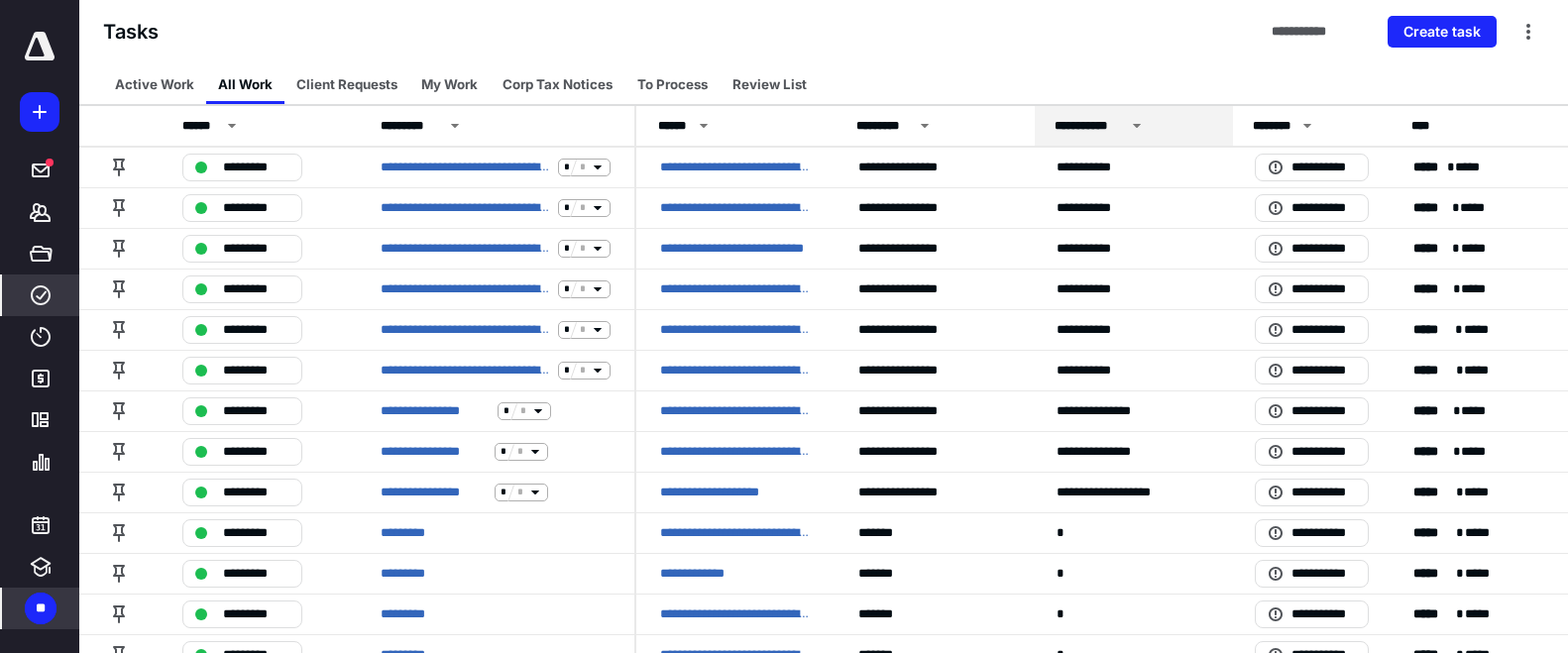 click on "**********" at bounding box center (1134, 126) 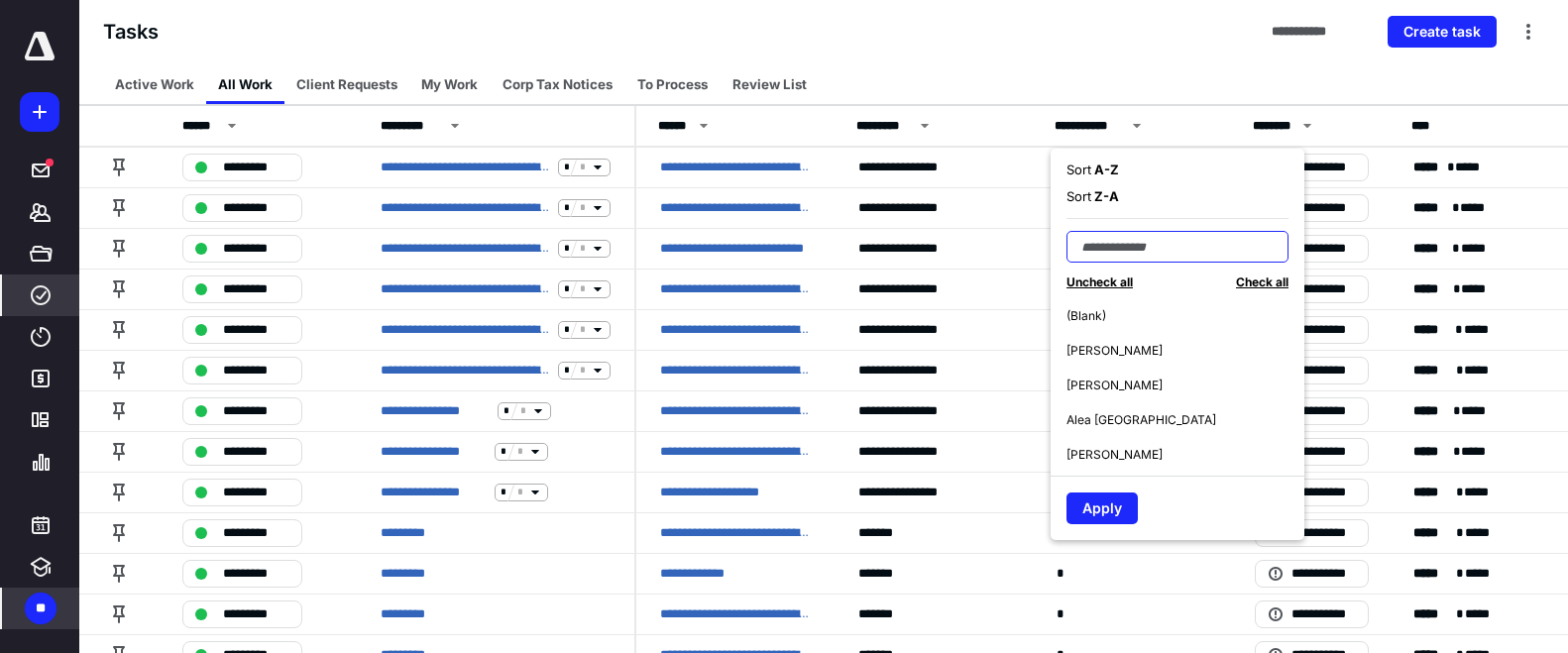 click at bounding box center [1177, 247] 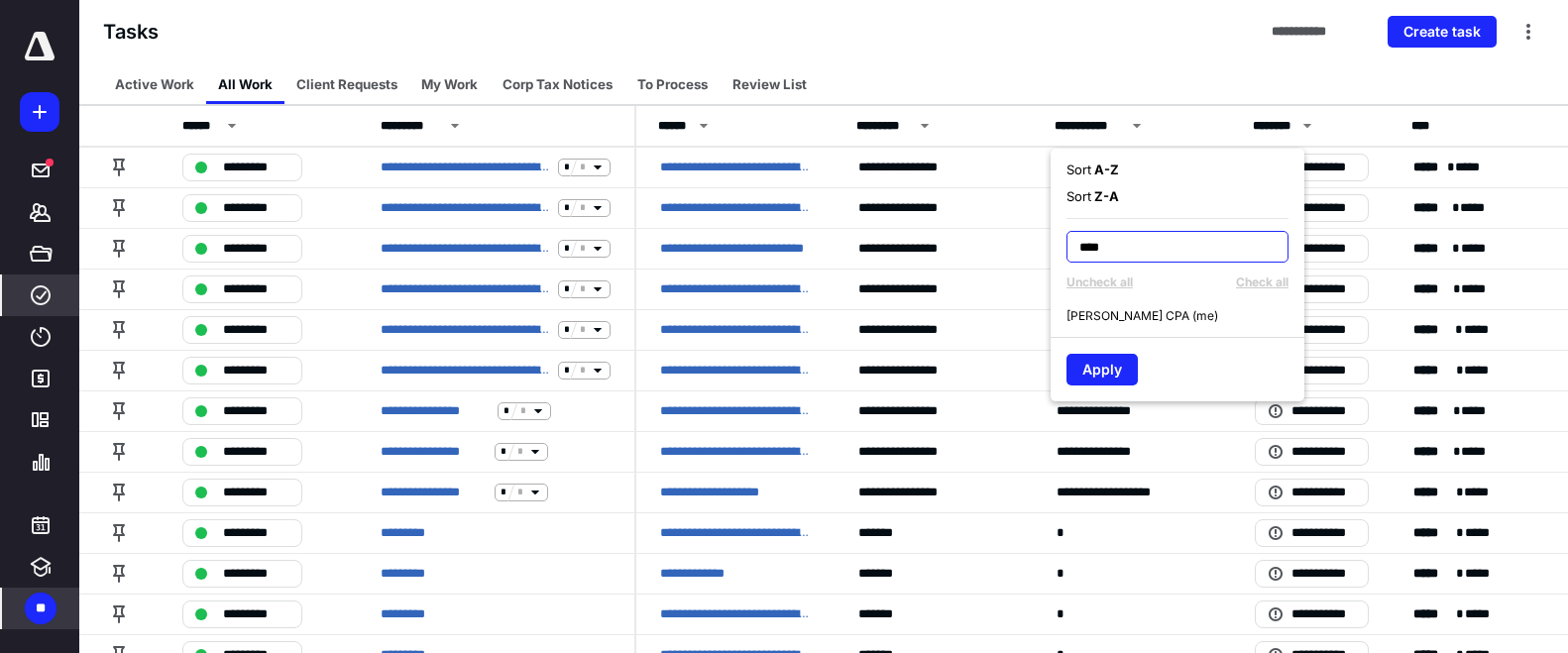 type on "****" 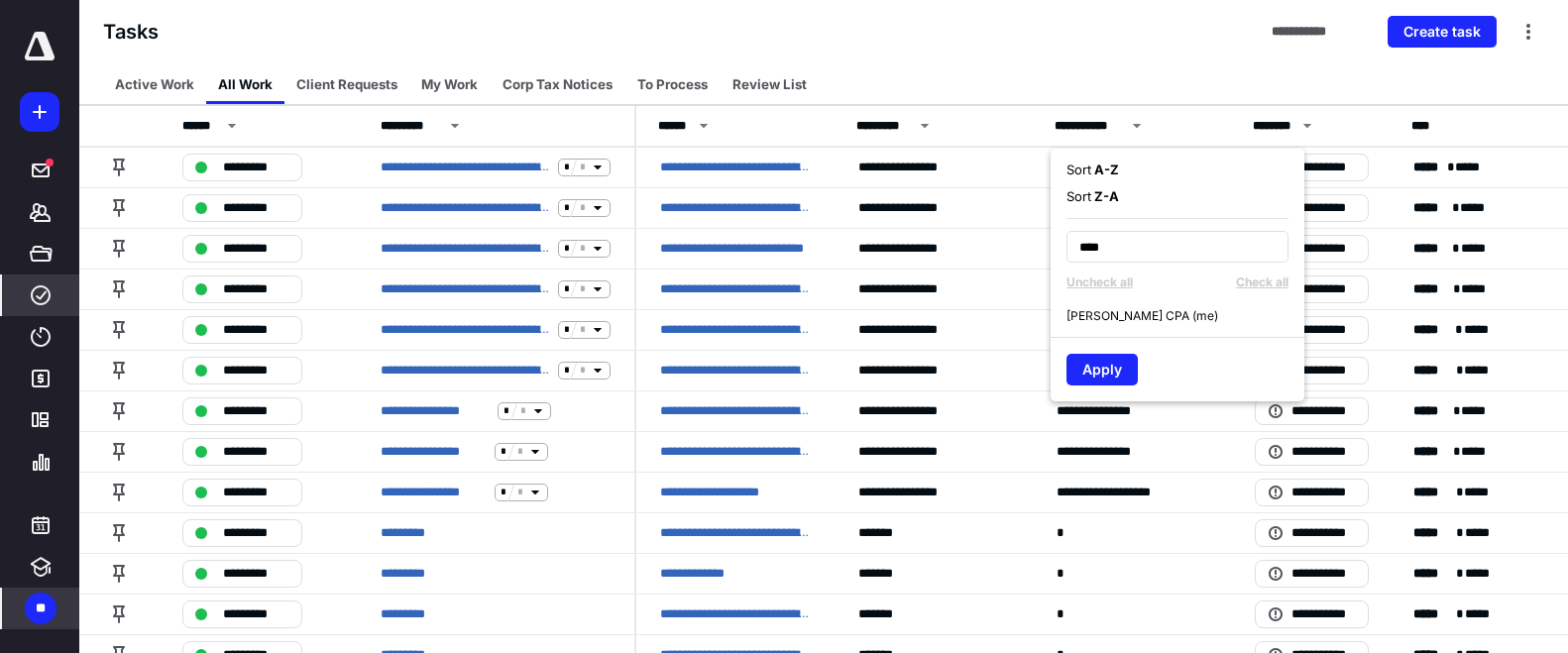 click on "Ryan Blose CPA (me)" at bounding box center [1142, 316] 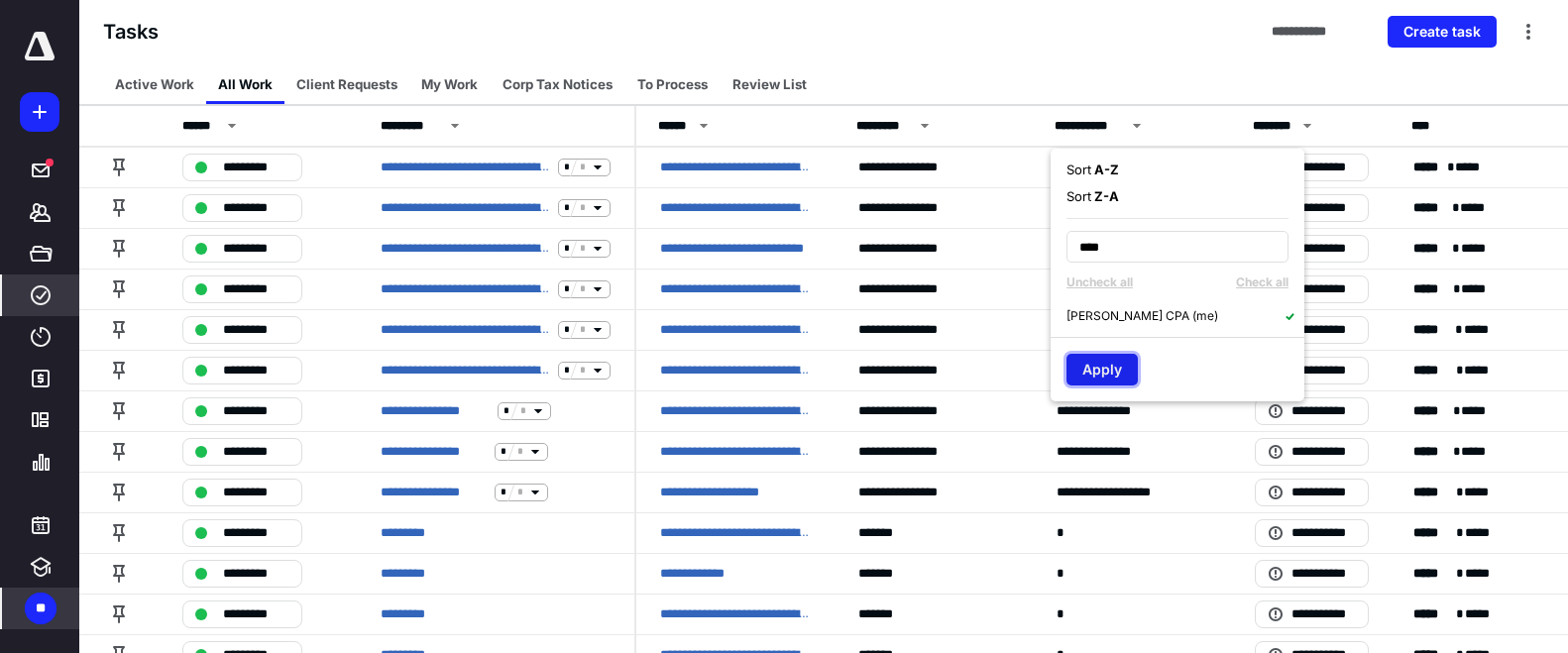 click on "Apply" at bounding box center (1102, 370) 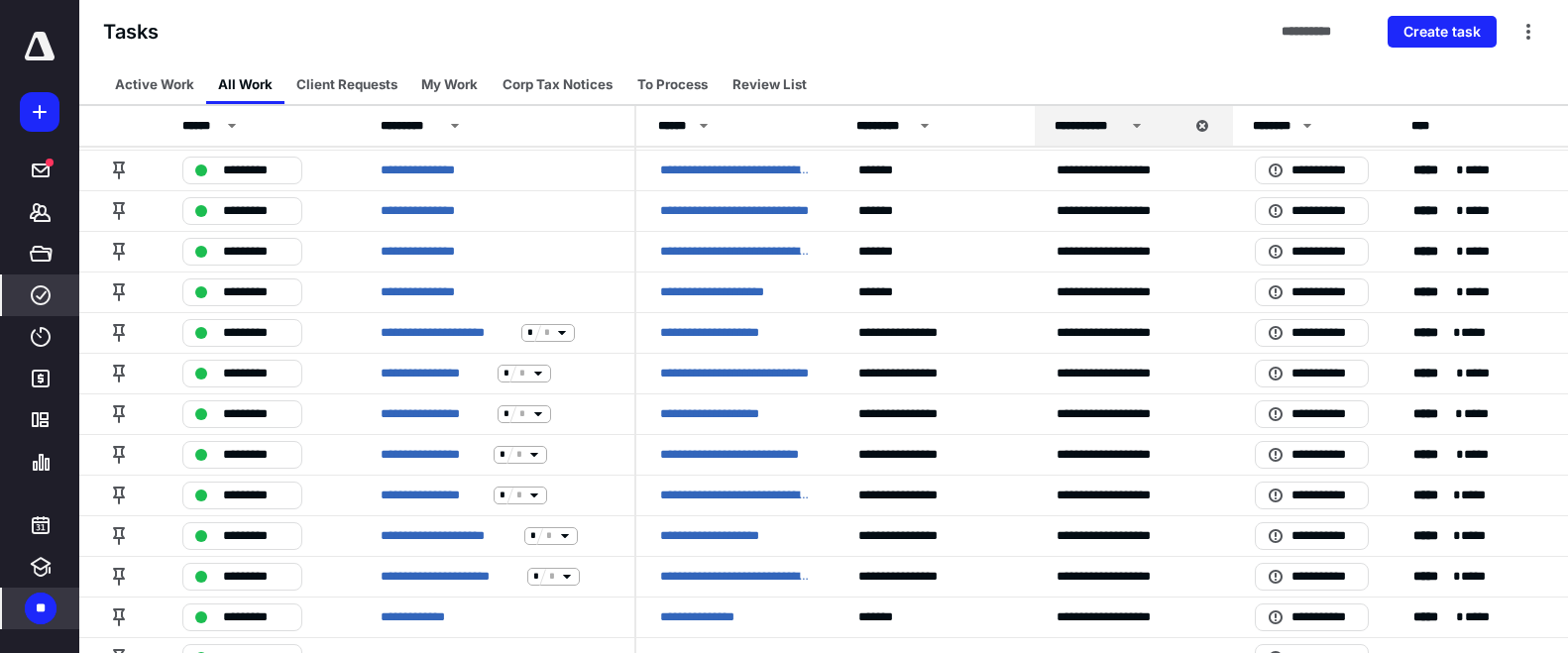 scroll, scrollTop: 0, scrollLeft: 0, axis: both 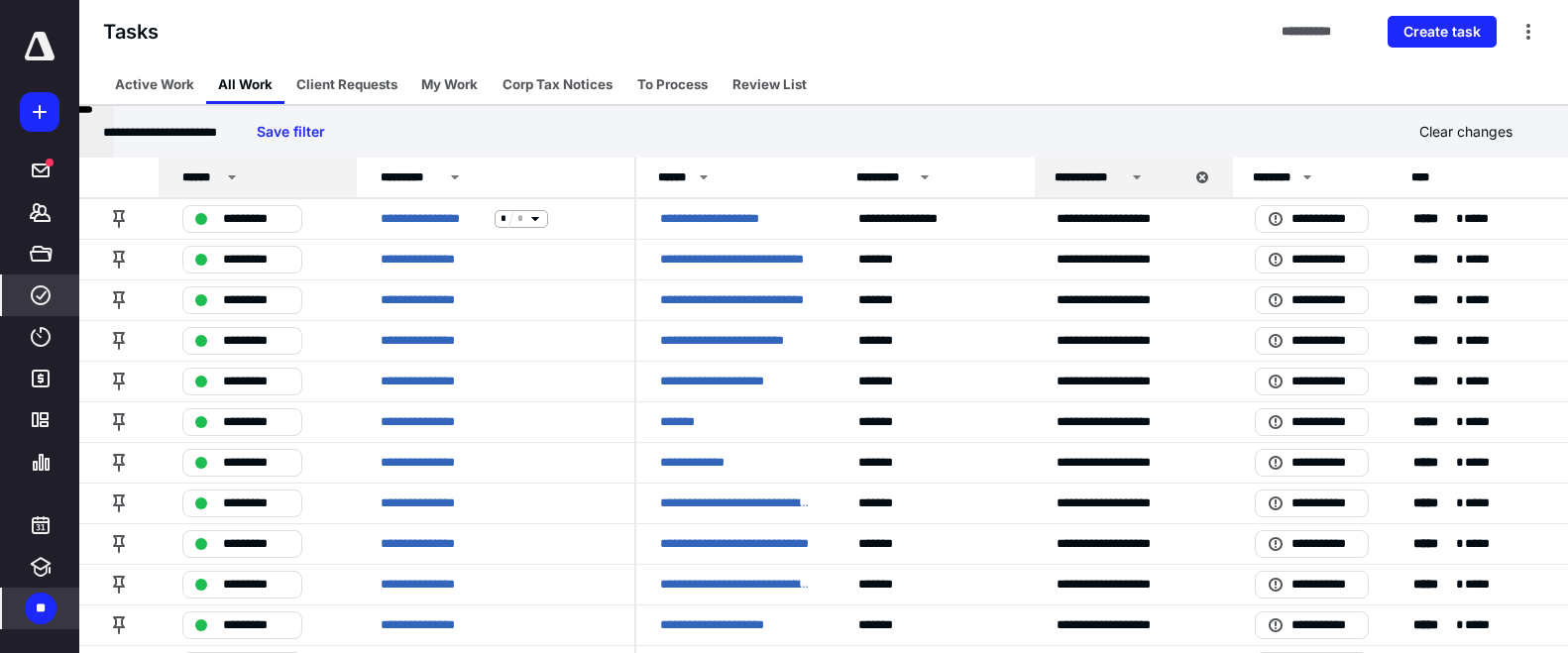 click 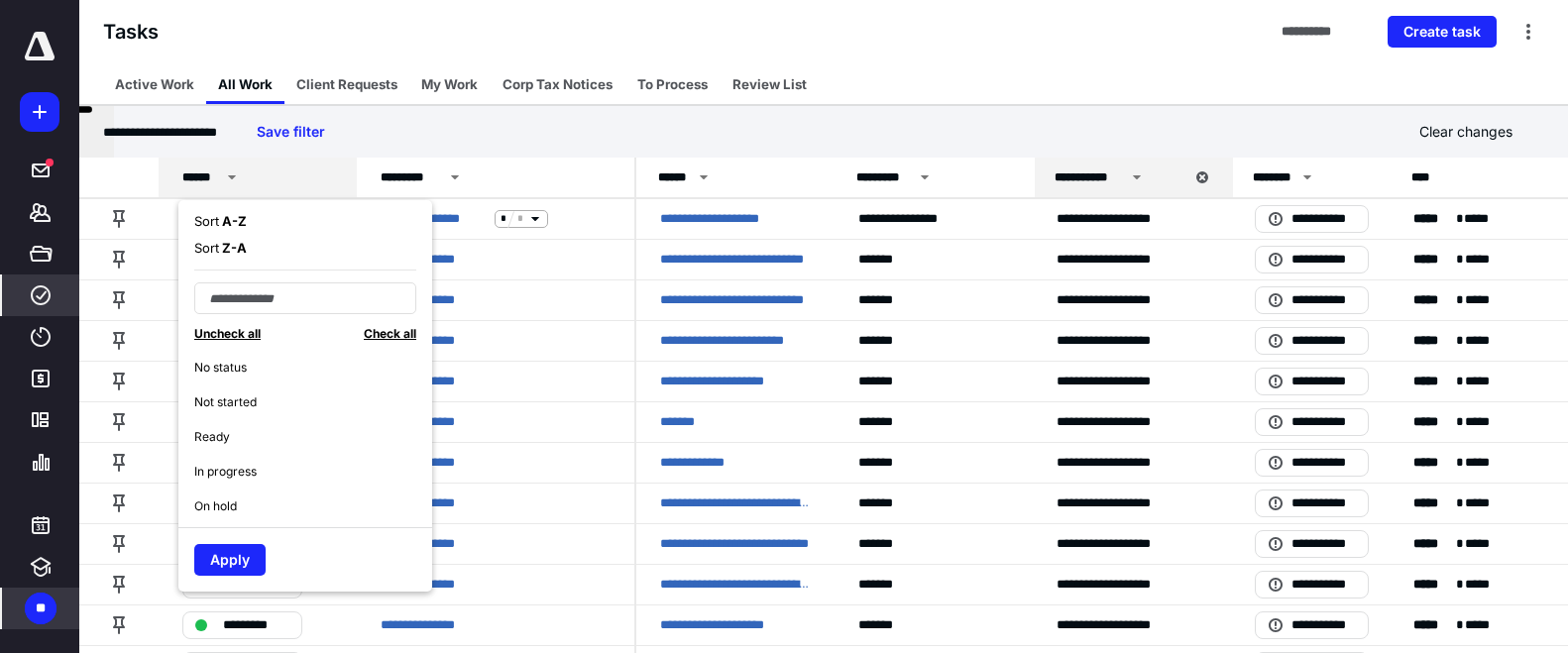 click on "Check all" at bounding box center (390, 333) 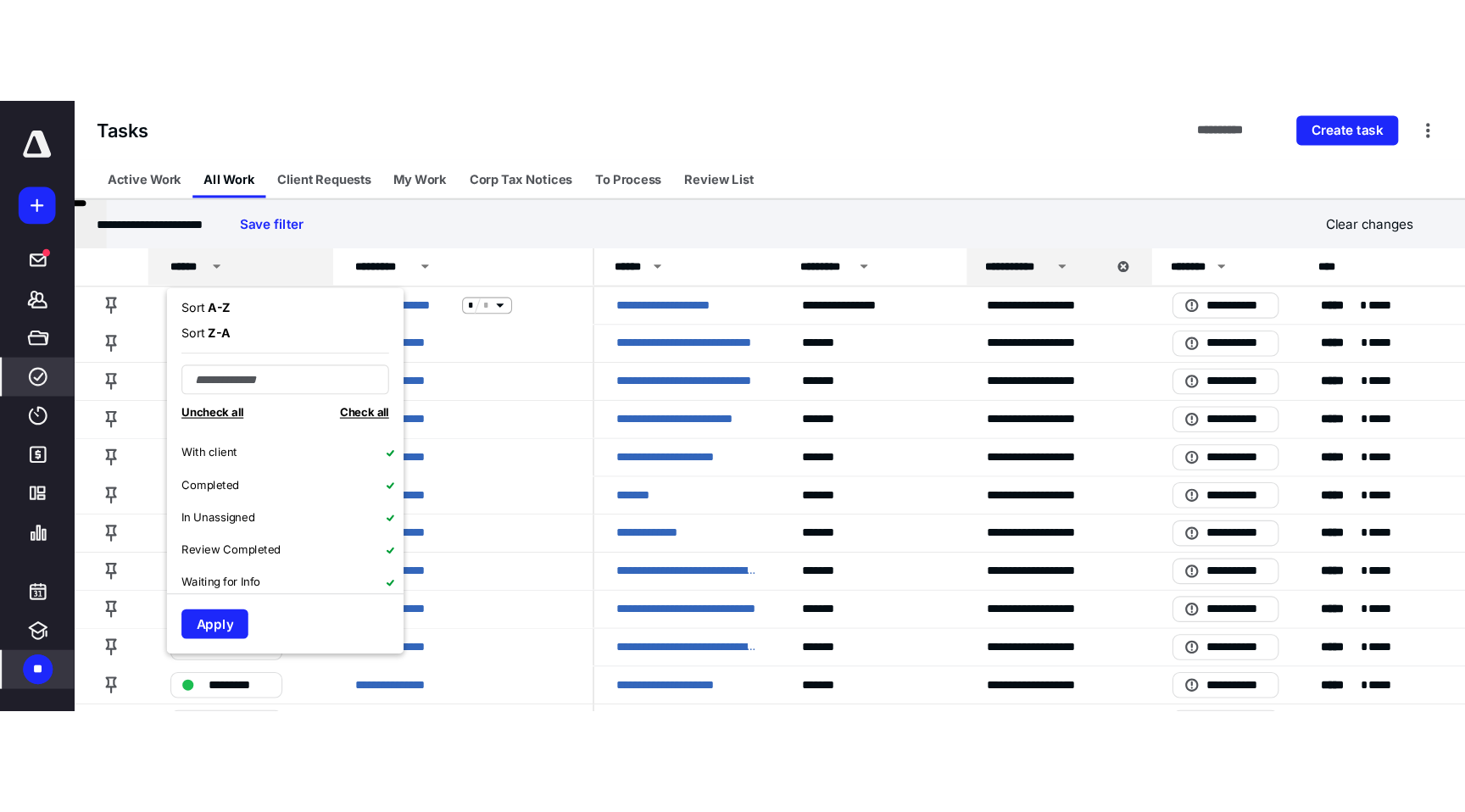 scroll, scrollTop: 201, scrollLeft: 0, axis: vertical 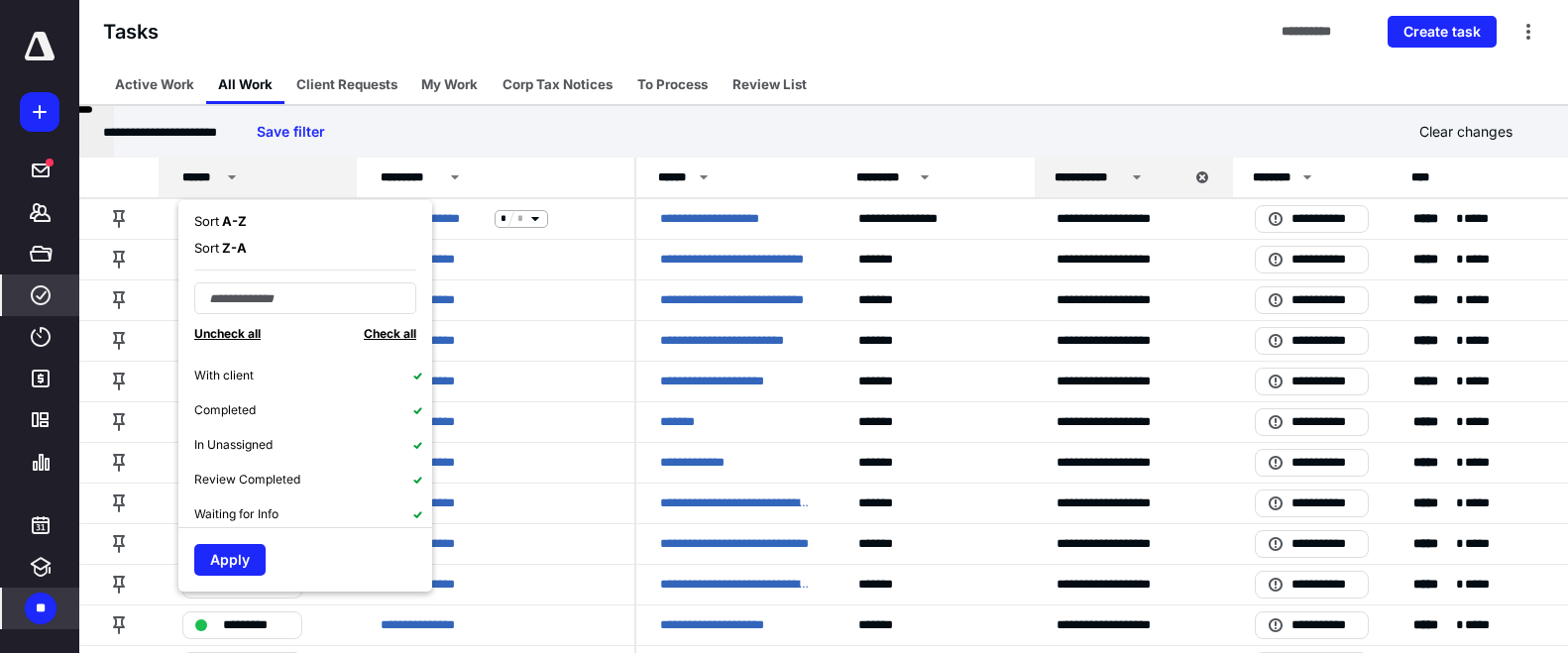 click on "Completed" at bounding box center [225, 410] 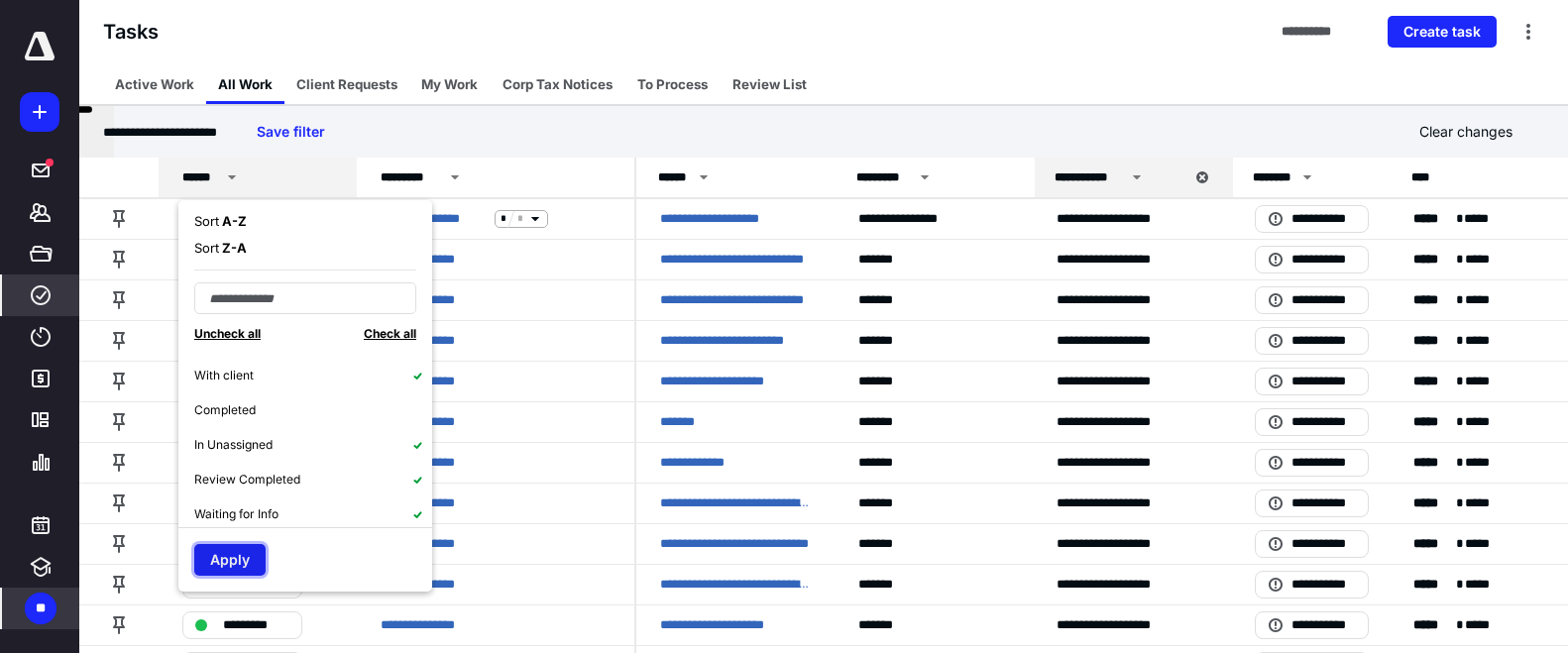 click on "Apply" at bounding box center (230, 560) 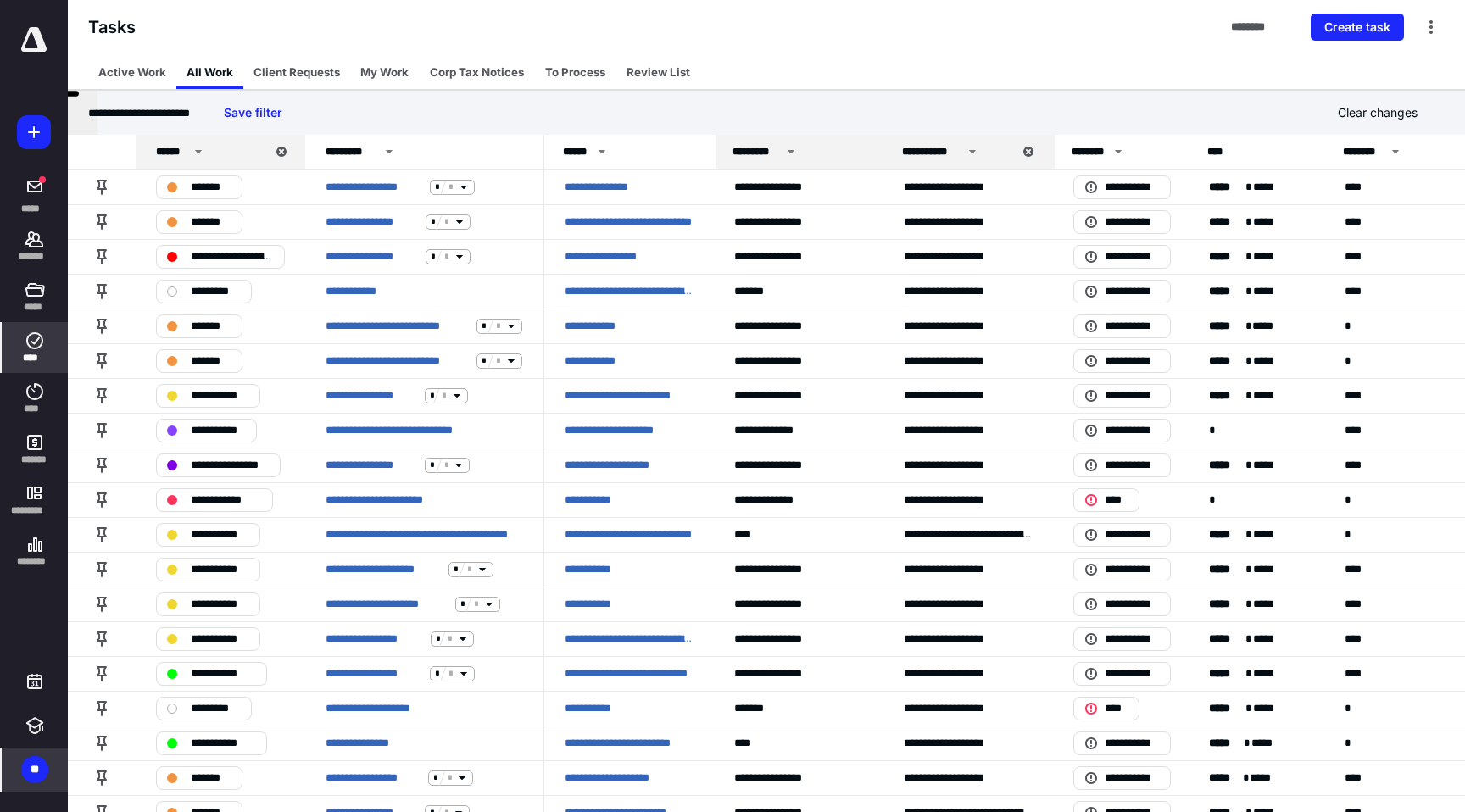 scroll, scrollTop: 243, scrollLeft: 0, axis: vertical 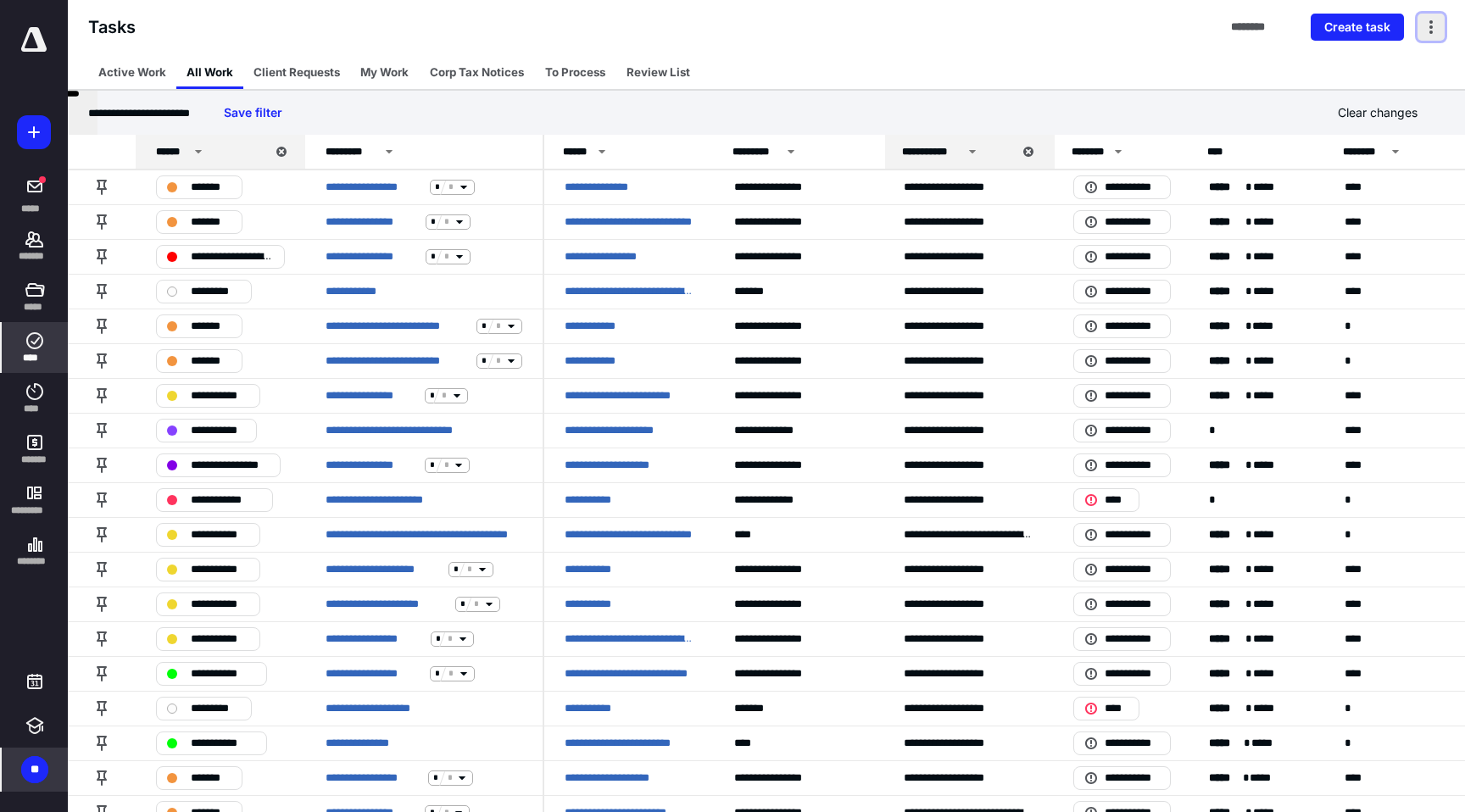 click at bounding box center (1431, 27) 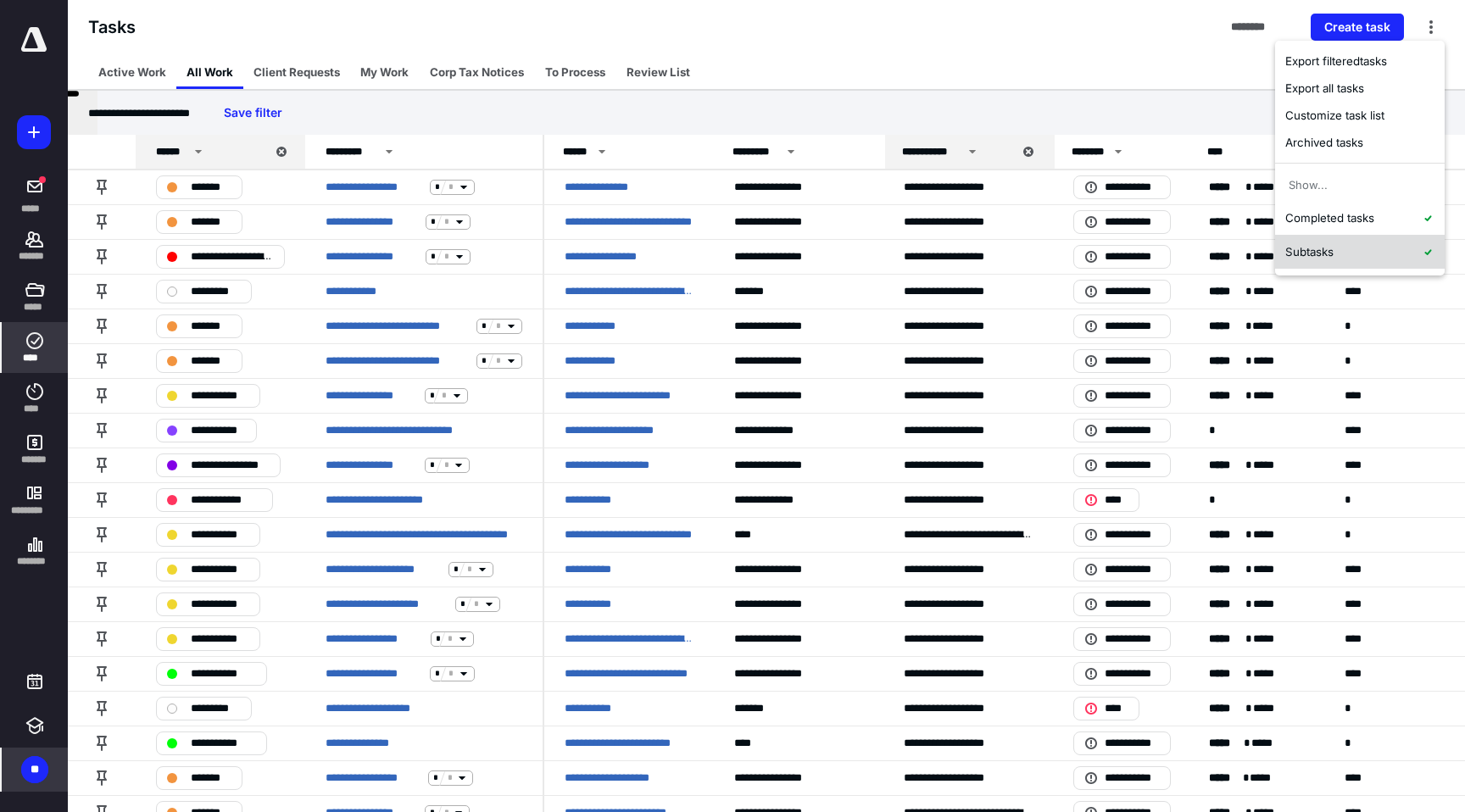 click on "Subtasks" at bounding box center [1360, 252] 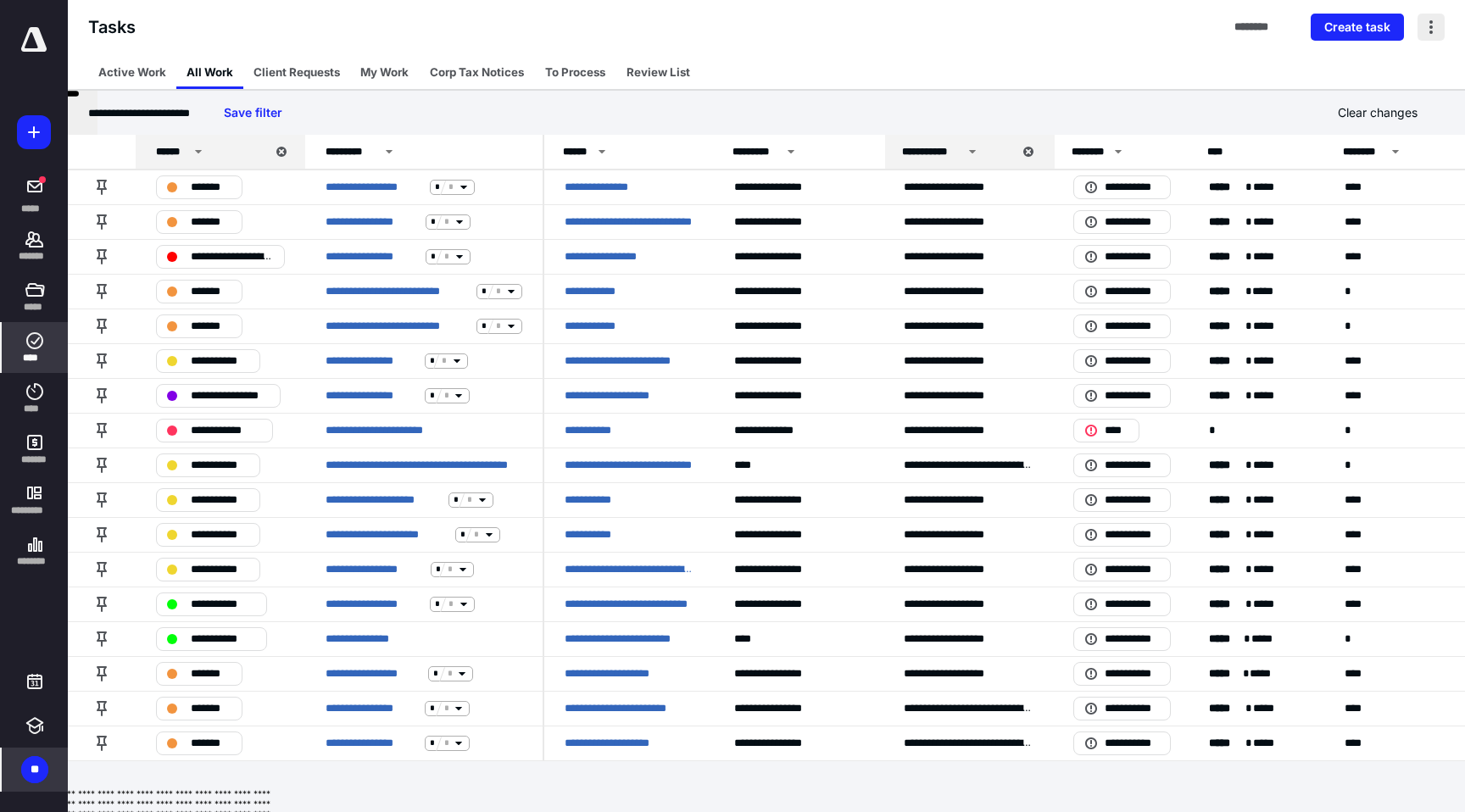 click at bounding box center (1431, 27) 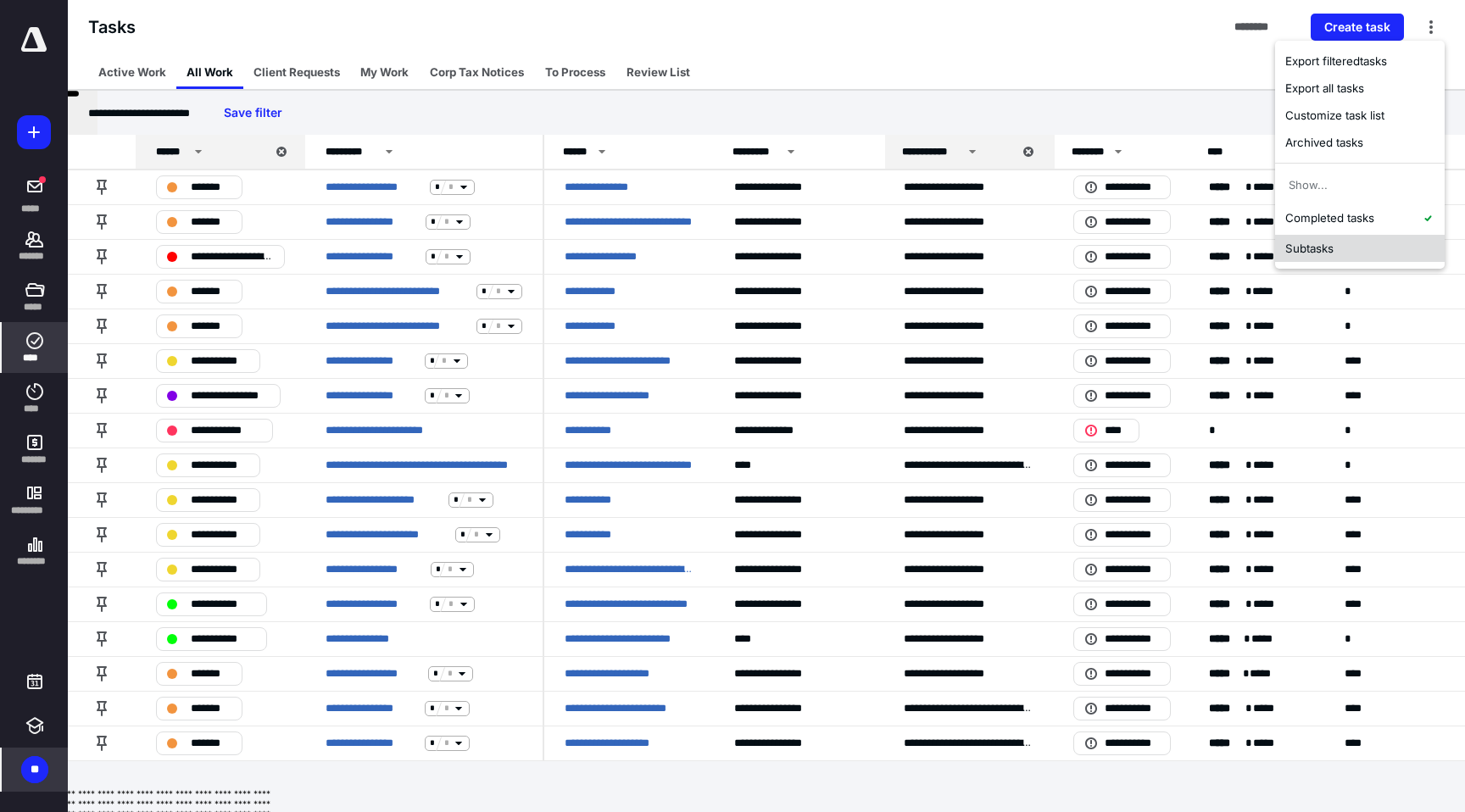 click on "Subtasks" at bounding box center [1360, 248] 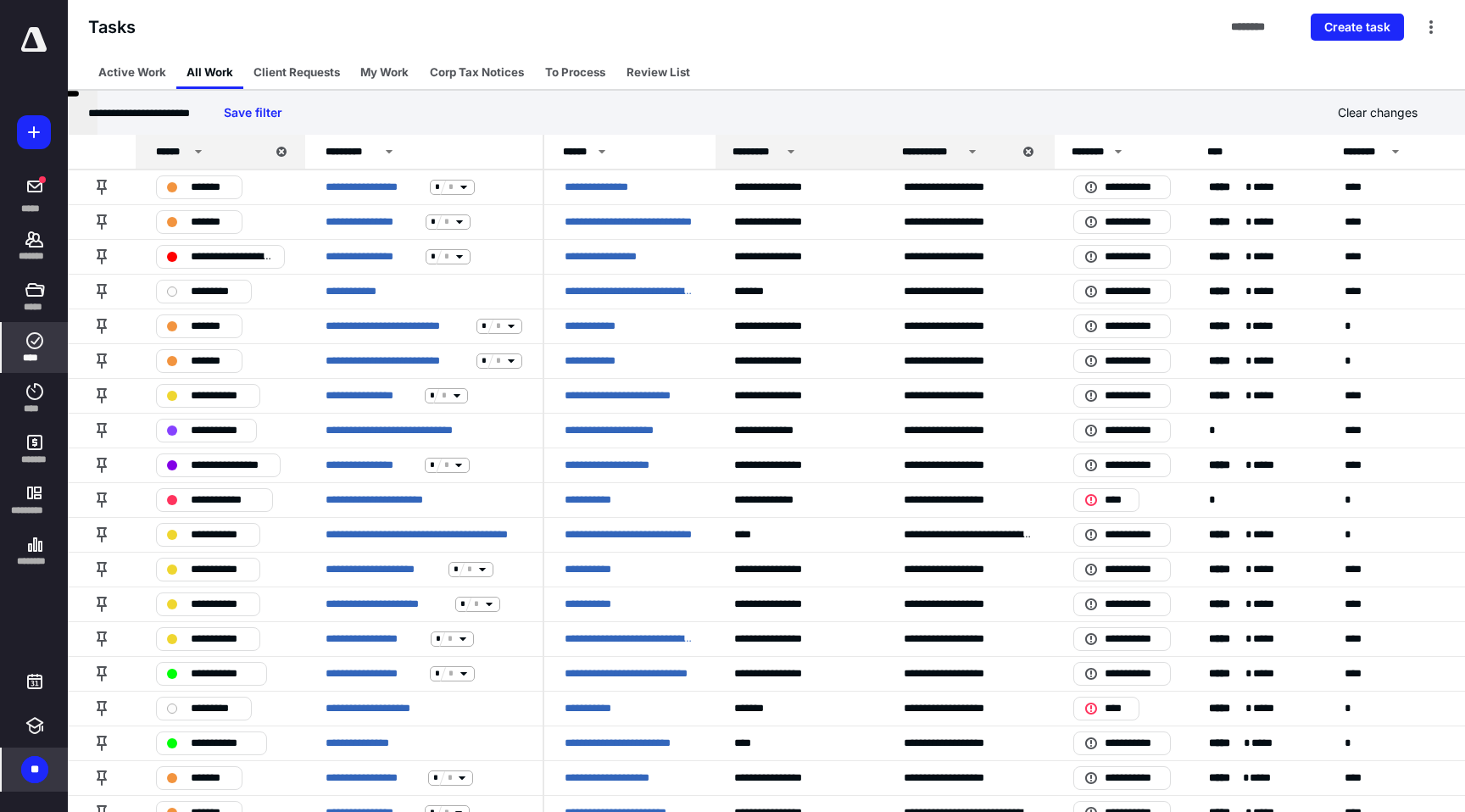 click 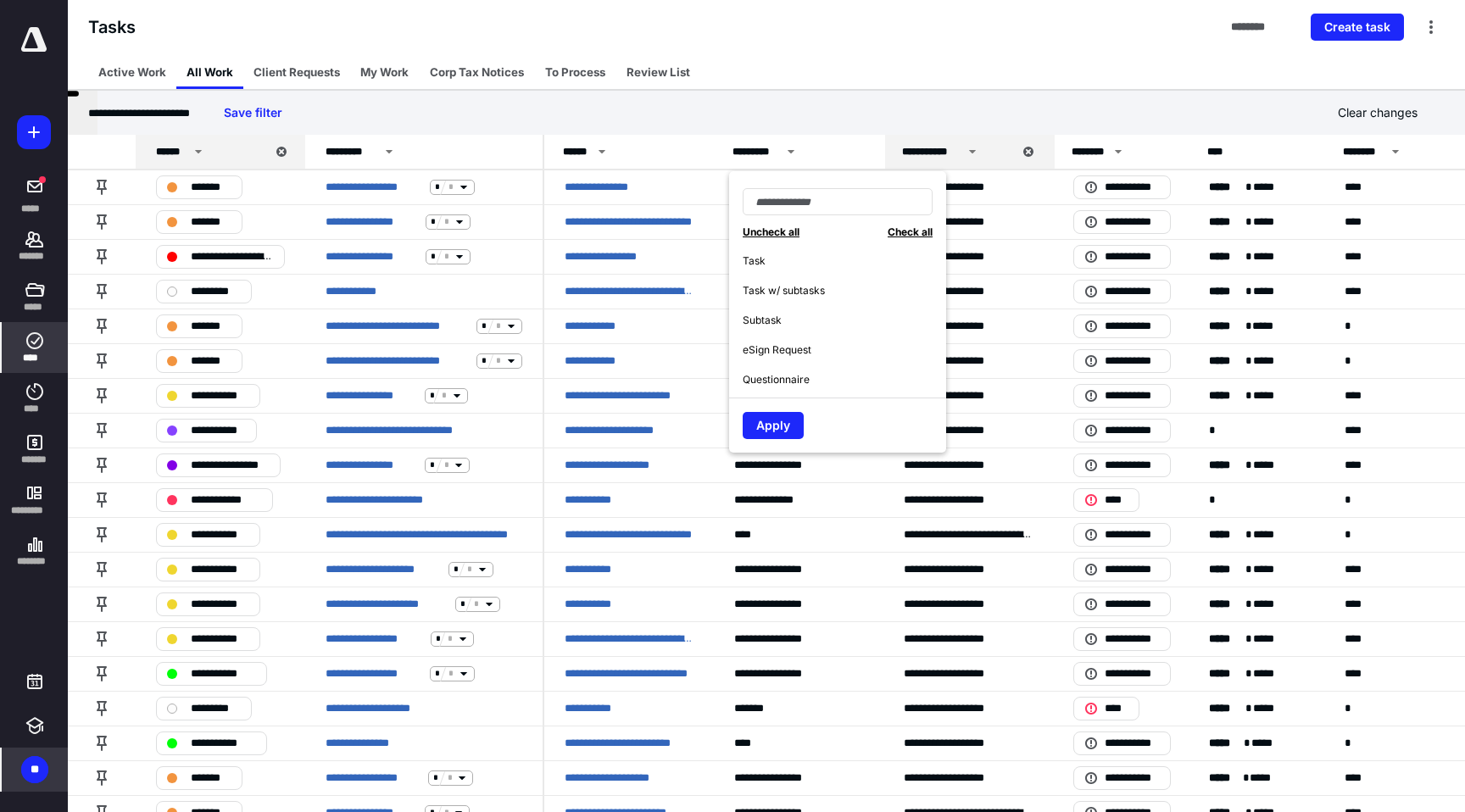 click on "Subtask" at bounding box center (762, 320) 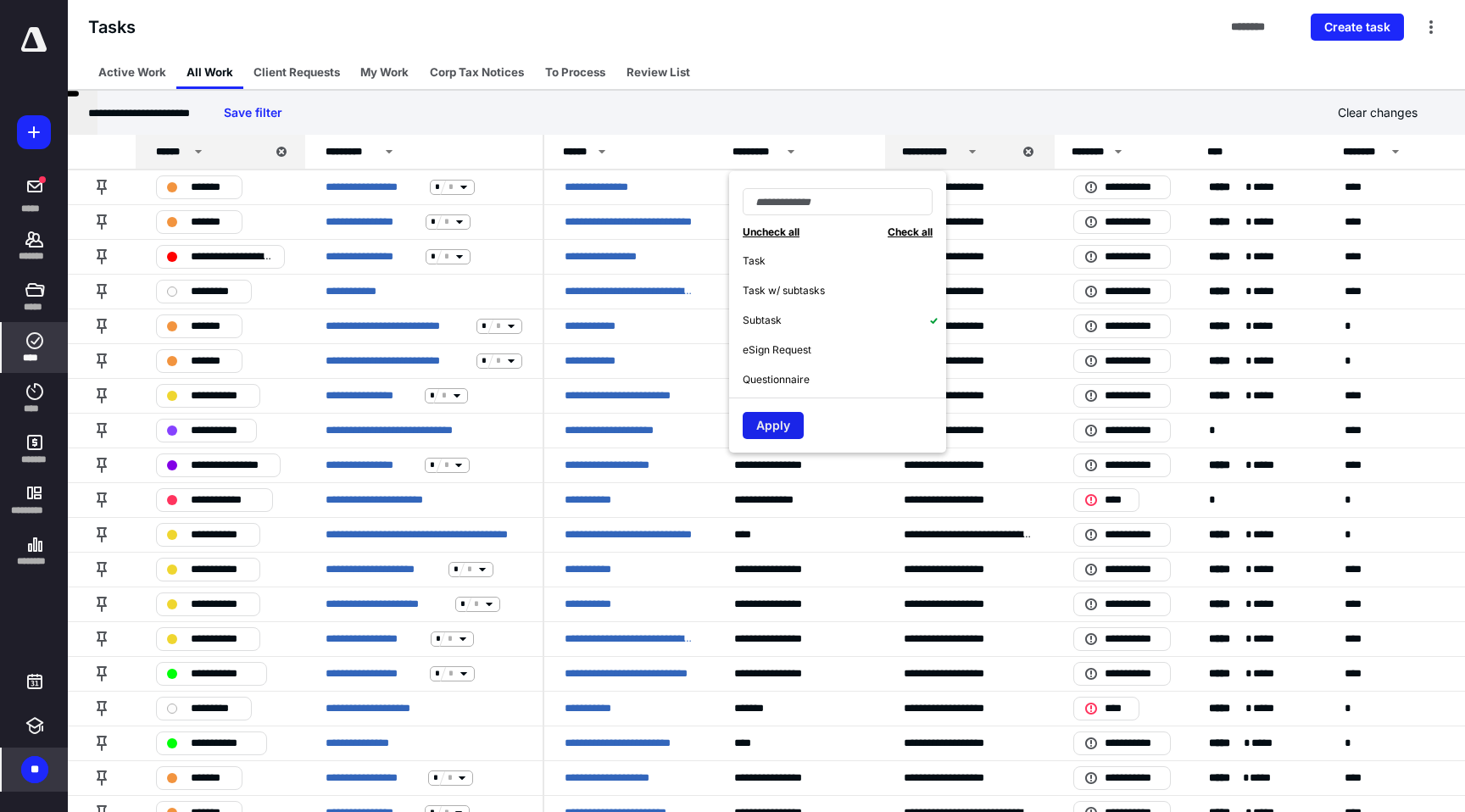 click on "Apply" at bounding box center (773, 425) 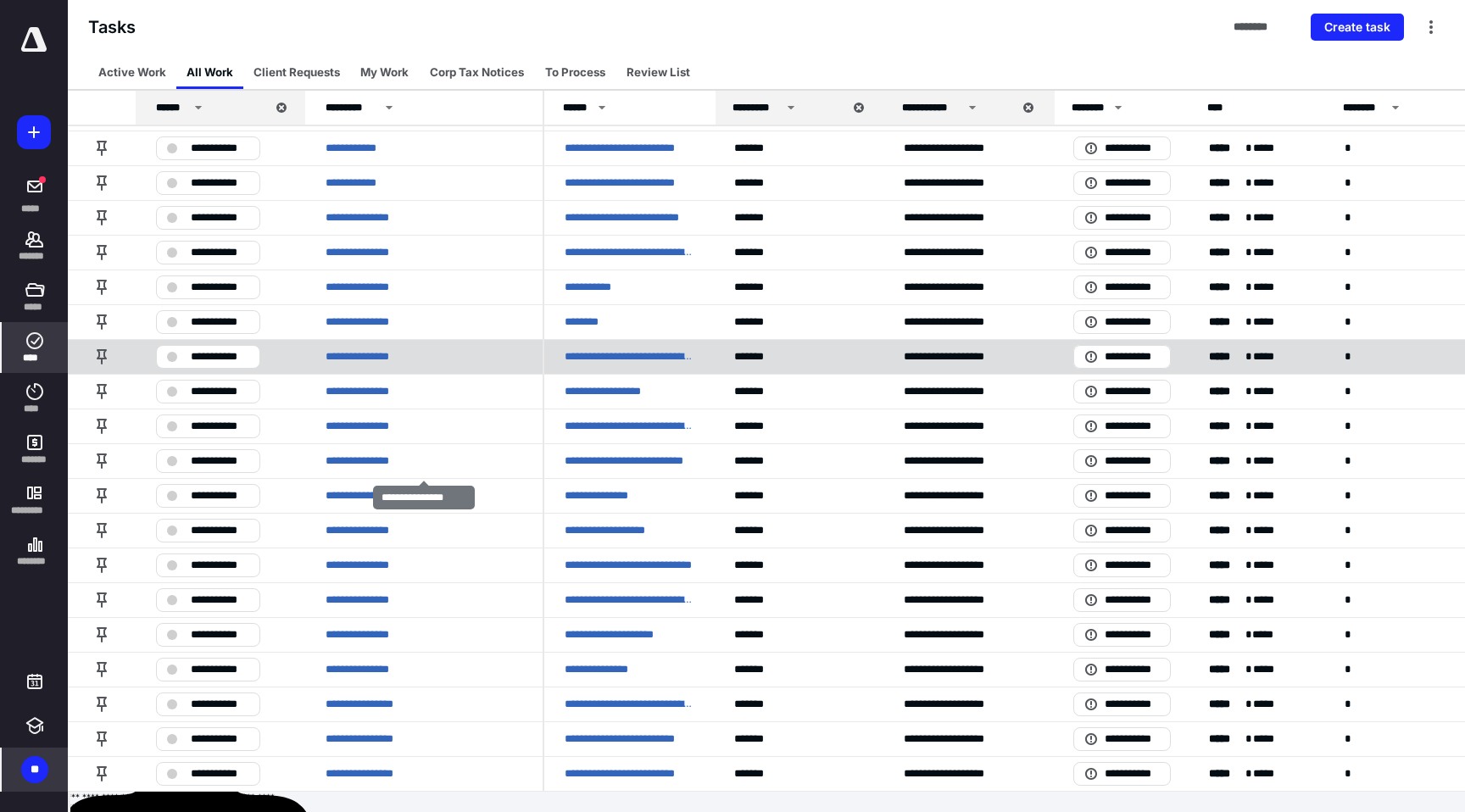 scroll, scrollTop: 0, scrollLeft: 0, axis: both 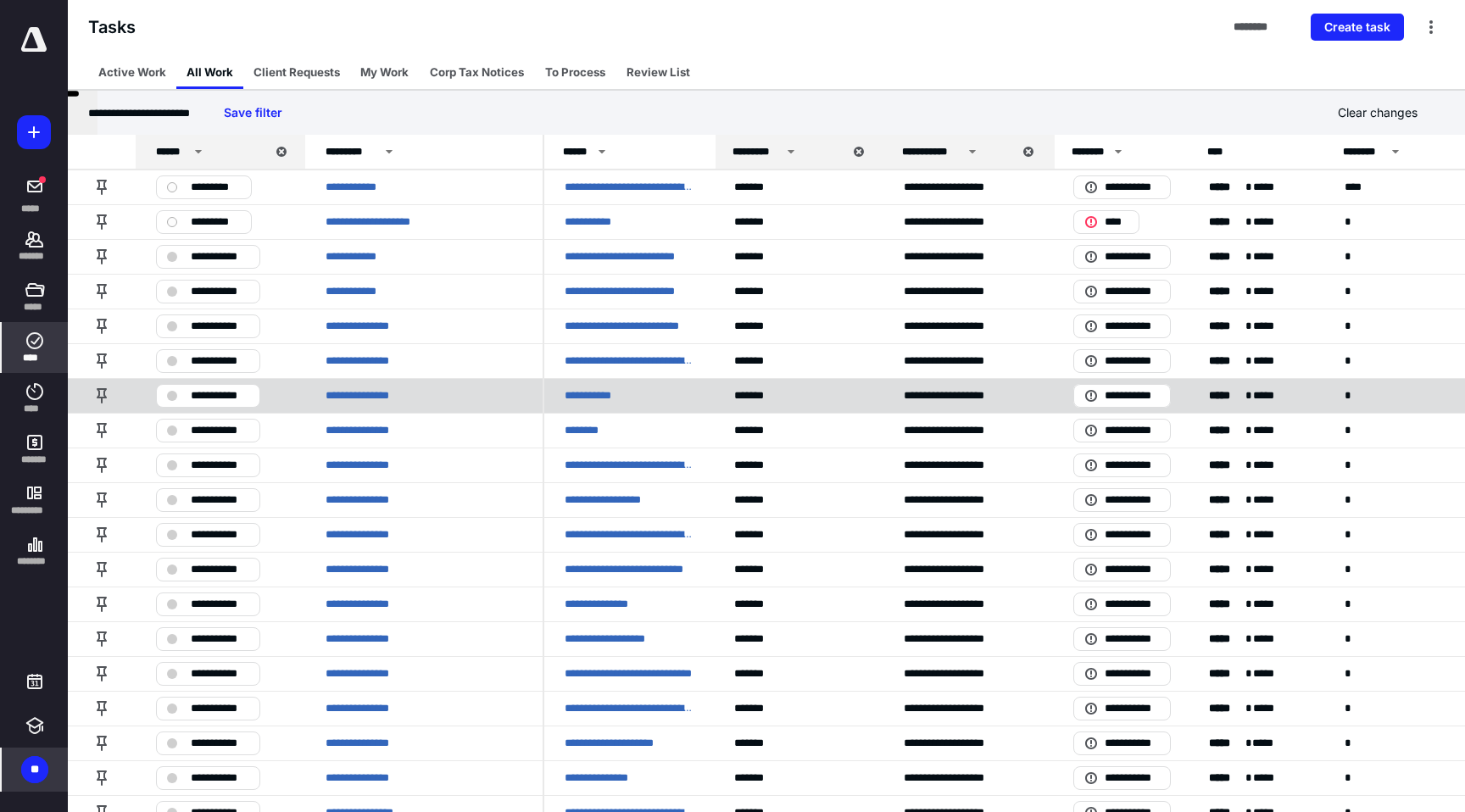 click on "**********" at bounding box center [597, 396] 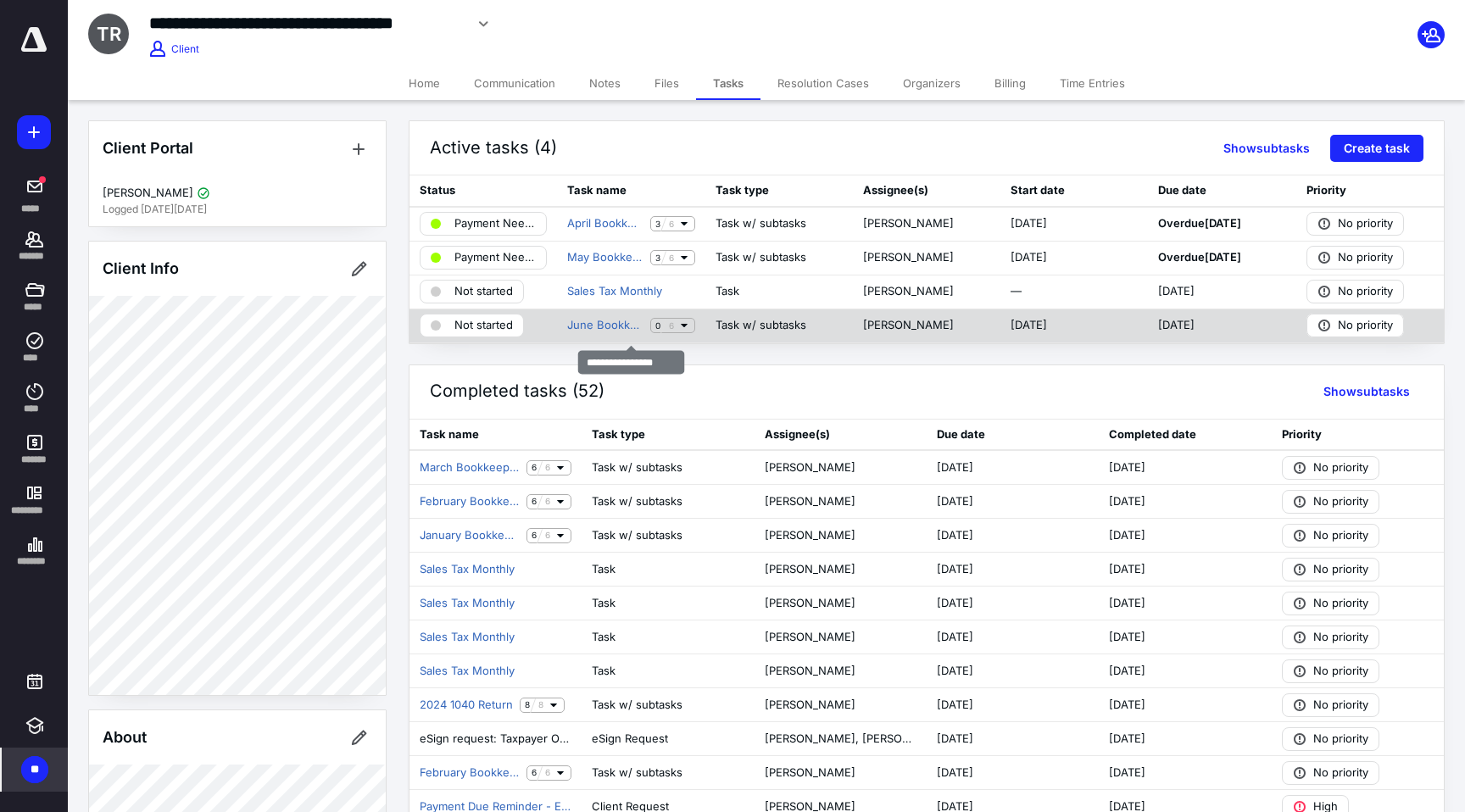 click 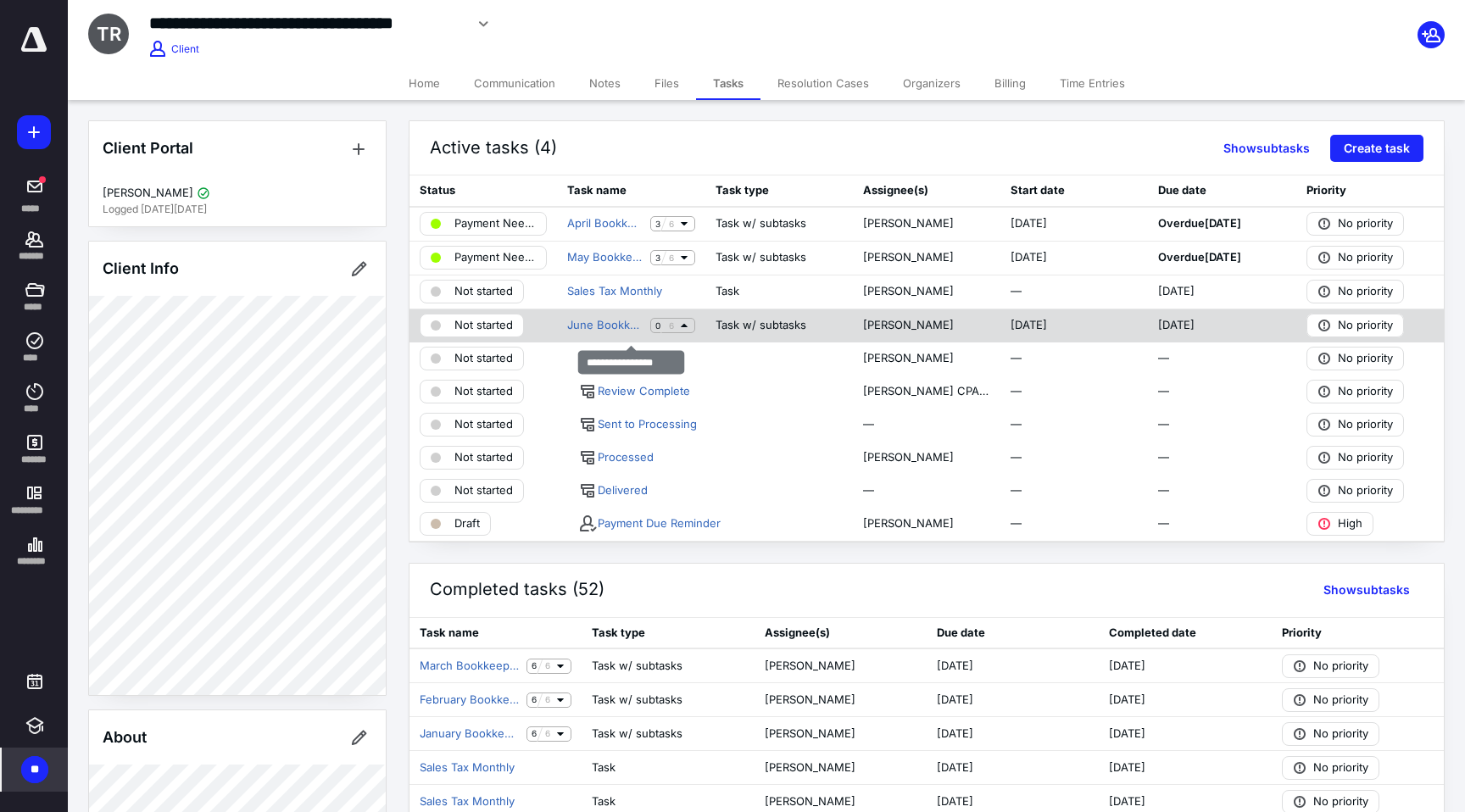 click 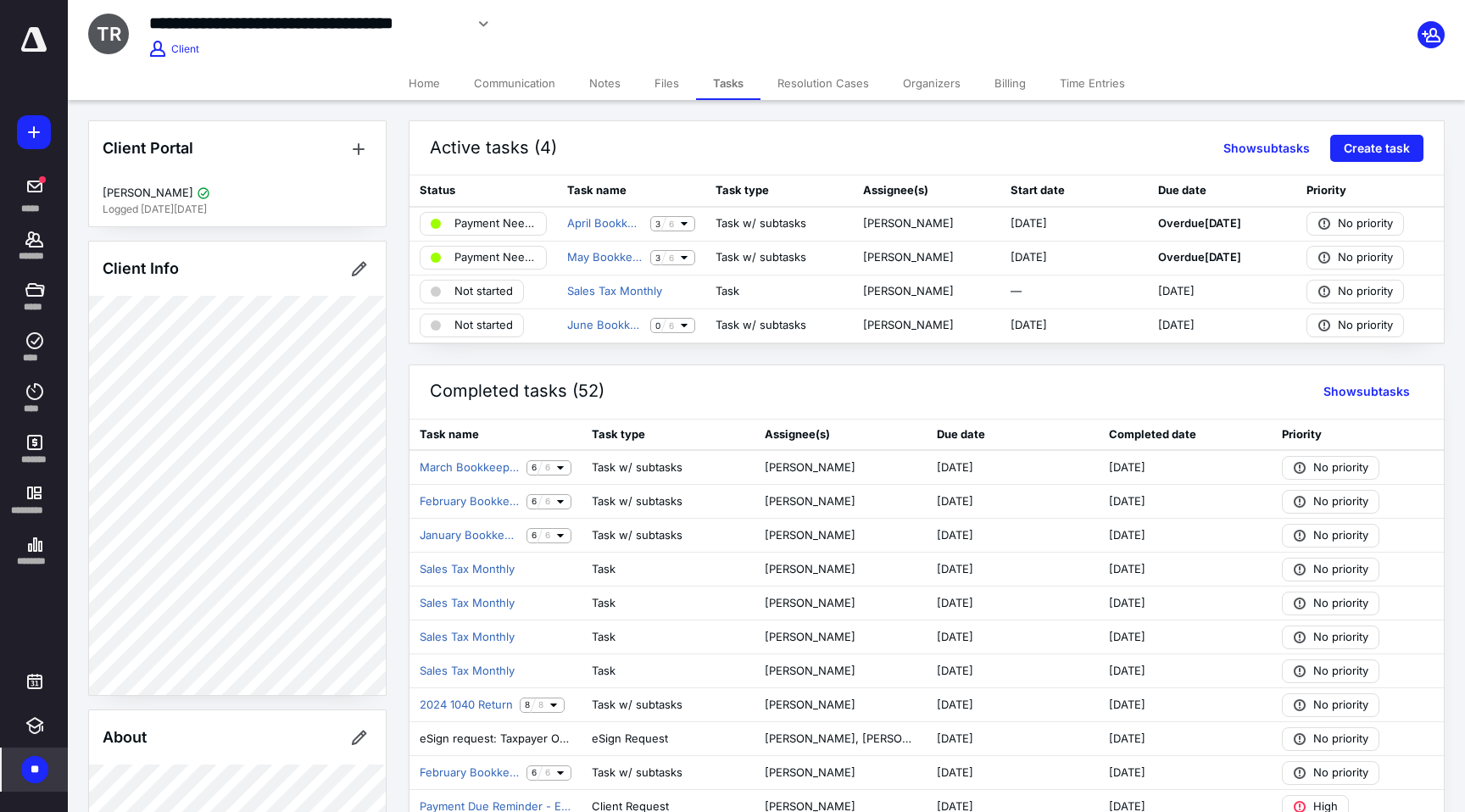 click on "Billing" at bounding box center [1010, 83] 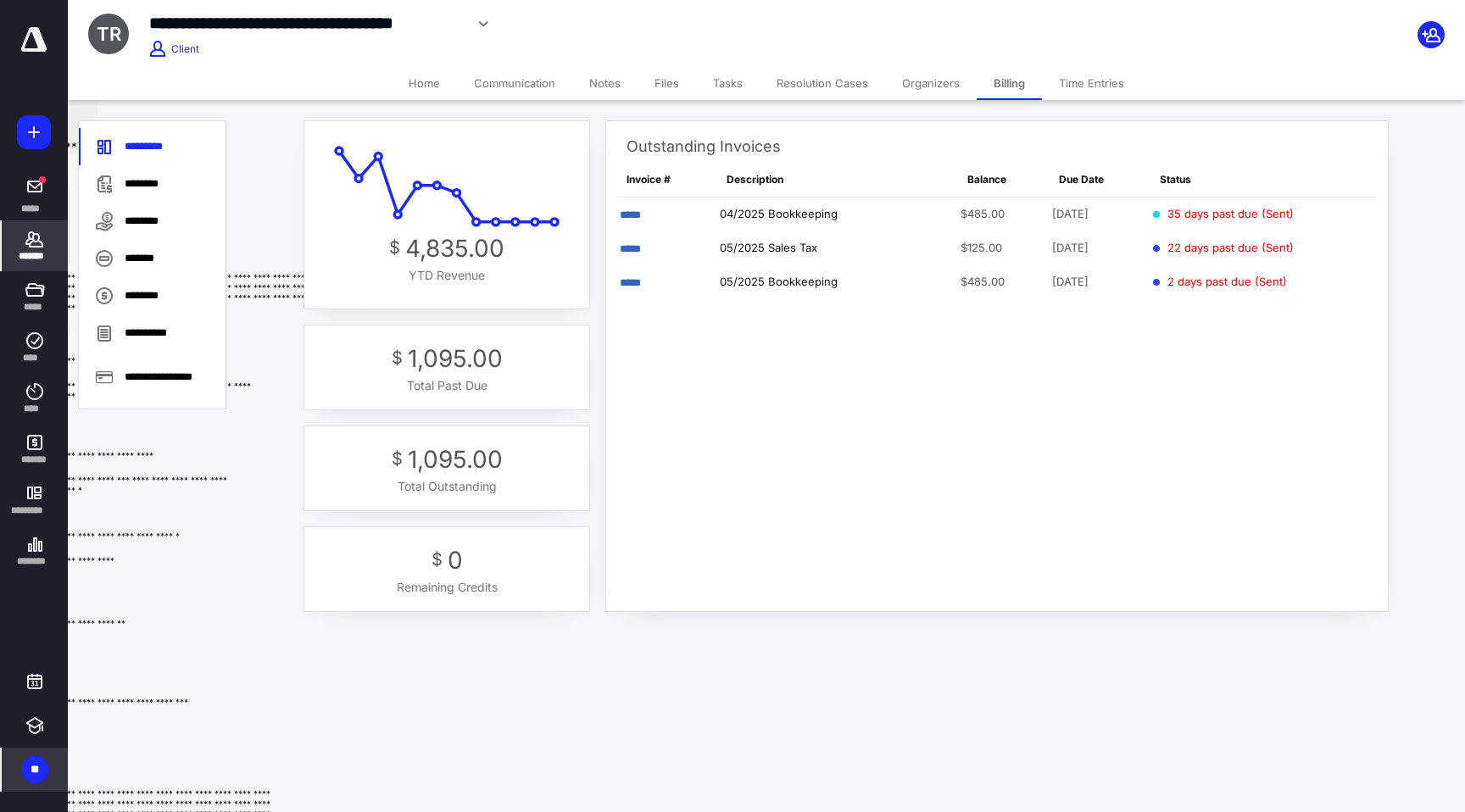 click on "Home" at bounding box center [424, 83] 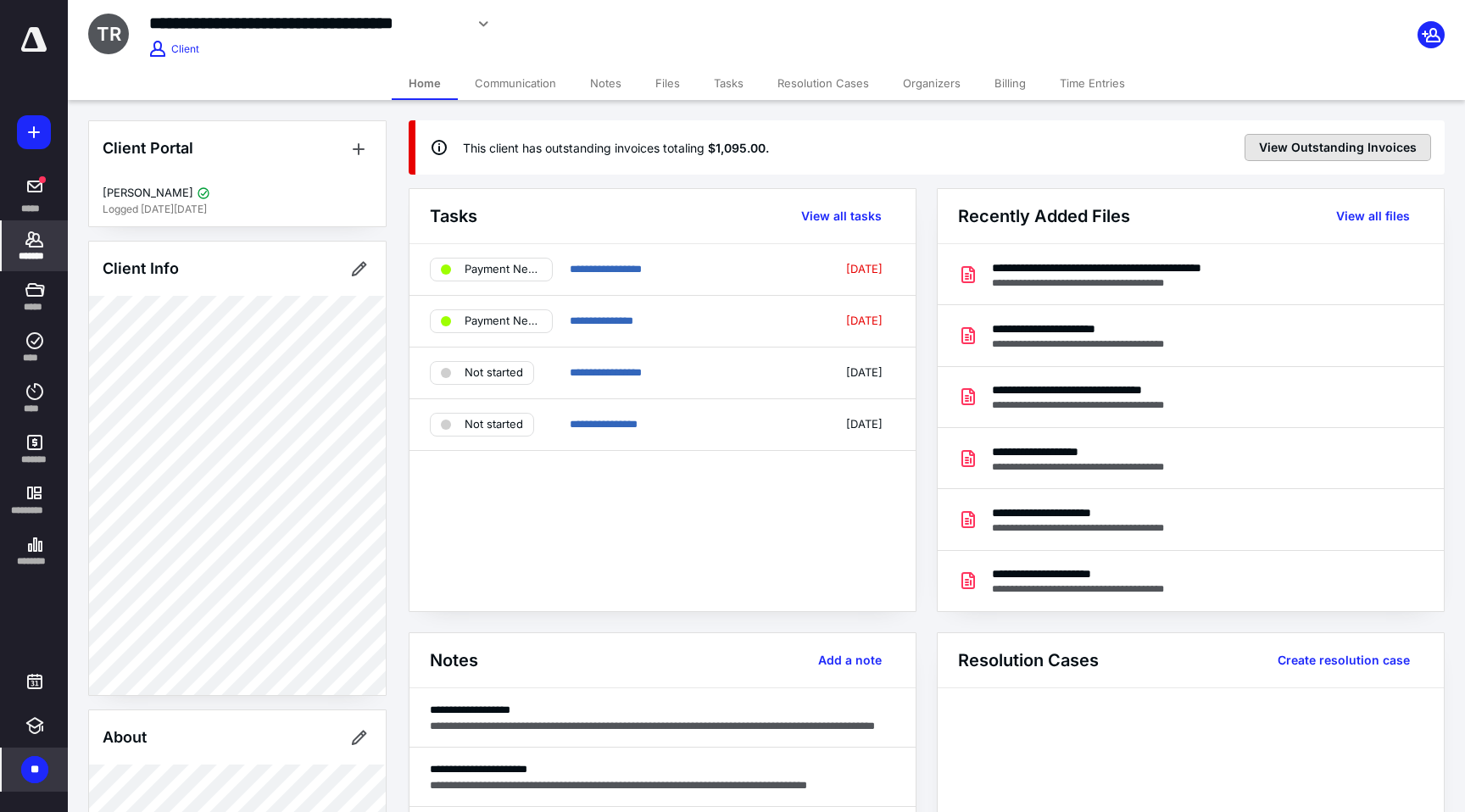 click on "View Outstanding Invoices" at bounding box center (1338, 147) 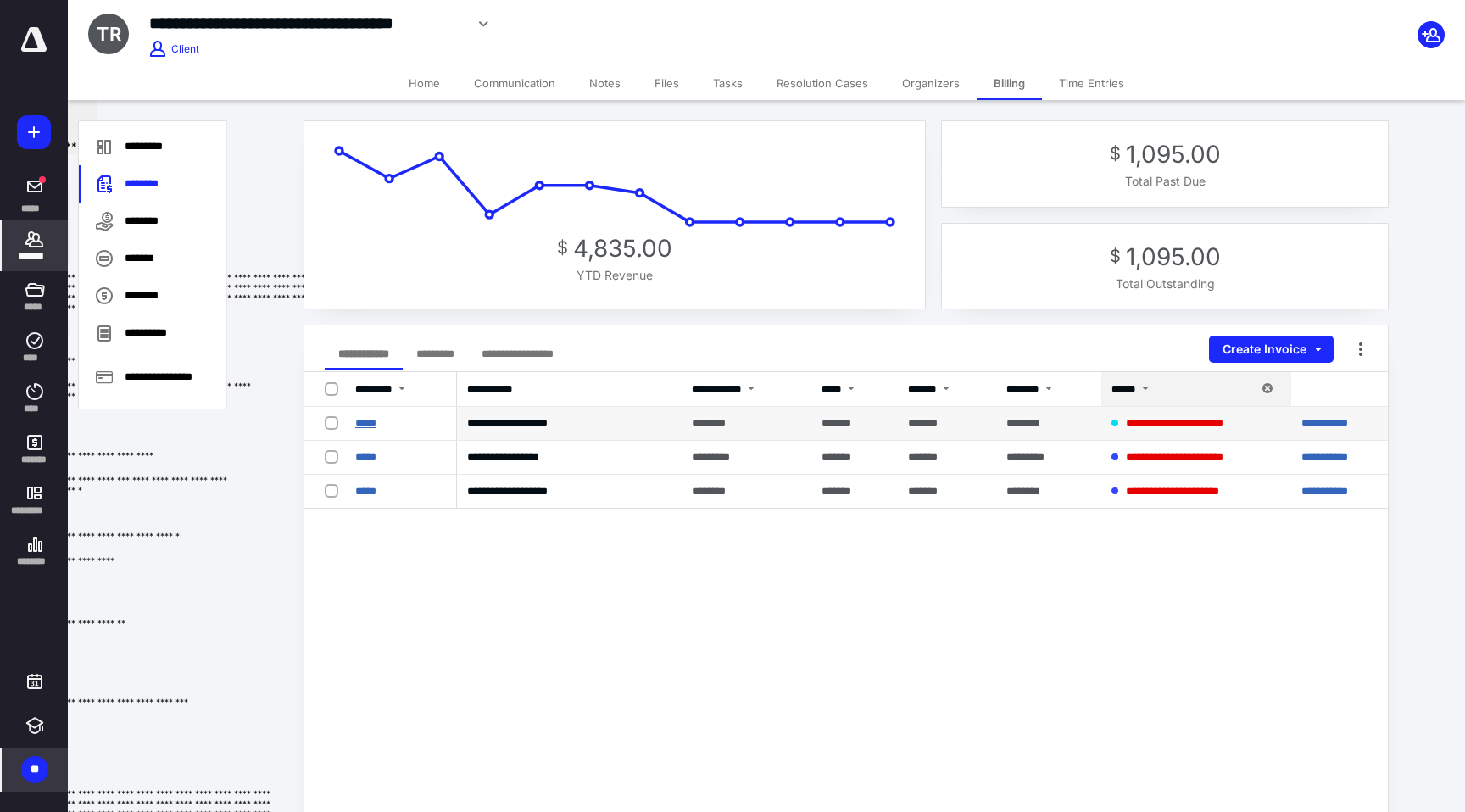click on "*****" at bounding box center (365, 423) 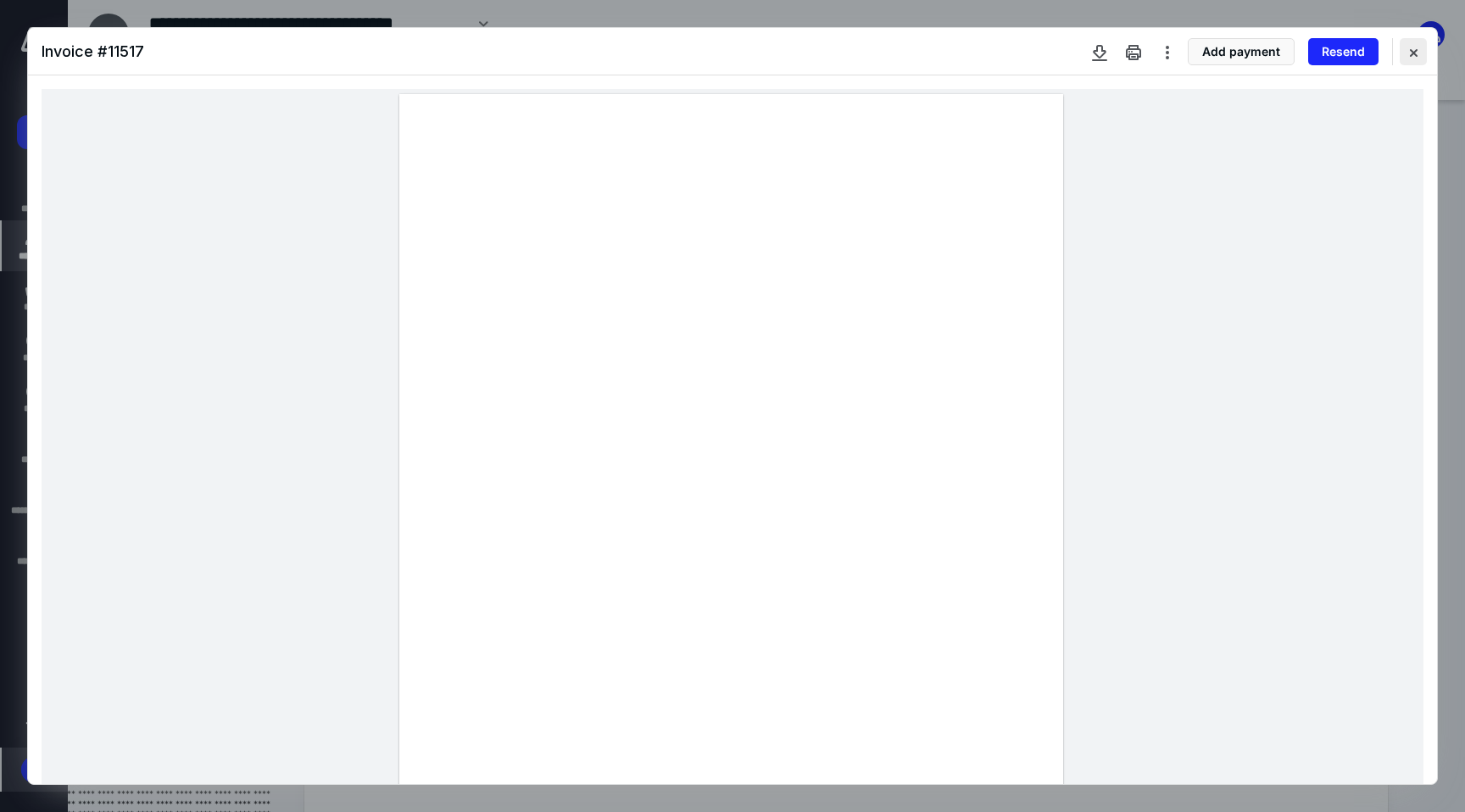 click at bounding box center (1413, 52) 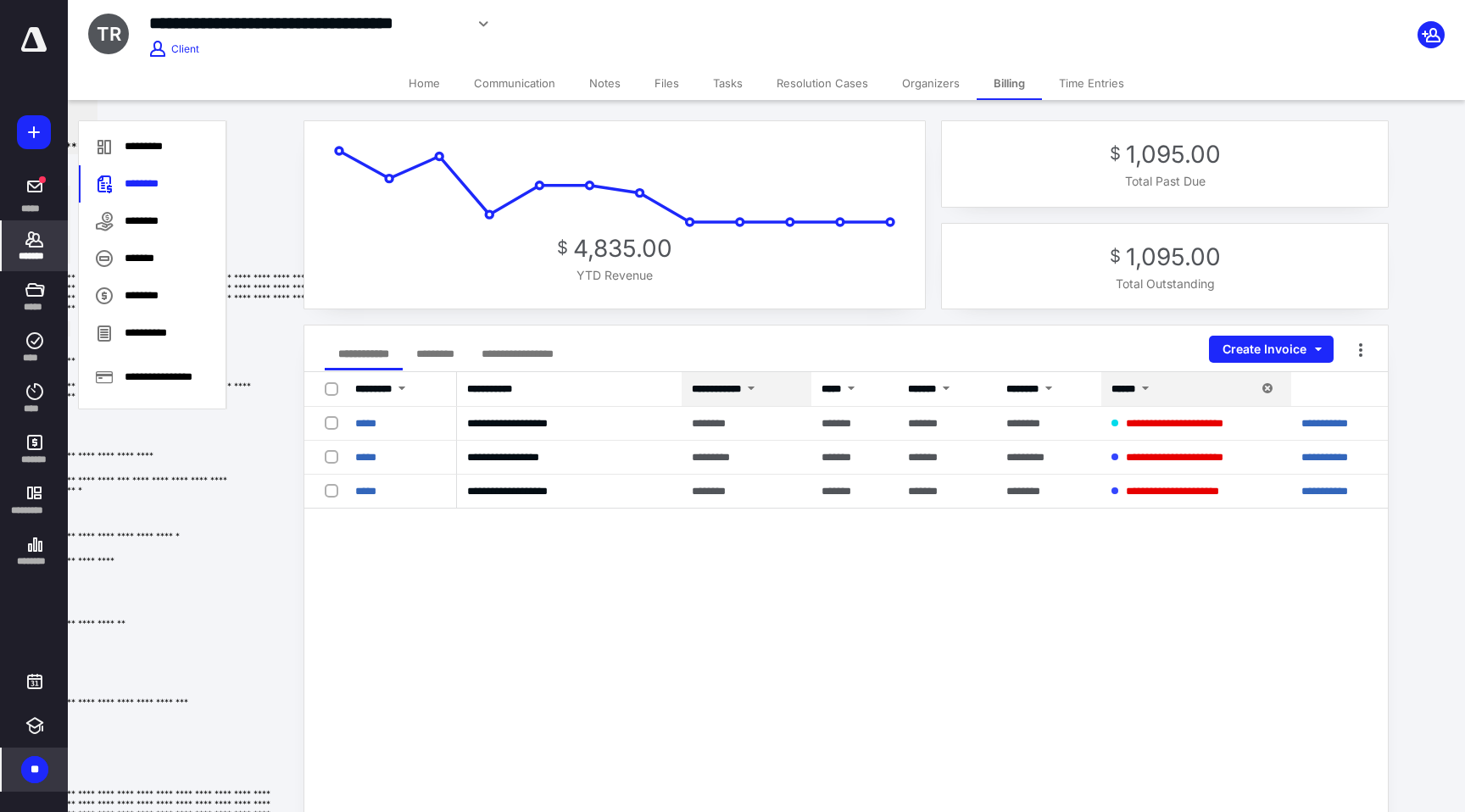 click at bounding box center (751, 390) 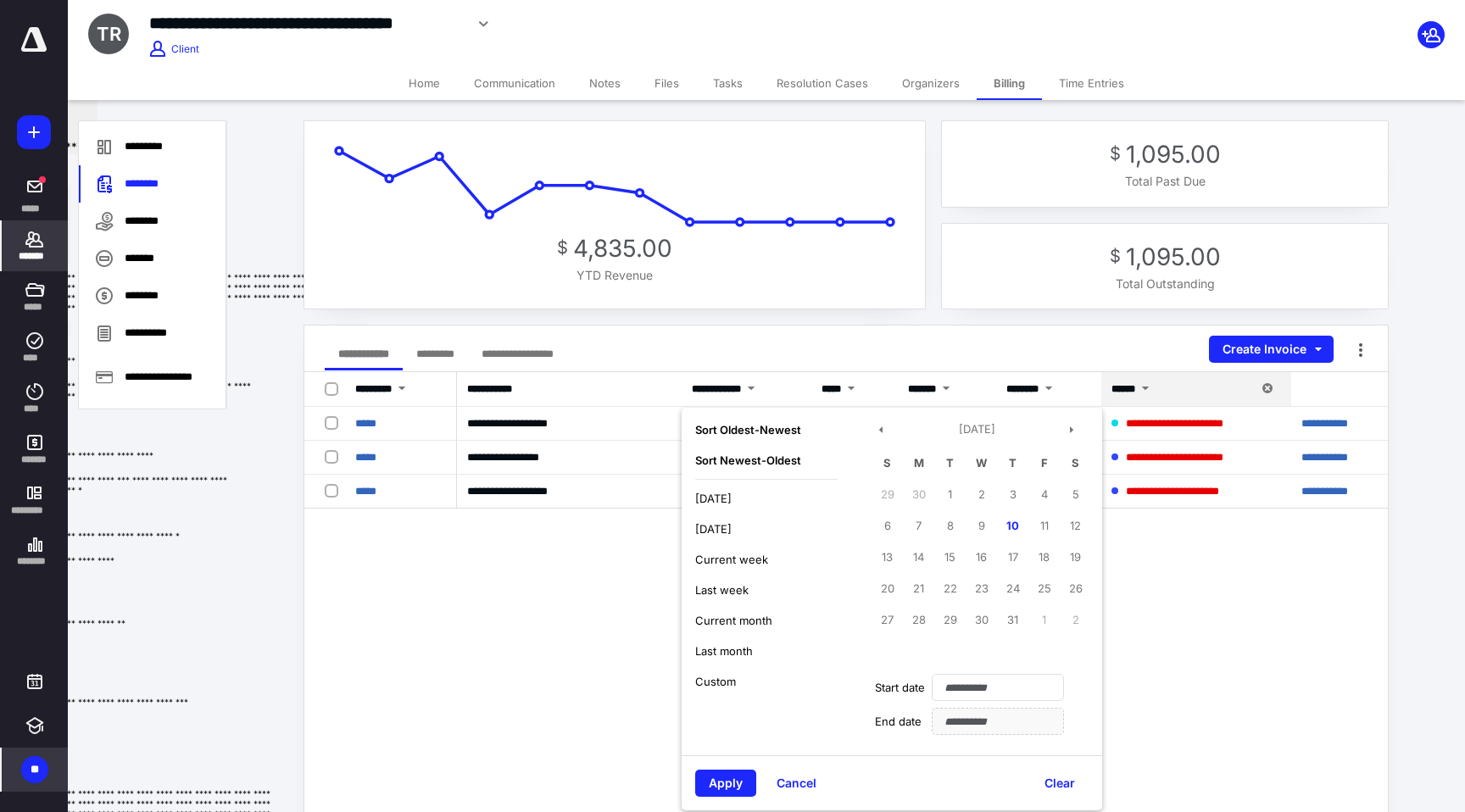 click on "**********" at bounding box center [846, 711] 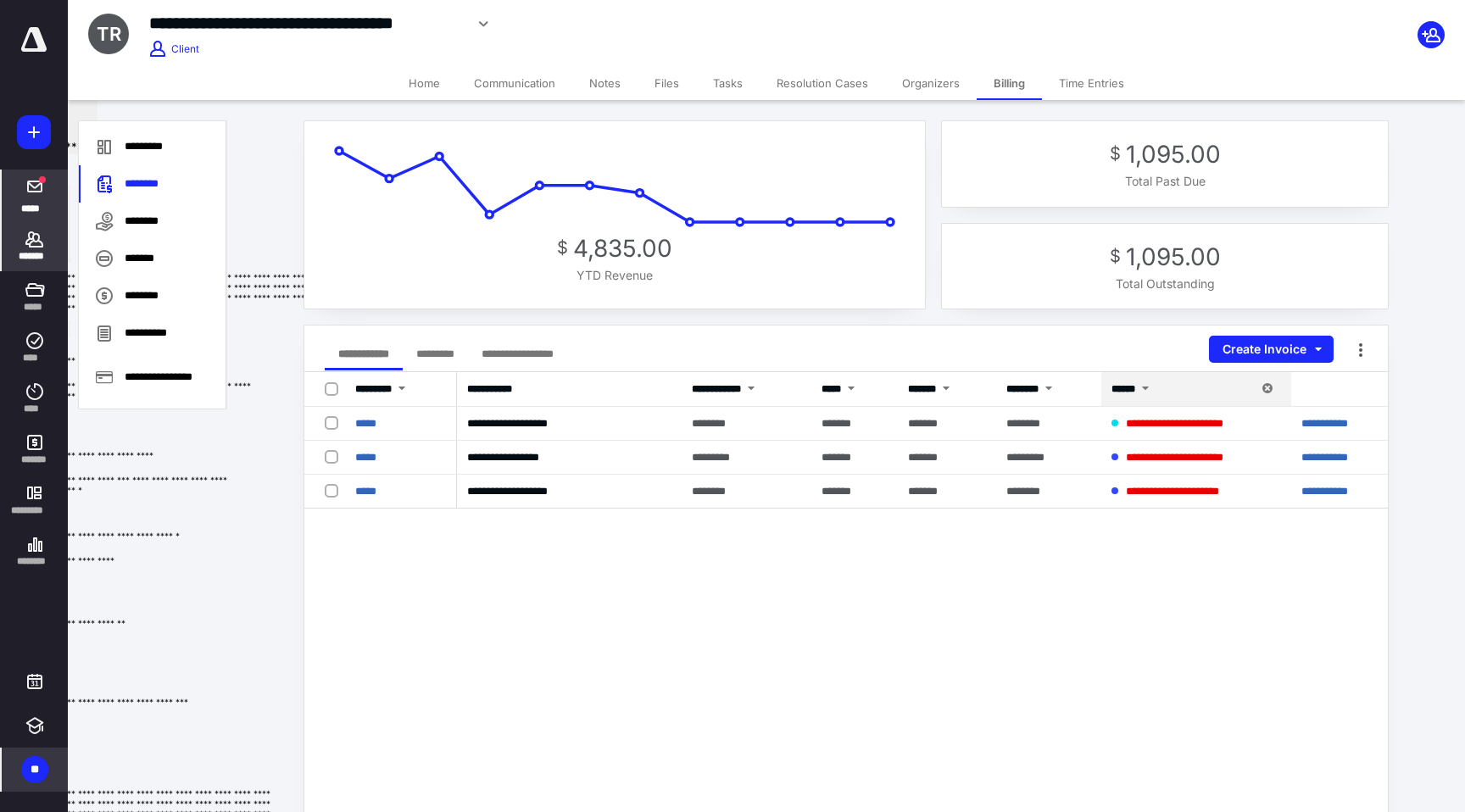click 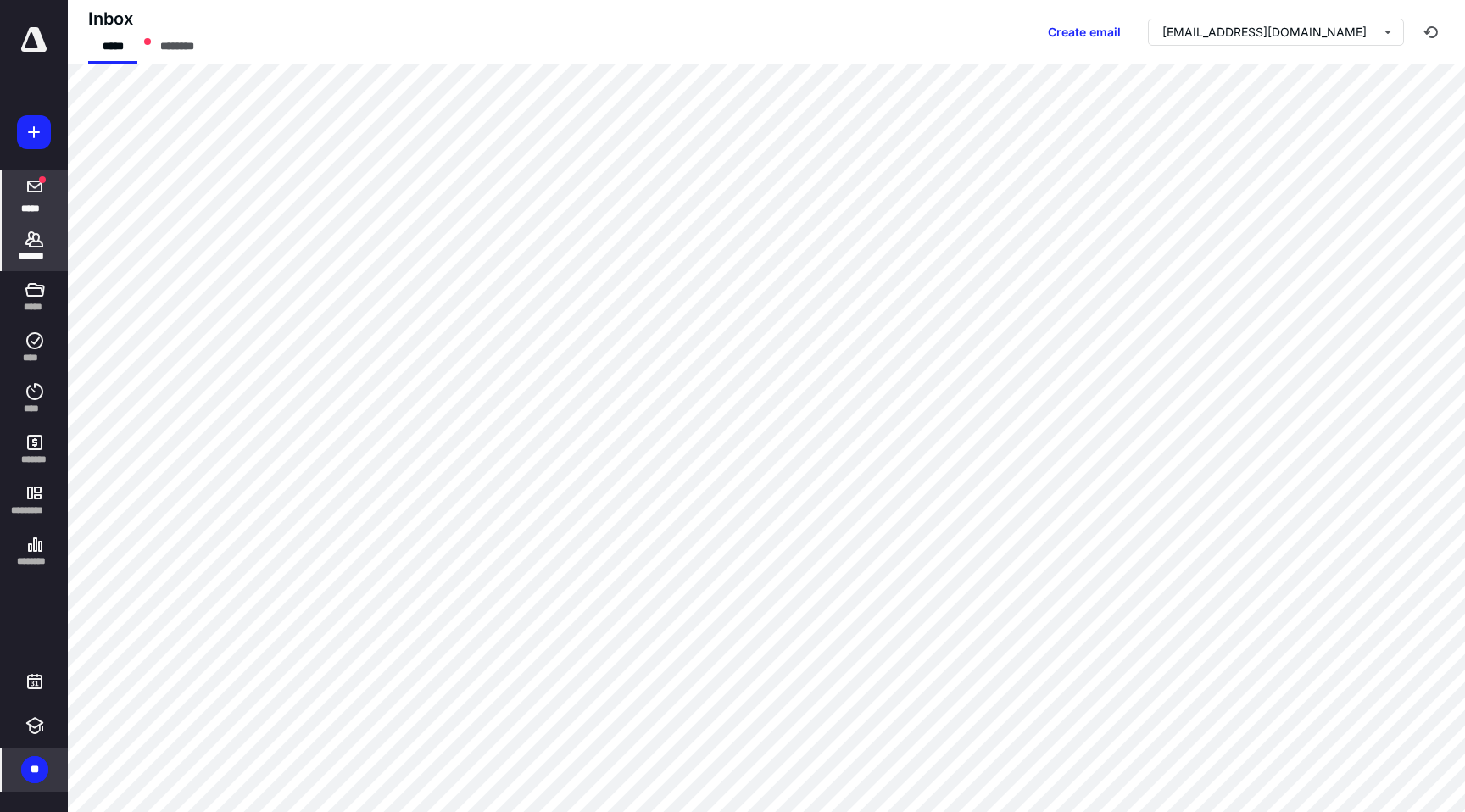 click 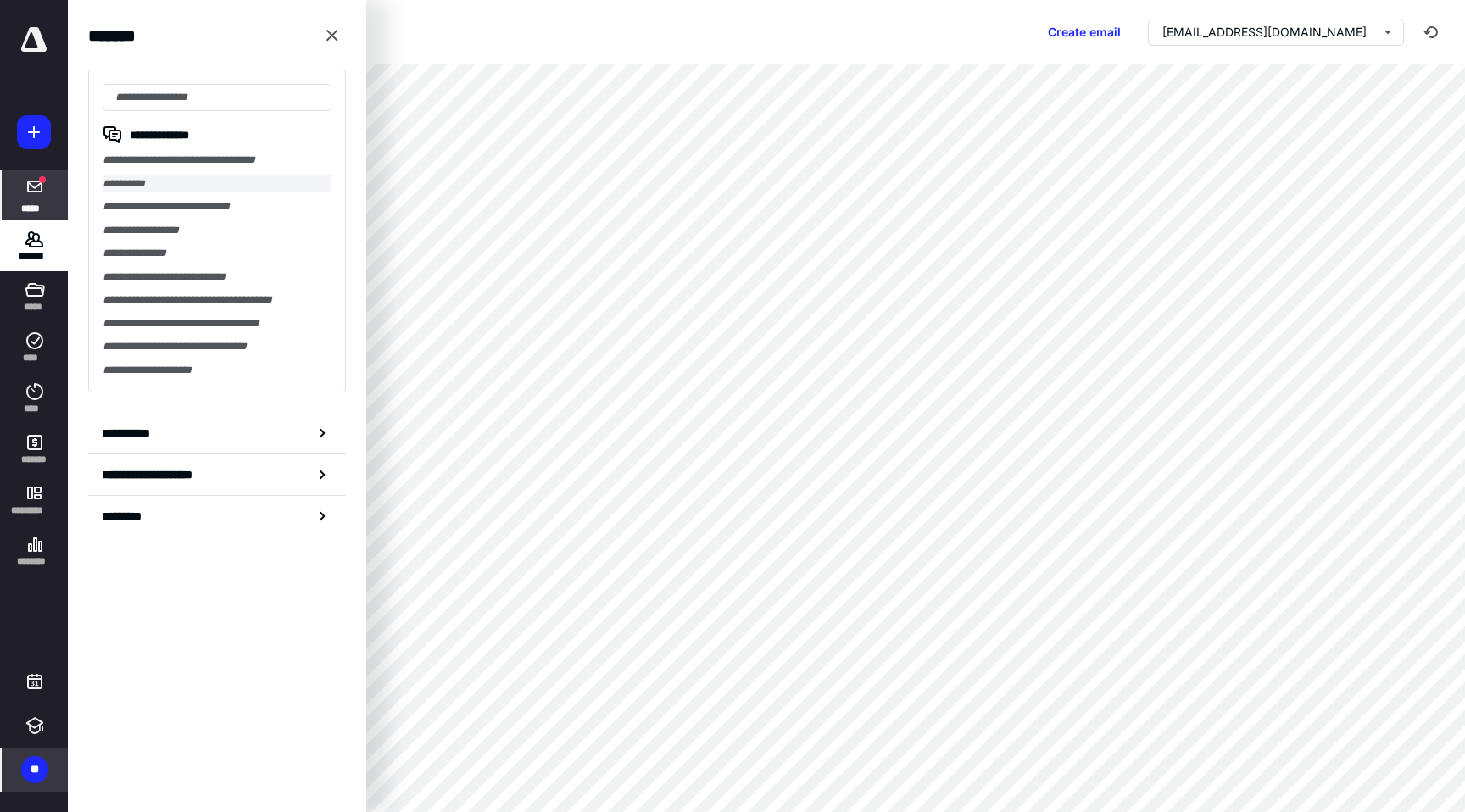 click on "**********" at bounding box center (217, 184) 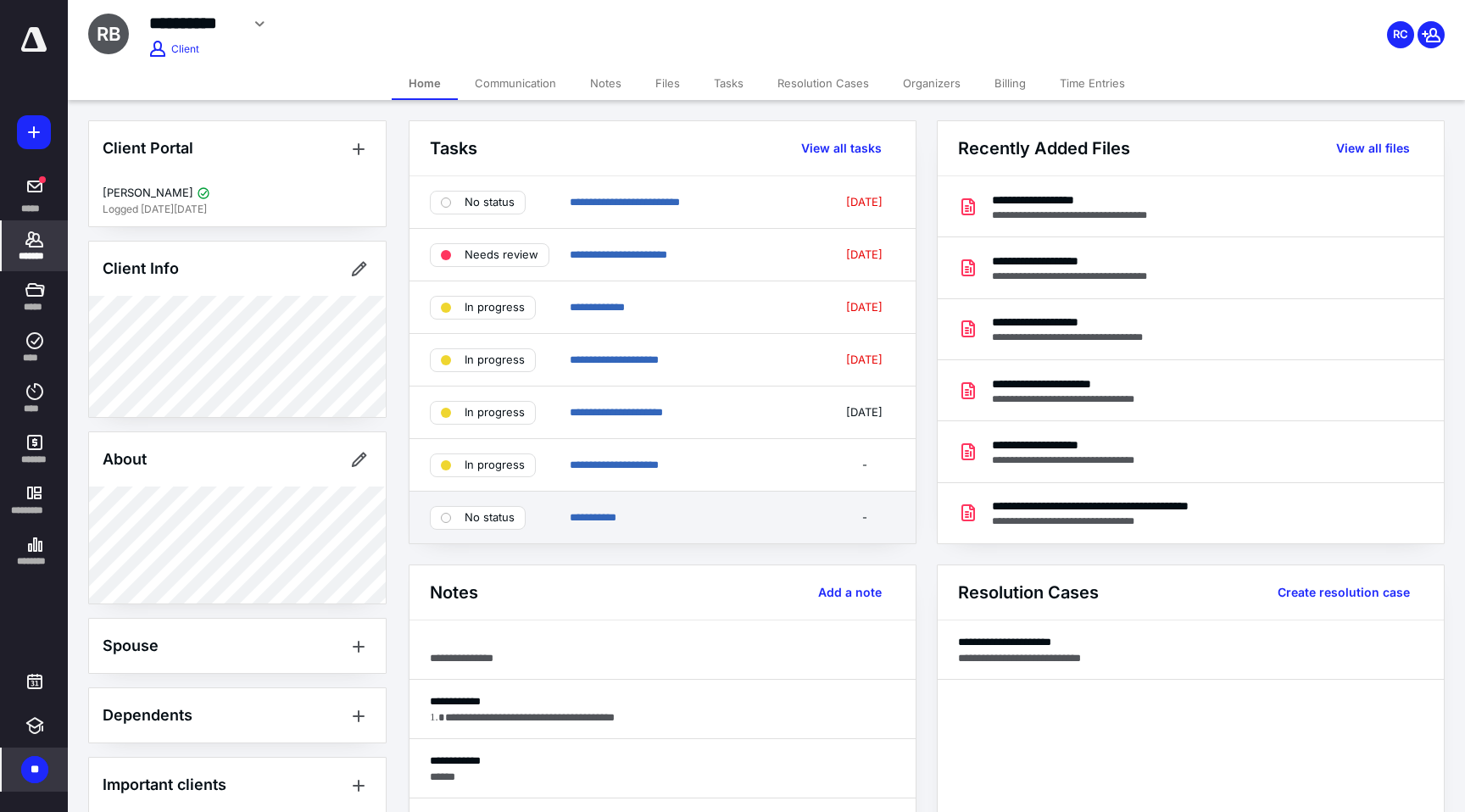 click on "**********" at bounding box center [662, 517] 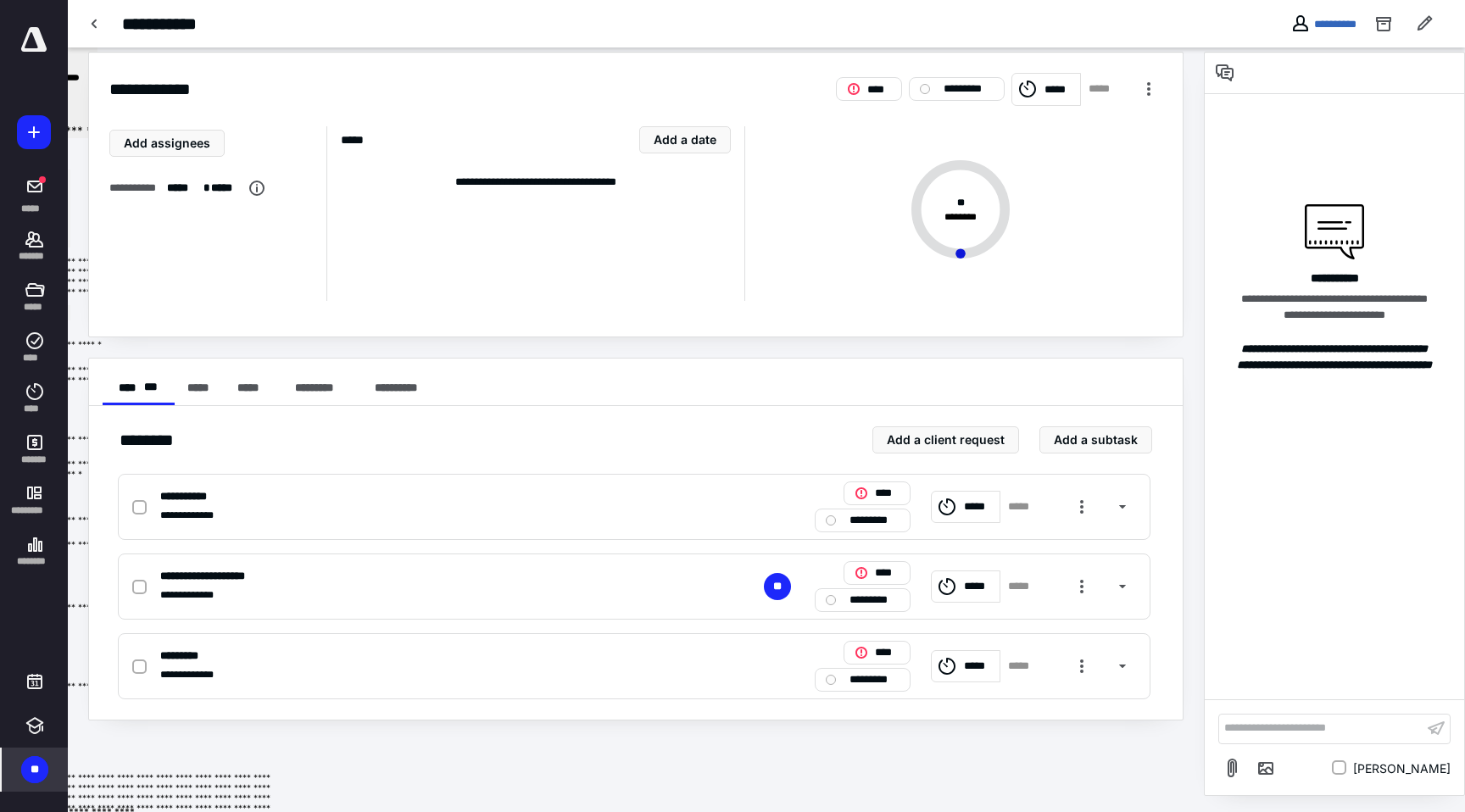 scroll, scrollTop: 0, scrollLeft: 0, axis: both 